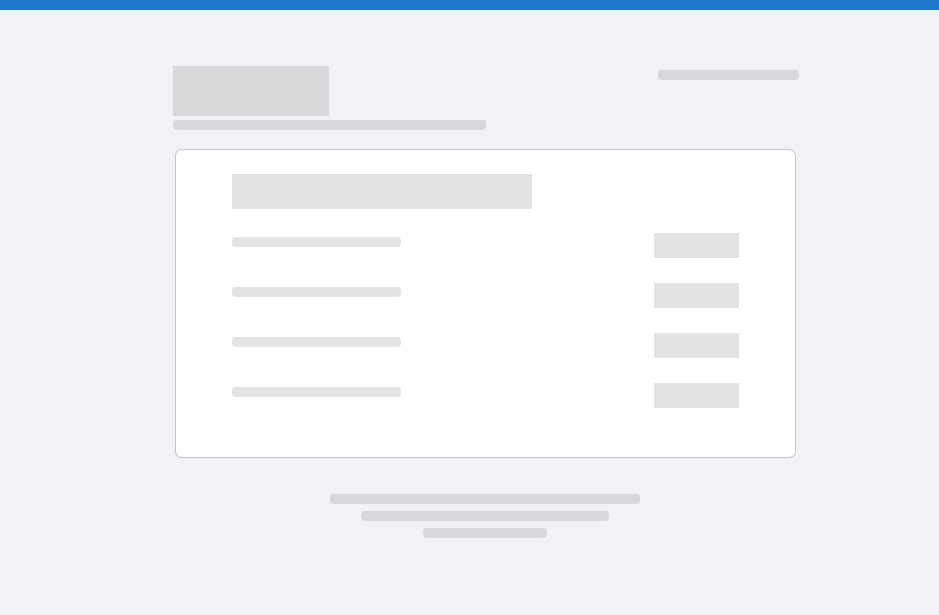 scroll, scrollTop: 0, scrollLeft: 0, axis: both 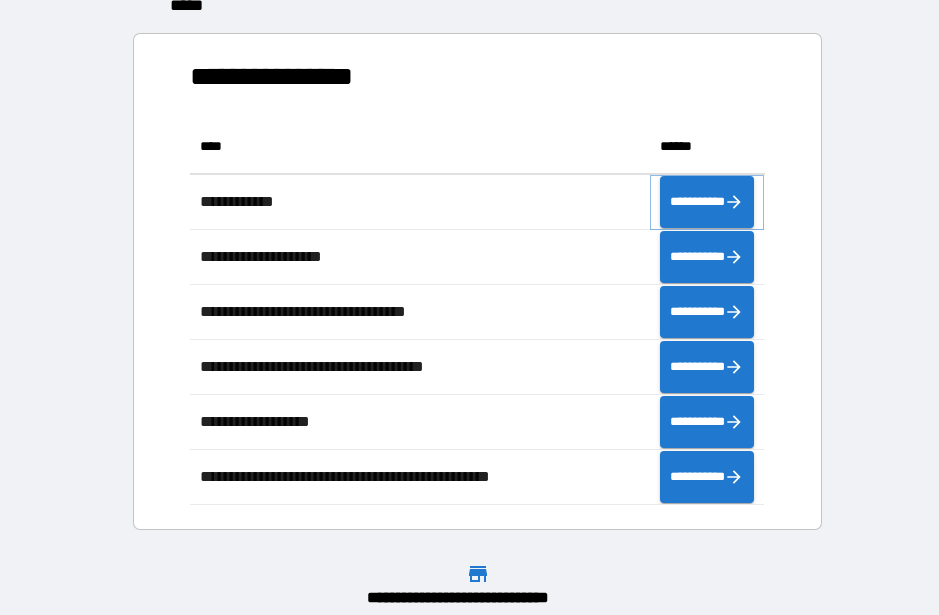 click on "**********" at bounding box center (707, 202) 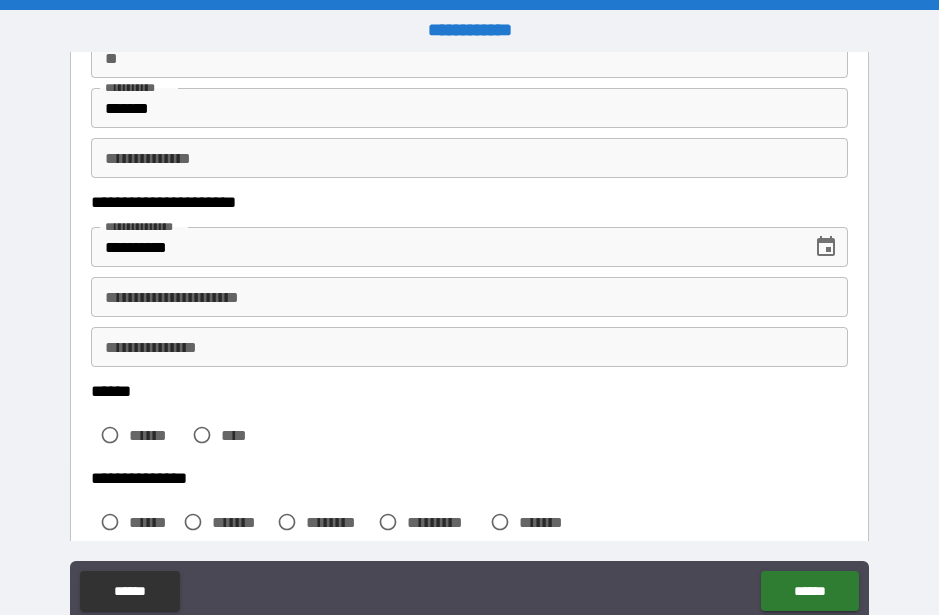 scroll, scrollTop: 222, scrollLeft: 0, axis: vertical 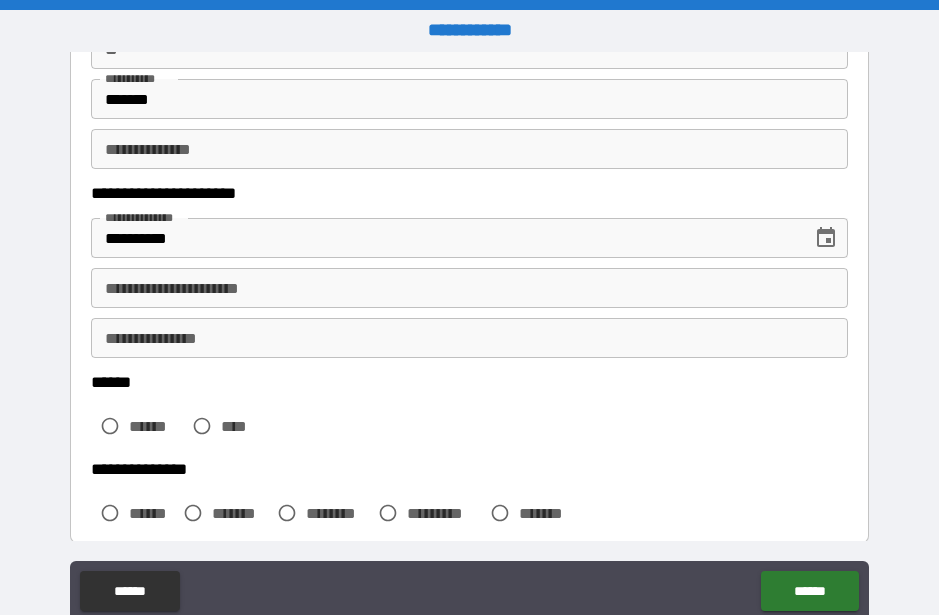 click on "**********" at bounding box center [469, 288] 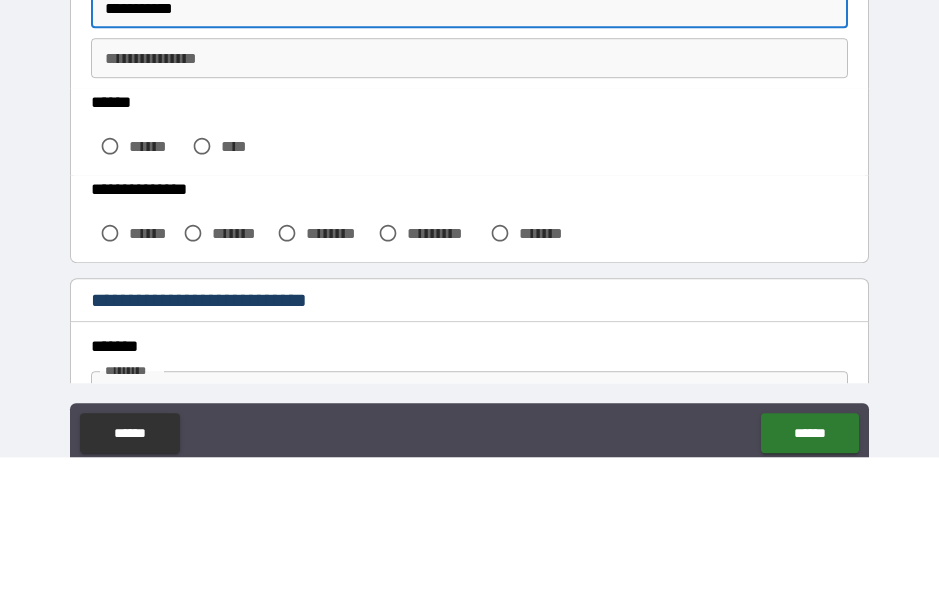 scroll, scrollTop: 346, scrollLeft: 0, axis: vertical 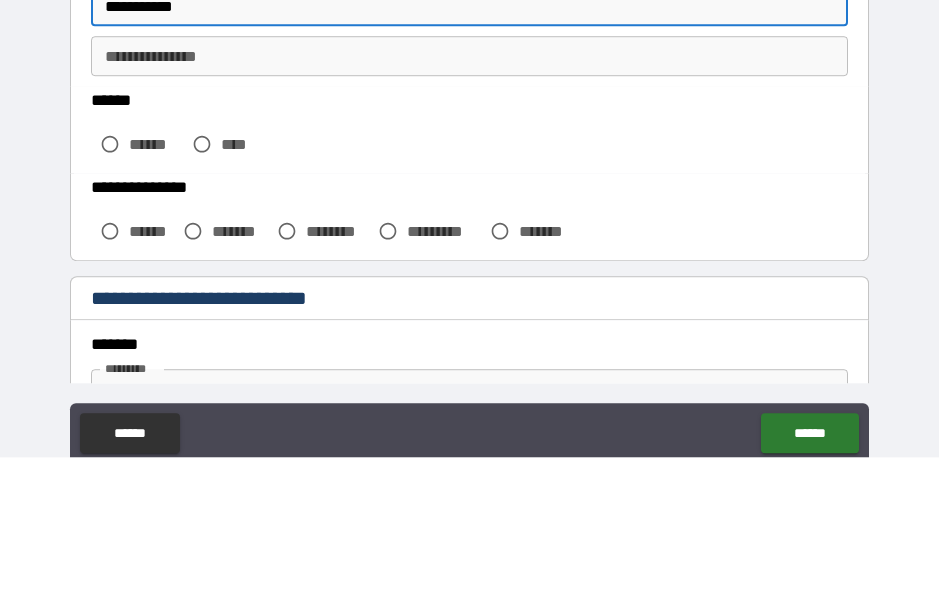 type on "**********" 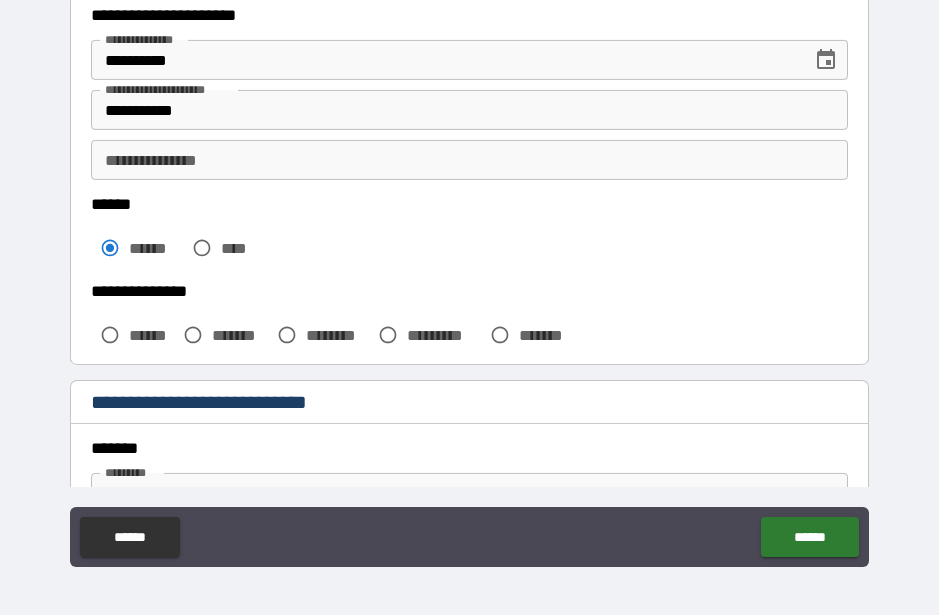 scroll, scrollTop: 55, scrollLeft: 0, axis: vertical 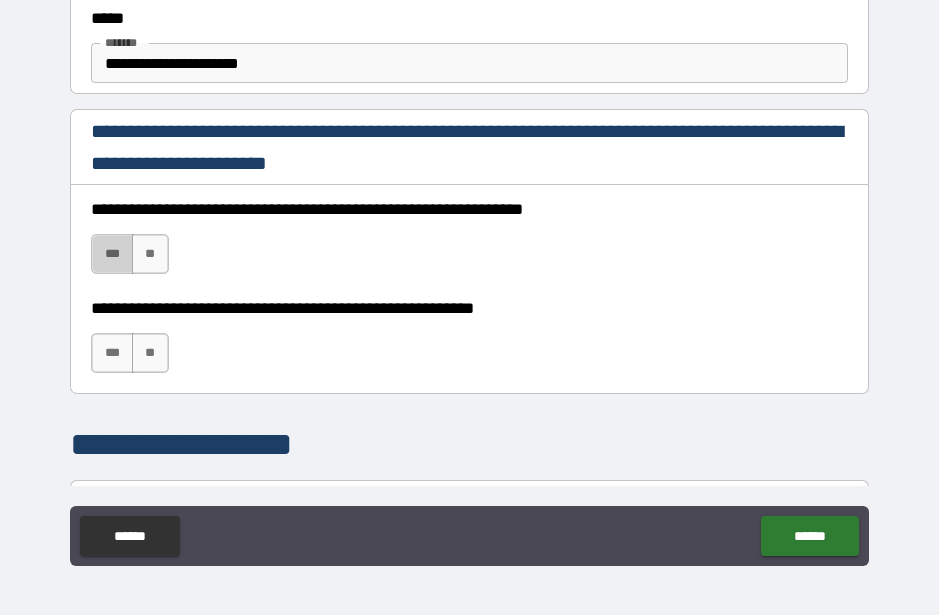 click on "***" at bounding box center (112, 254) 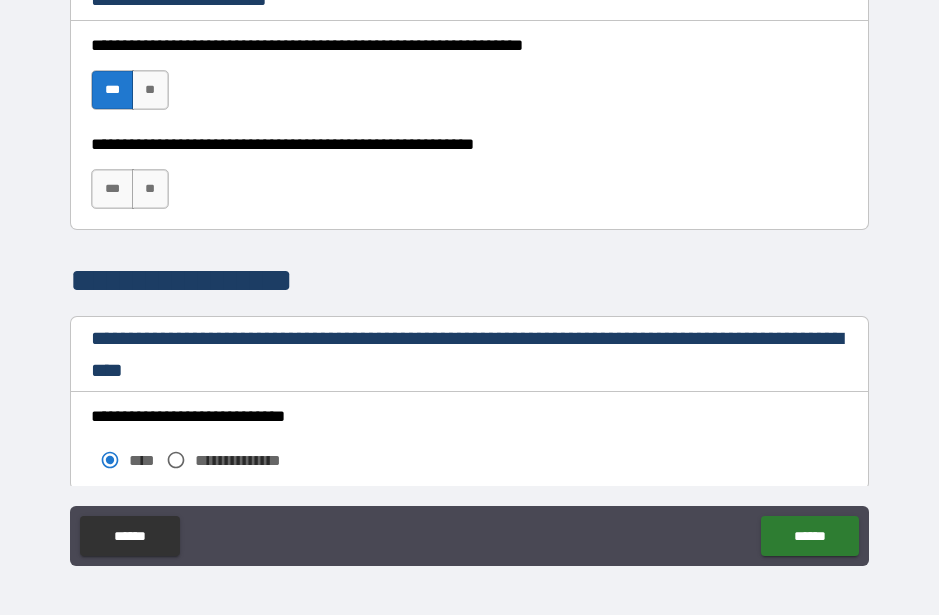 scroll, scrollTop: 1421, scrollLeft: 0, axis: vertical 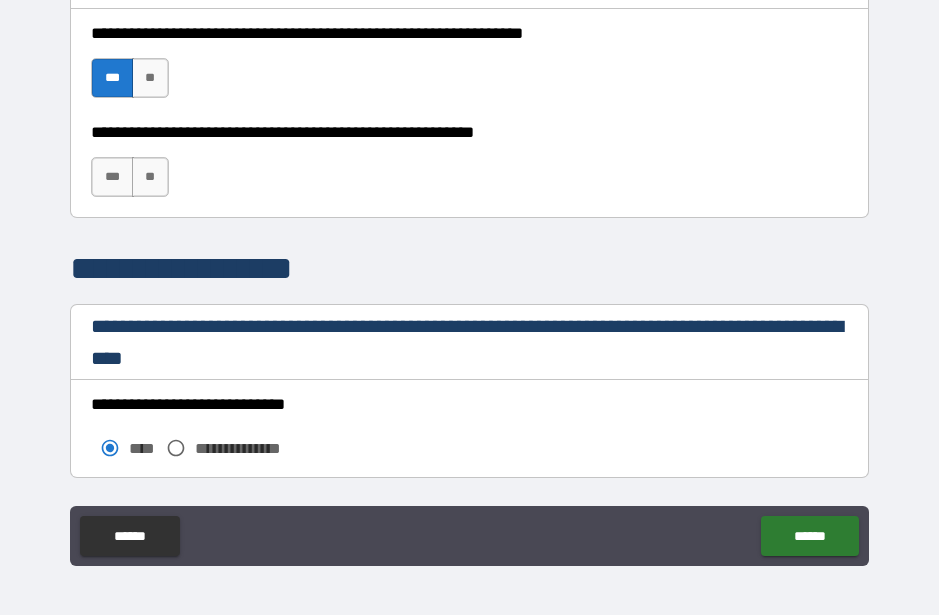 click on "***" at bounding box center (112, 177) 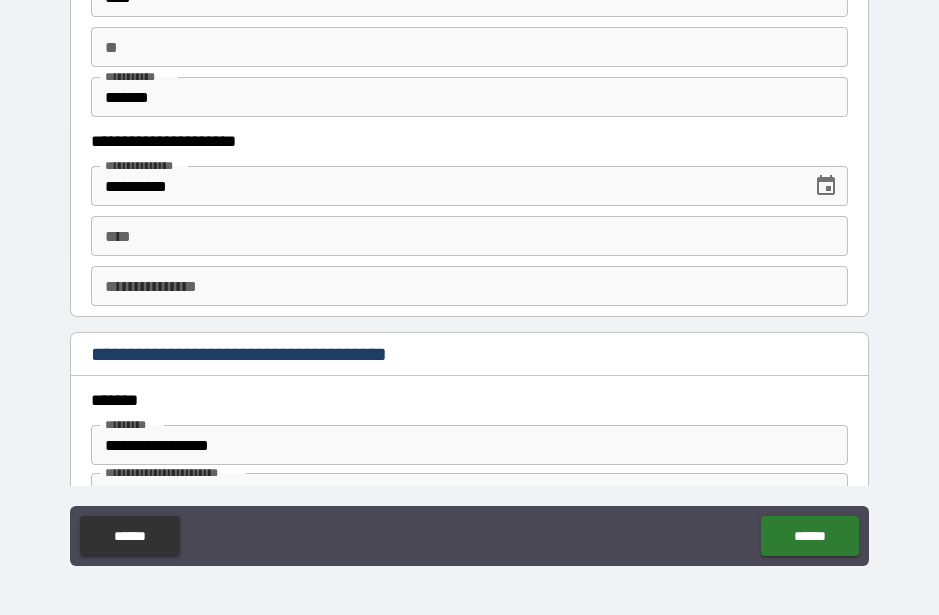 scroll, scrollTop: 2029, scrollLeft: 0, axis: vertical 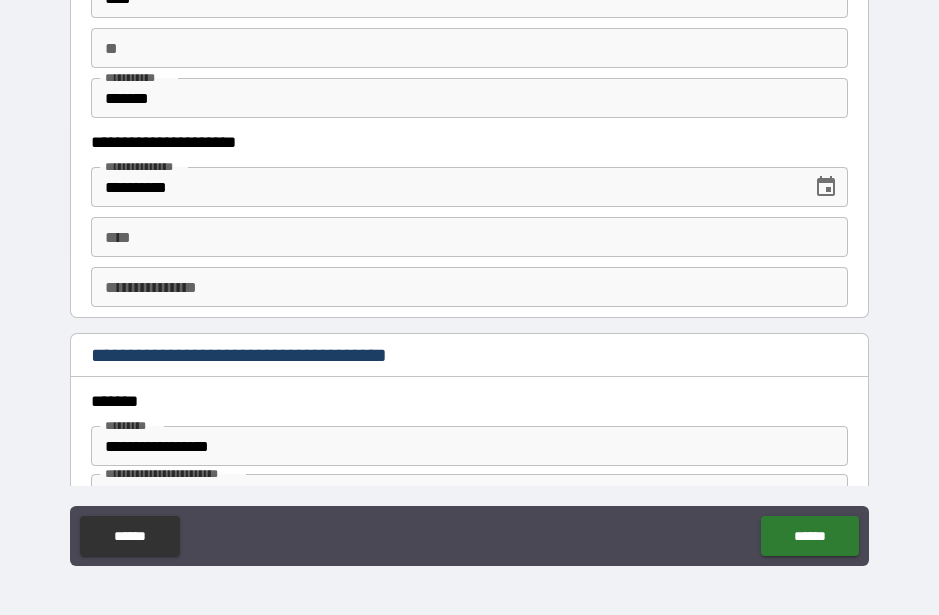click on "**** ****" at bounding box center [469, 237] 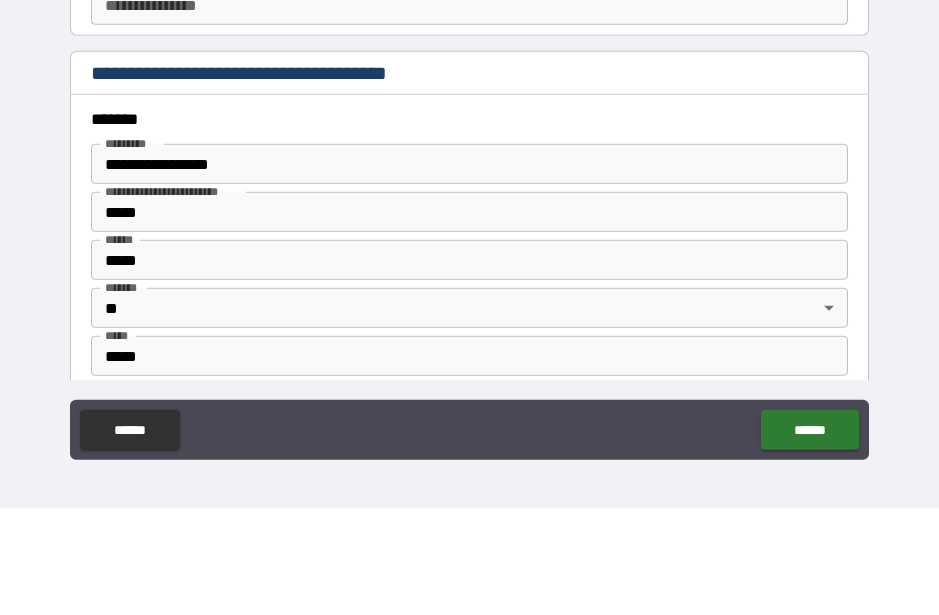 scroll, scrollTop: 2253, scrollLeft: 0, axis: vertical 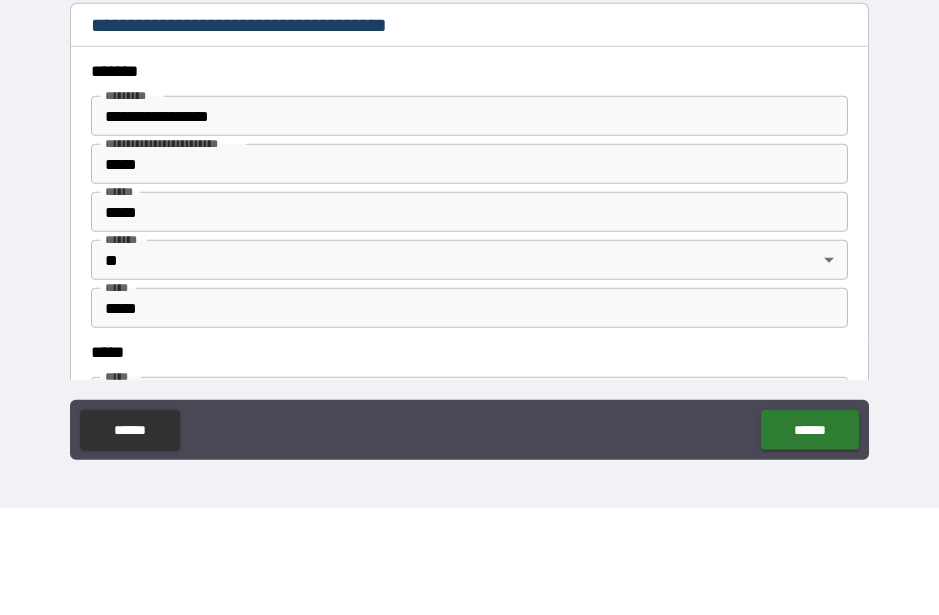 type on "**********" 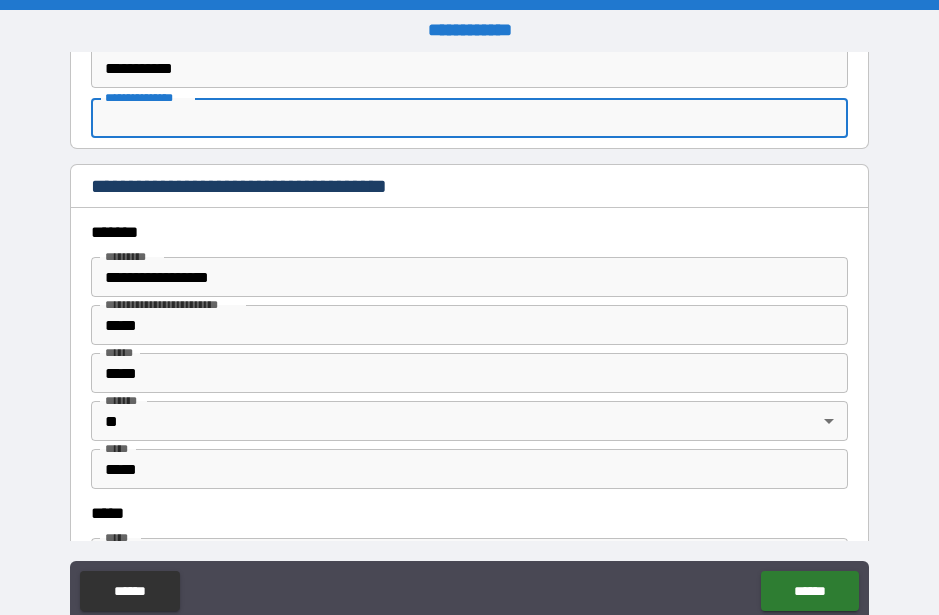 click on "**********" at bounding box center [469, 337] 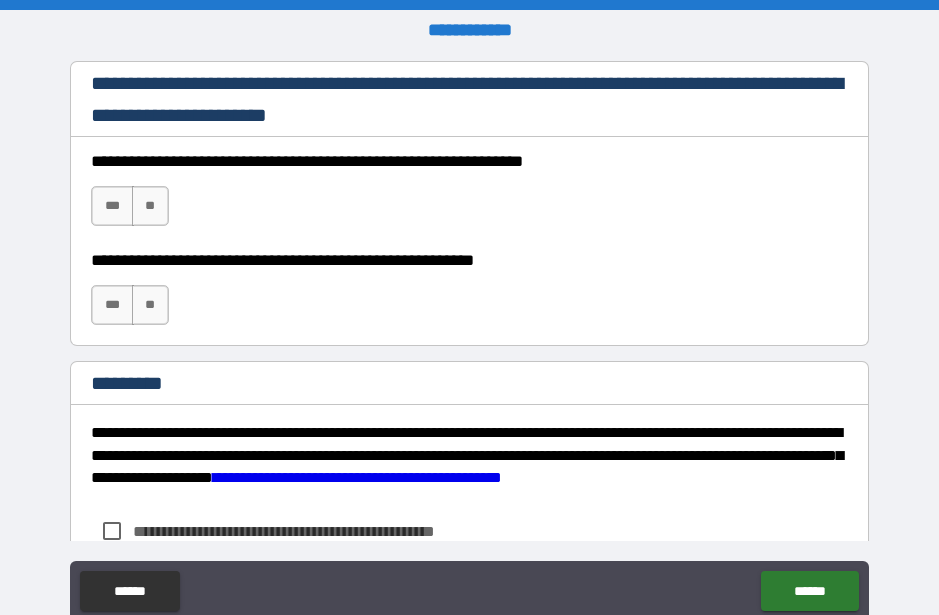 scroll, scrollTop: 2987, scrollLeft: 0, axis: vertical 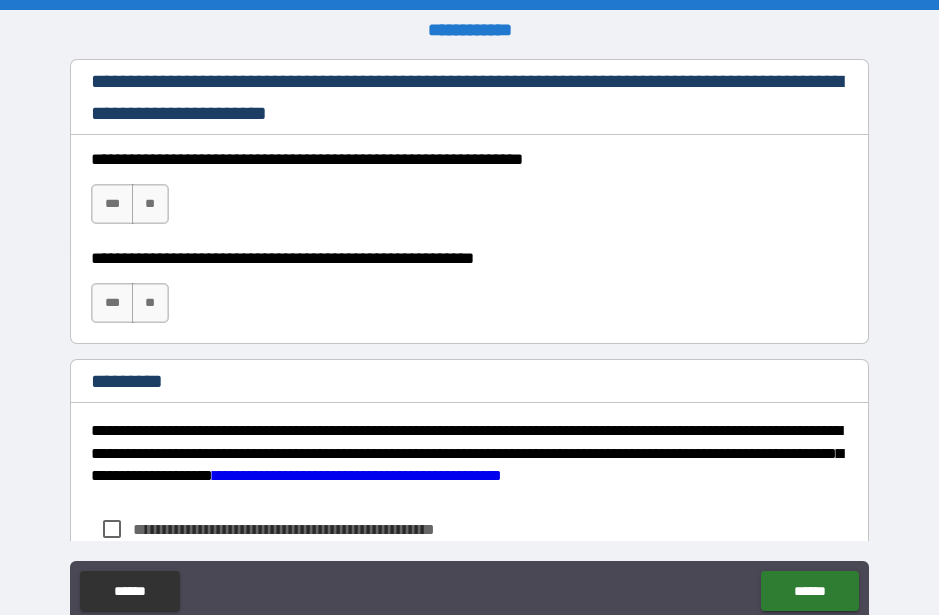 click on "***" at bounding box center [112, 204] 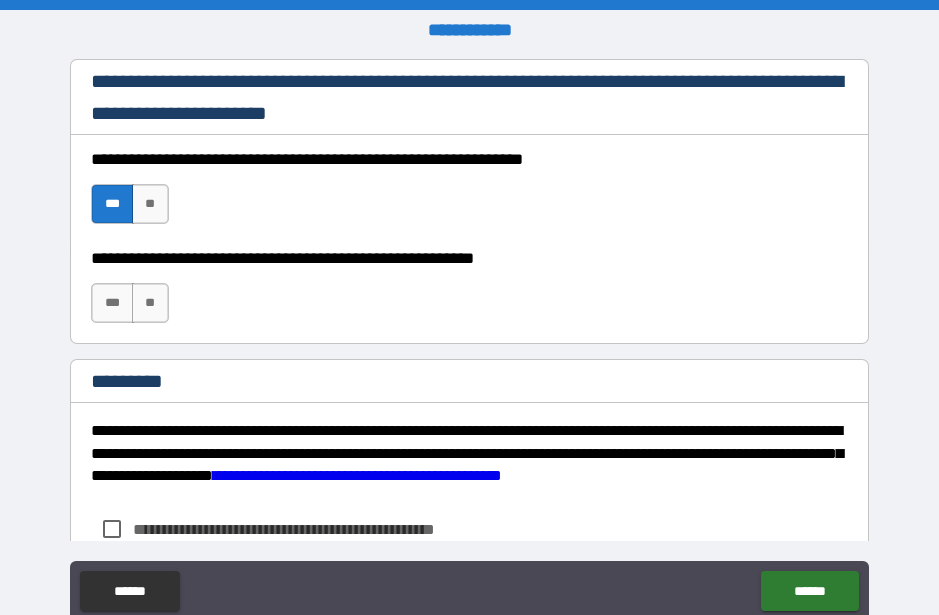 click on "***" at bounding box center [112, 303] 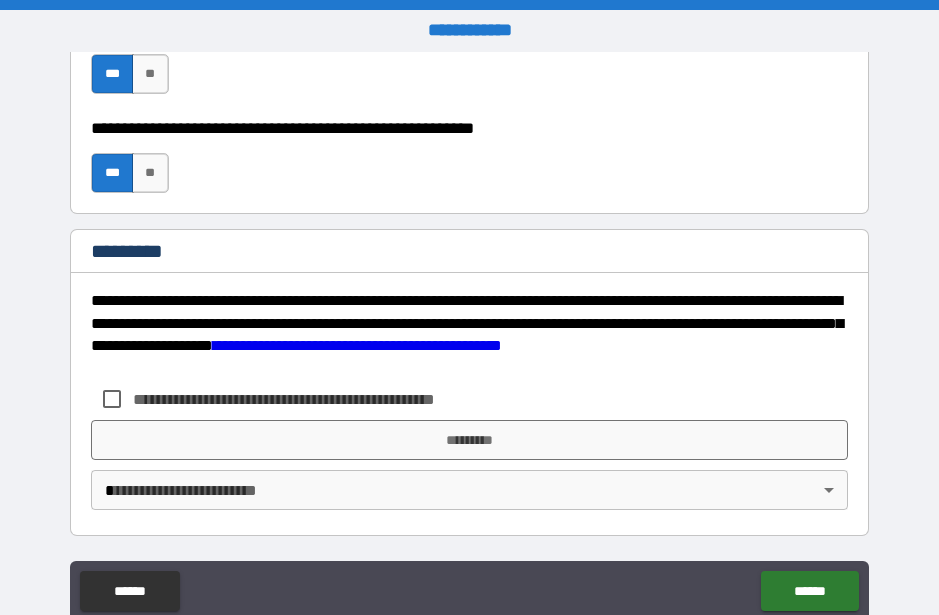 scroll, scrollTop: 3117, scrollLeft: 0, axis: vertical 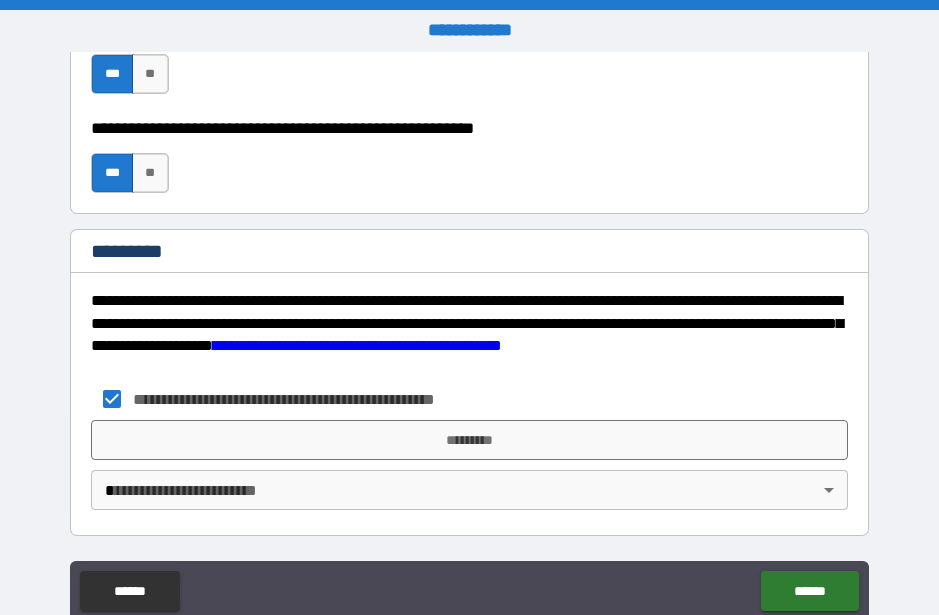 click on "*********" at bounding box center (469, 440) 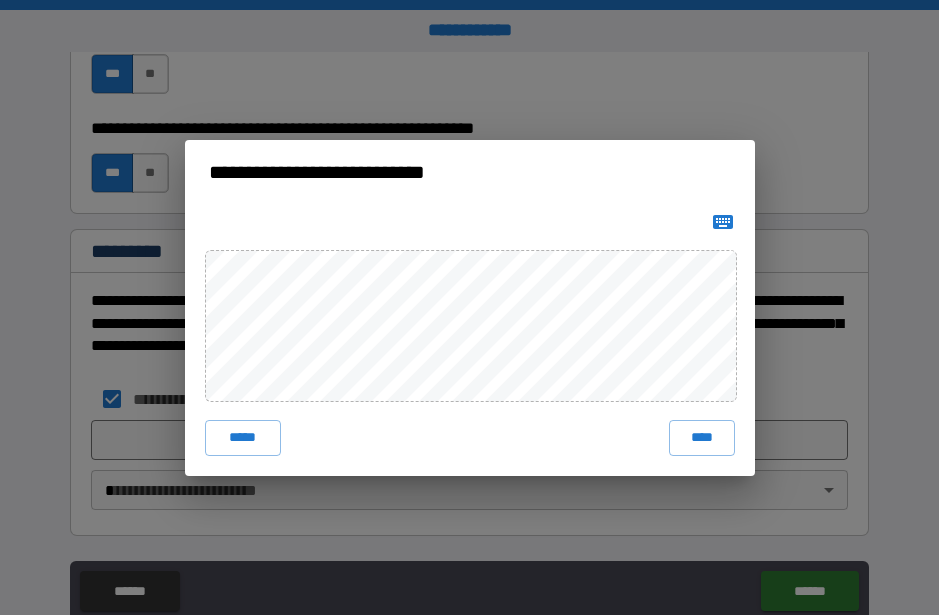 click on "****" at bounding box center [702, 438] 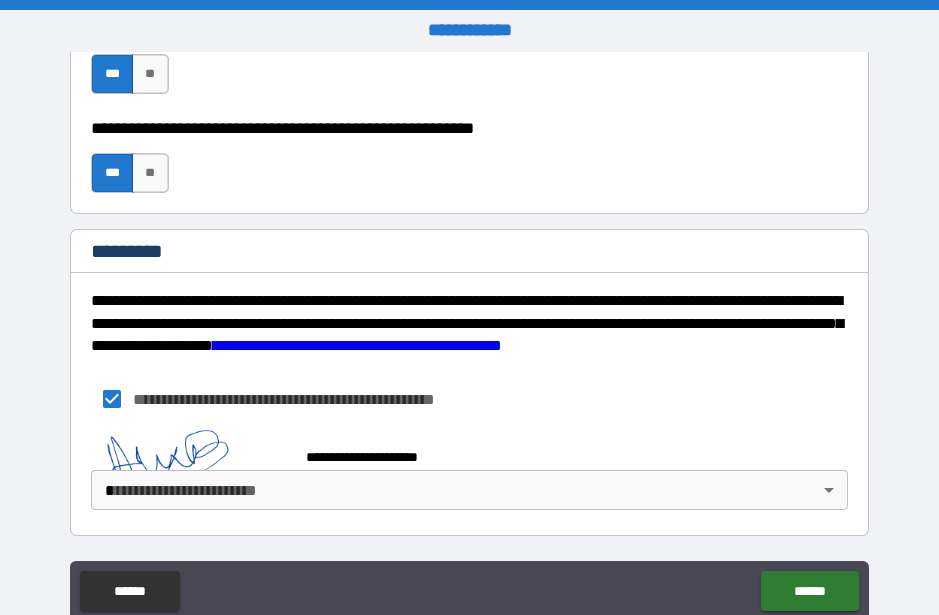 scroll, scrollTop: 3107, scrollLeft: 0, axis: vertical 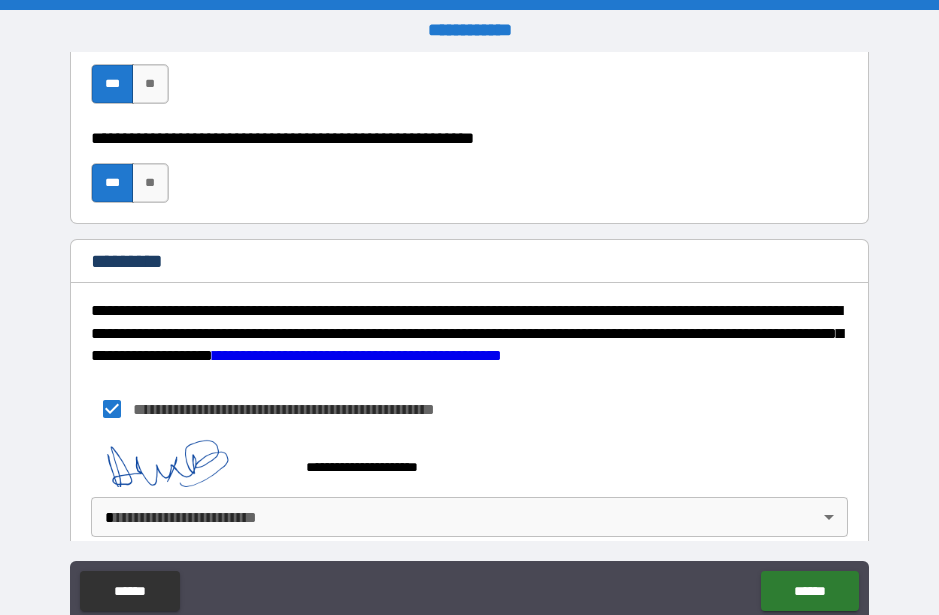 click on "**********" at bounding box center [469, 335] 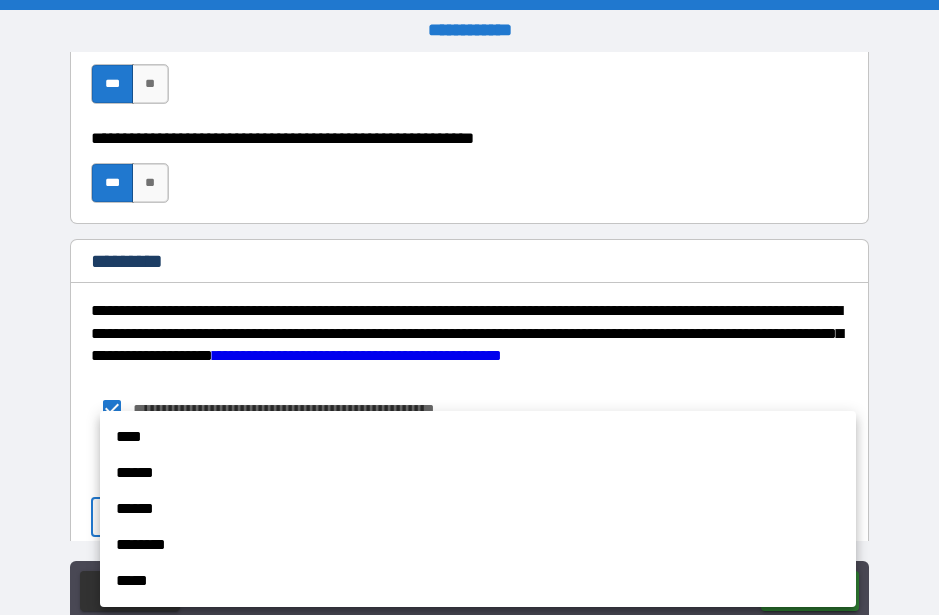 click on "******" at bounding box center (478, 473) 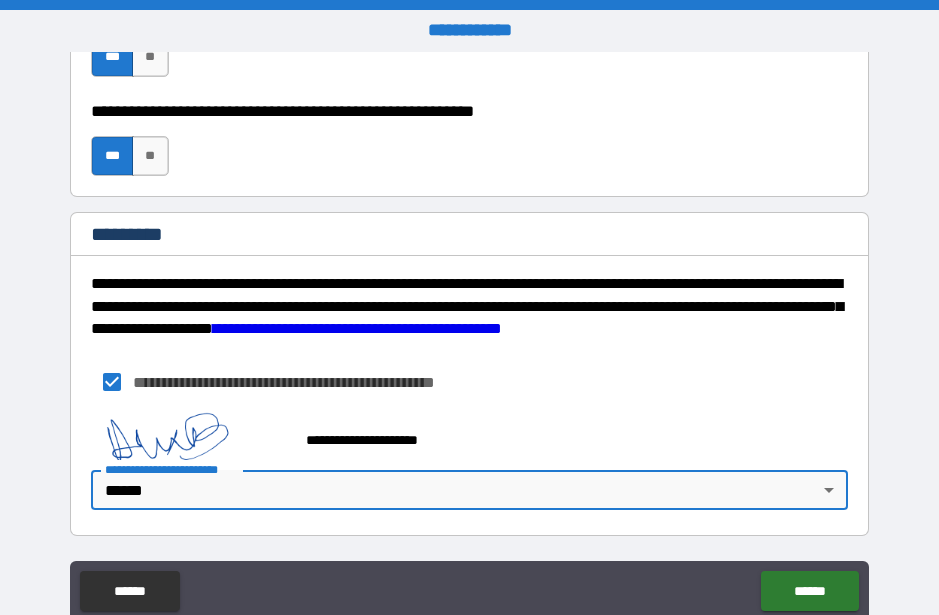 scroll, scrollTop: 3134, scrollLeft: 0, axis: vertical 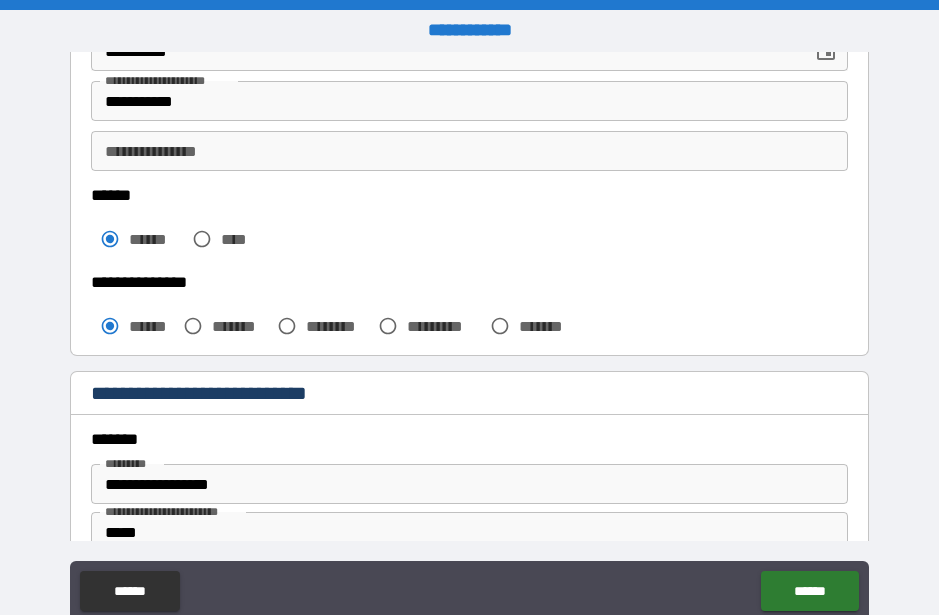 click on "******" at bounding box center [809, 591] 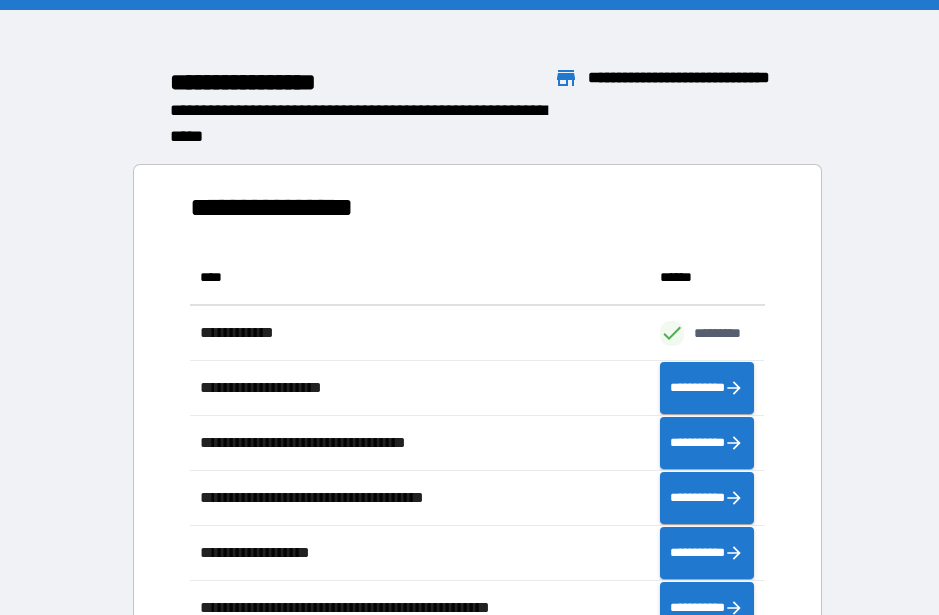 scroll, scrollTop: 1, scrollLeft: 1, axis: both 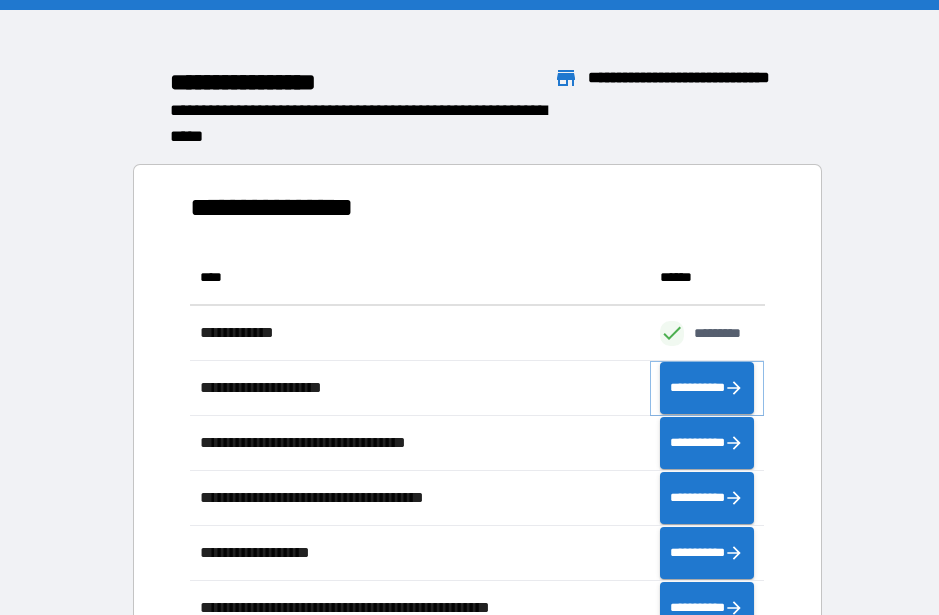 click on "**********" at bounding box center (707, 388) 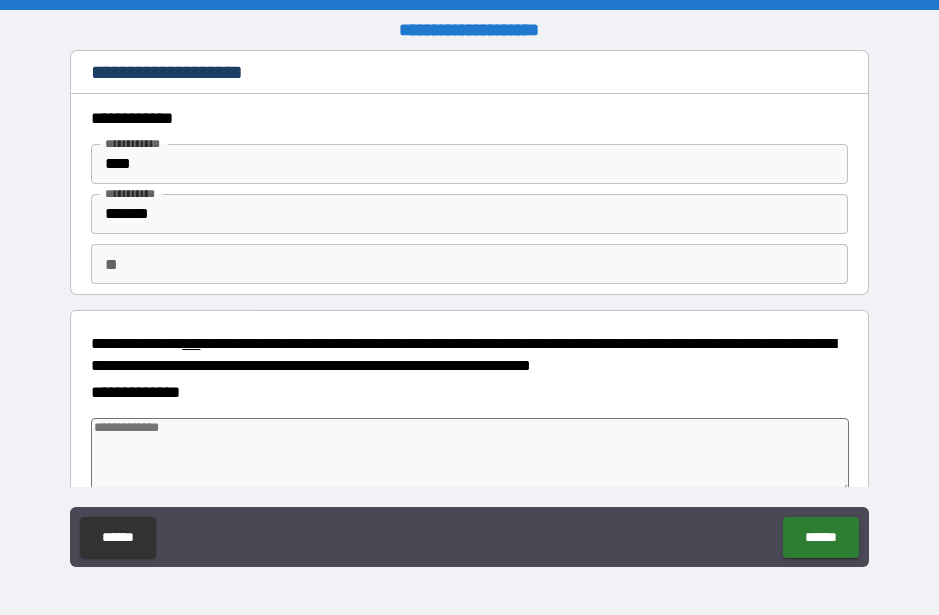 type on "*" 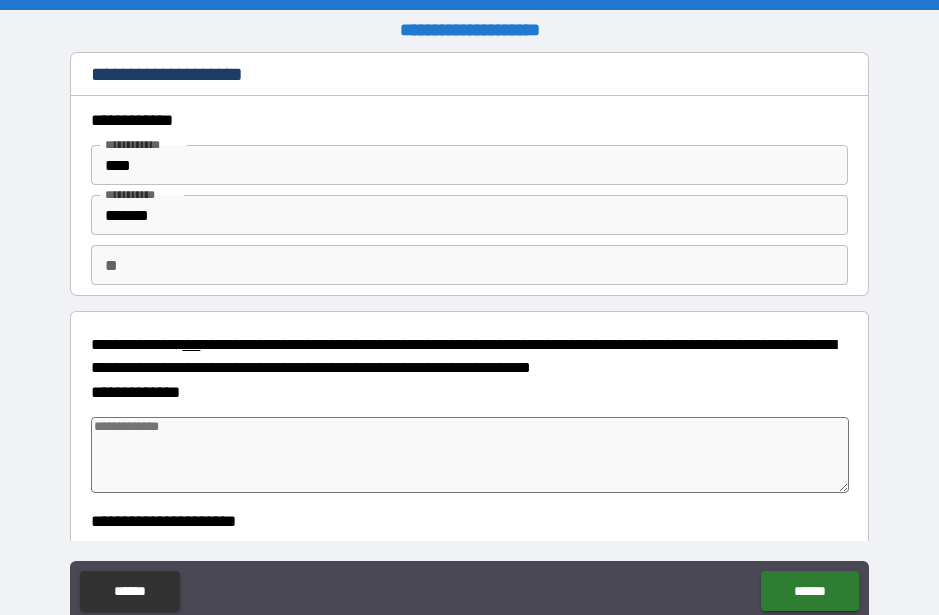 click at bounding box center [469, 455] 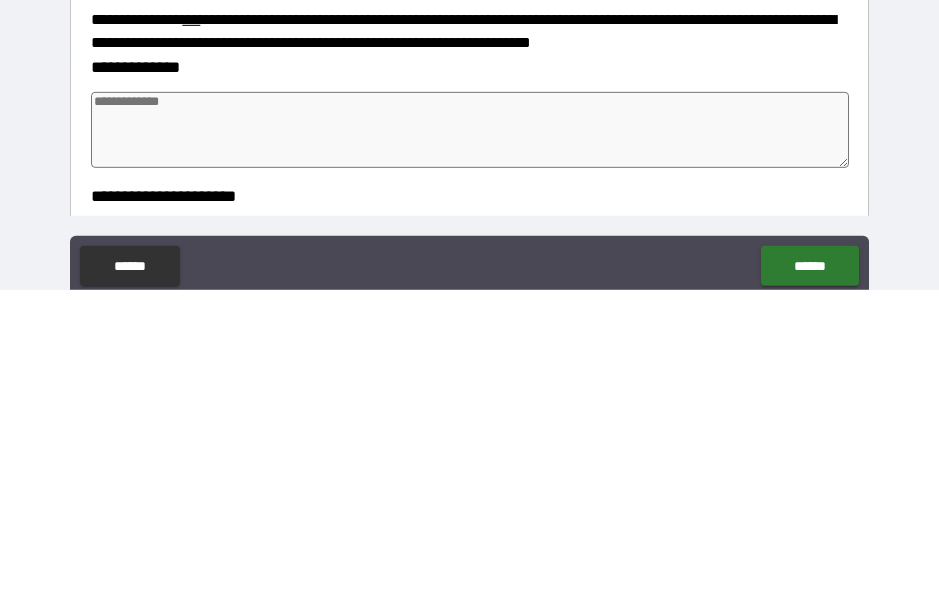 type on "*" 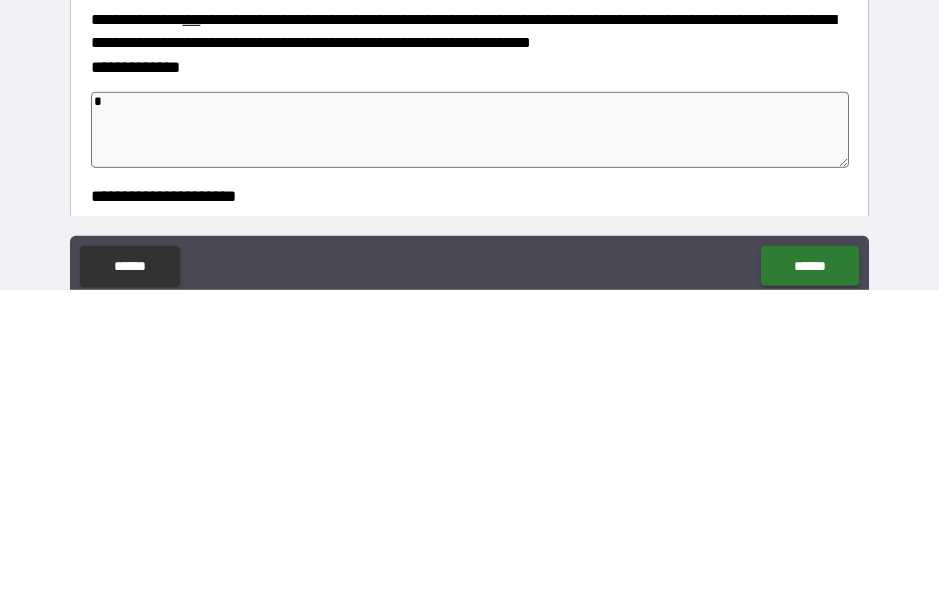 type on "**" 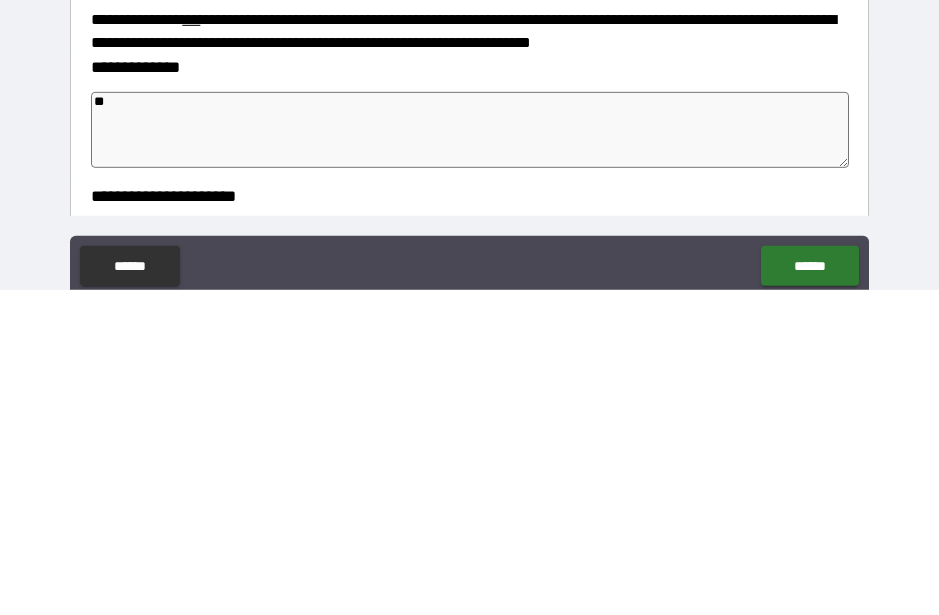 type on "*" 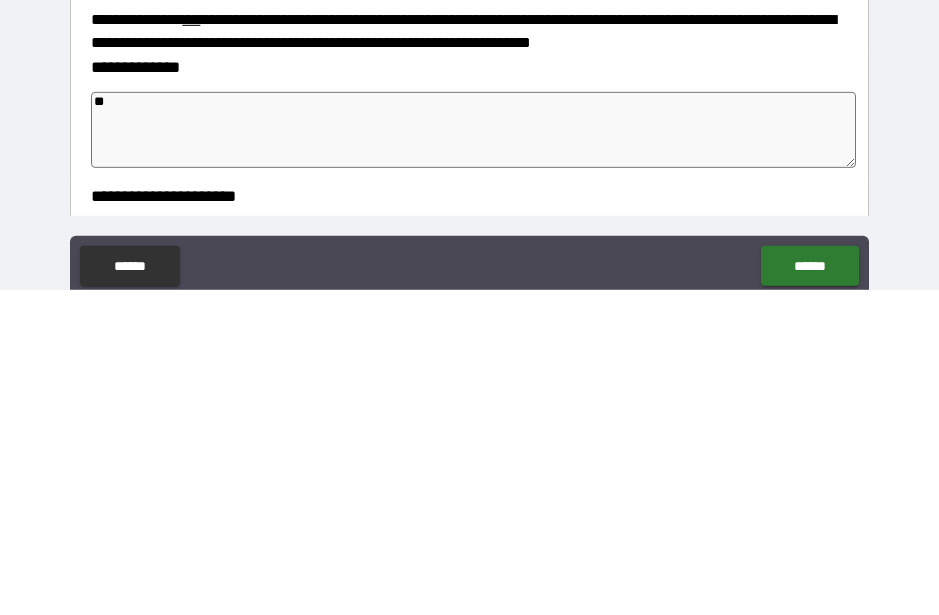 type on "*" 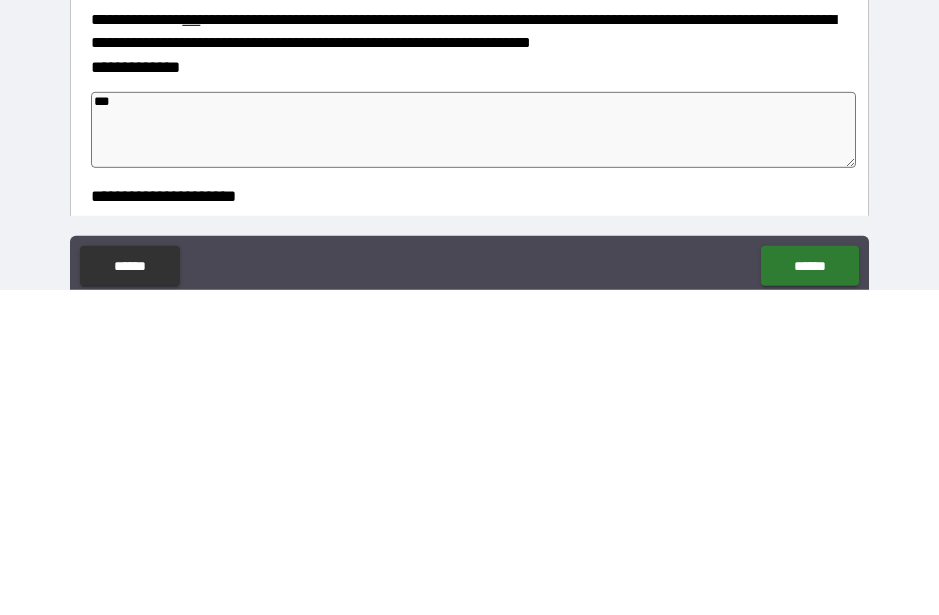 type on "*" 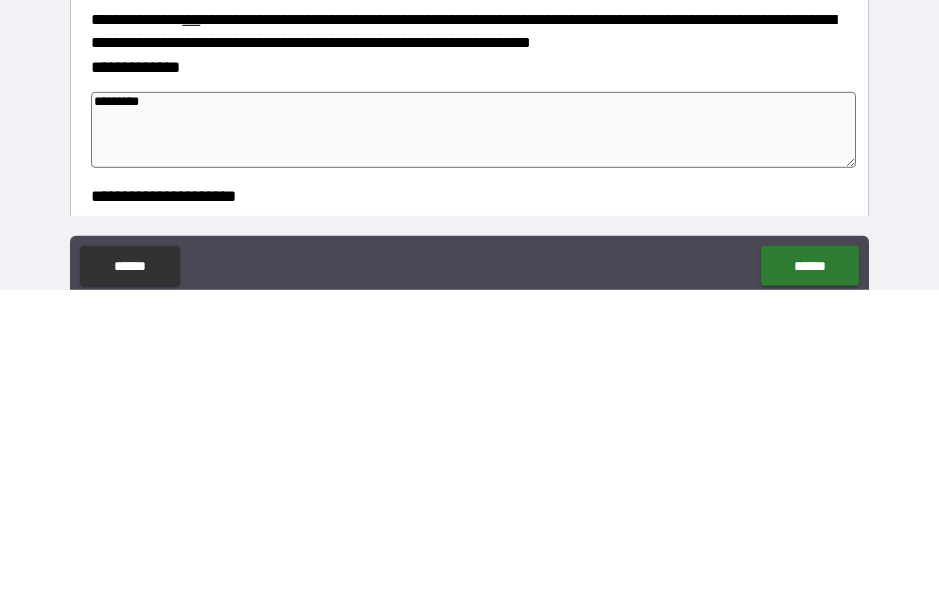 type on "*********" 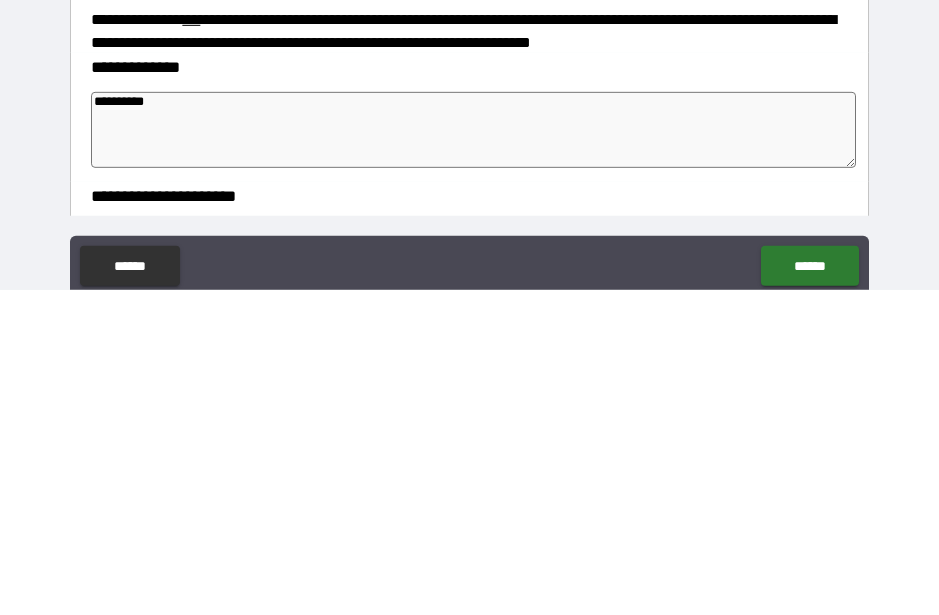 type on "*" 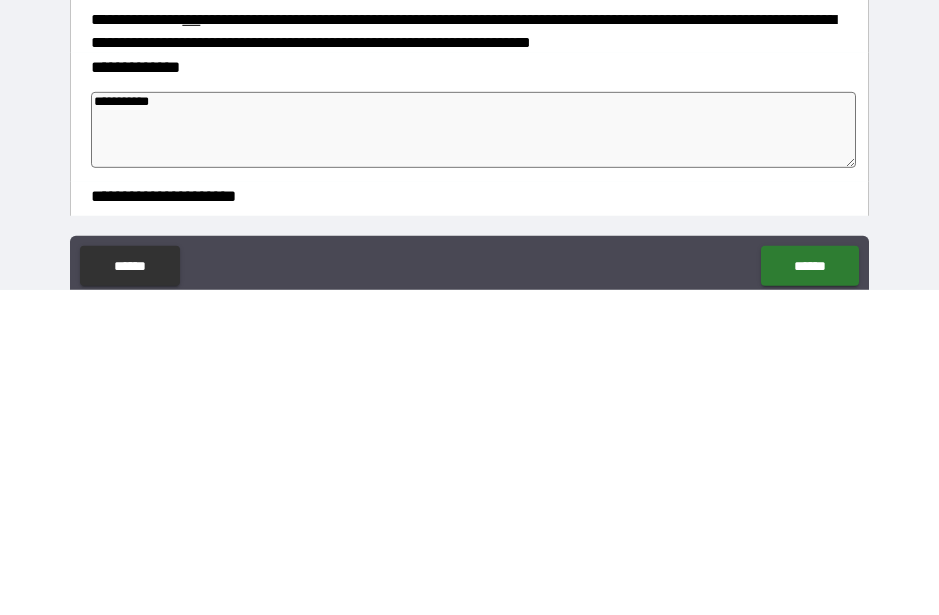 type on "*" 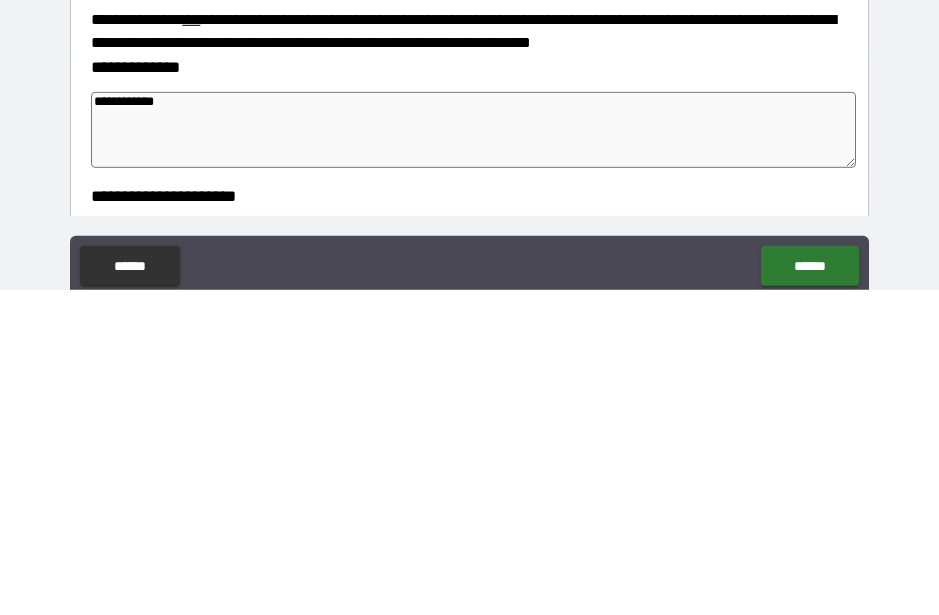 type on "*" 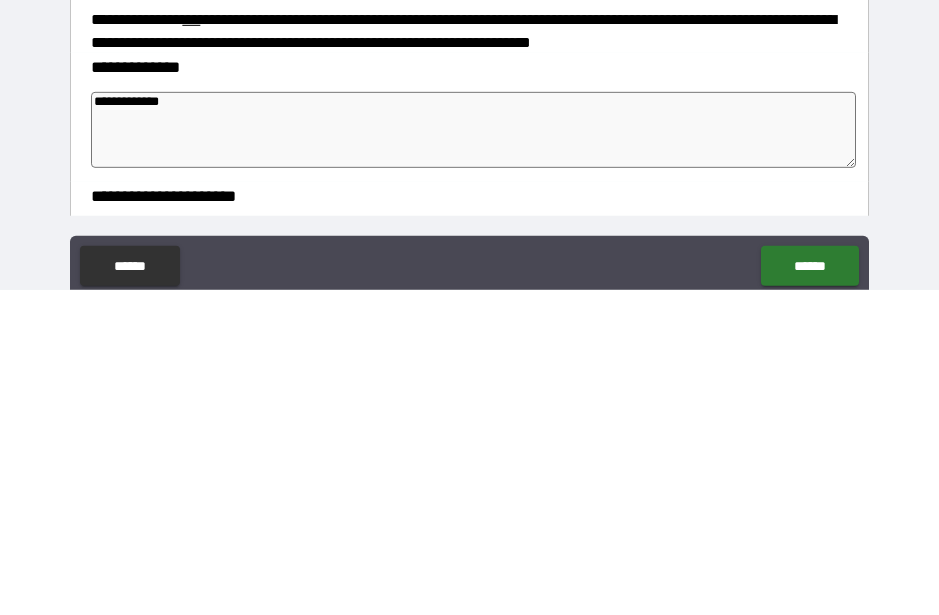 type on "*" 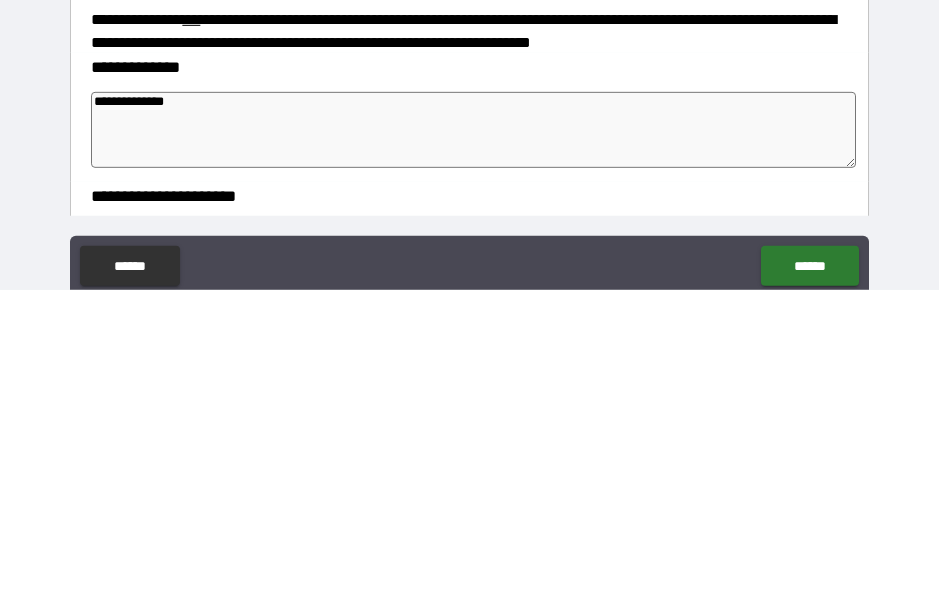 type on "*" 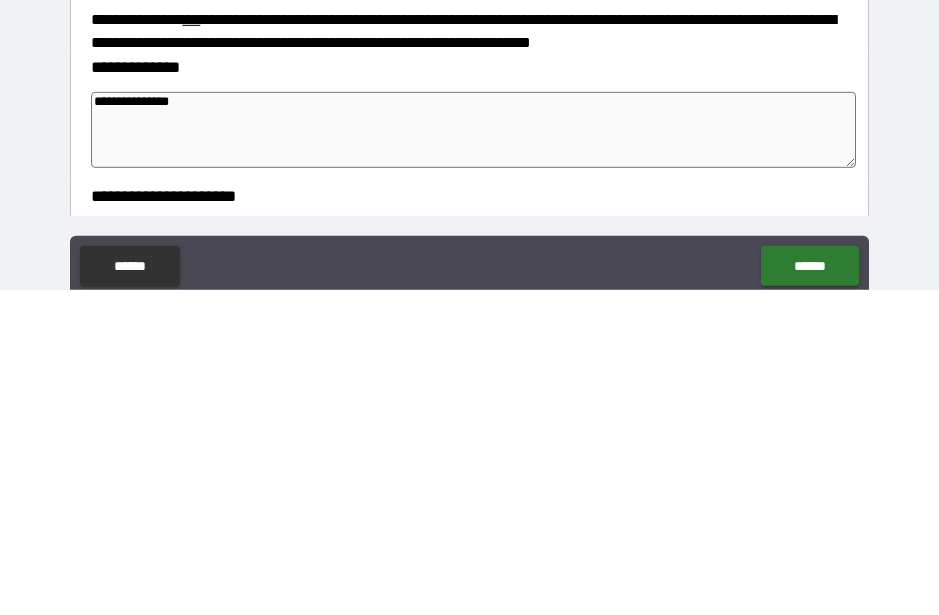 type on "*" 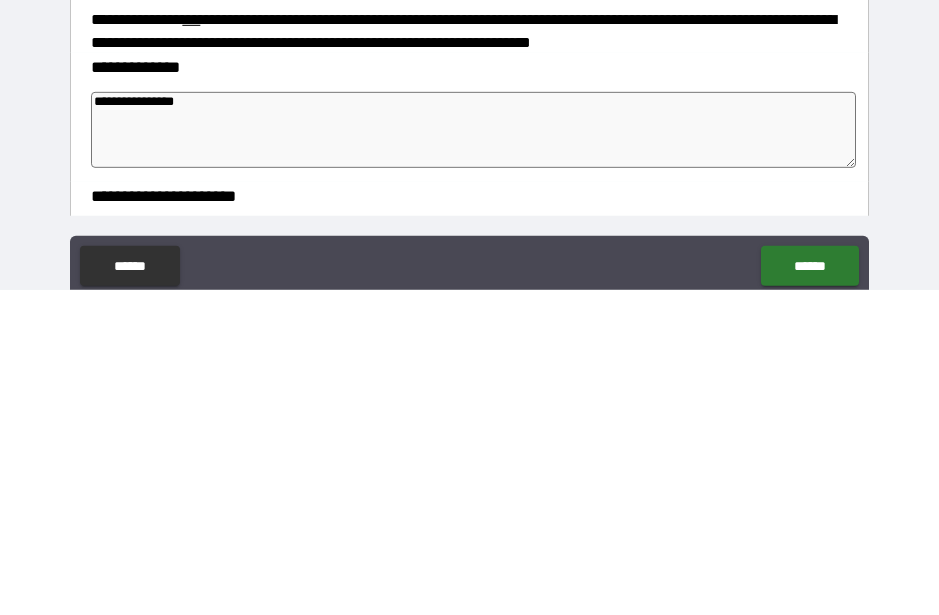 type on "*" 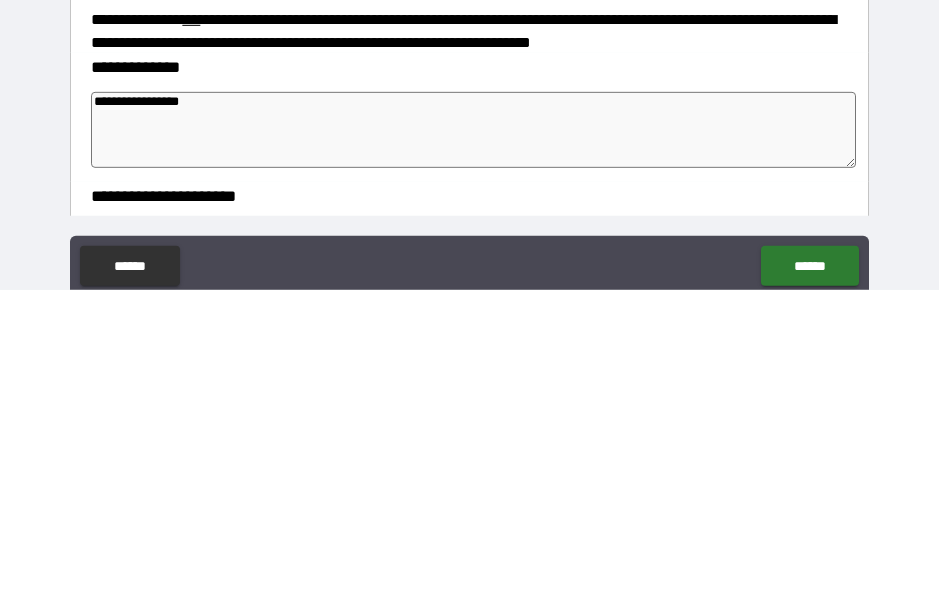type on "*" 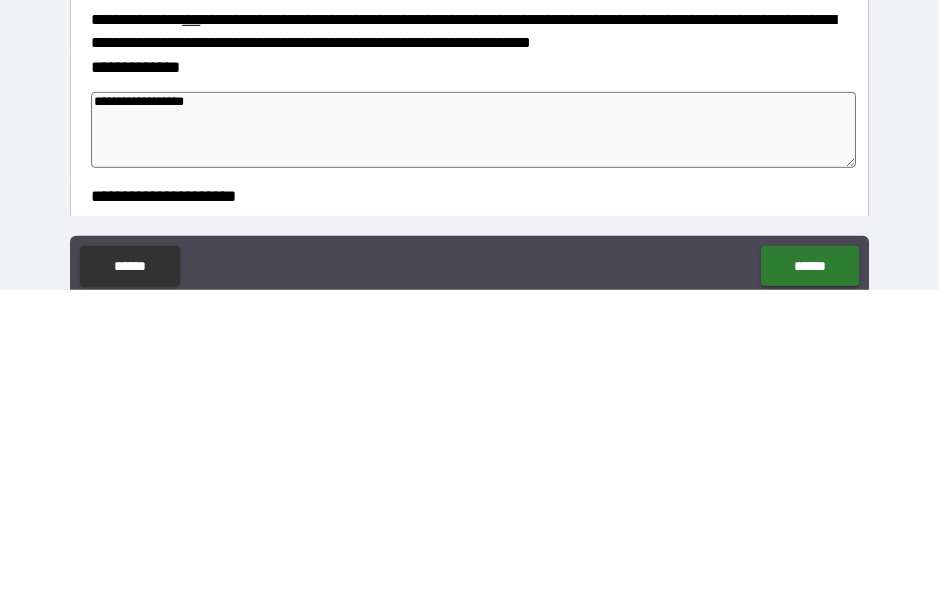 type on "*" 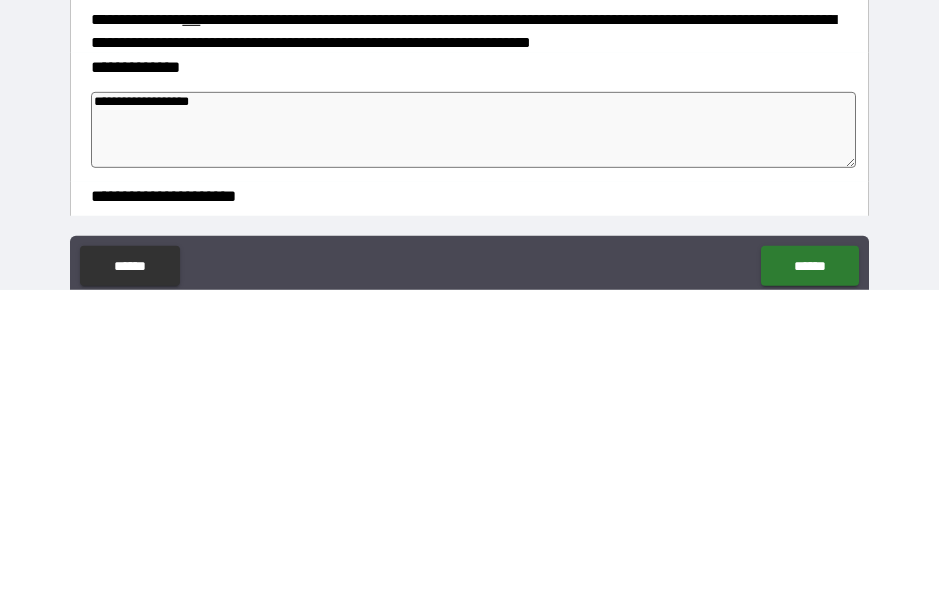 type on "*" 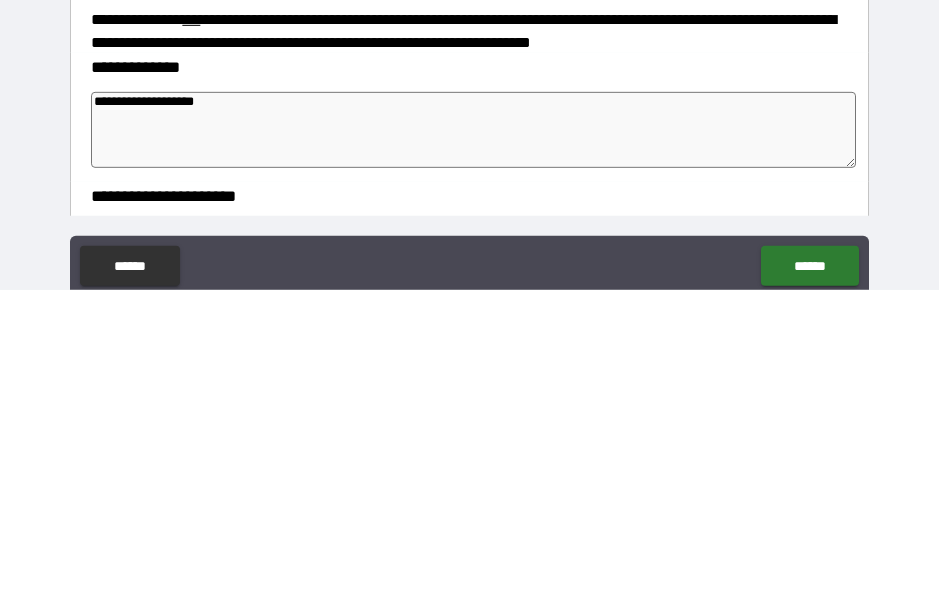 type on "*" 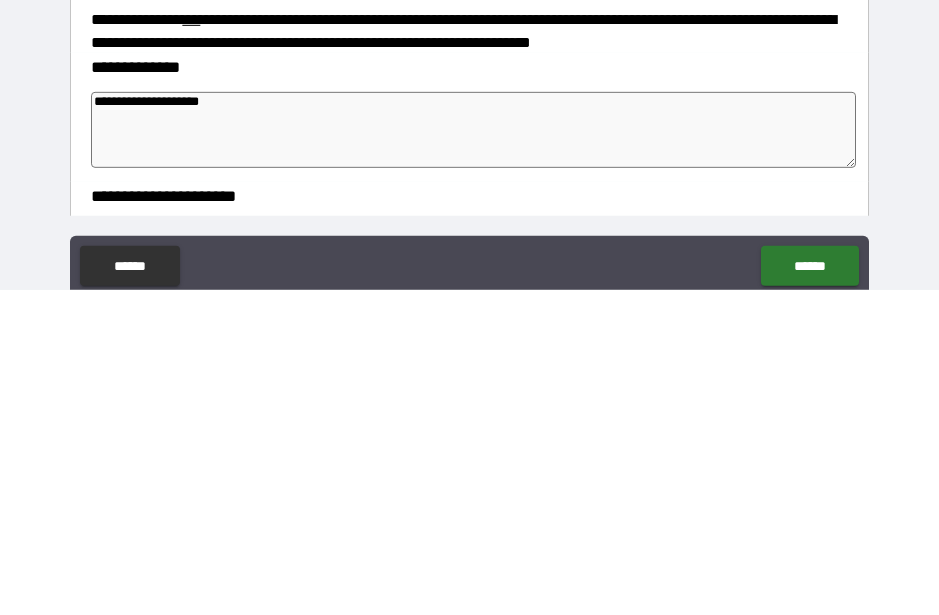 type on "*" 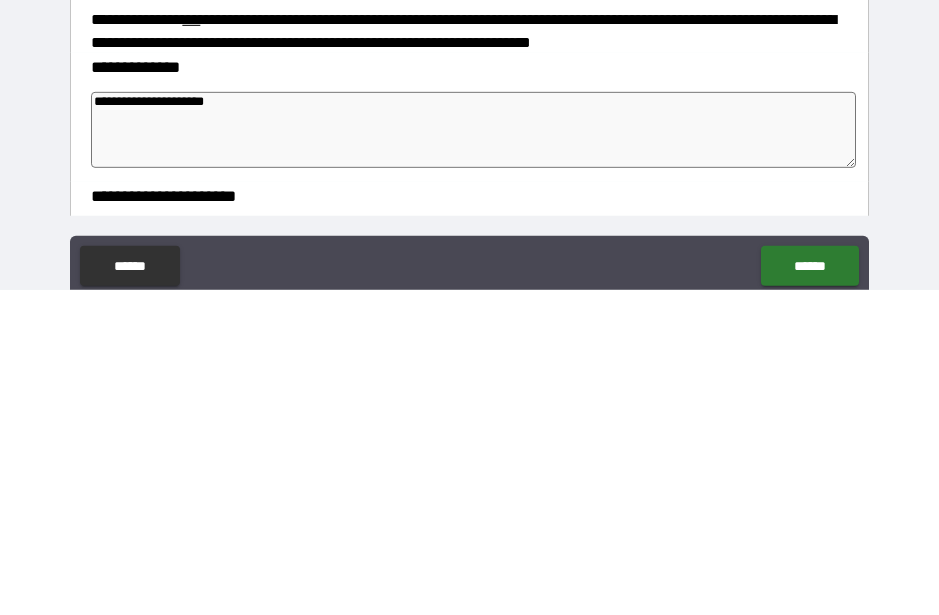 type on "*" 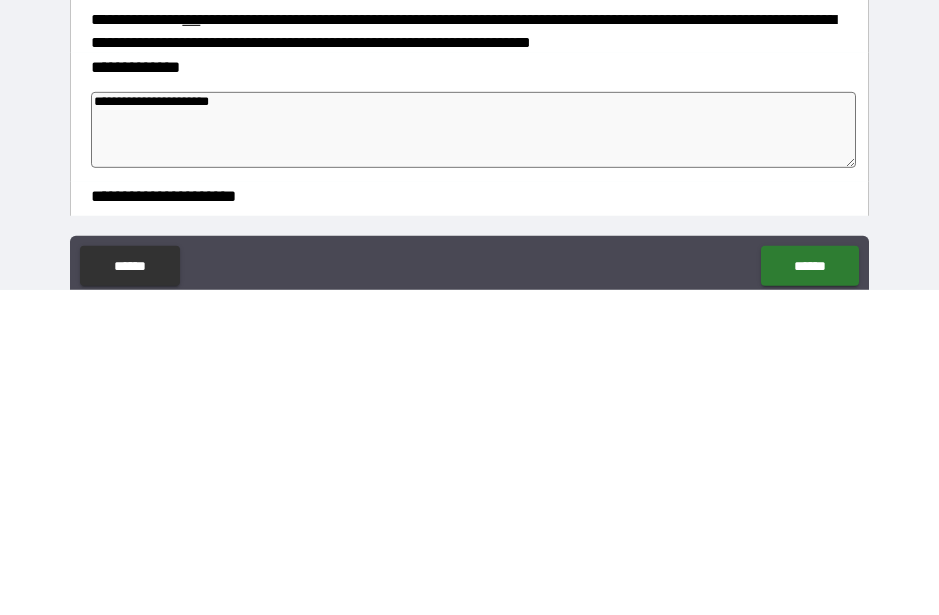 type on "**********" 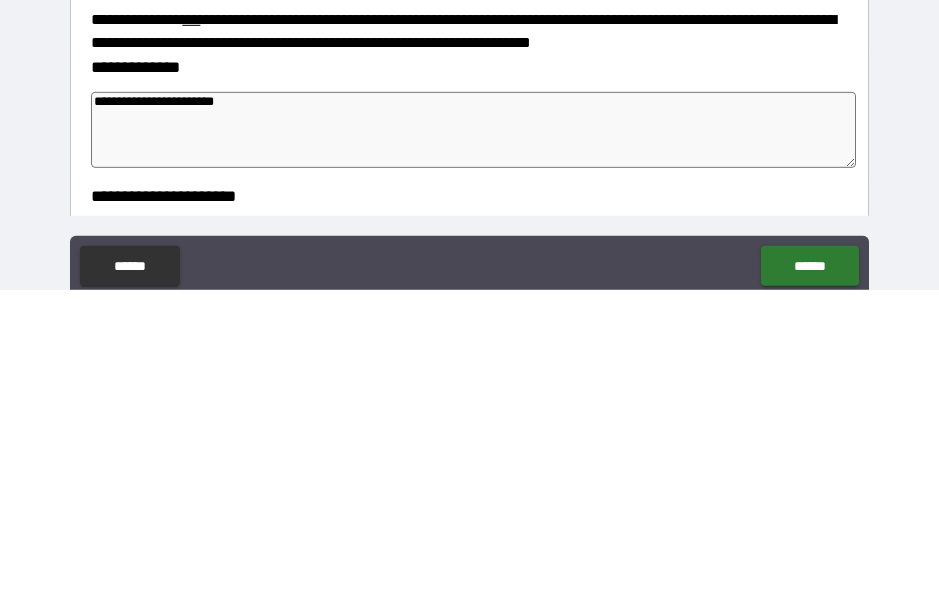 type on "*" 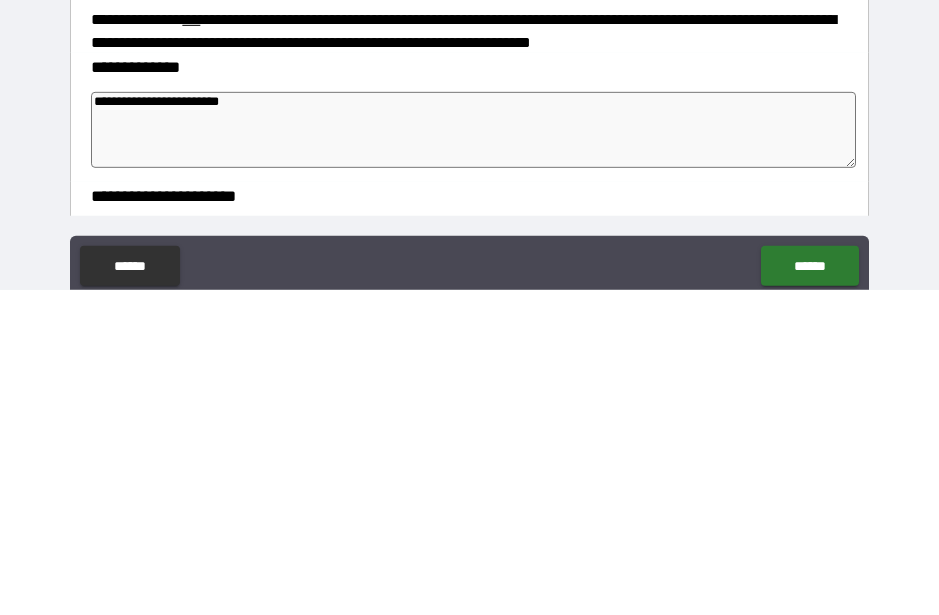 type on "**********" 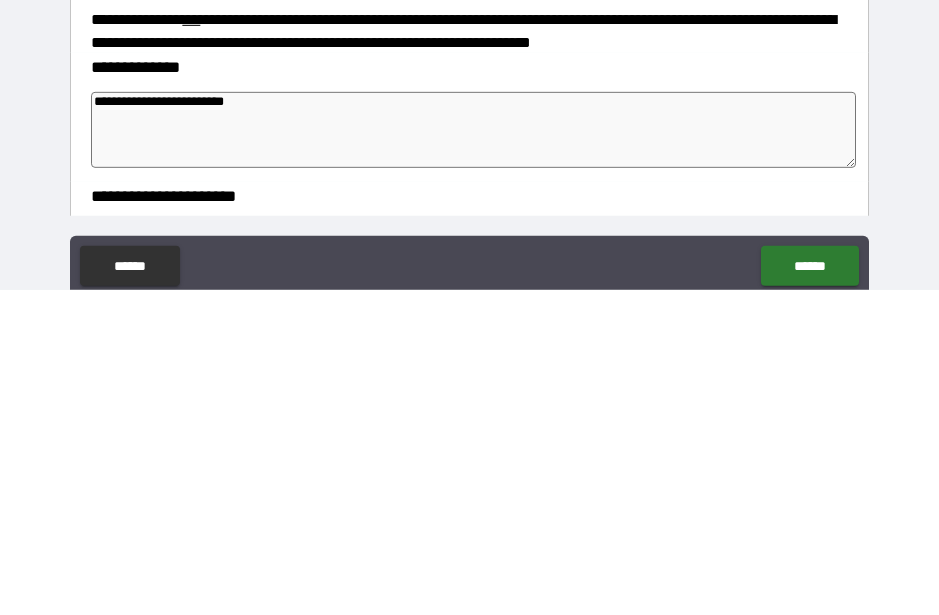 type on "*" 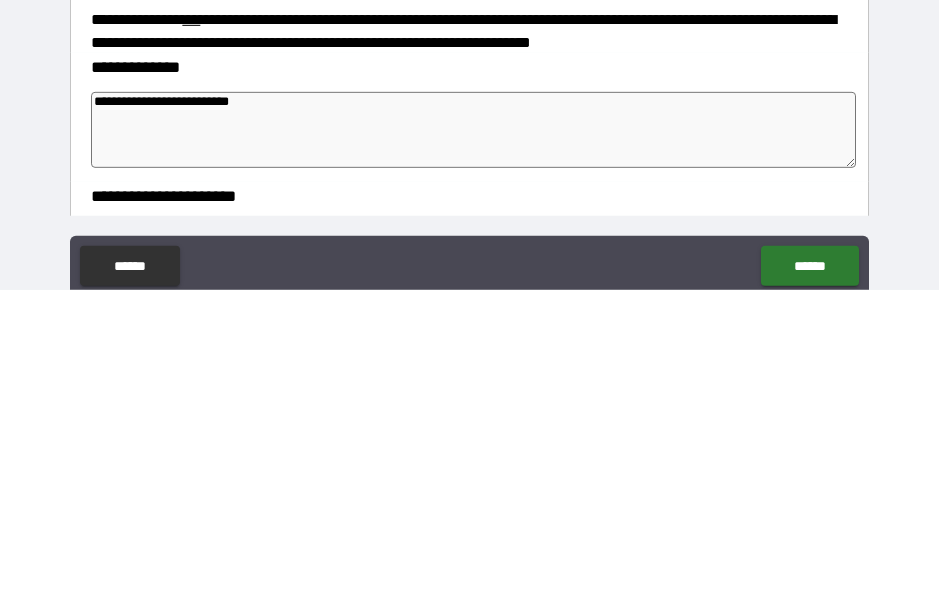 type on "*" 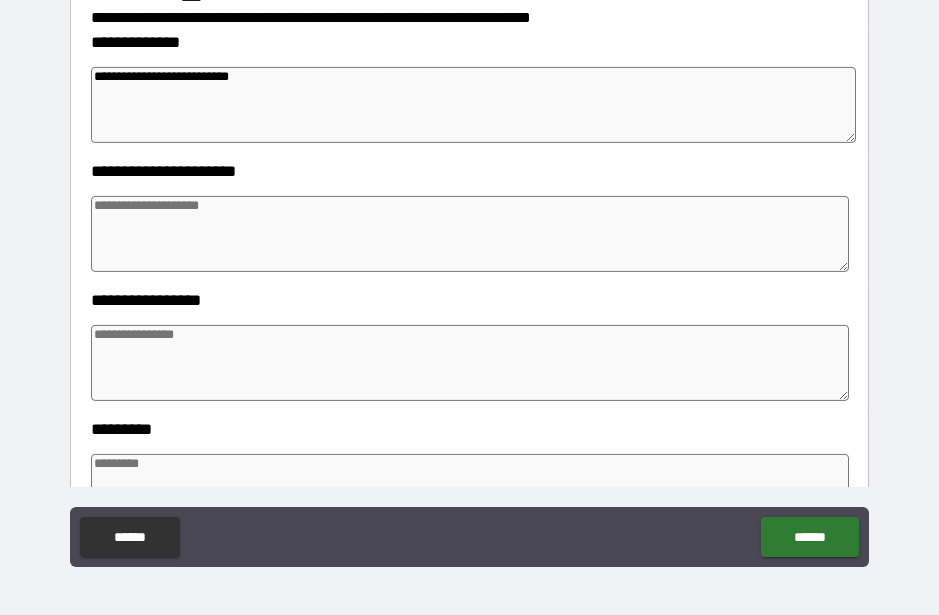 scroll, scrollTop: 304, scrollLeft: 0, axis: vertical 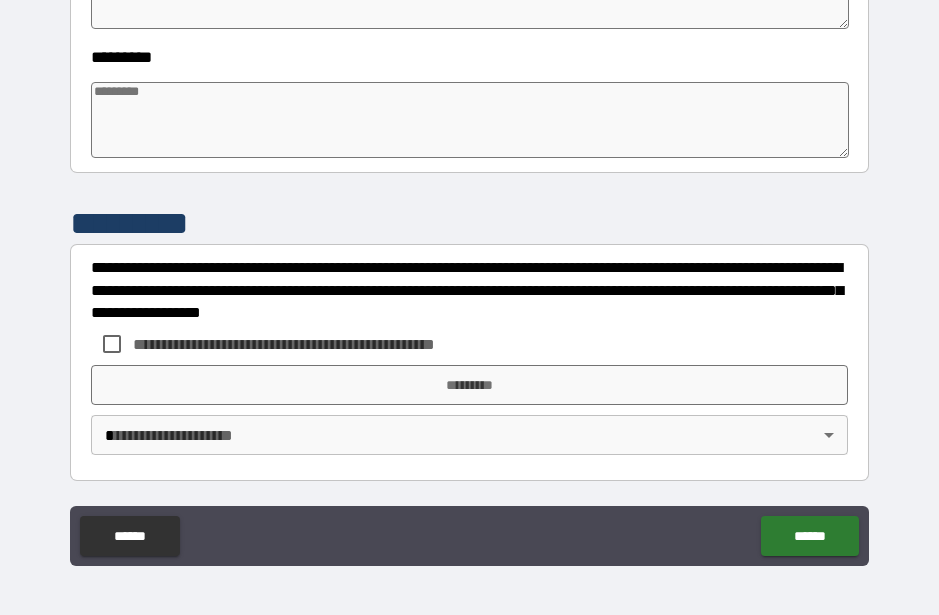 type on "*" 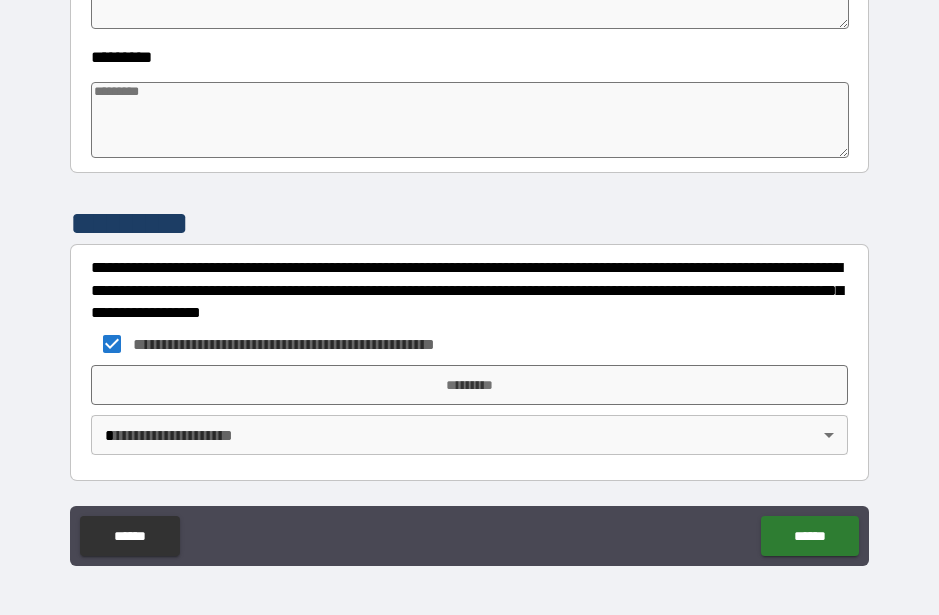 click on "*********" at bounding box center [469, 385] 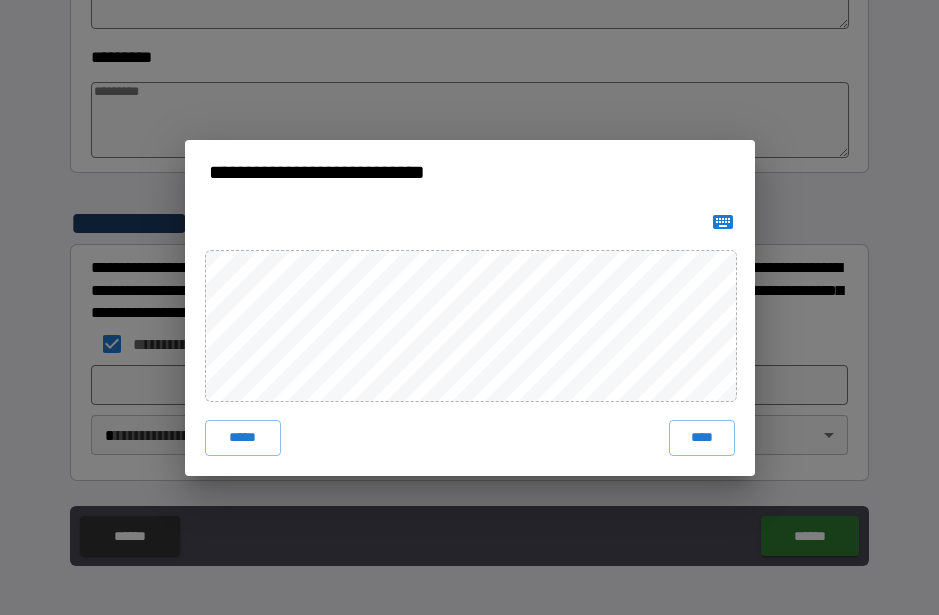 click on "****" at bounding box center (702, 438) 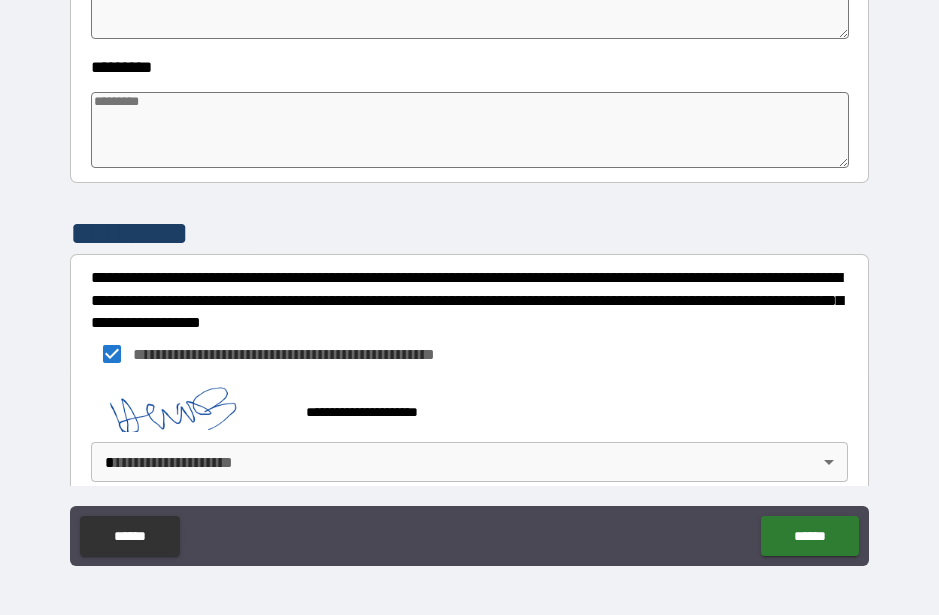 type on "*" 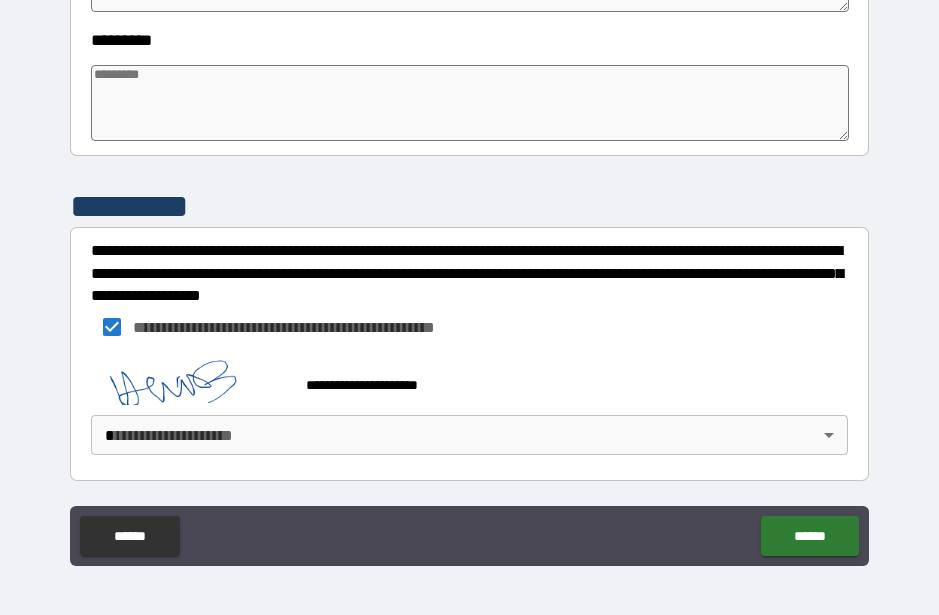 scroll, scrollTop: 684, scrollLeft: 0, axis: vertical 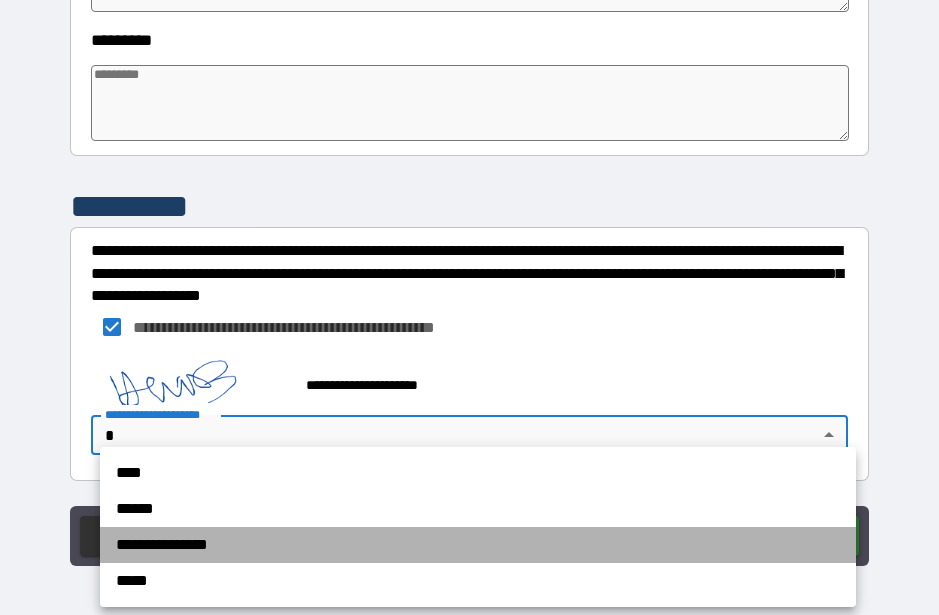 click on "**********" at bounding box center [478, 545] 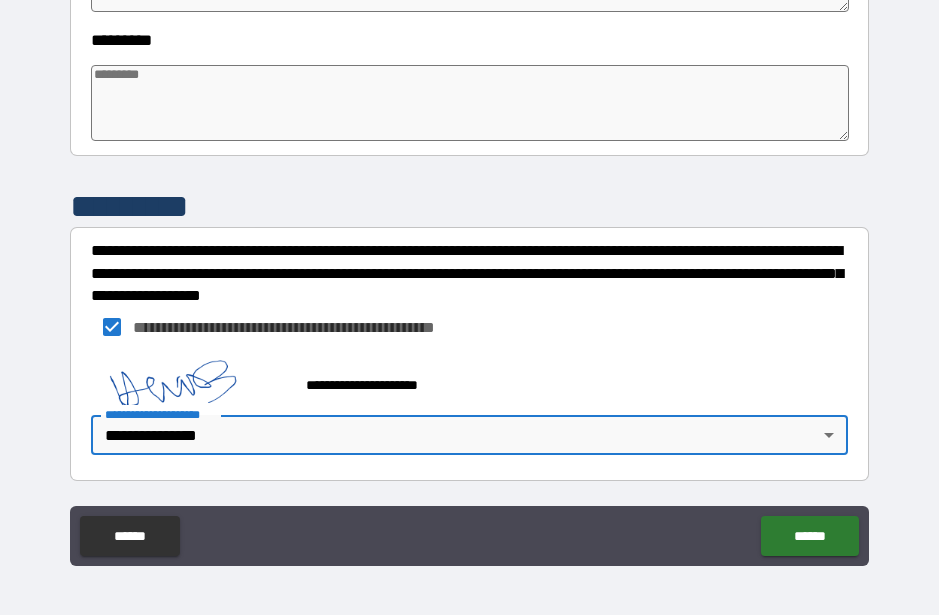click on "******" at bounding box center [809, 536] 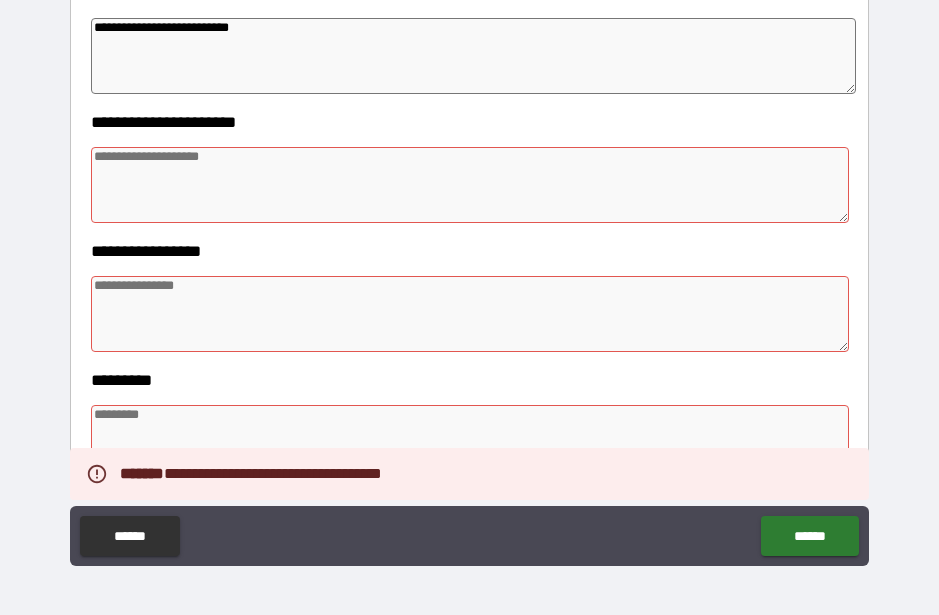 scroll, scrollTop: 349, scrollLeft: 0, axis: vertical 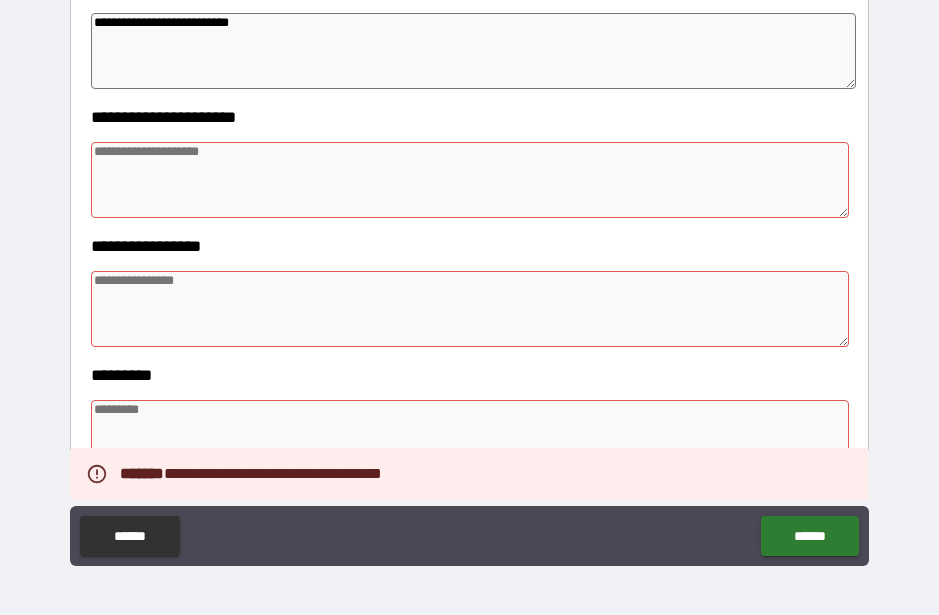 click at bounding box center [469, 180] 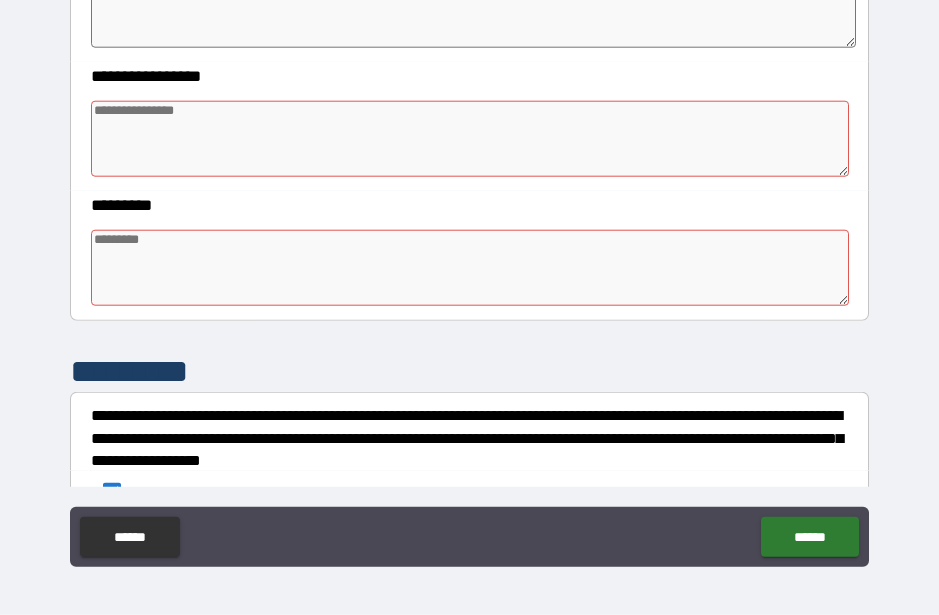 scroll, scrollTop: 524, scrollLeft: 0, axis: vertical 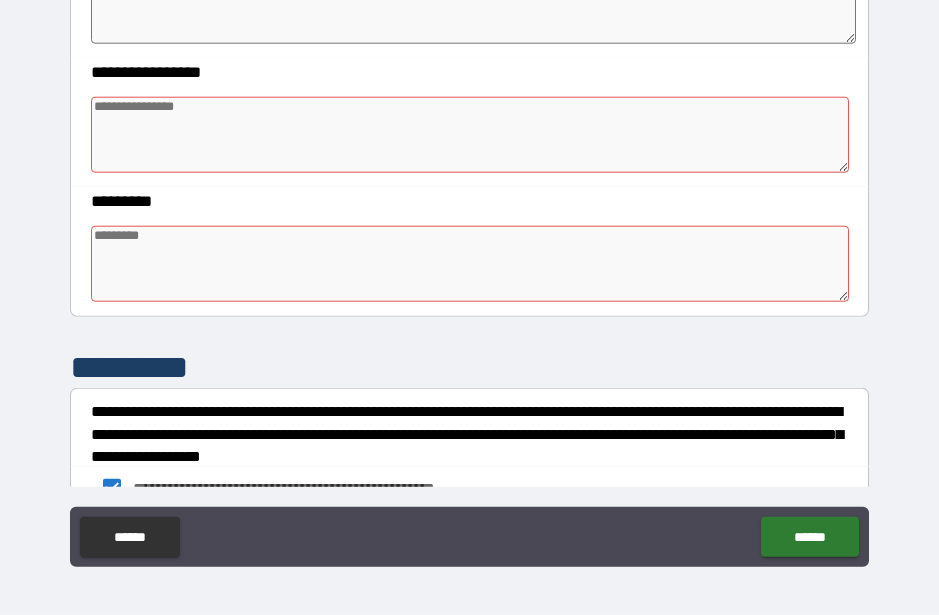 click at bounding box center [469, 135] 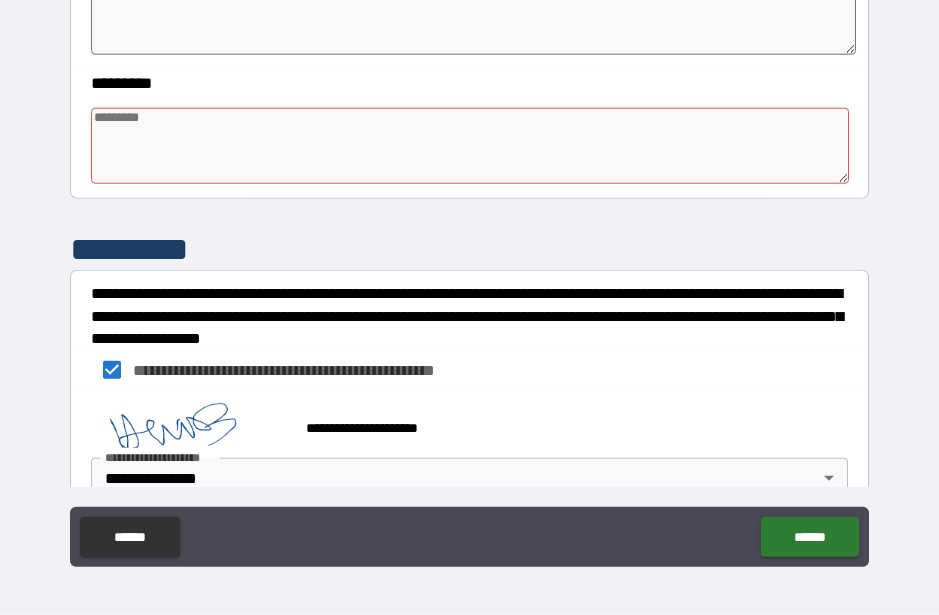 scroll, scrollTop: 644, scrollLeft: 0, axis: vertical 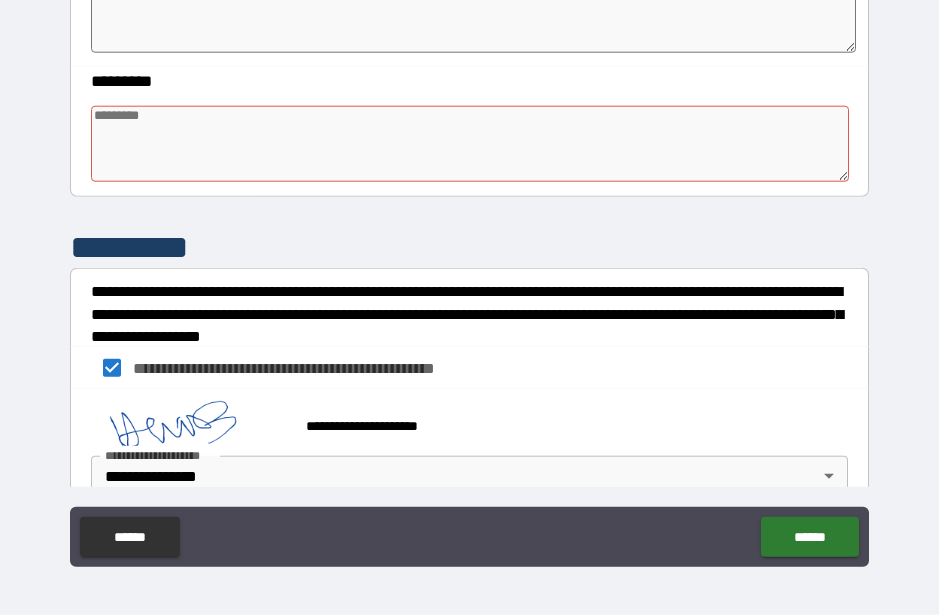 click at bounding box center (469, 144) 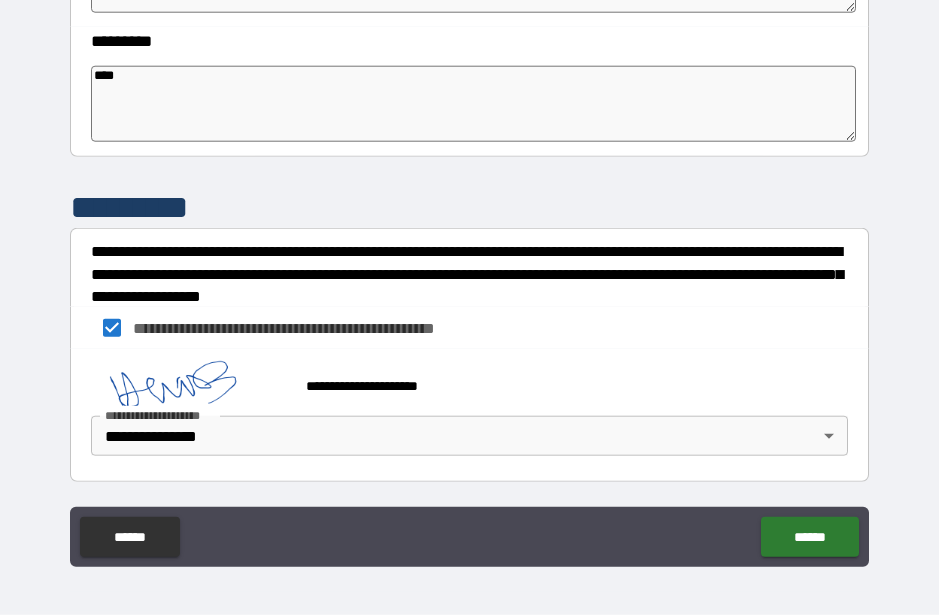 scroll, scrollTop: 684, scrollLeft: 0, axis: vertical 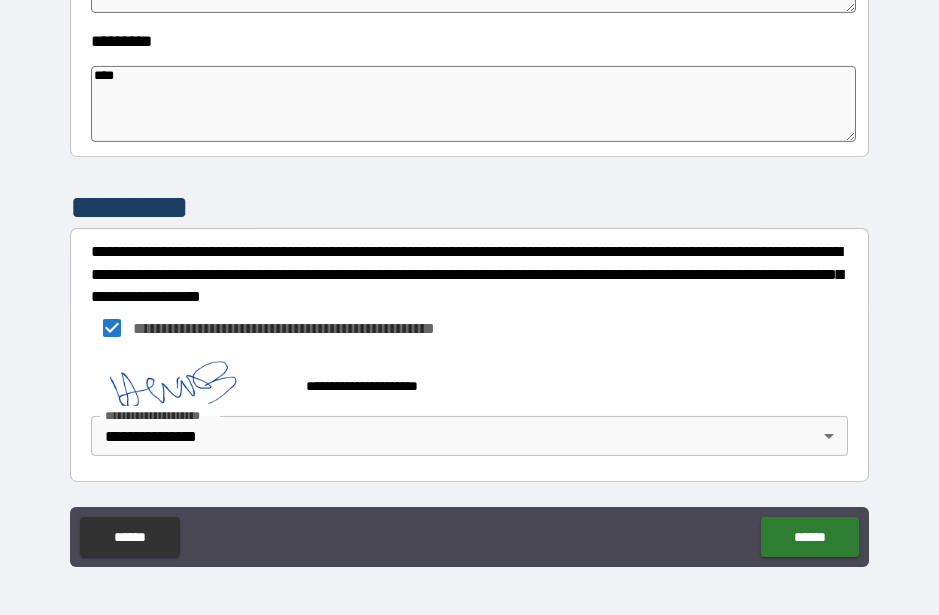 click on "**********" at bounding box center (469, 283) 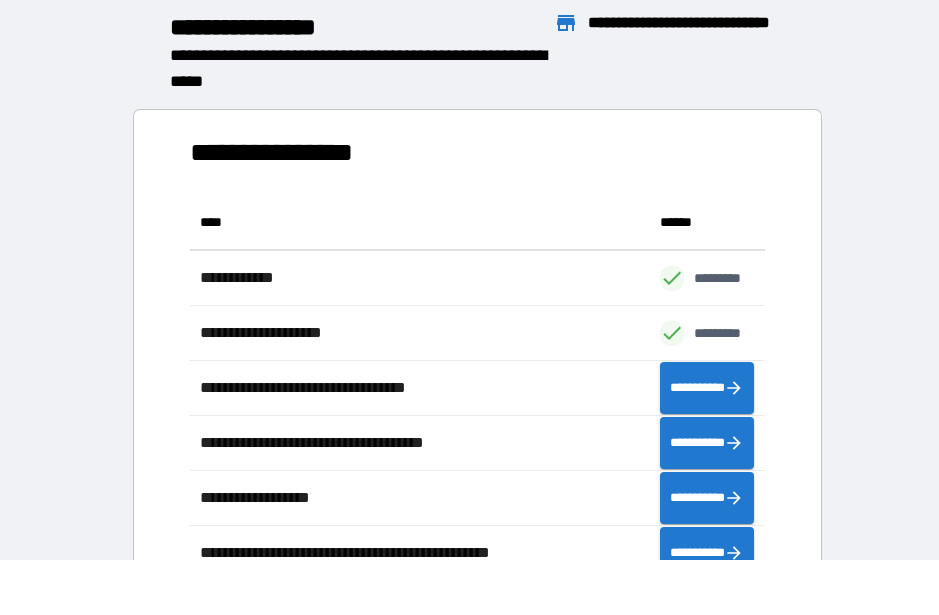 scroll, scrollTop: 386, scrollLeft: 575, axis: both 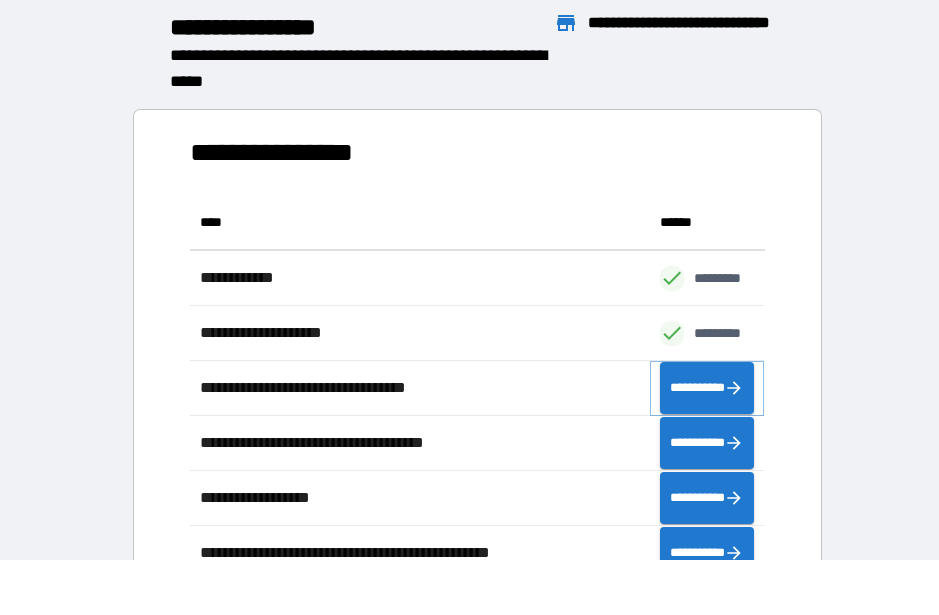 click on "**********" at bounding box center [707, 388] 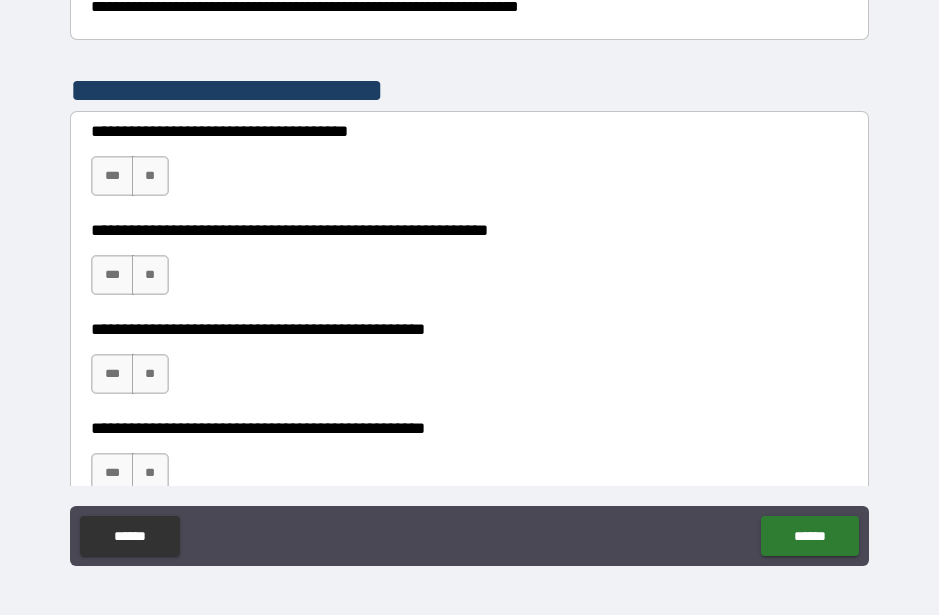 scroll, scrollTop: 375, scrollLeft: 0, axis: vertical 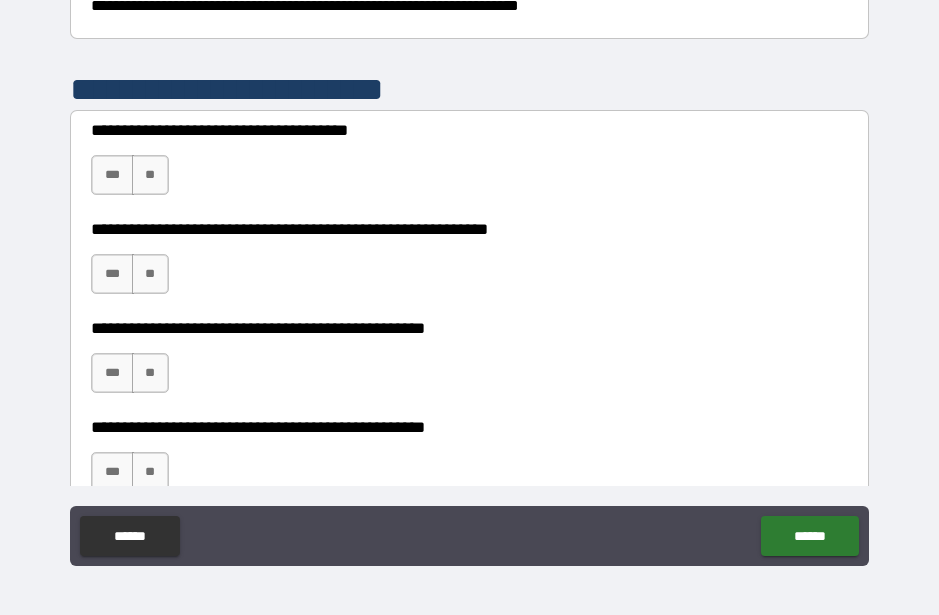 click on "**" at bounding box center (150, 175) 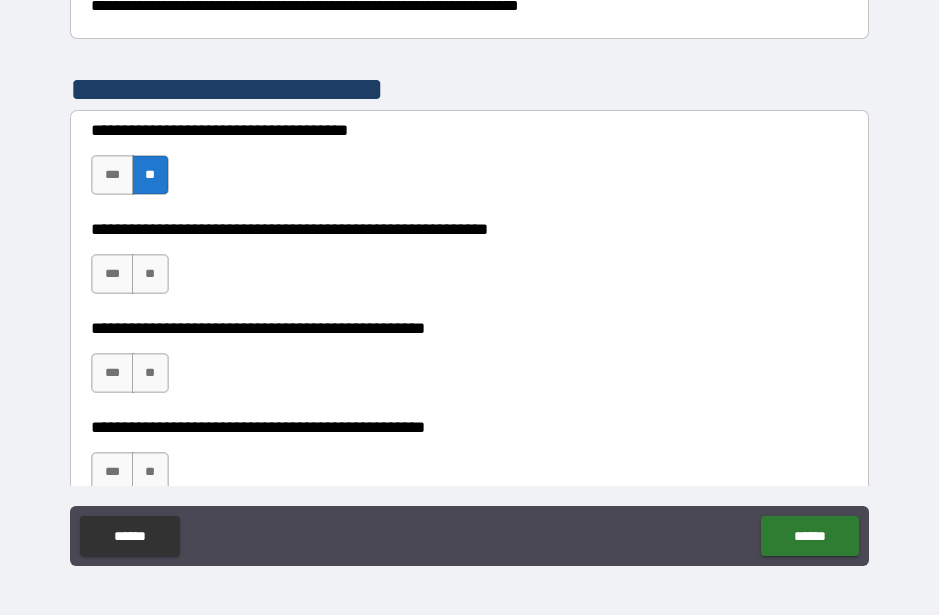 click on "**" at bounding box center [150, 274] 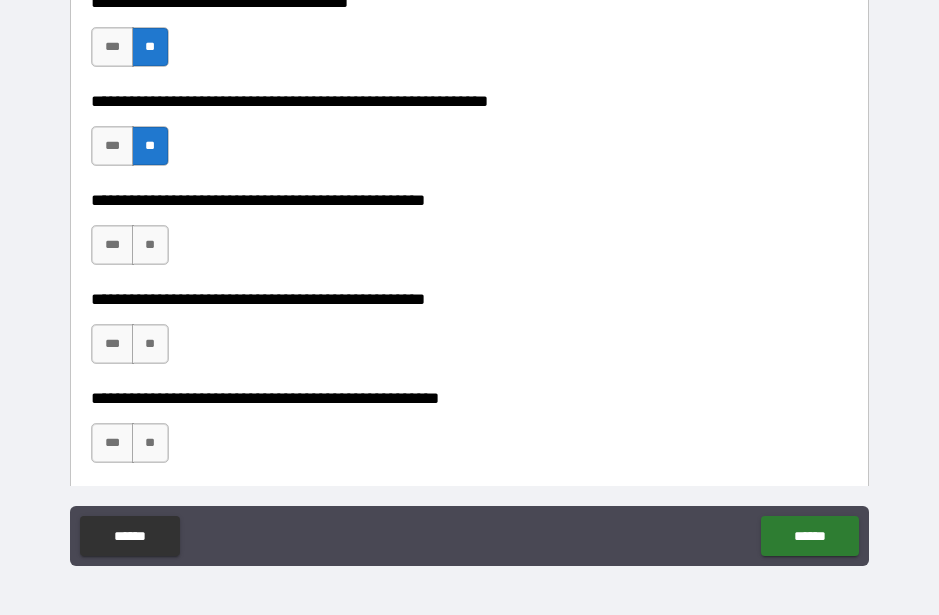 scroll, scrollTop: 509, scrollLeft: 0, axis: vertical 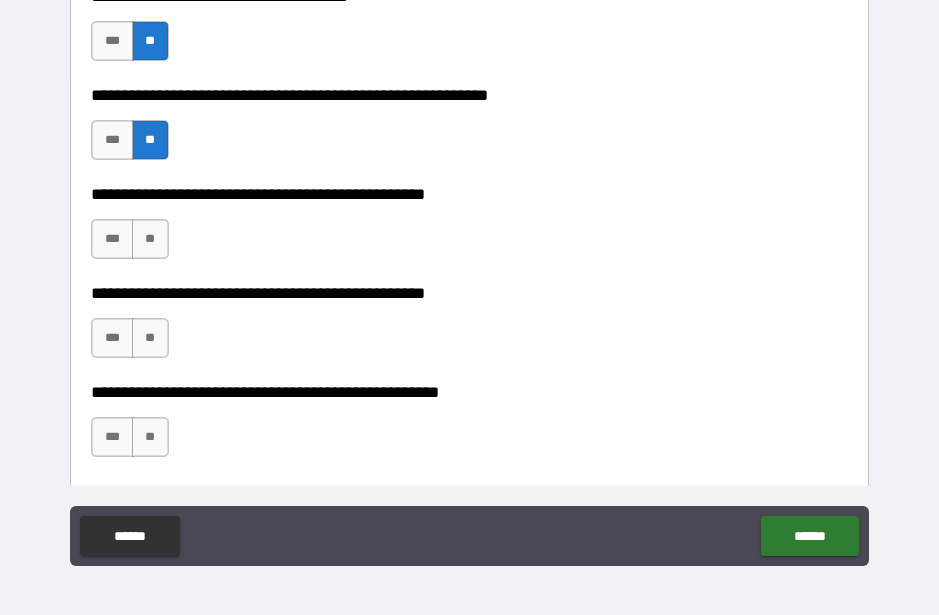 click on "**" at bounding box center [150, 239] 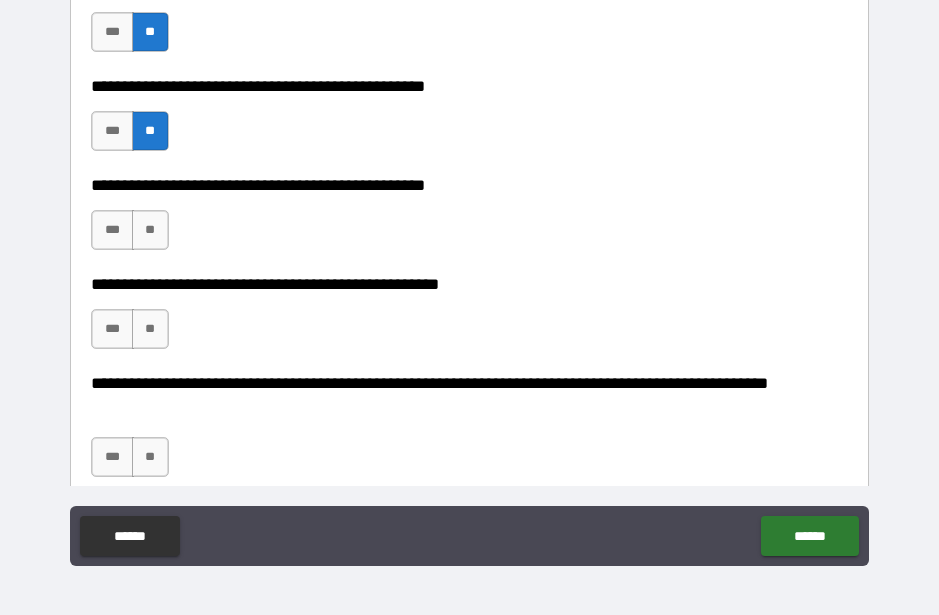 scroll, scrollTop: 620, scrollLeft: 0, axis: vertical 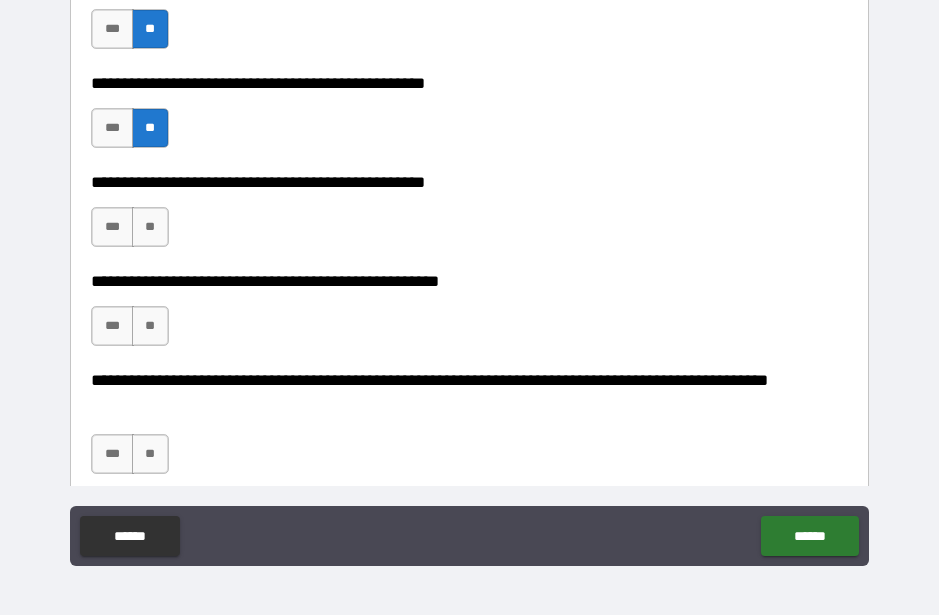 click on "**" at bounding box center [150, 227] 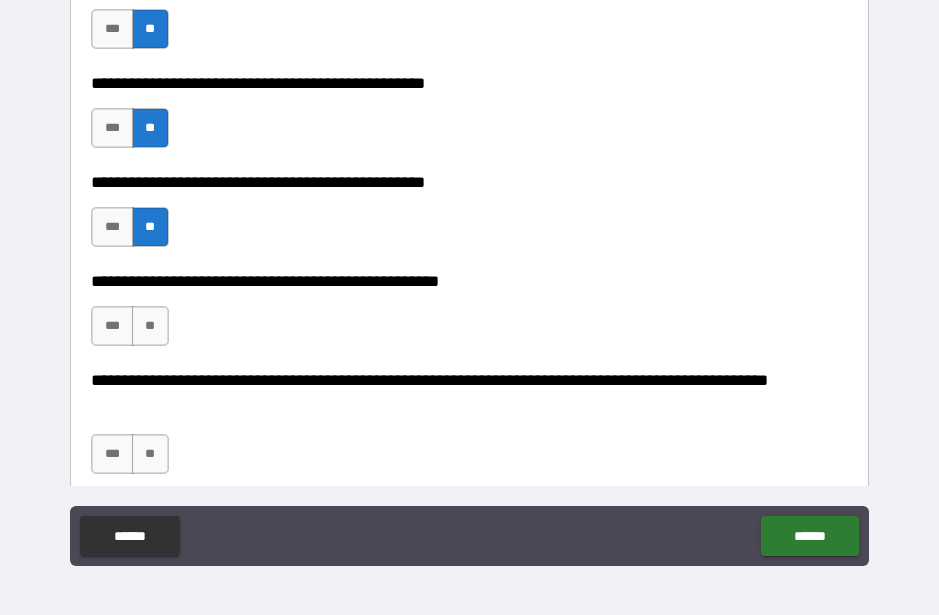 click on "**" at bounding box center (150, 326) 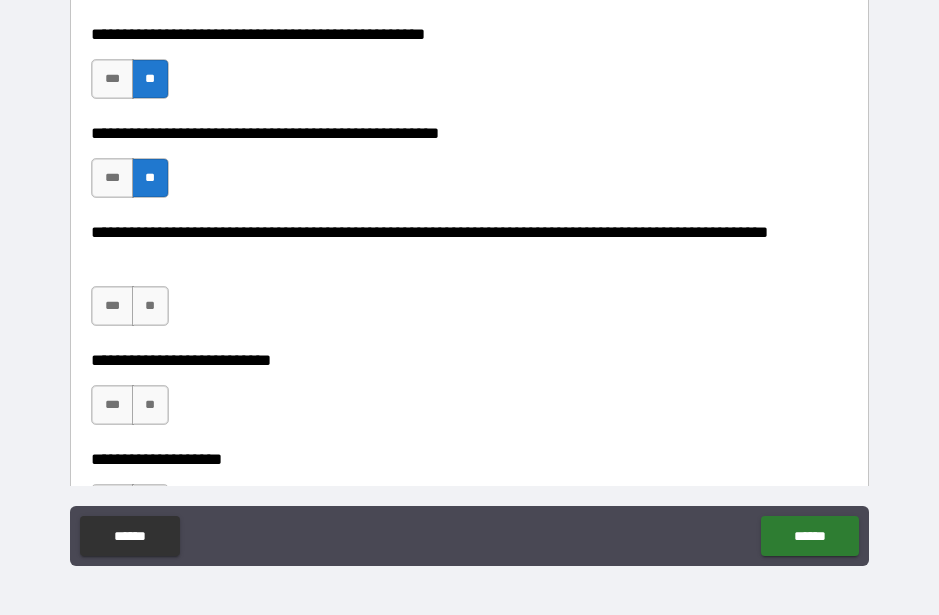 scroll, scrollTop: 771, scrollLeft: 0, axis: vertical 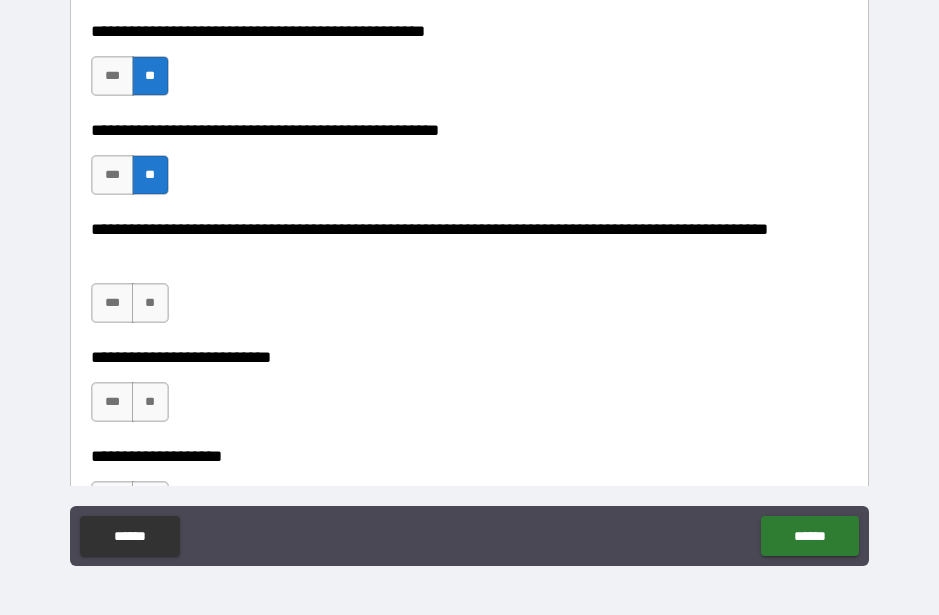 click on "**" at bounding box center (150, 303) 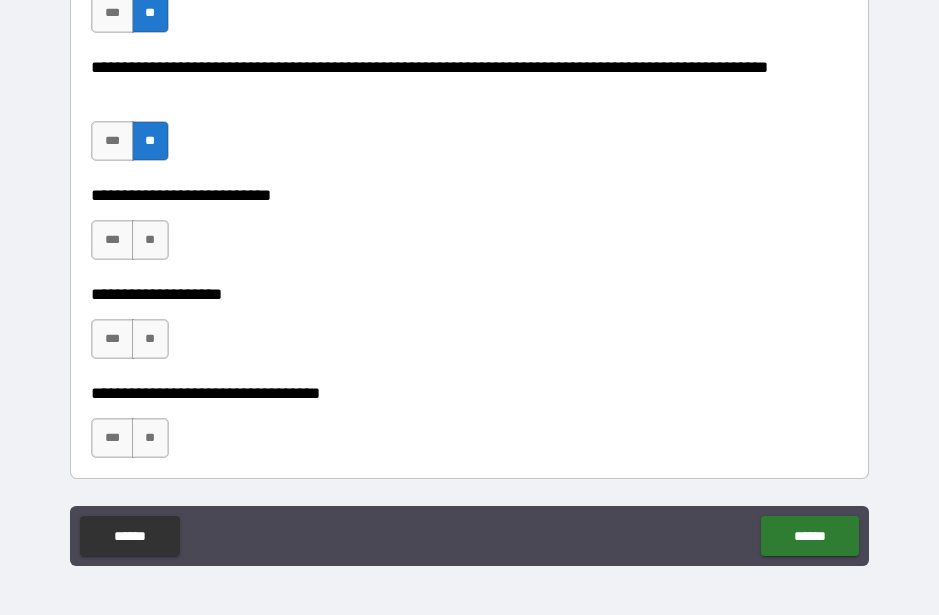 scroll, scrollTop: 934, scrollLeft: 0, axis: vertical 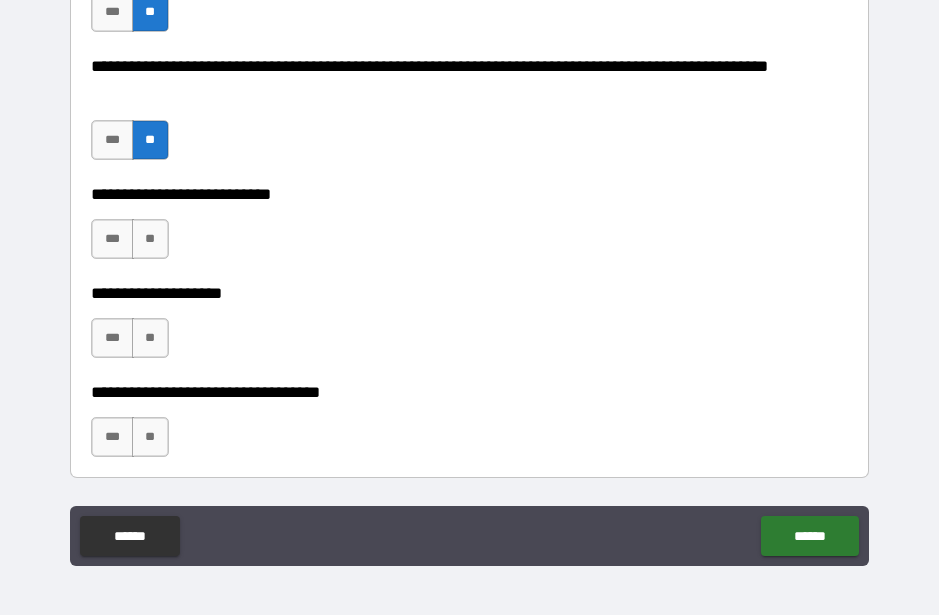 click on "**" at bounding box center (150, 239) 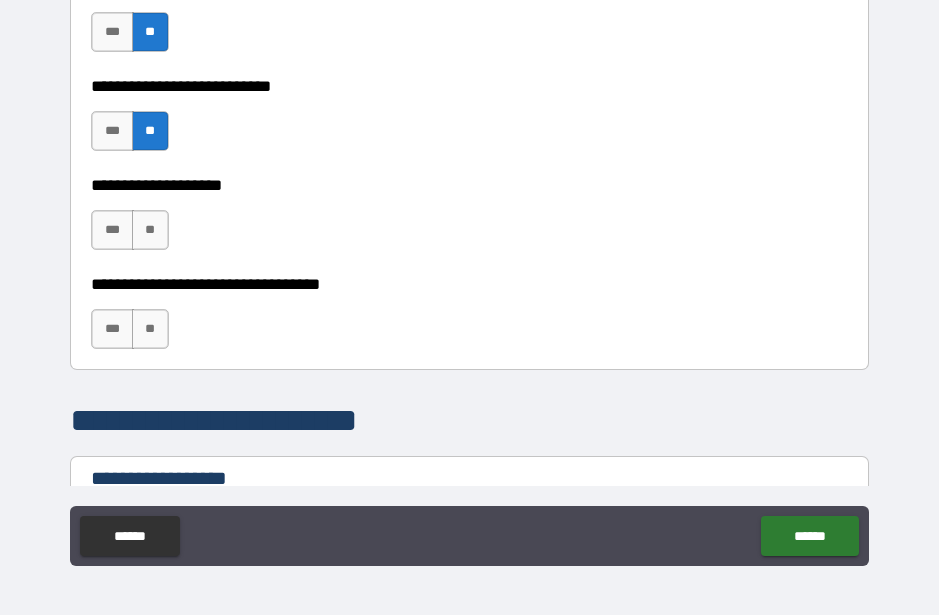 scroll, scrollTop: 1046, scrollLeft: 0, axis: vertical 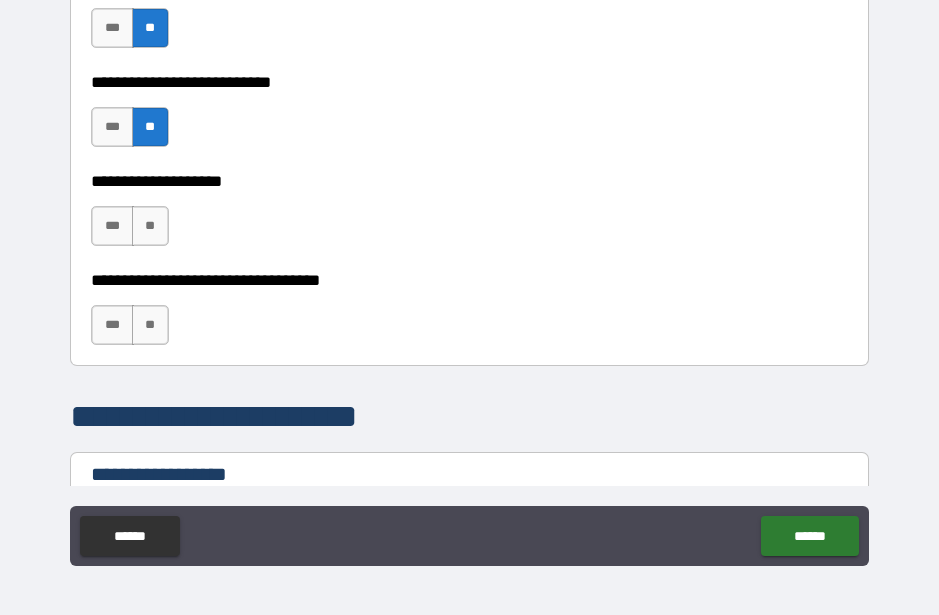 click on "**" at bounding box center (150, 226) 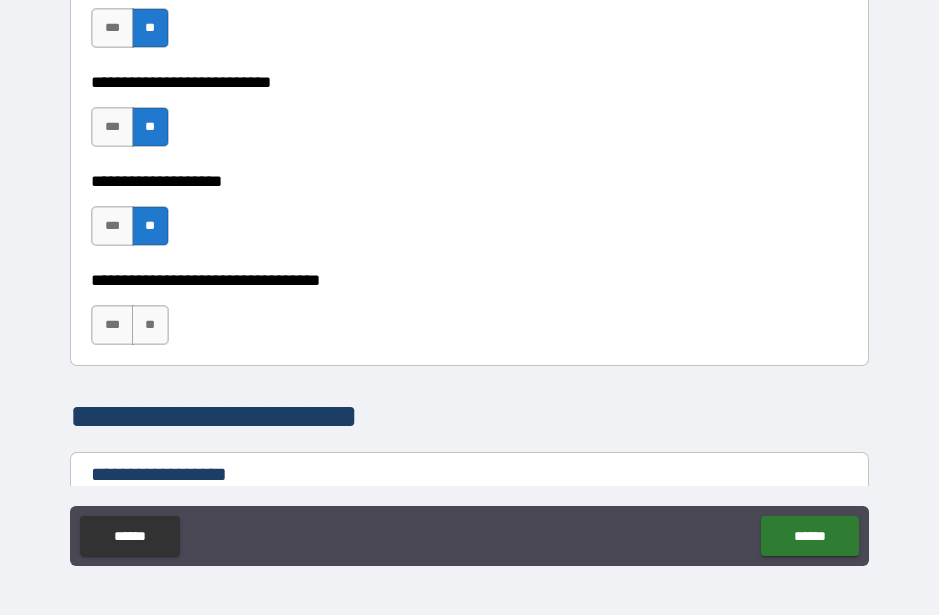 click on "**" at bounding box center [150, 325] 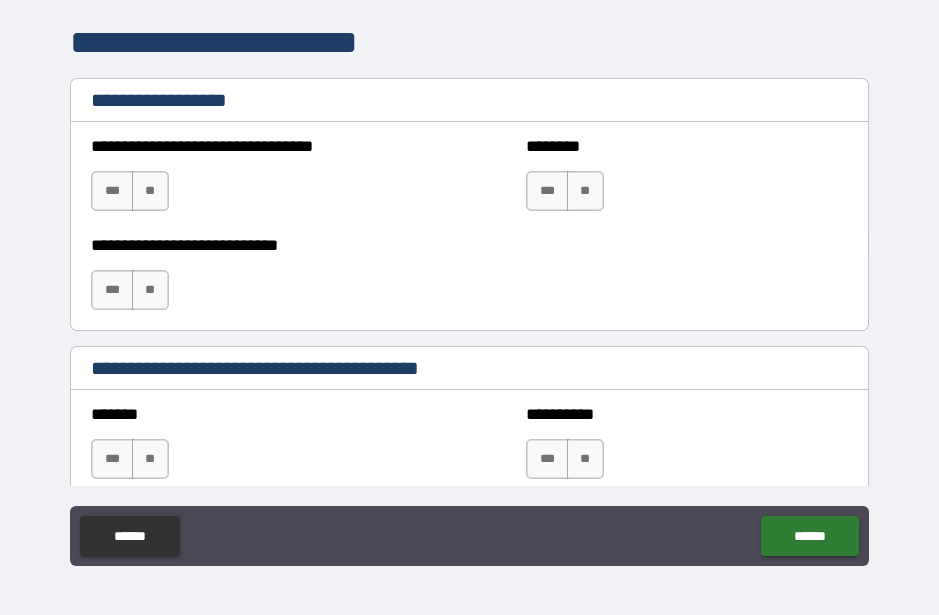 click on "**********" at bounding box center [469, 282] 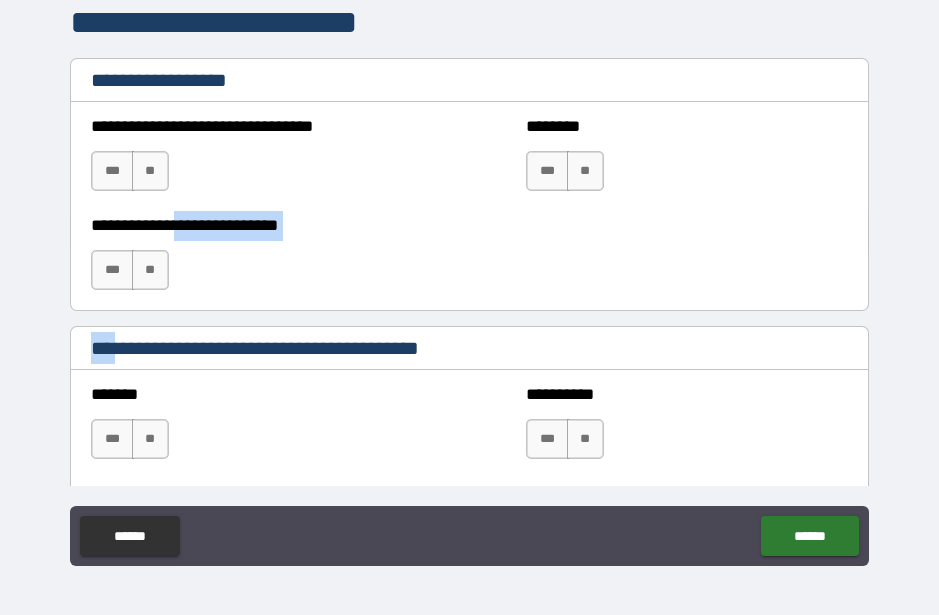 scroll, scrollTop: 1440, scrollLeft: 0, axis: vertical 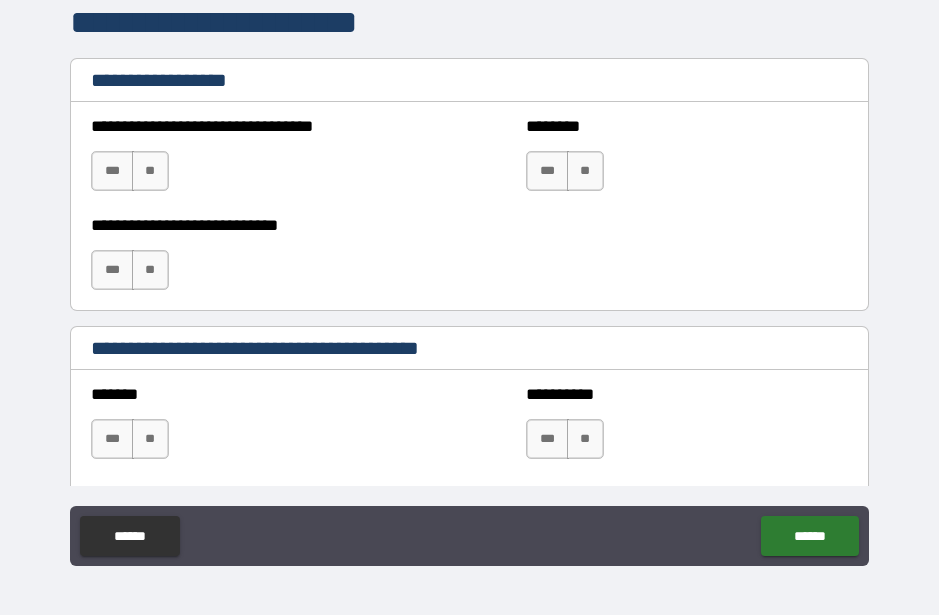 click on "**" at bounding box center [150, 171] 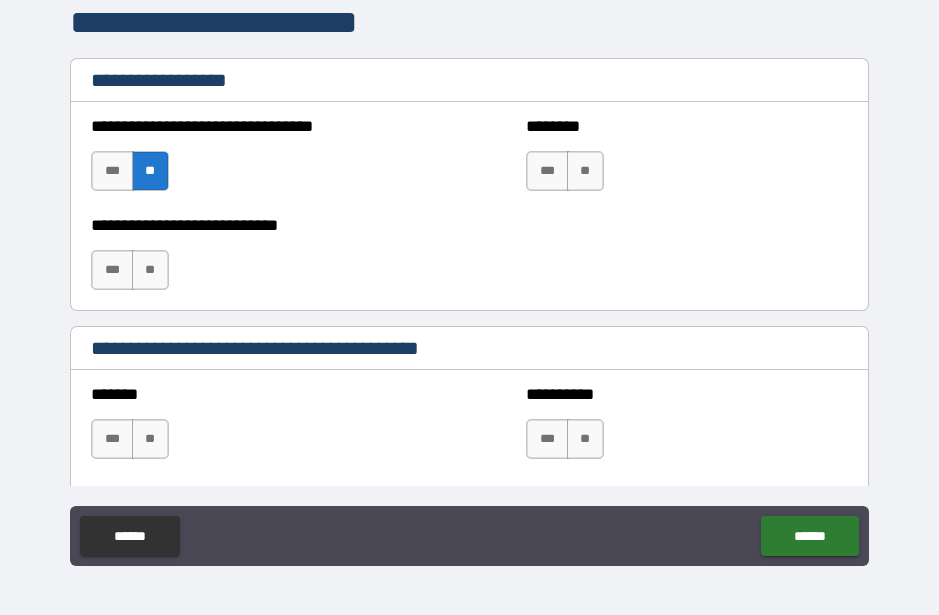 click on "**" at bounding box center (150, 270) 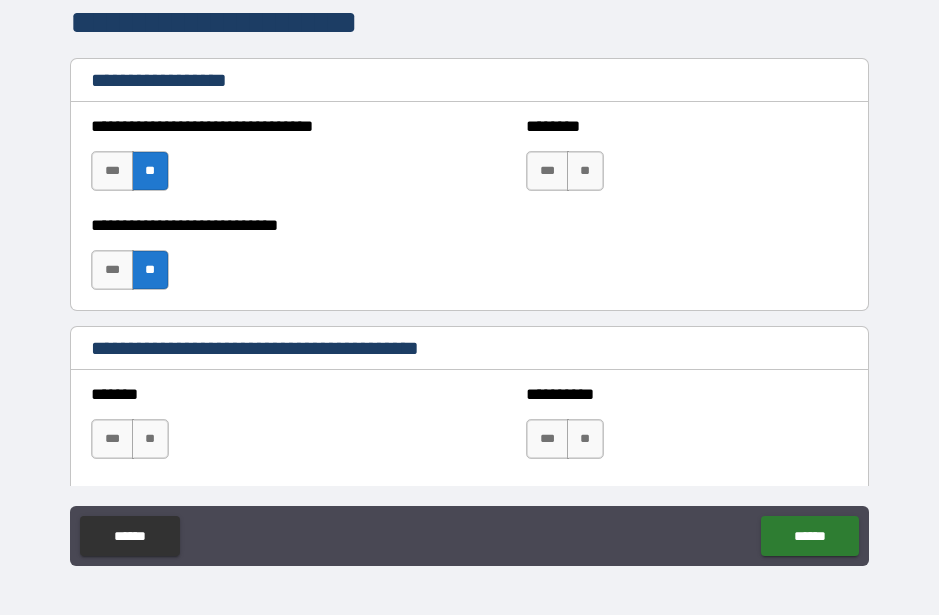 click on "**" at bounding box center [585, 171] 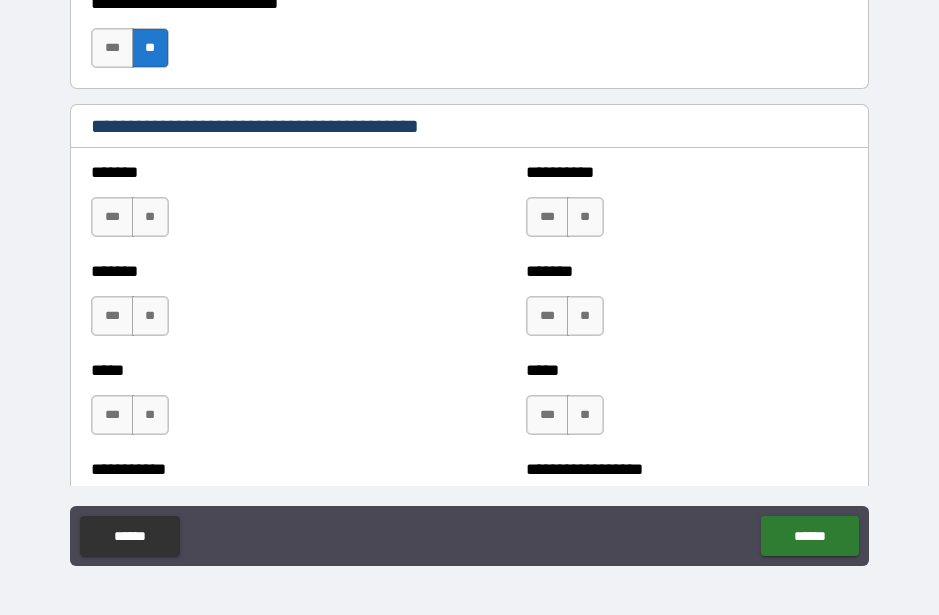 scroll, scrollTop: 1721, scrollLeft: 0, axis: vertical 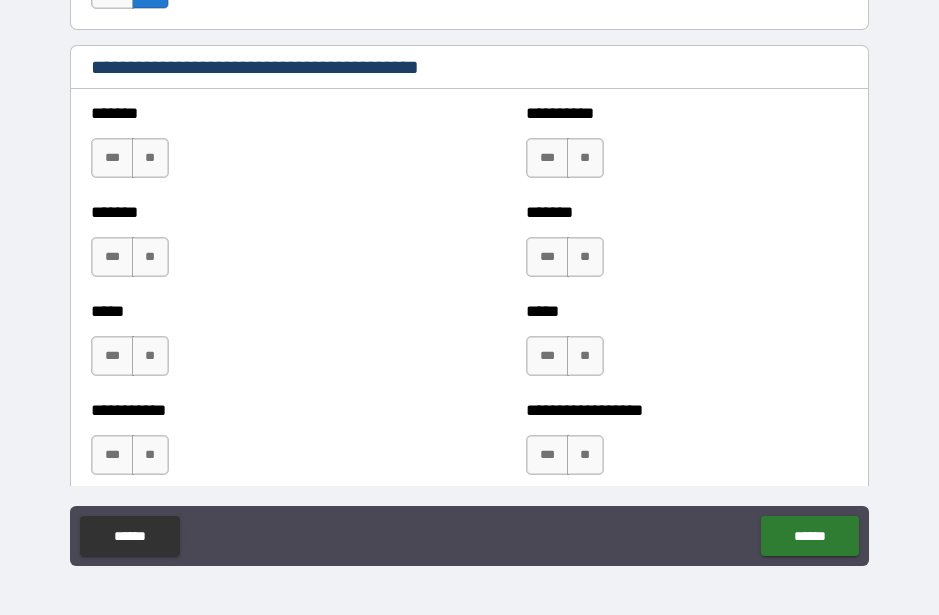 click on "**" at bounding box center (150, 158) 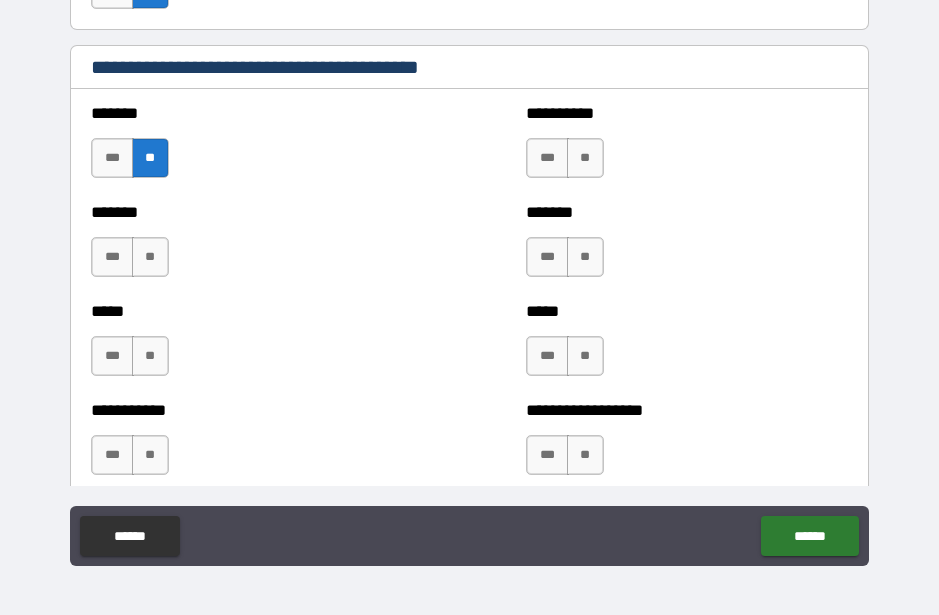 click on "**" at bounding box center [150, 257] 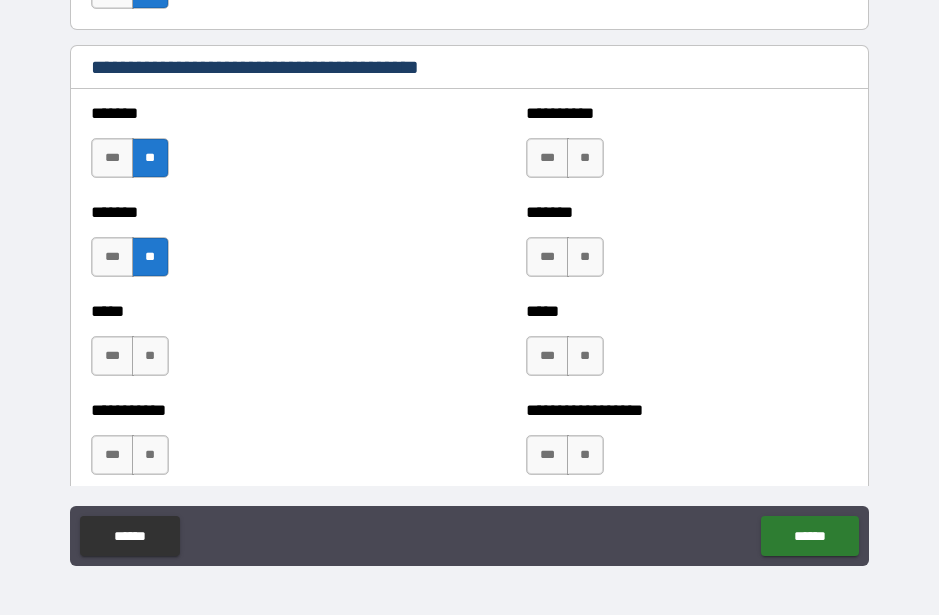 click on "**" at bounding box center [150, 356] 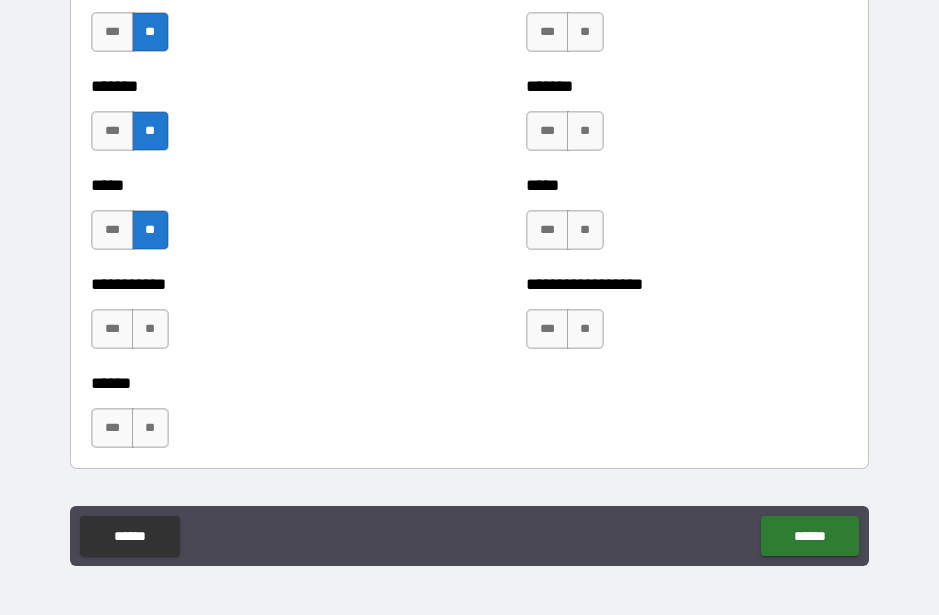 scroll, scrollTop: 1850, scrollLeft: 0, axis: vertical 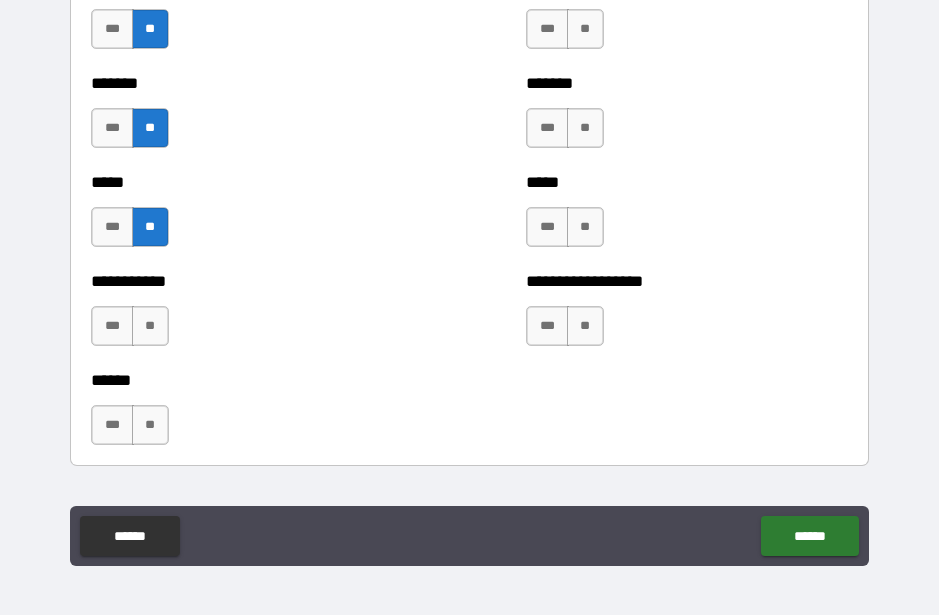 click on "**" at bounding box center [150, 326] 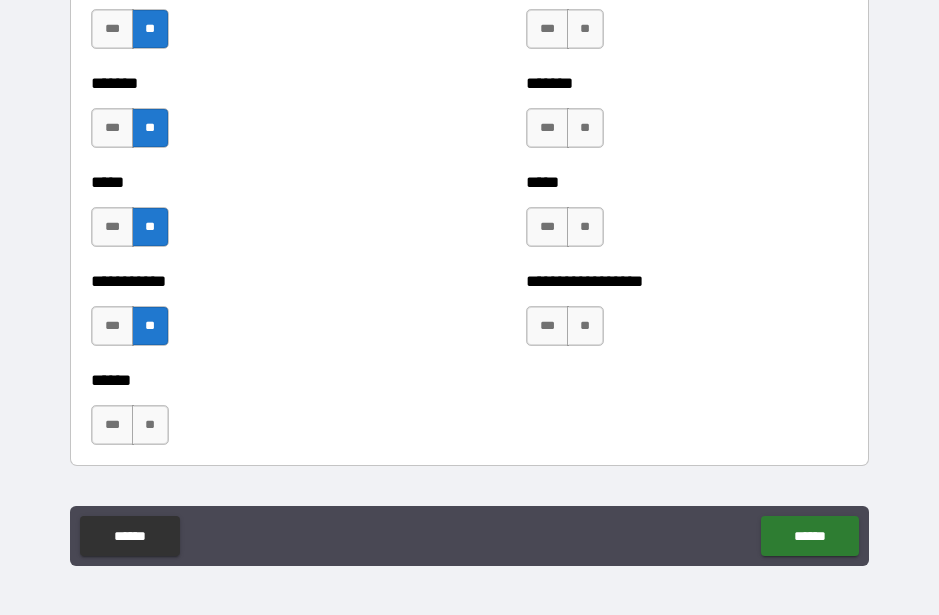 click on "**" at bounding box center [150, 425] 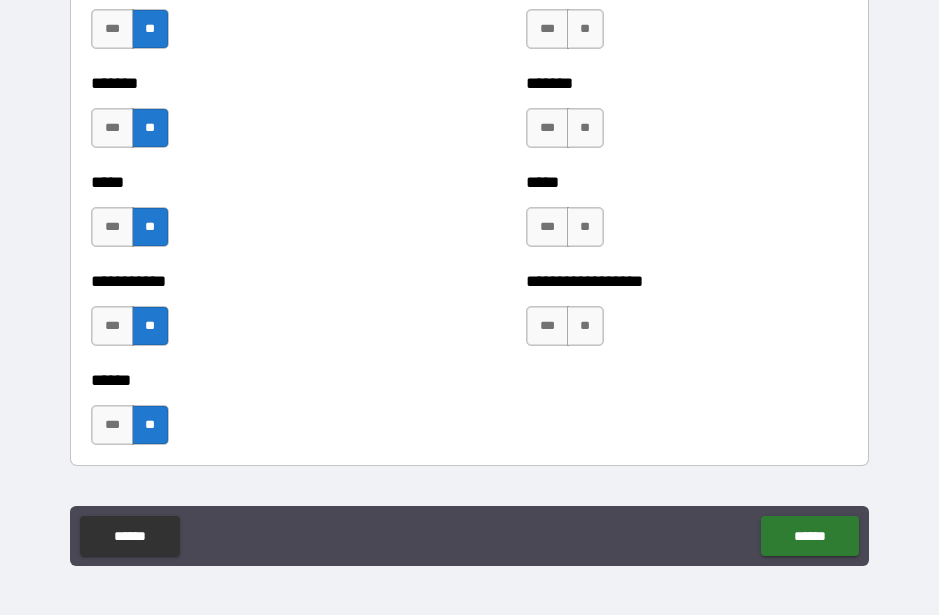 click on "**" at bounding box center [585, 326] 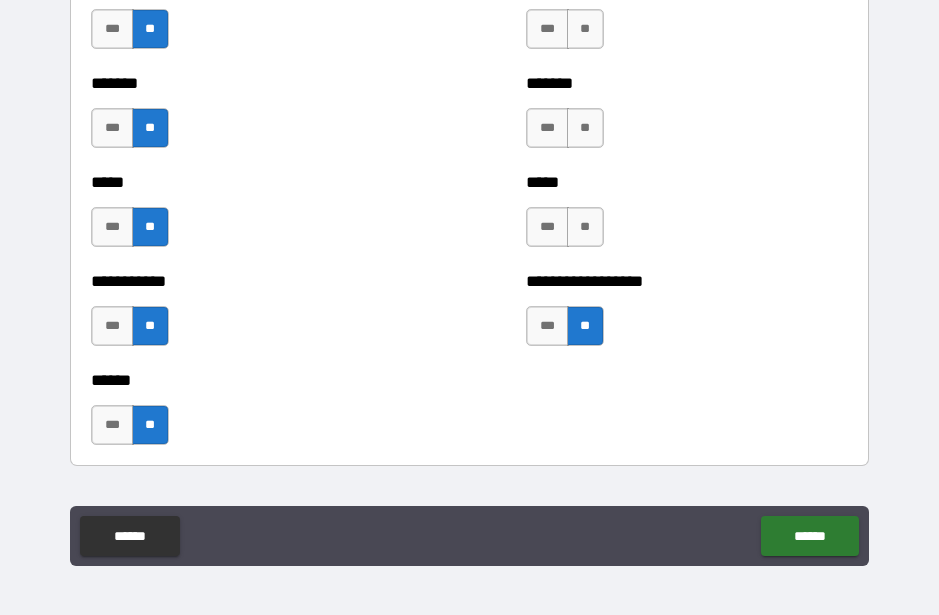 click on "**" at bounding box center (585, 227) 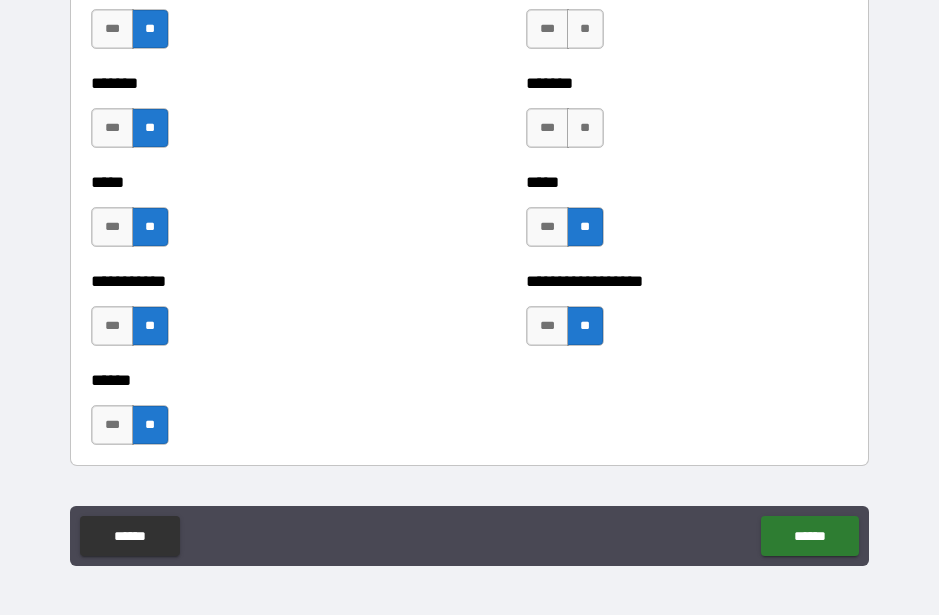 click on "**" at bounding box center (585, 128) 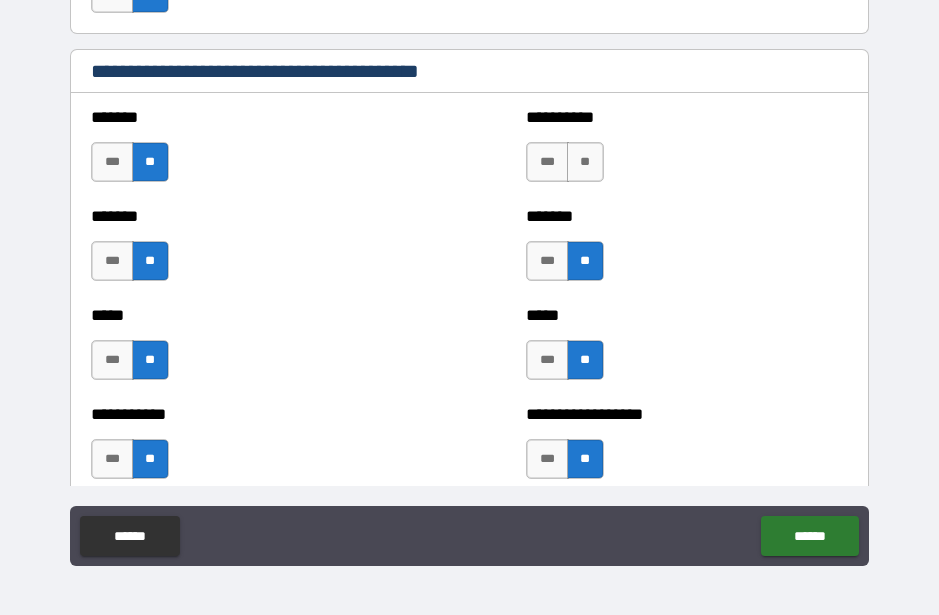 scroll, scrollTop: 1718, scrollLeft: 0, axis: vertical 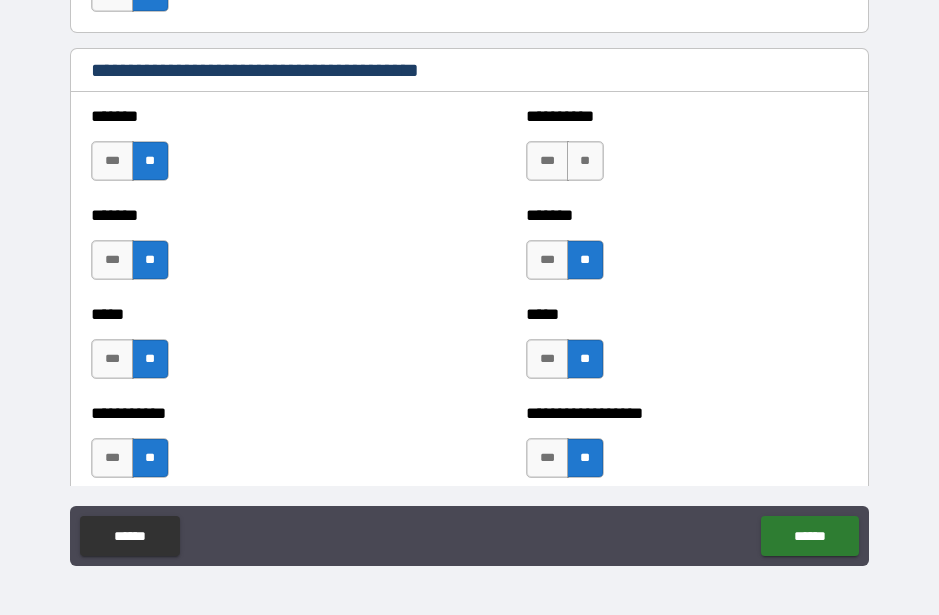 click on "**********" at bounding box center (686, 151) 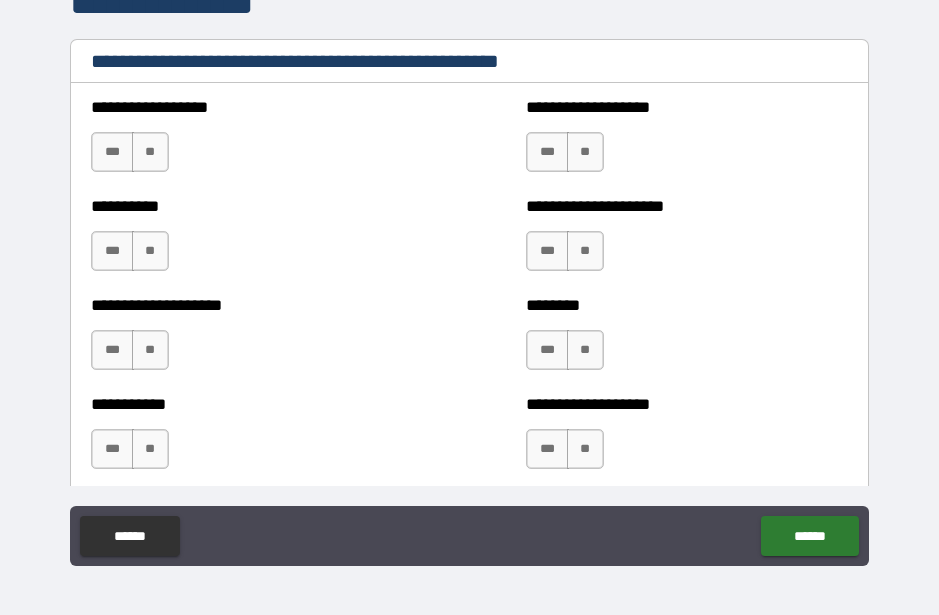 scroll, scrollTop: 2365, scrollLeft: 0, axis: vertical 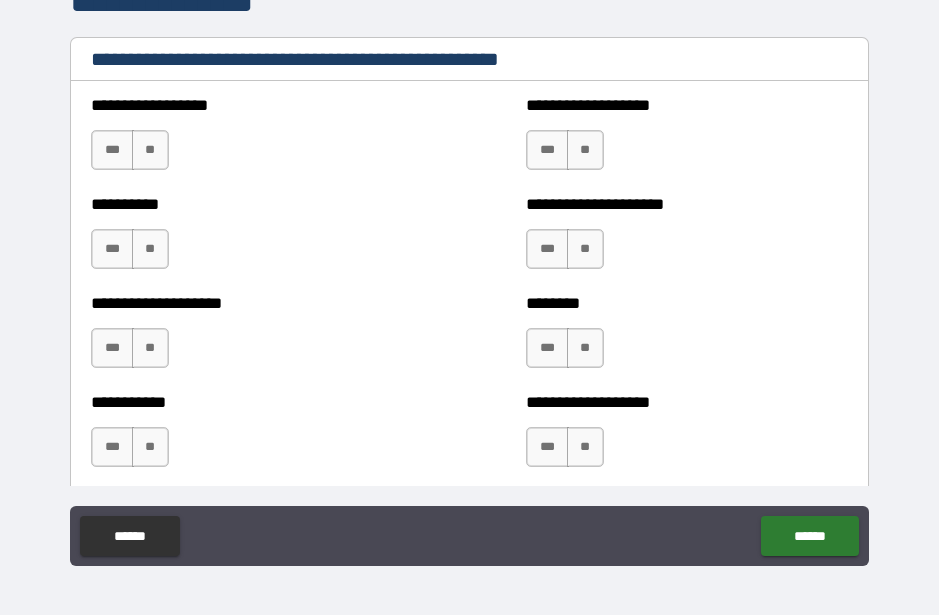 click on "**" at bounding box center [150, 150] 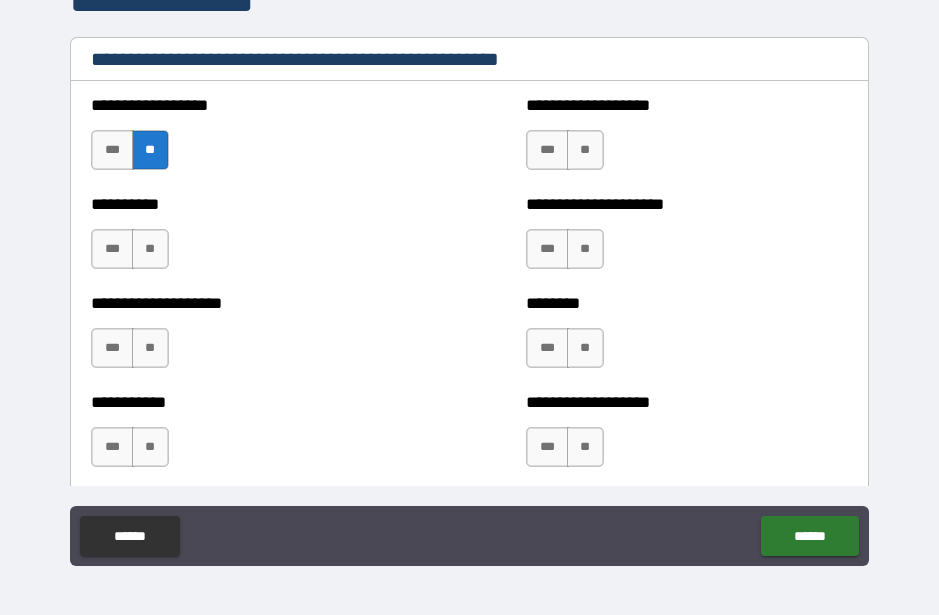 click on "**" at bounding box center [150, 249] 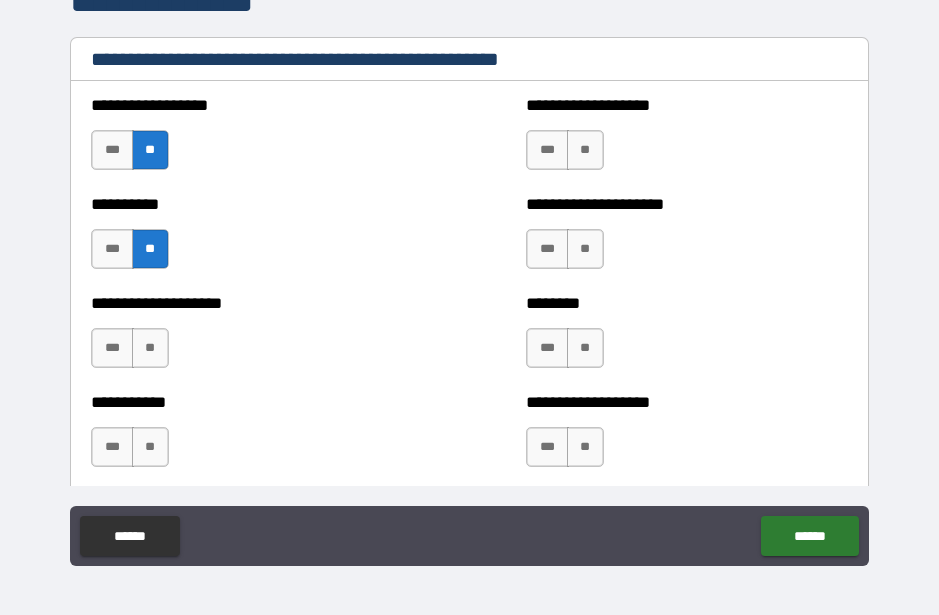 click on "**********" at bounding box center (251, 338) 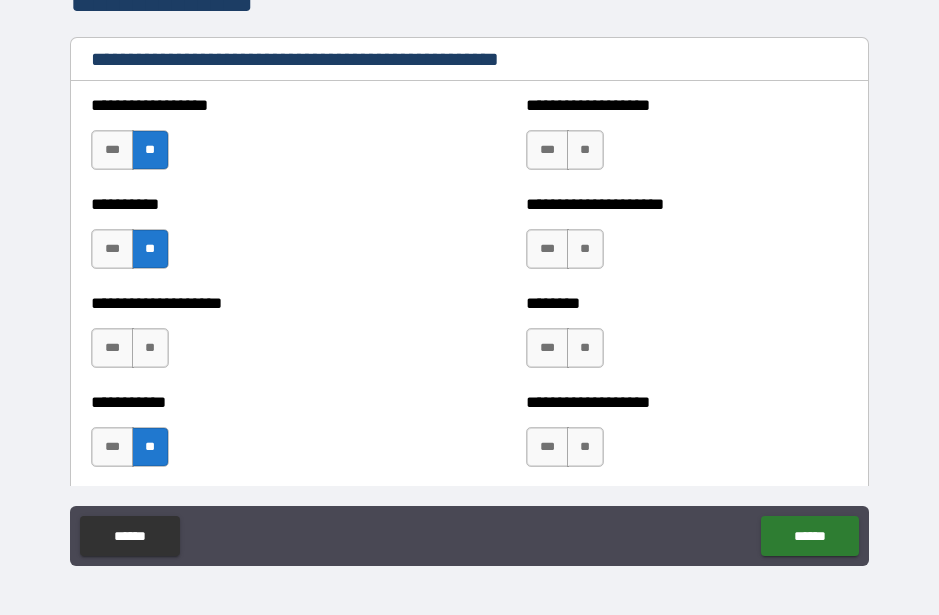 click on "**" at bounding box center (150, 348) 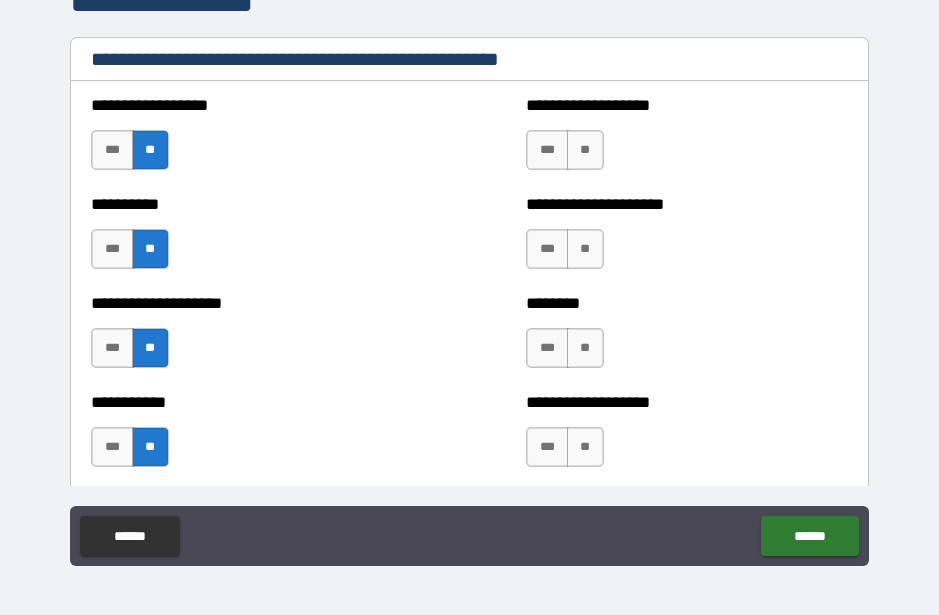 click on "**" at bounding box center [585, 150] 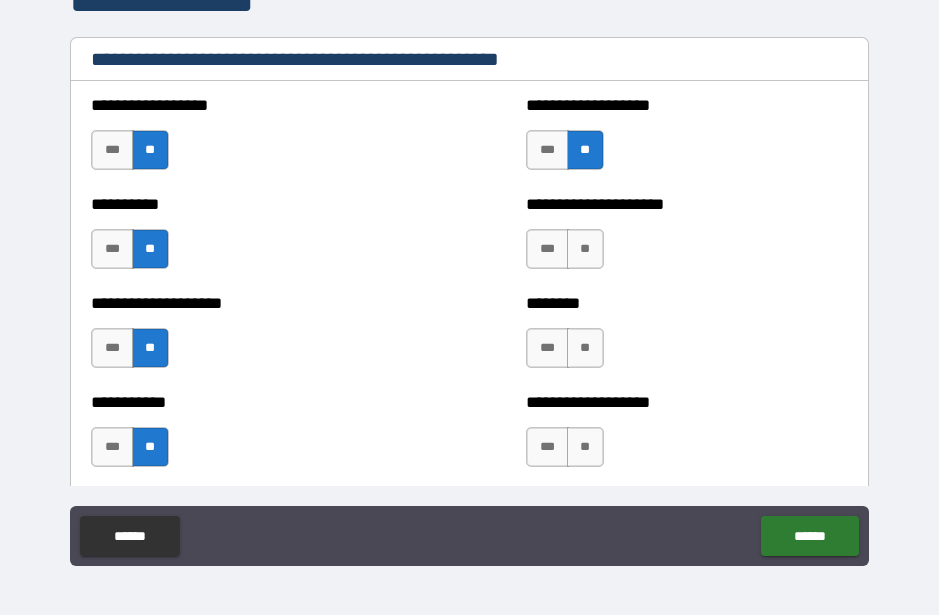 click on "**" at bounding box center (585, 249) 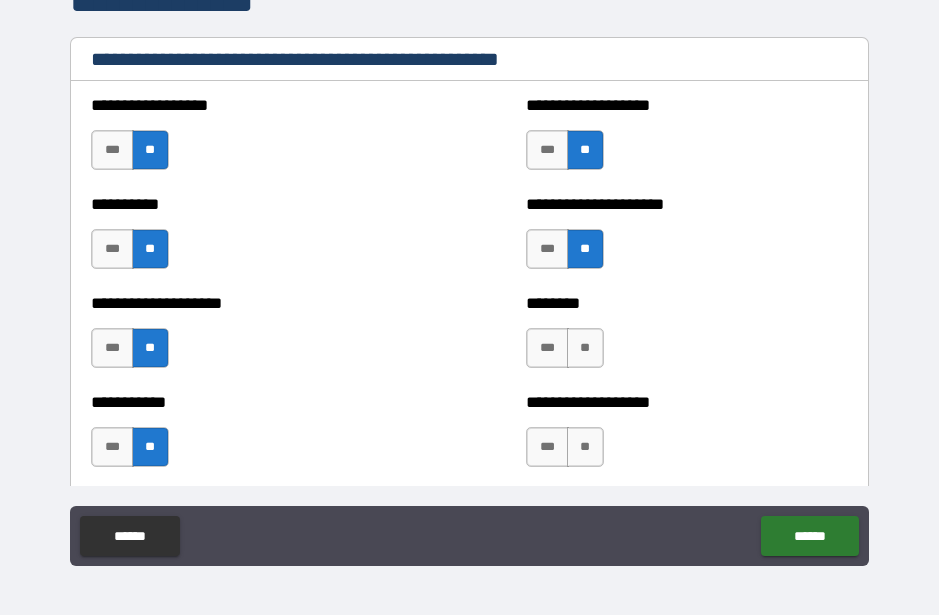 click on "**" at bounding box center (585, 348) 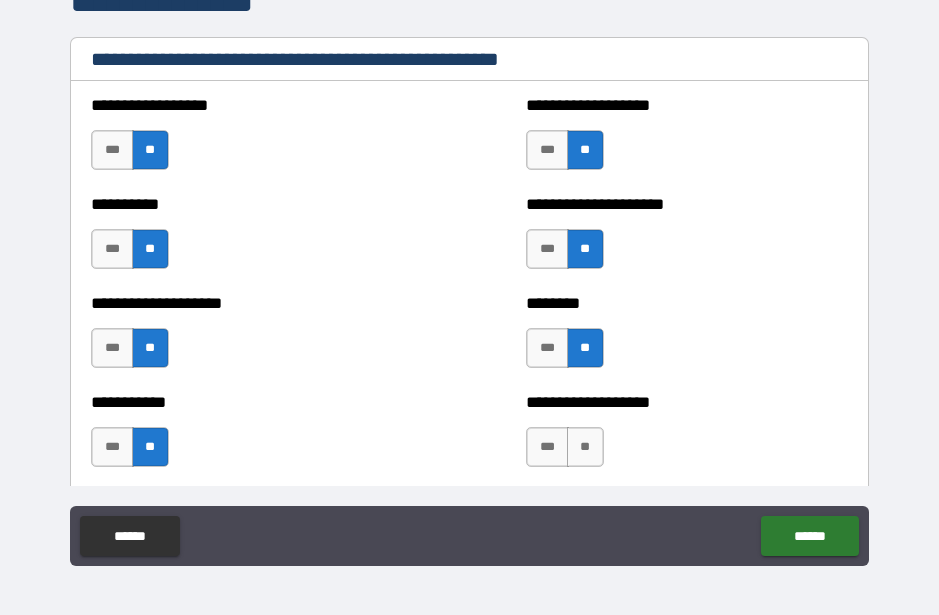 click on "**" at bounding box center [585, 447] 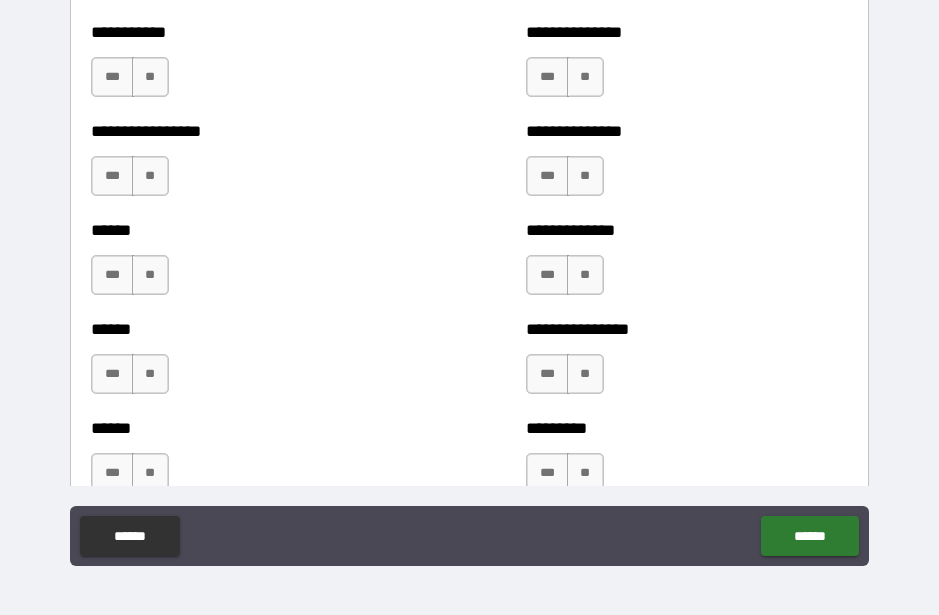 scroll, scrollTop: 2837, scrollLeft: 0, axis: vertical 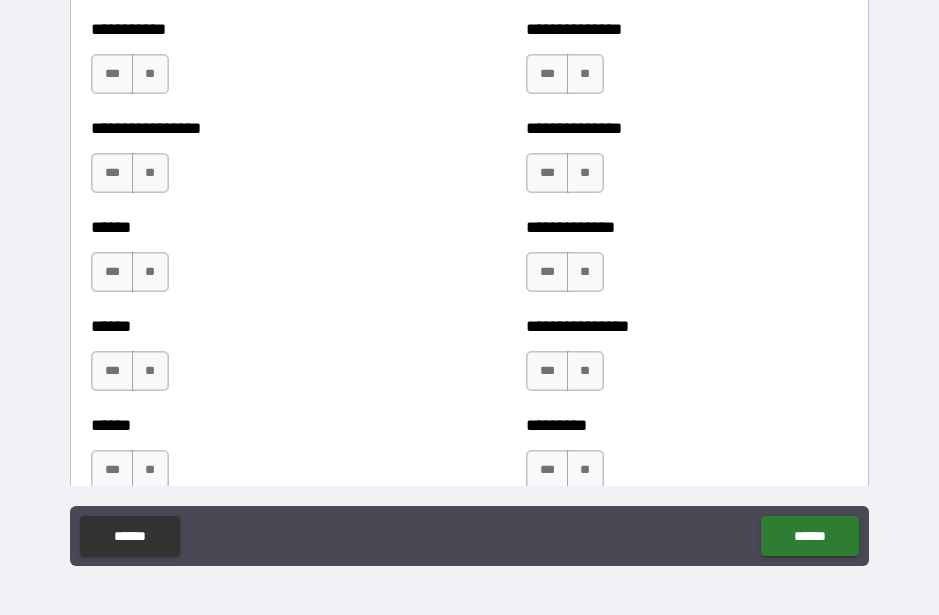 click on "**" at bounding box center (150, 74) 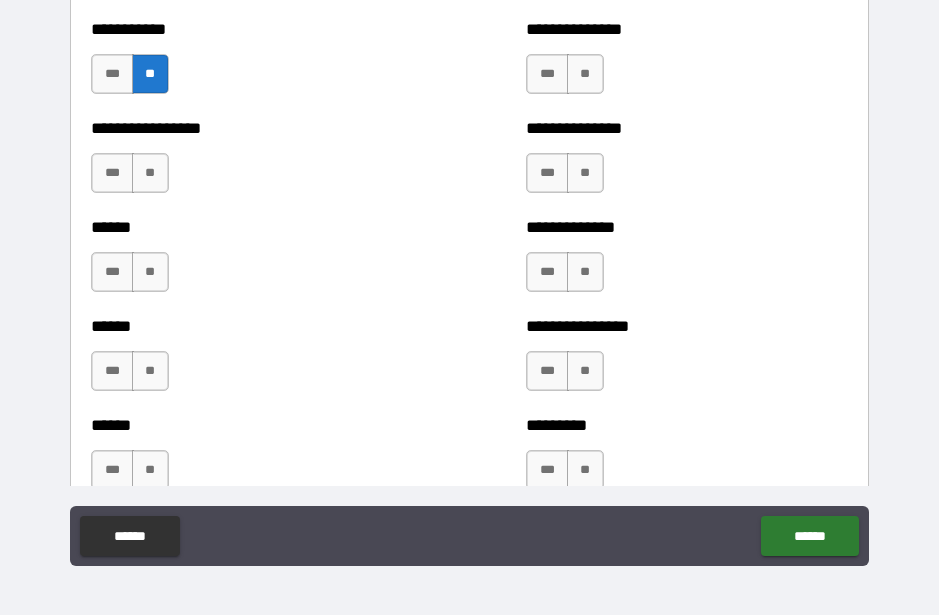 click on "**" at bounding box center (150, 173) 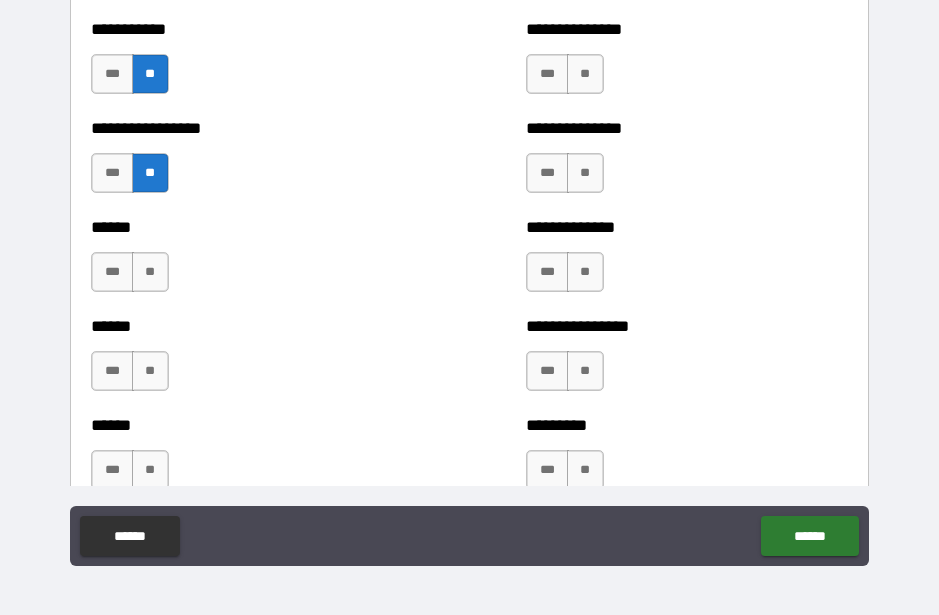 click on "**" at bounding box center (150, 272) 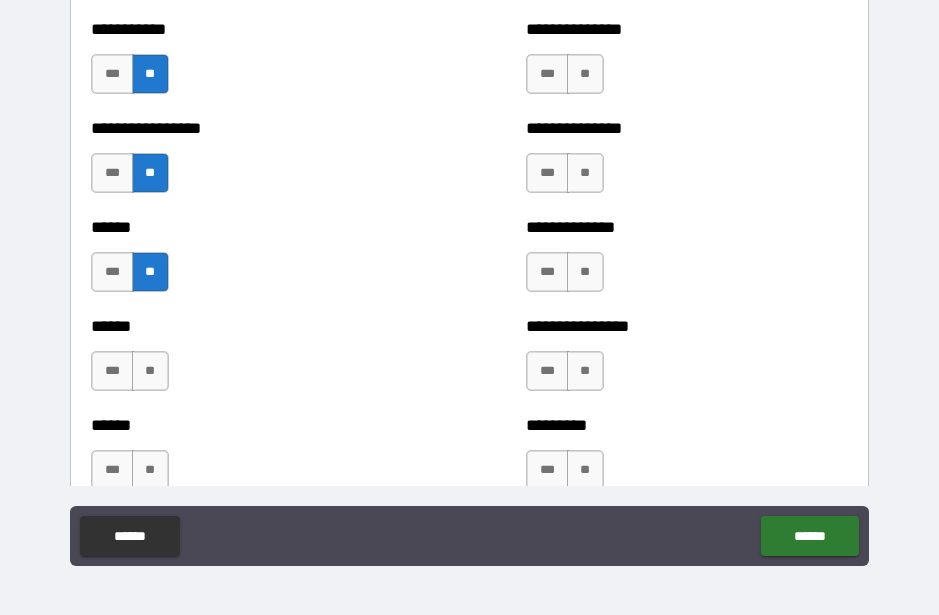 click on "**" at bounding box center [150, 371] 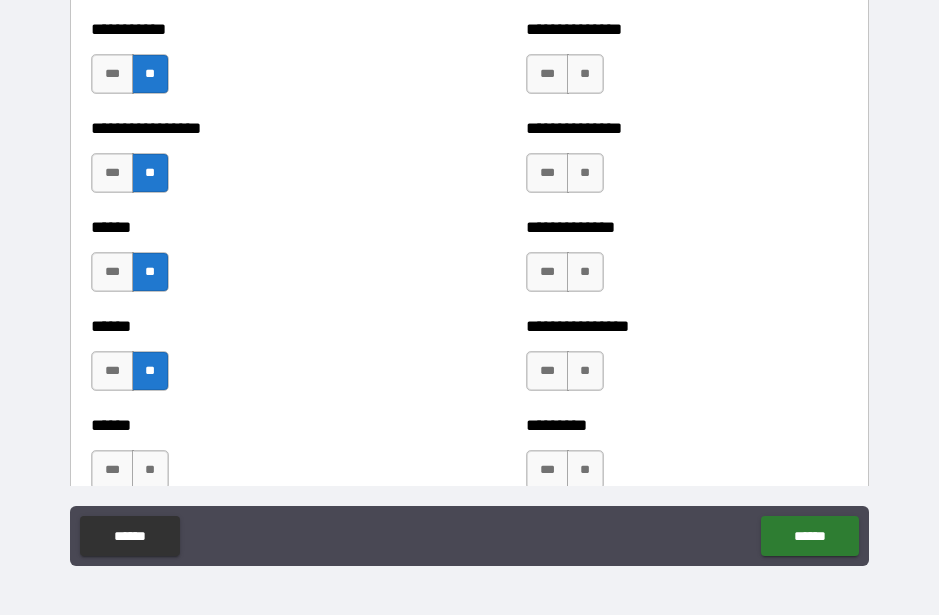 click on "**" at bounding box center (150, 470) 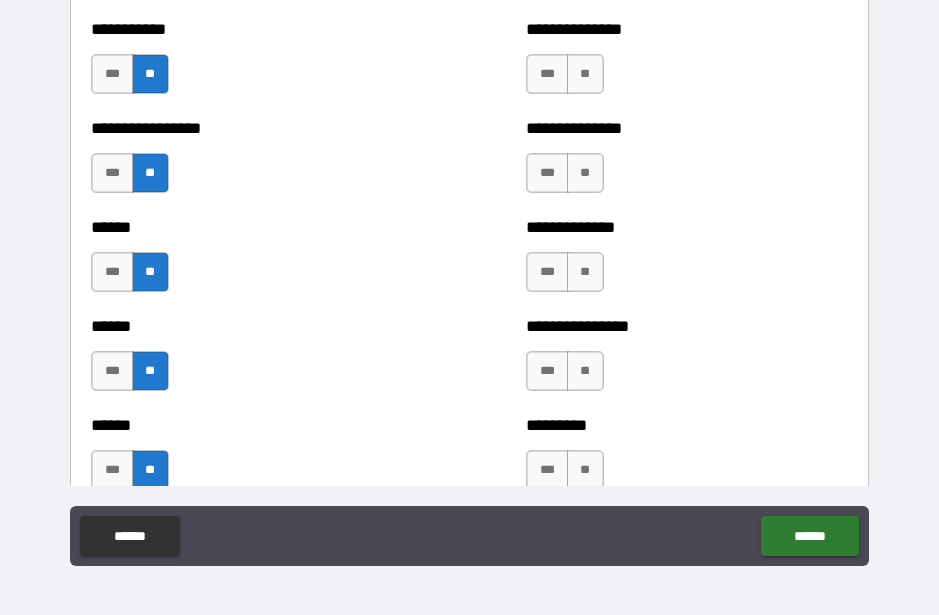 click on "**" at bounding box center [585, 470] 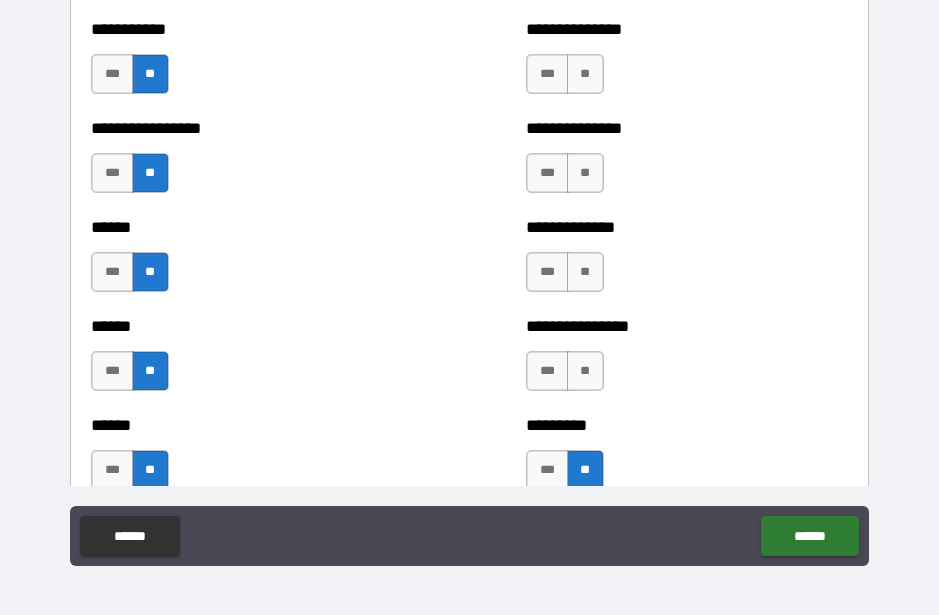 click on "**" at bounding box center [585, 371] 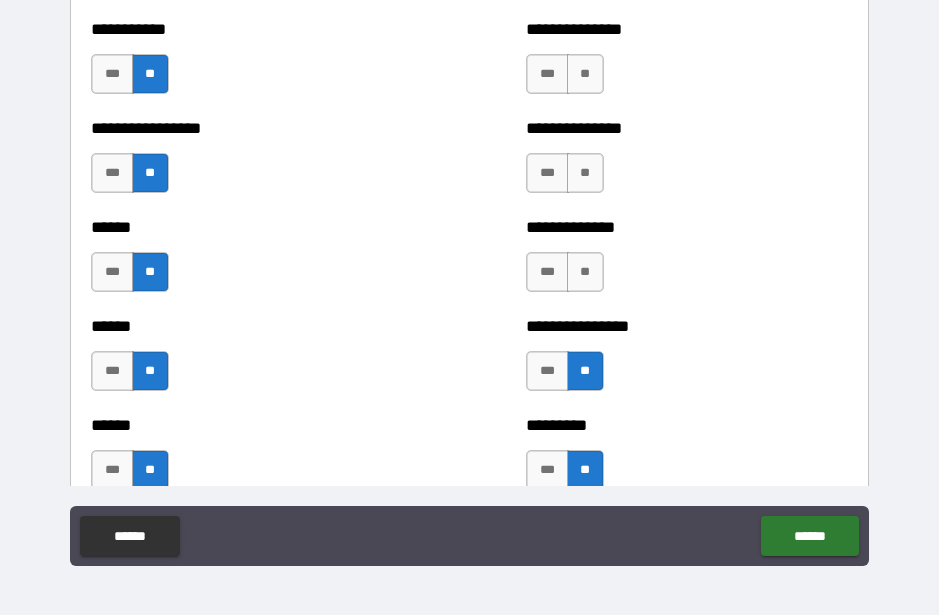 click on "**" at bounding box center (585, 272) 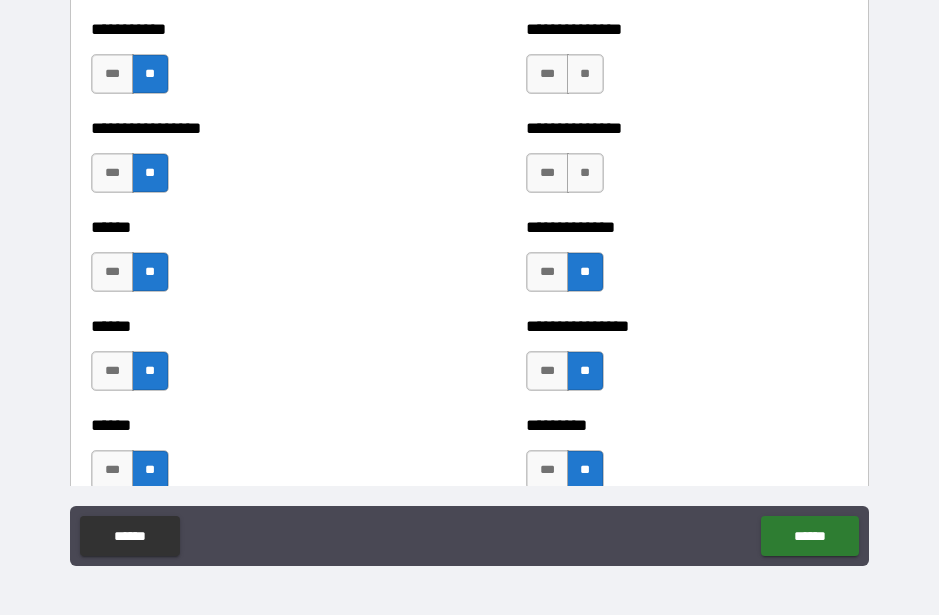click on "**" at bounding box center (585, 173) 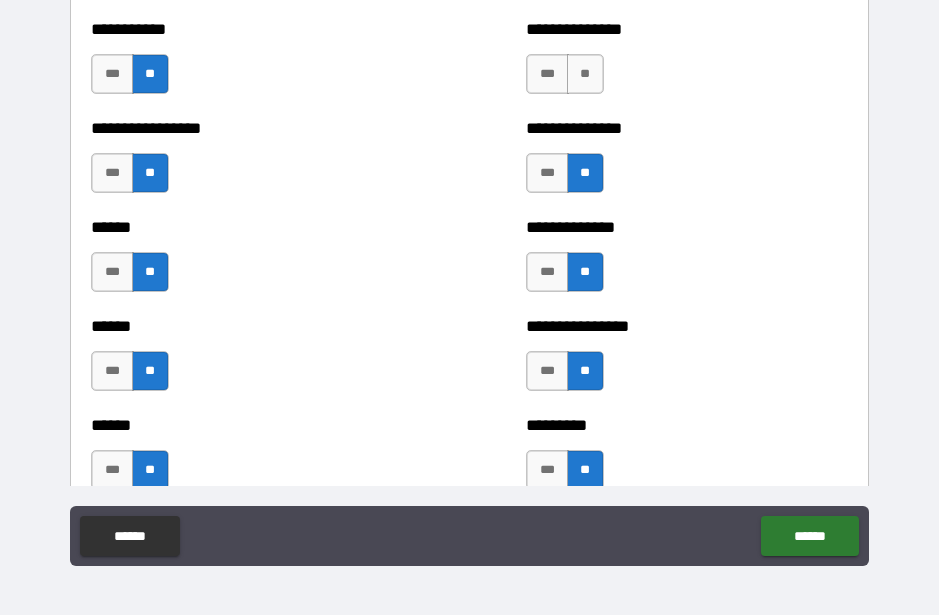 click on "**" at bounding box center (585, 74) 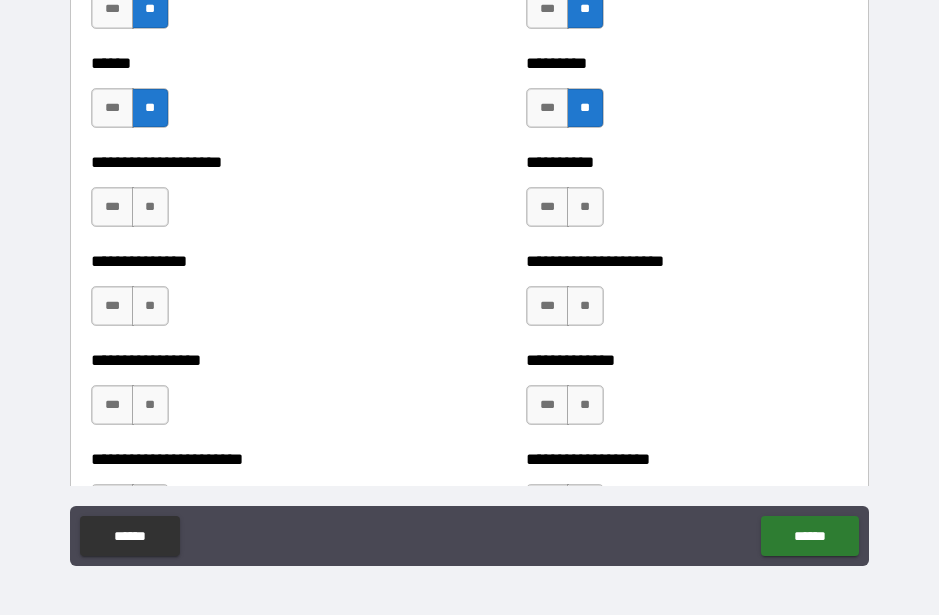 scroll, scrollTop: 3215, scrollLeft: 0, axis: vertical 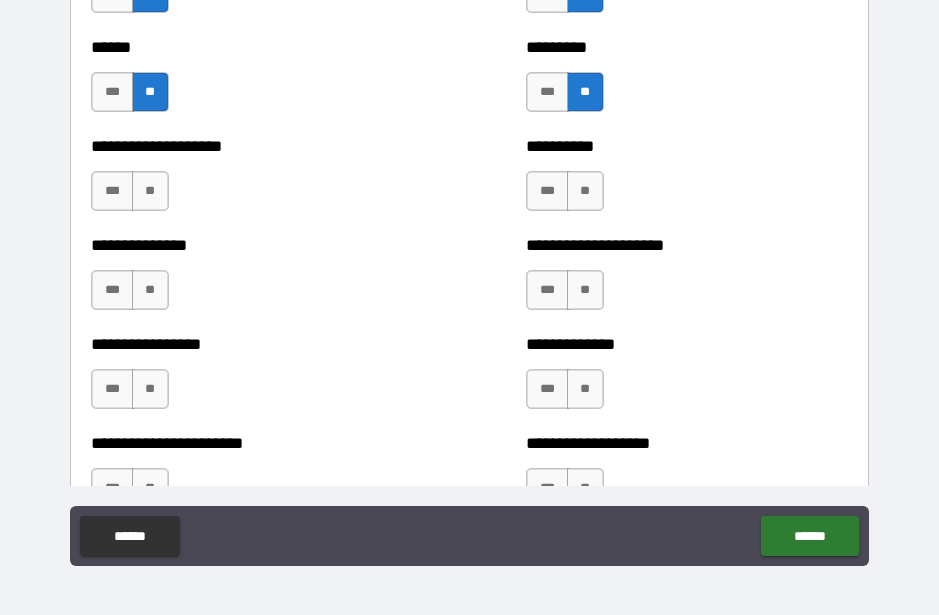 click on "**" at bounding box center [150, 191] 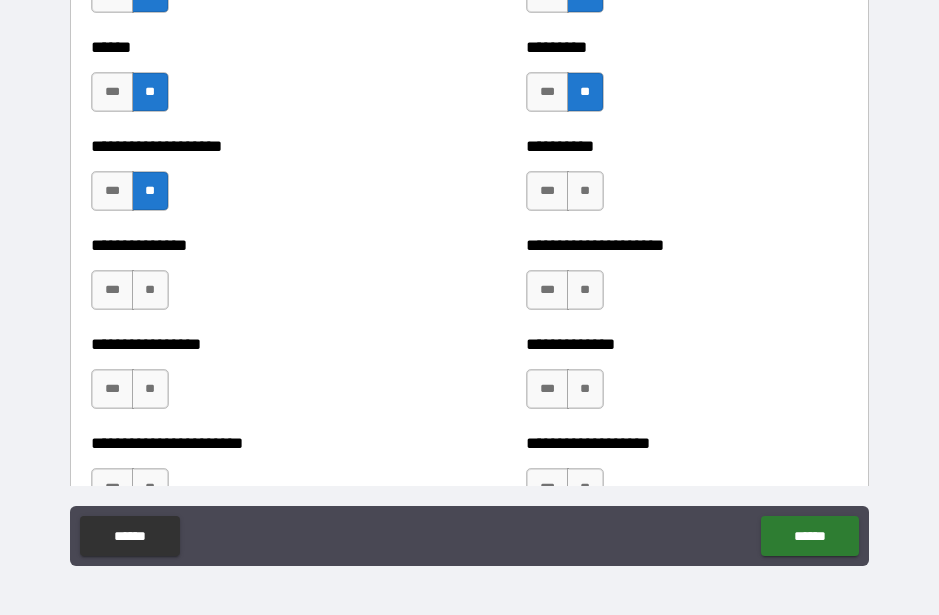 click on "**" at bounding box center [150, 290] 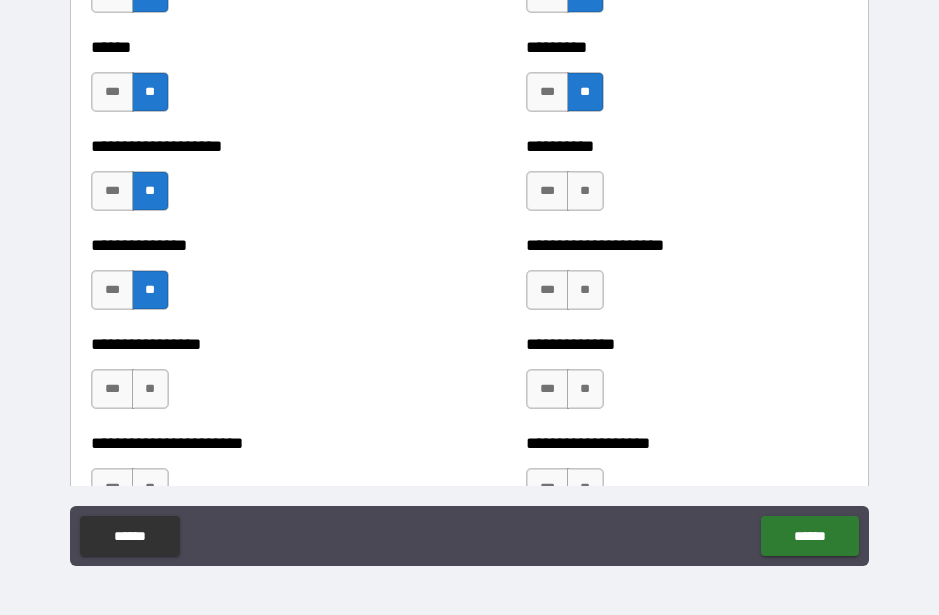 click on "**" at bounding box center [150, 389] 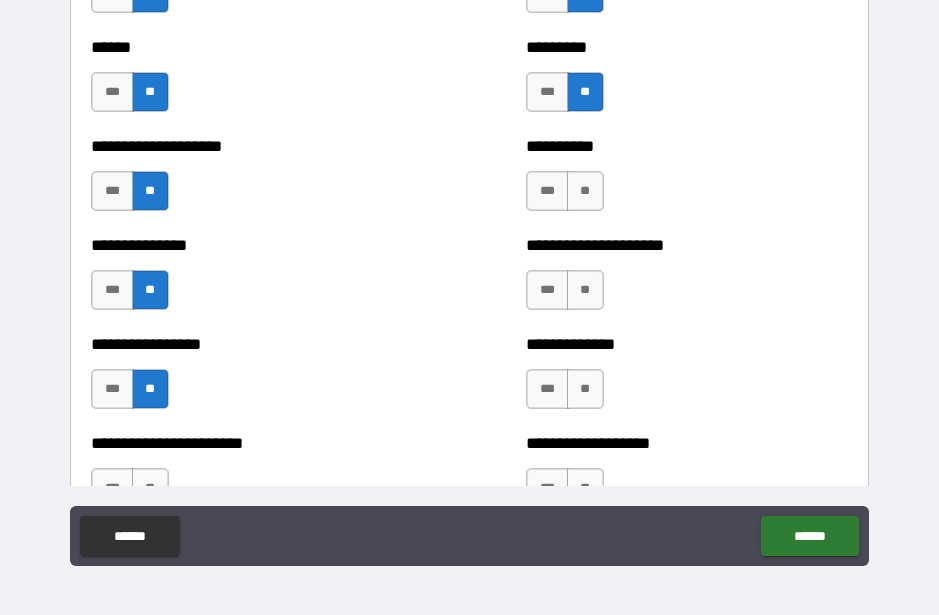 click on "**" at bounding box center (585, 191) 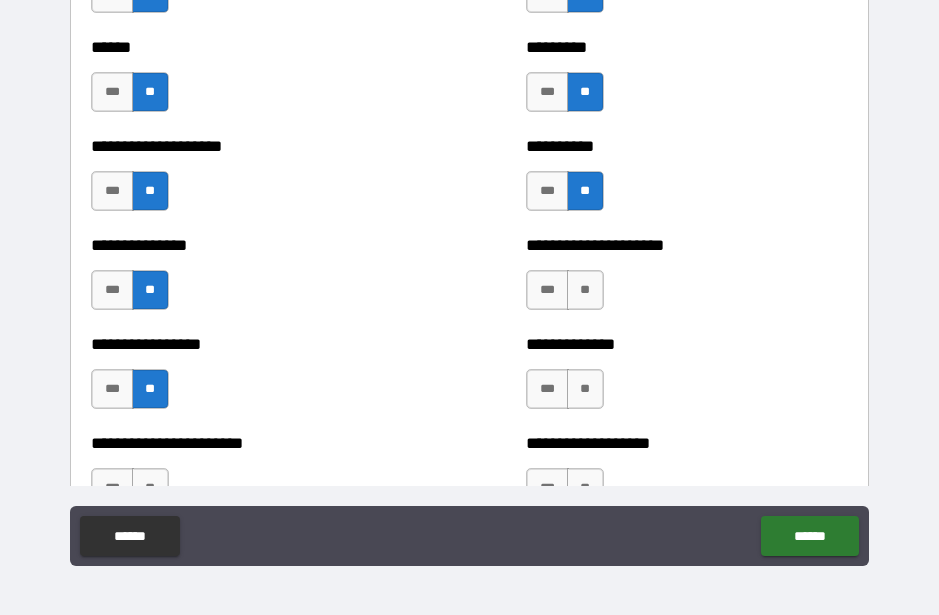 click on "**" at bounding box center (585, 290) 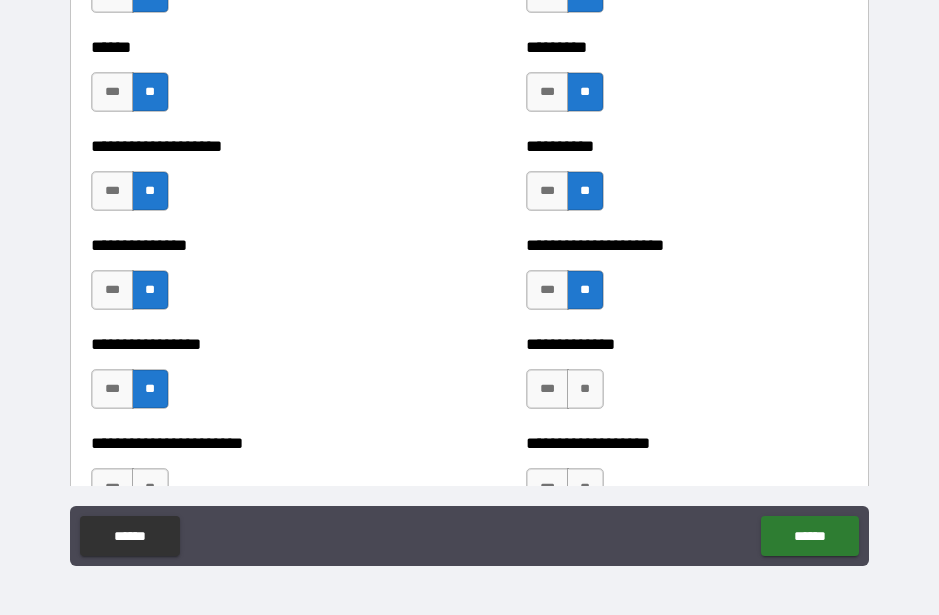click on "**" at bounding box center [585, 389] 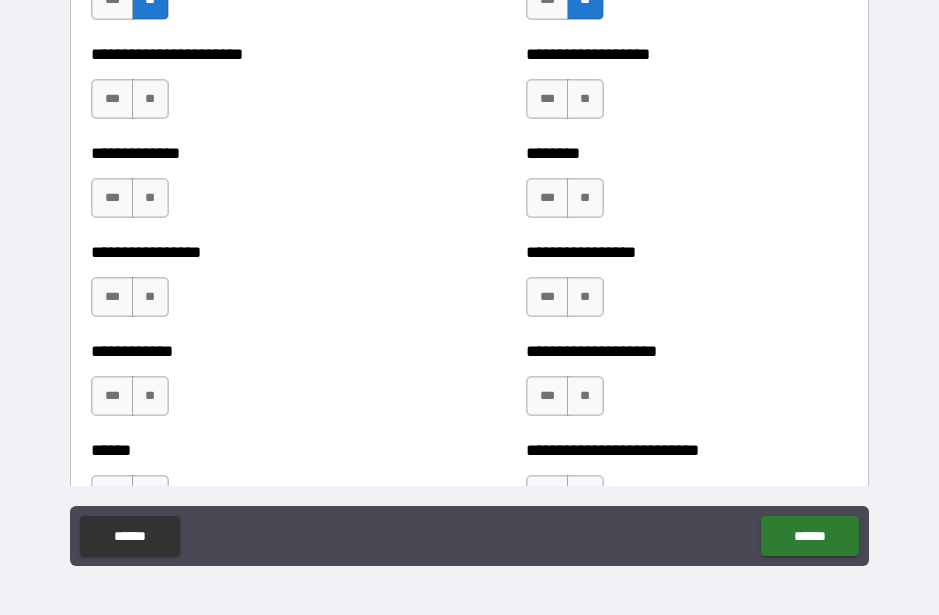 scroll, scrollTop: 3605, scrollLeft: 0, axis: vertical 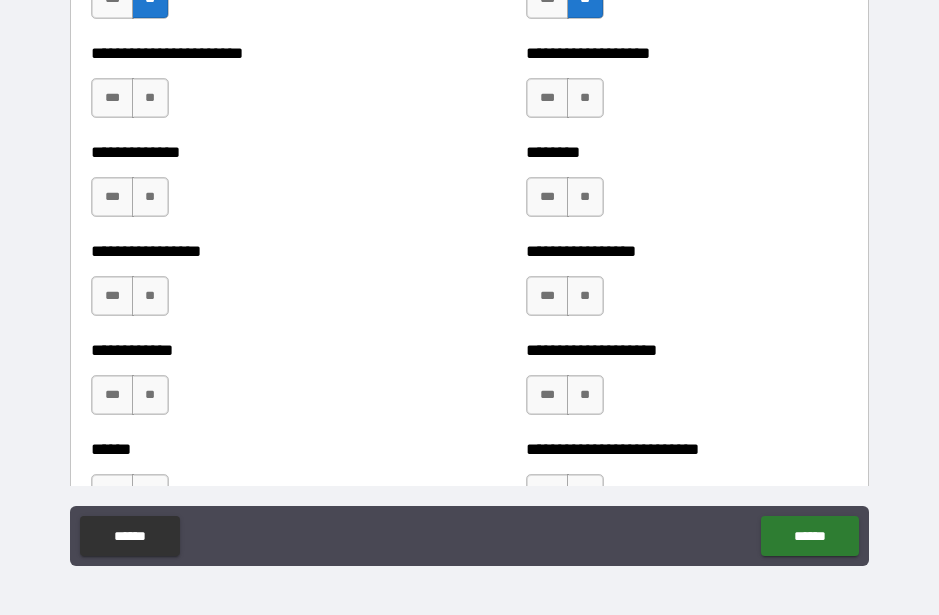 click on "**" at bounding box center [150, 98] 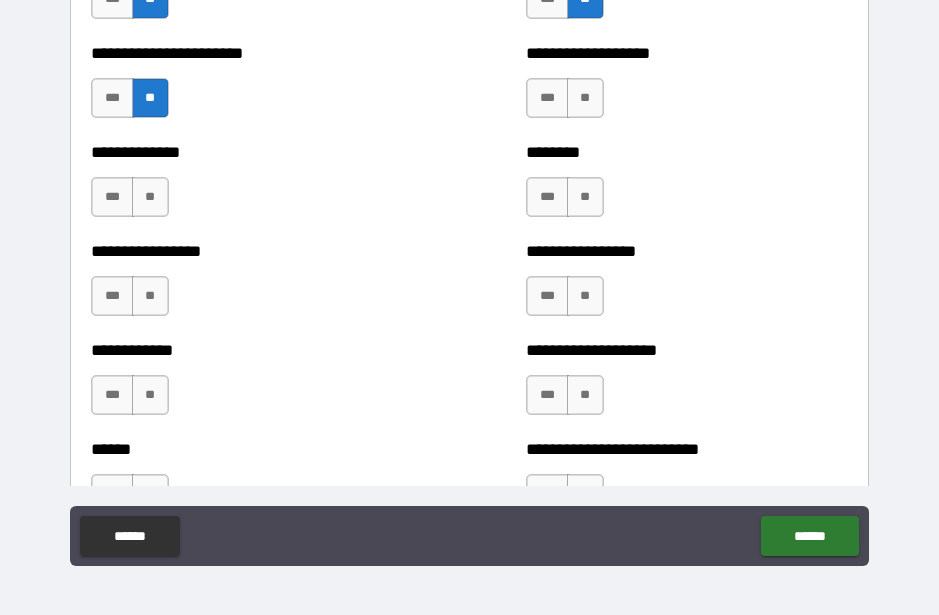 click on "**" at bounding box center [150, 197] 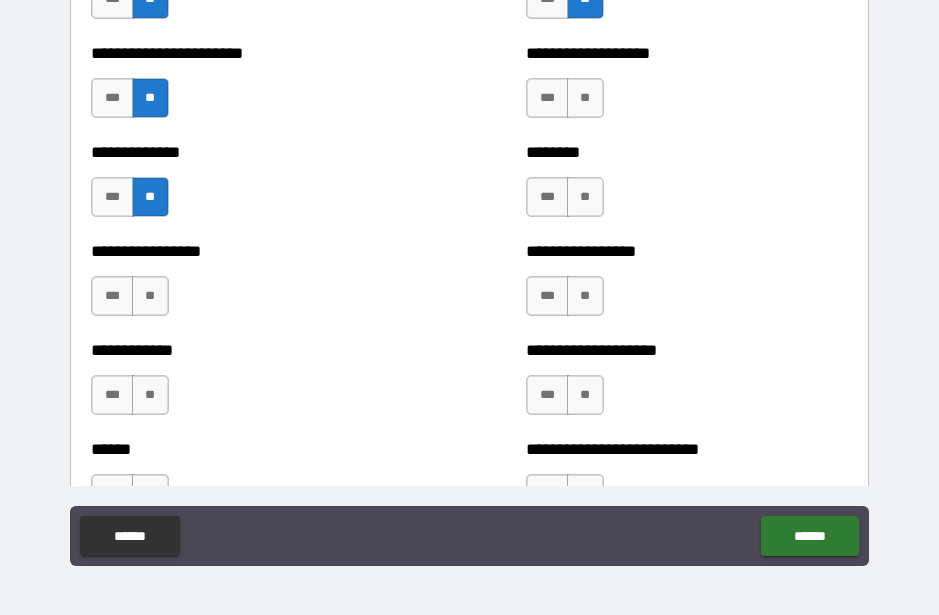 click on "**" at bounding box center (150, 296) 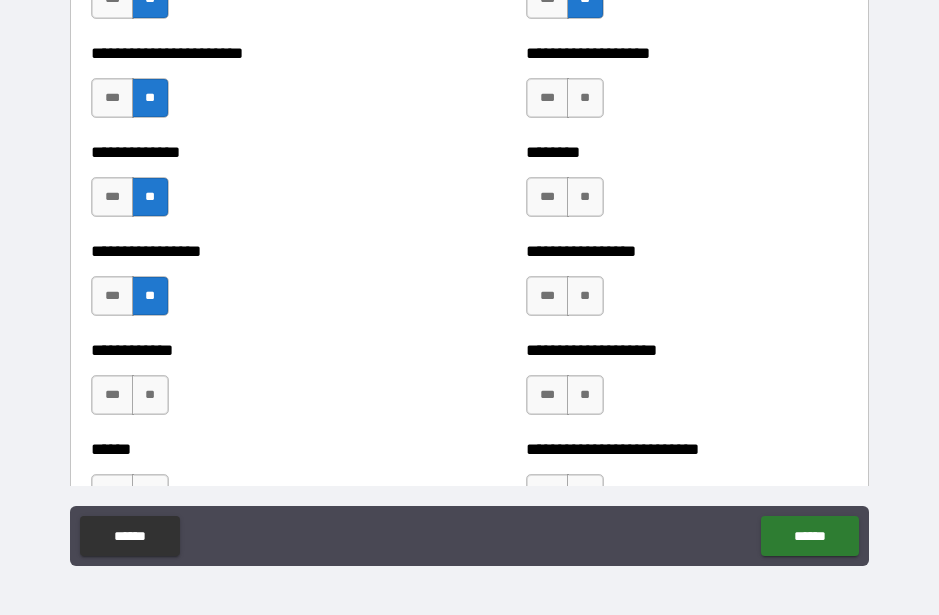 click on "**" at bounding box center (150, 395) 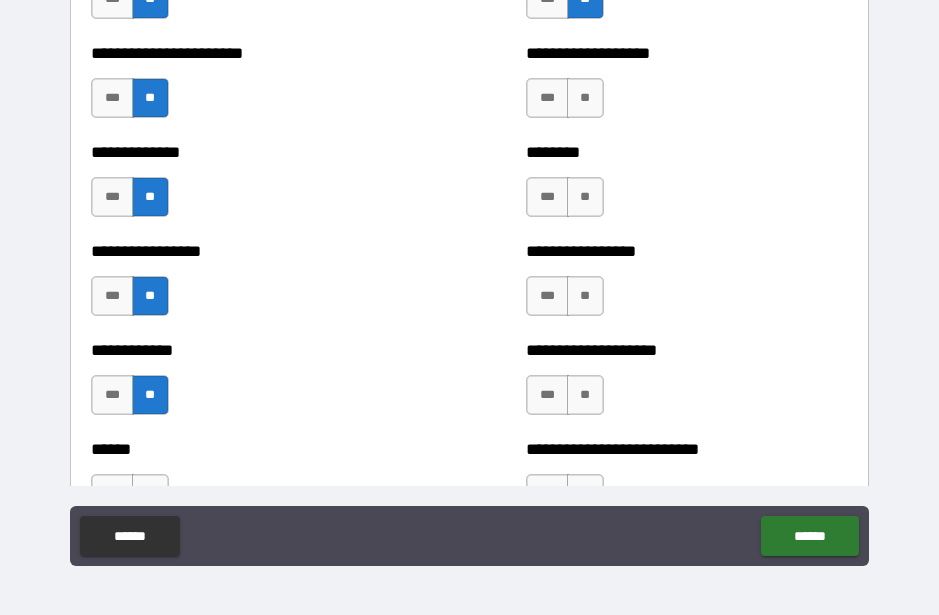 click on "**" at bounding box center [585, 395] 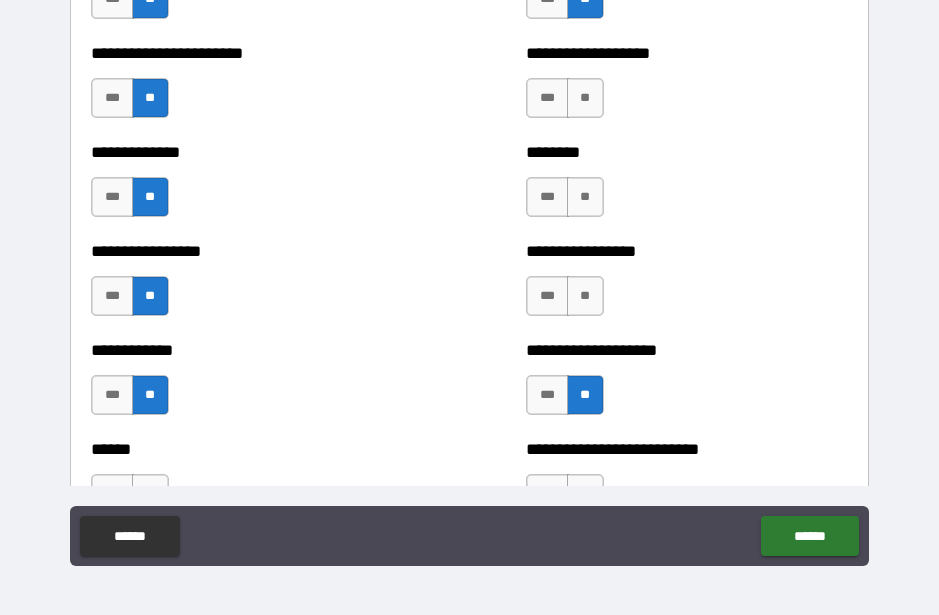 click on "**" at bounding box center (585, 296) 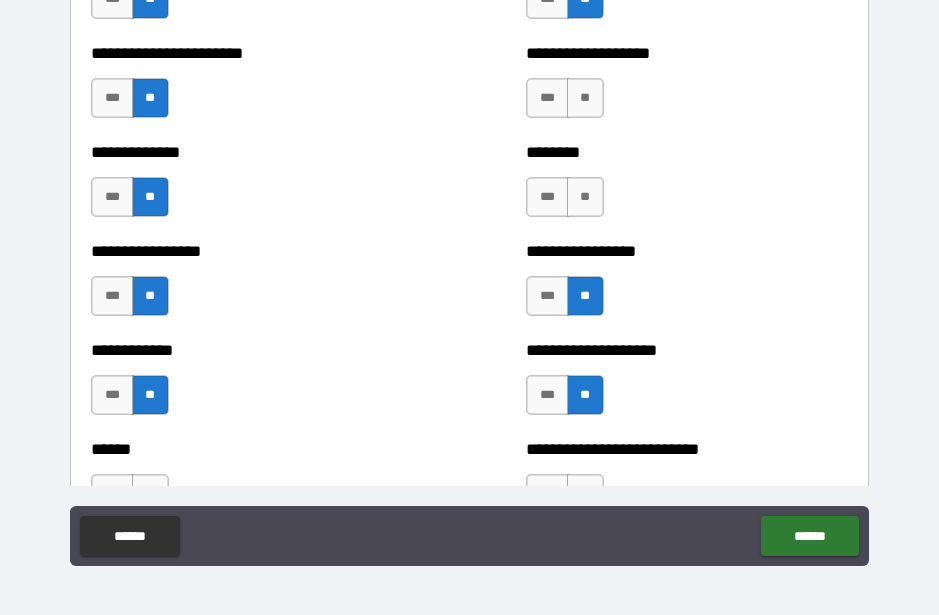 click on "**" at bounding box center (585, 197) 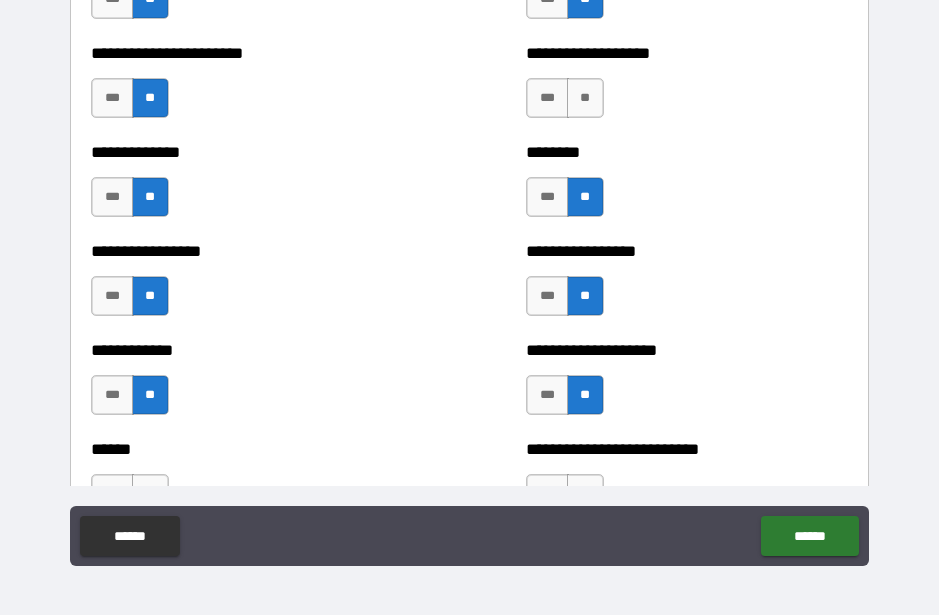 click on "**" at bounding box center [585, 98] 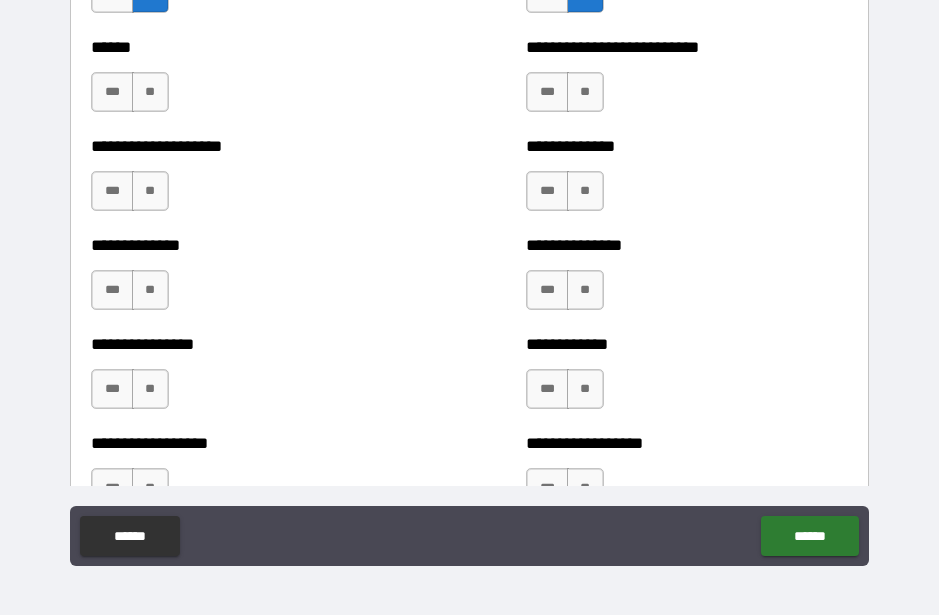 scroll, scrollTop: 4009, scrollLeft: 0, axis: vertical 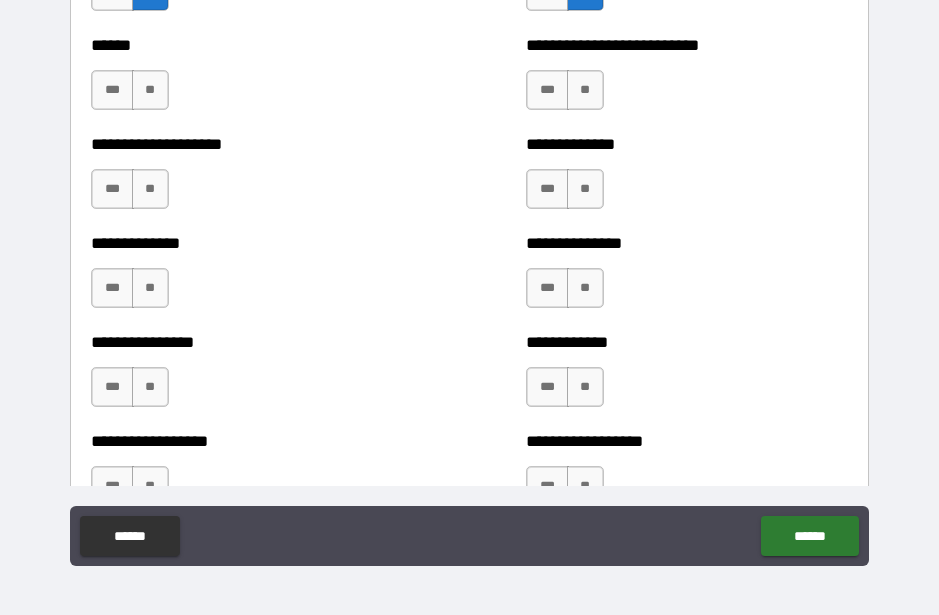 click on "**" at bounding box center (150, 90) 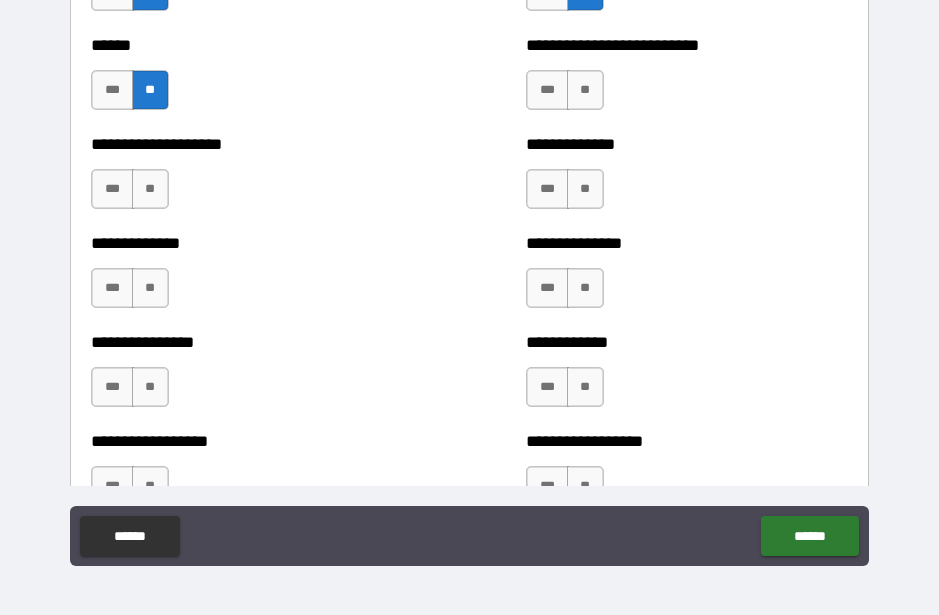 click on "**" at bounding box center (150, 189) 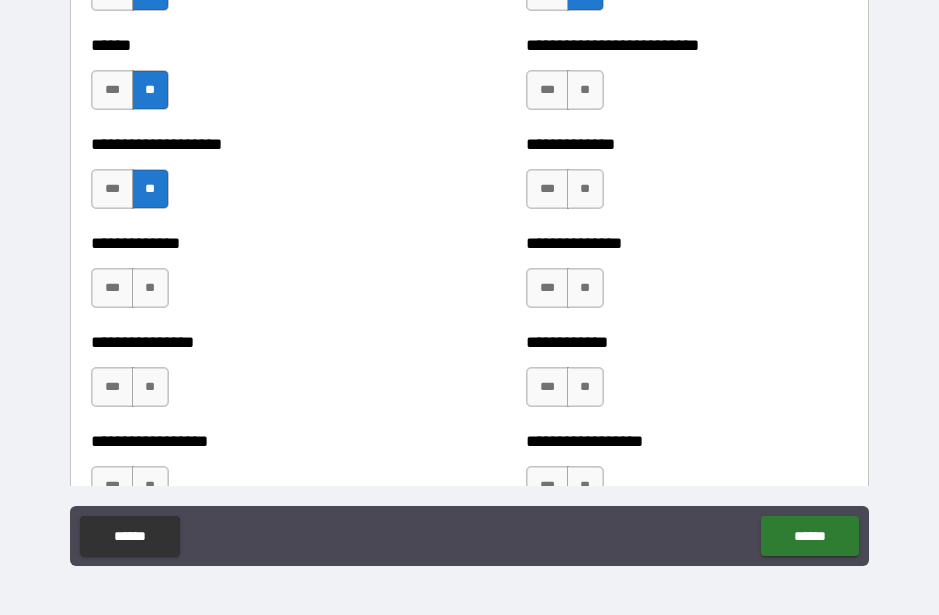 click on "**" at bounding box center (150, 288) 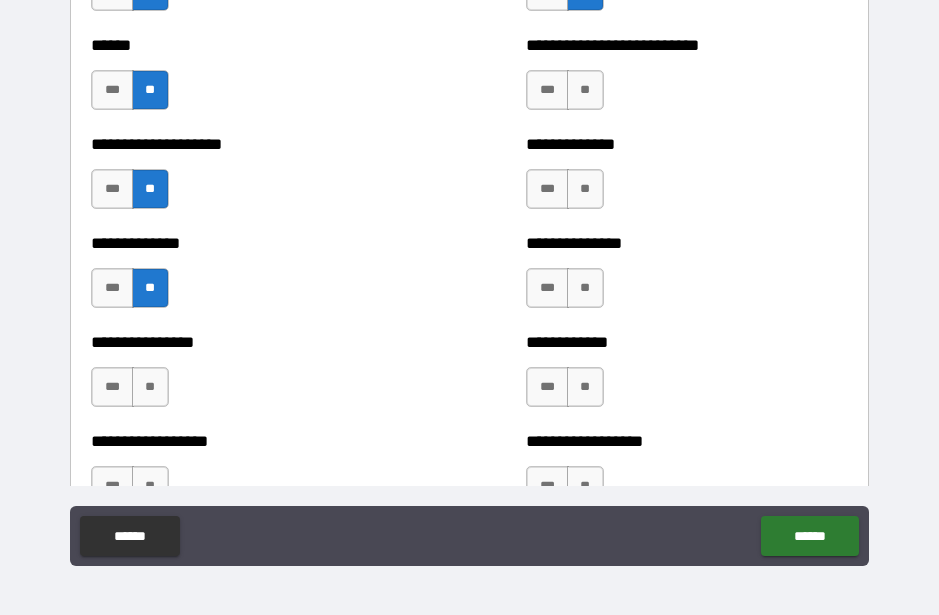 click on "**" at bounding box center (150, 387) 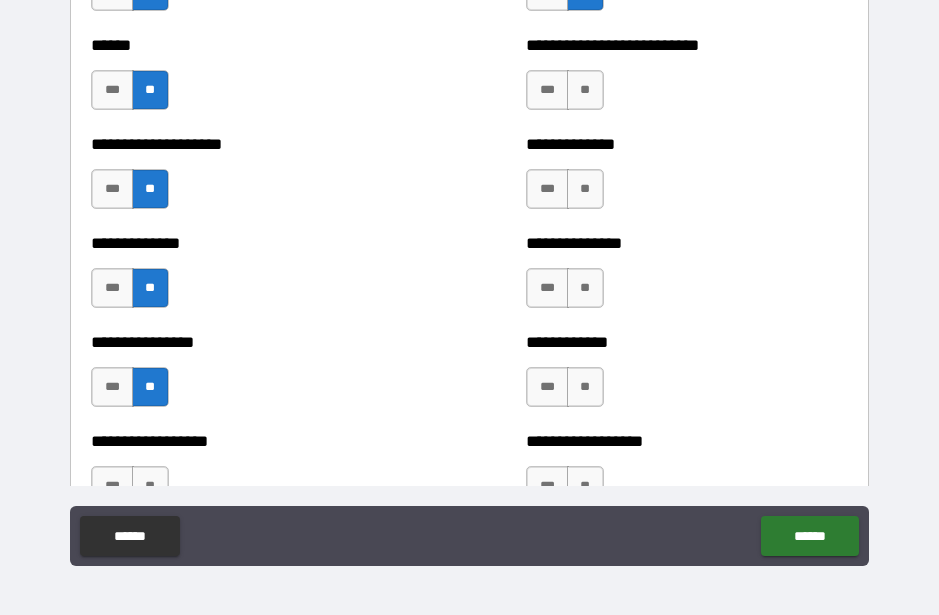 click on "**" at bounding box center (585, 90) 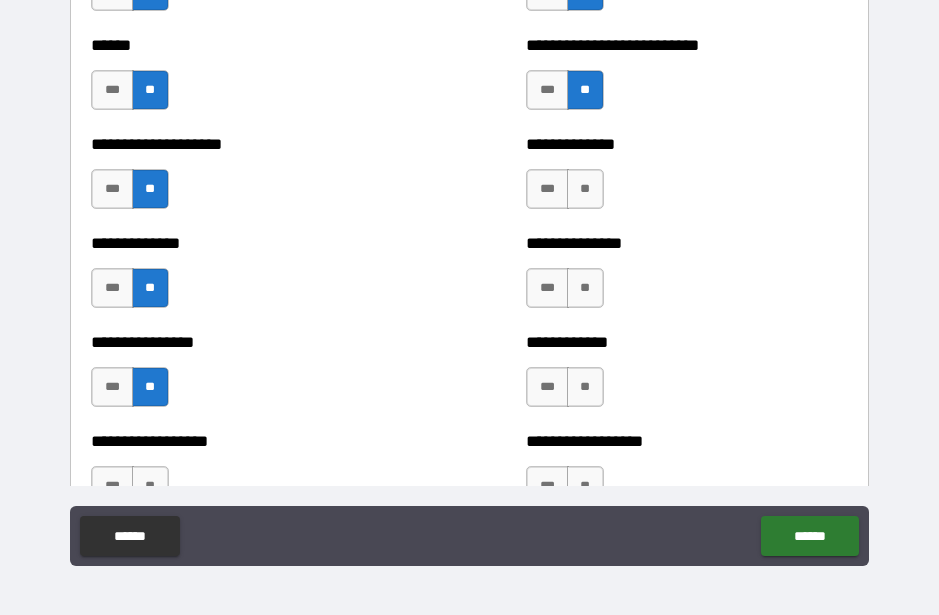 click on "**" at bounding box center (585, 189) 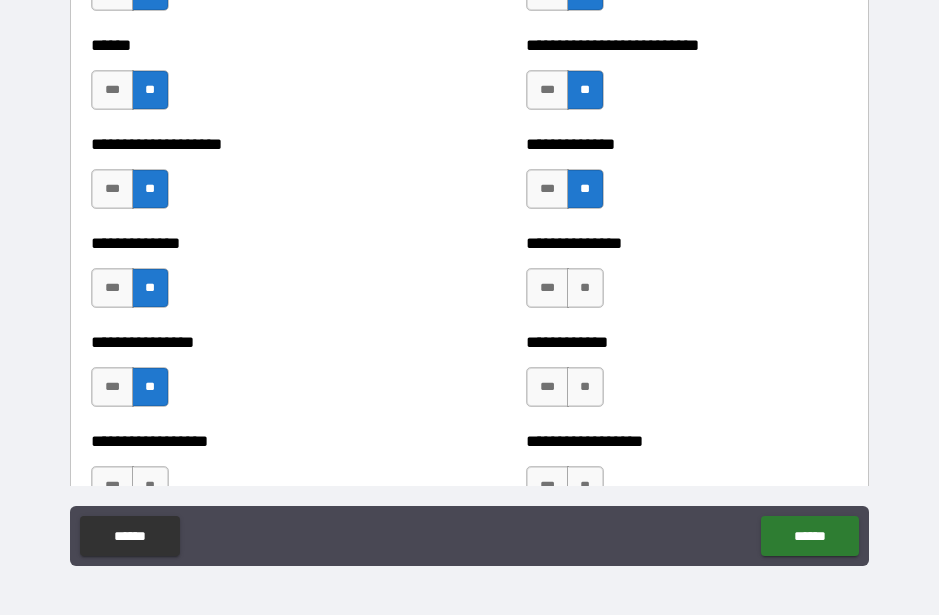 click on "**" at bounding box center (585, 288) 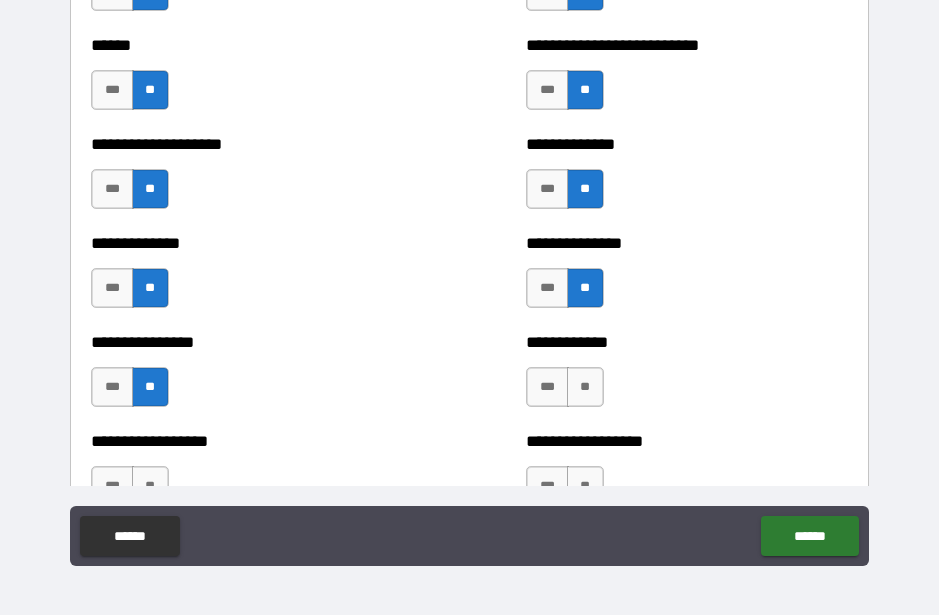 click on "**" at bounding box center (585, 387) 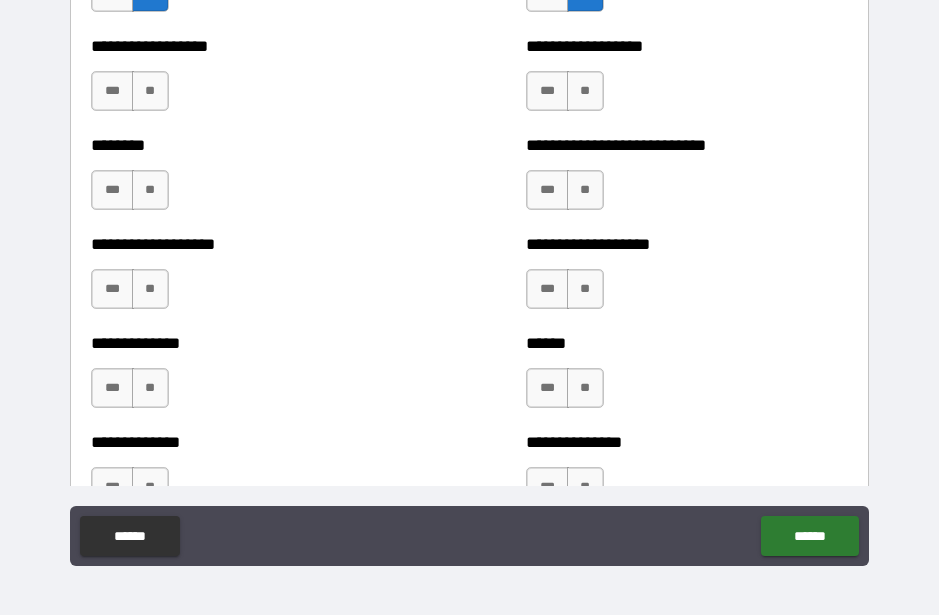 scroll, scrollTop: 4406, scrollLeft: 0, axis: vertical 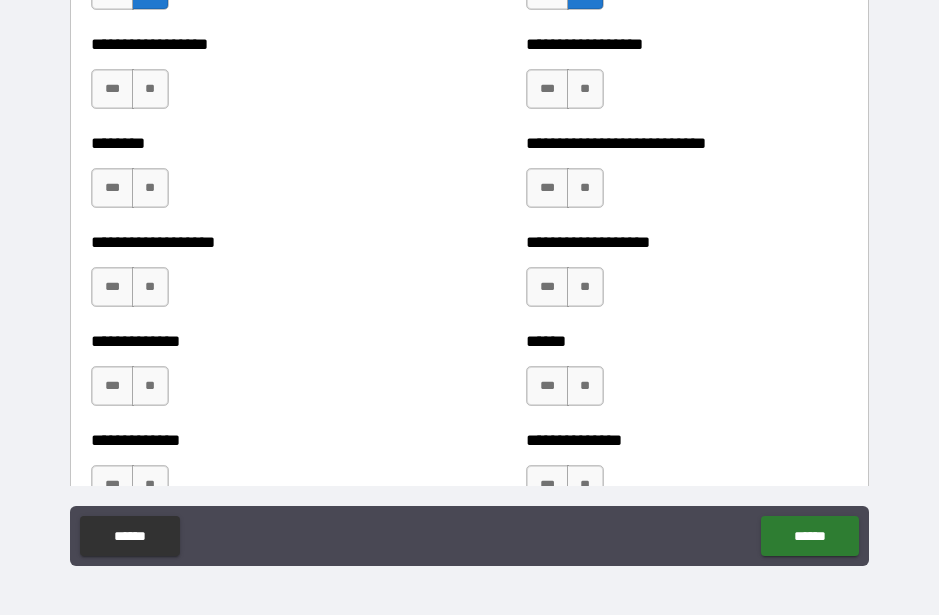 click on "**" at bounding box center (150, 89) 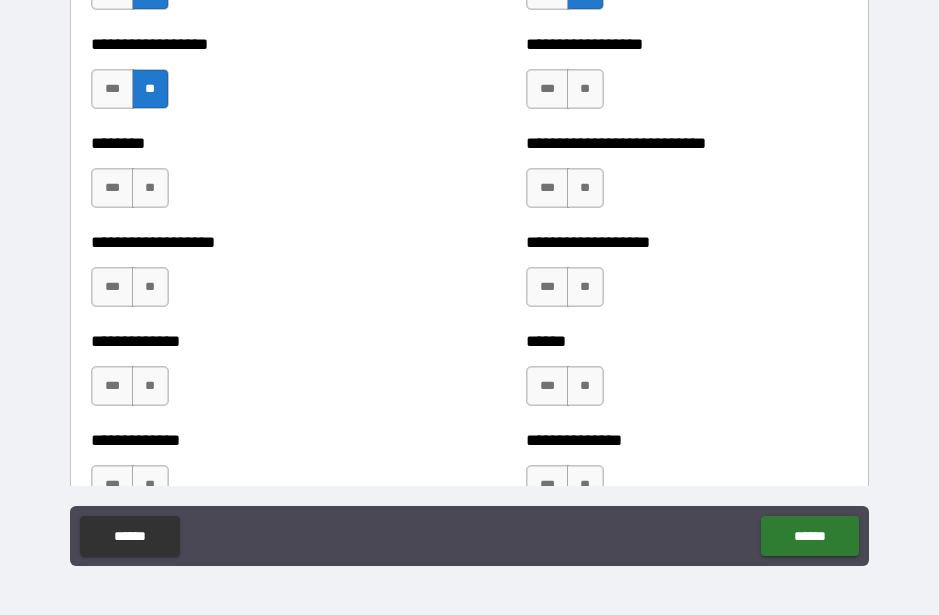 click on "**" at bounding box center [150, 188] 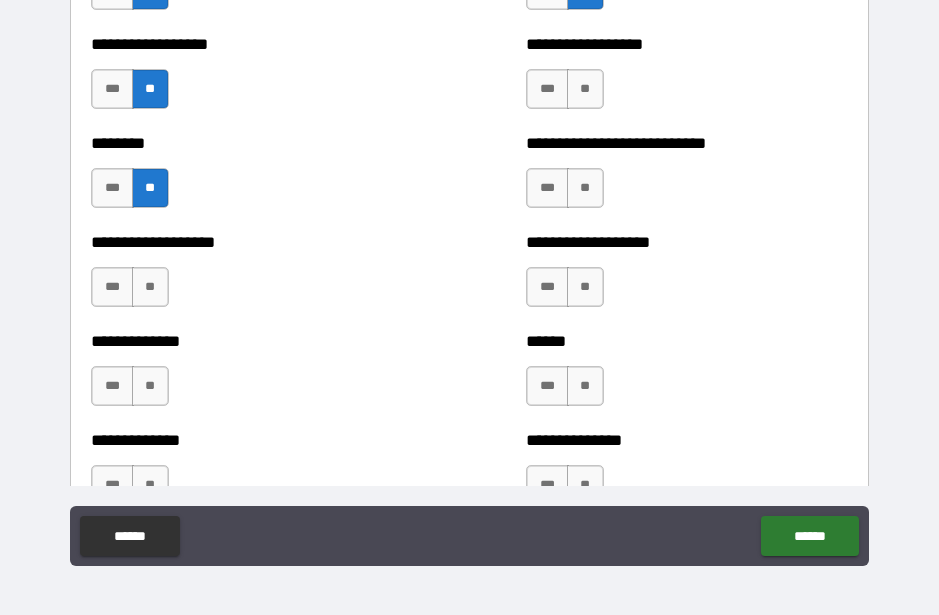 click on "**" at bounding box center [150, 287] 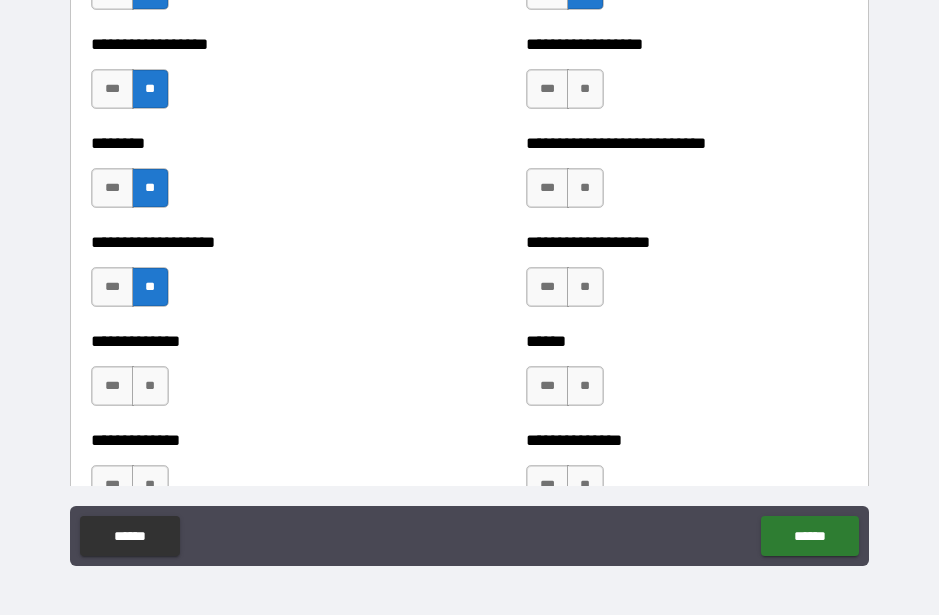 click on "**" at bounding box center (150, 386) 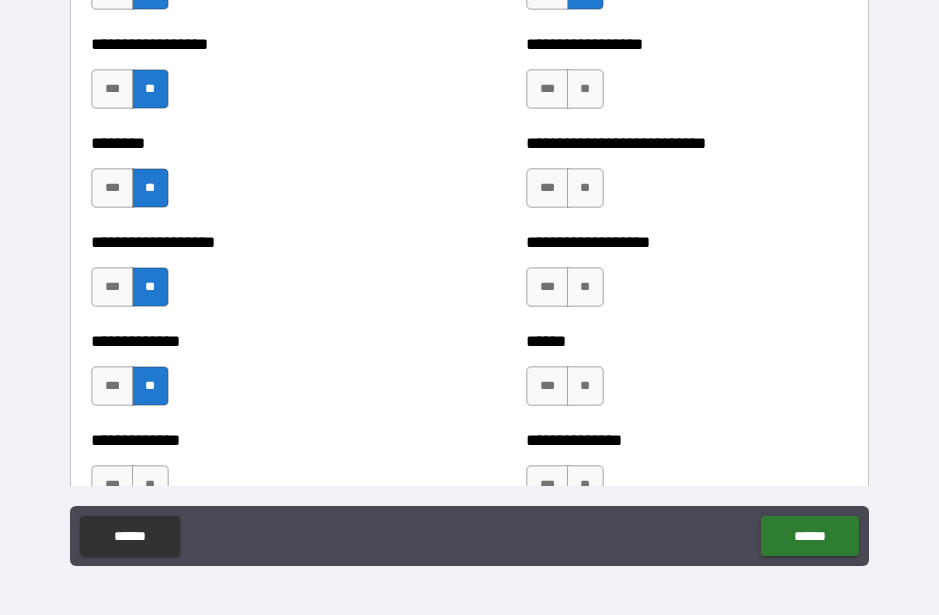 click on "**" at bounding box center [585, 89] 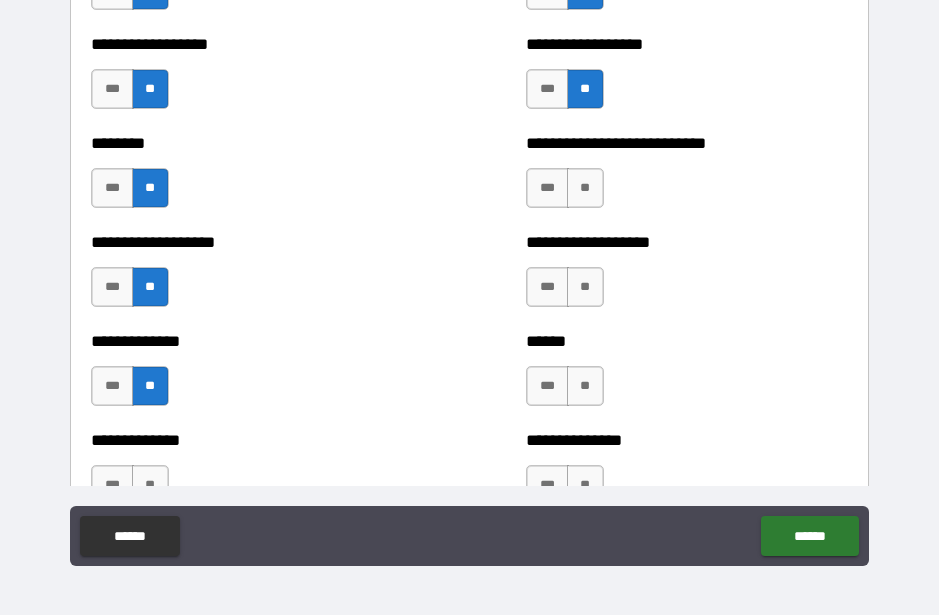 click on "***" at bounding box center [547, 188] 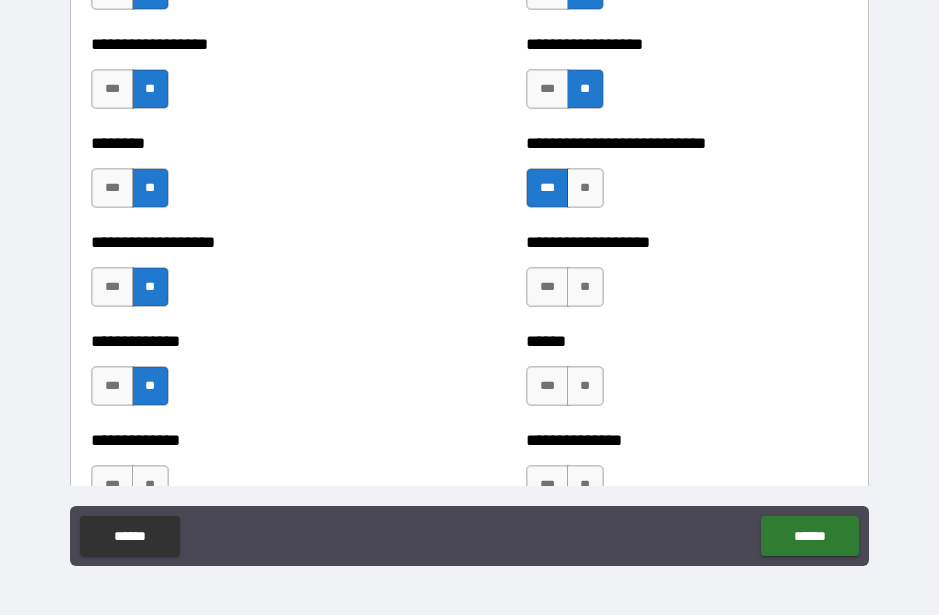 click on "**" at bounding box center (585, 287) 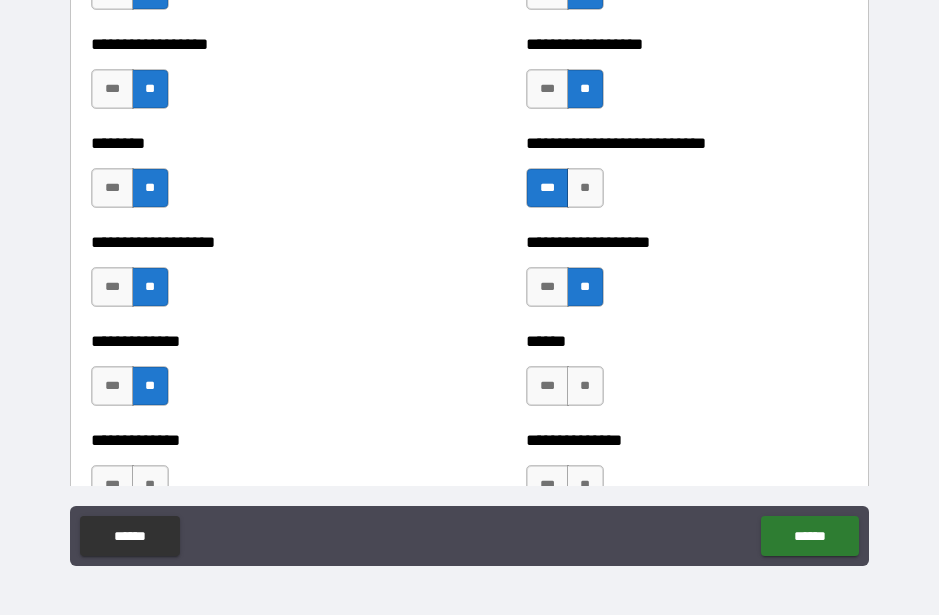 click on "**" at bounding box center [585, 188] 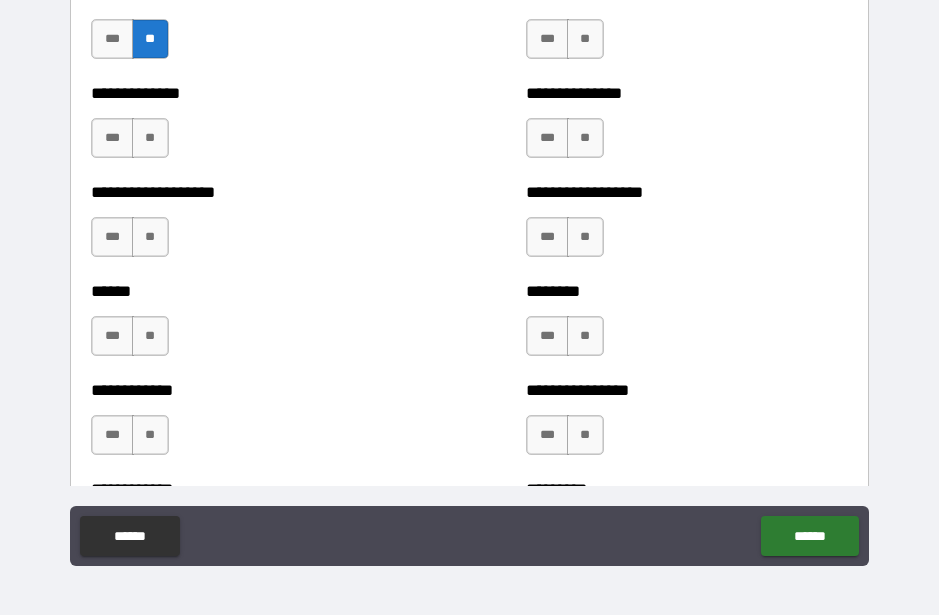 scroll, scrollTop: 4749, scrollLeft: 0, axis: vertical 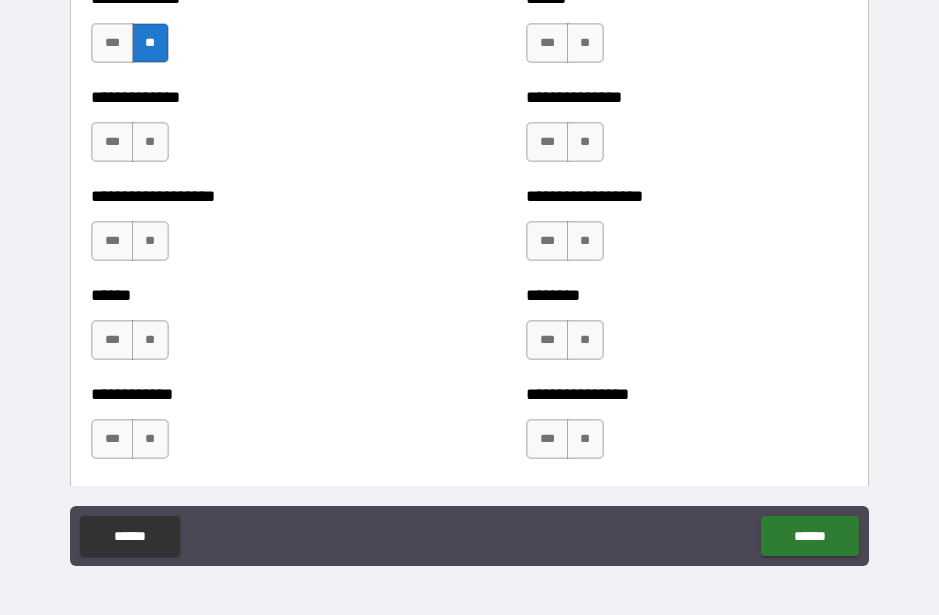 click on "**" at bounding box center [585, 43] 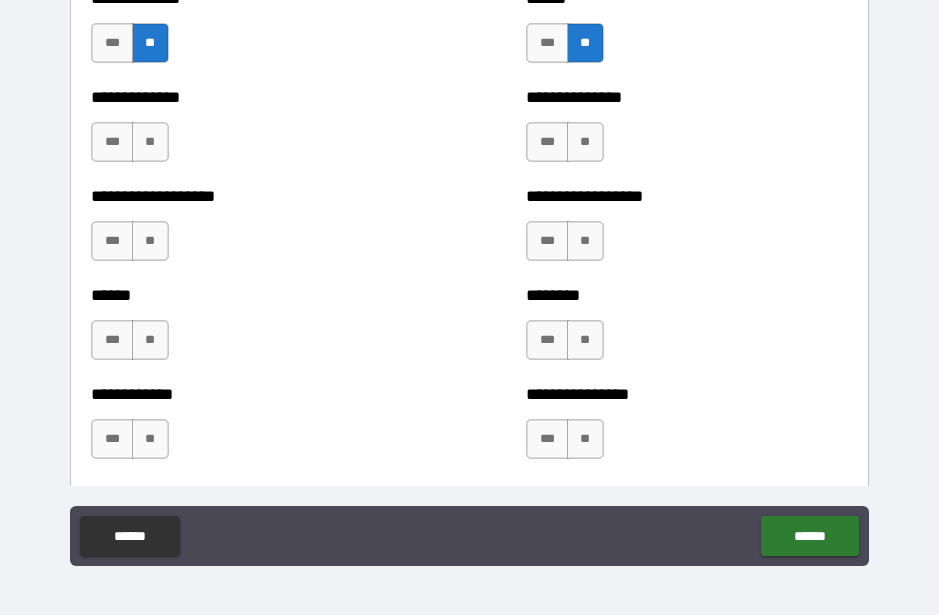 click on "**" at bounding box center [585, 142] 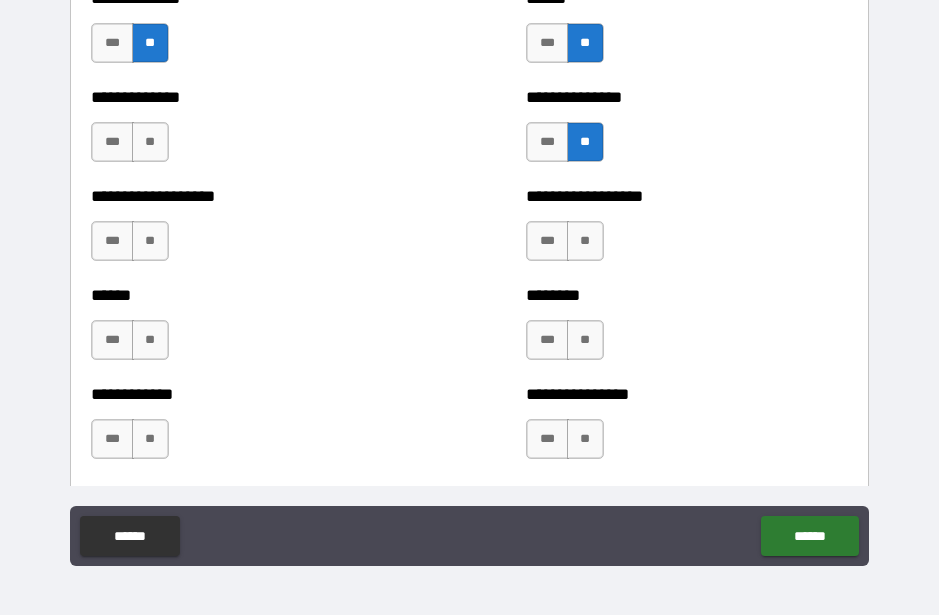 click on "**" at bounding box center (585, 241) 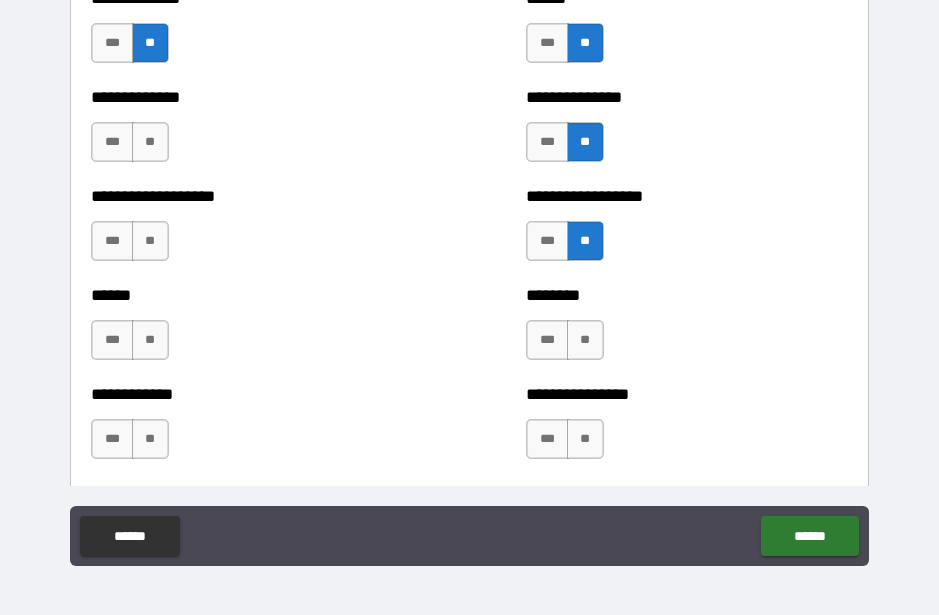 click on "**" at bounding box center (585, 340) 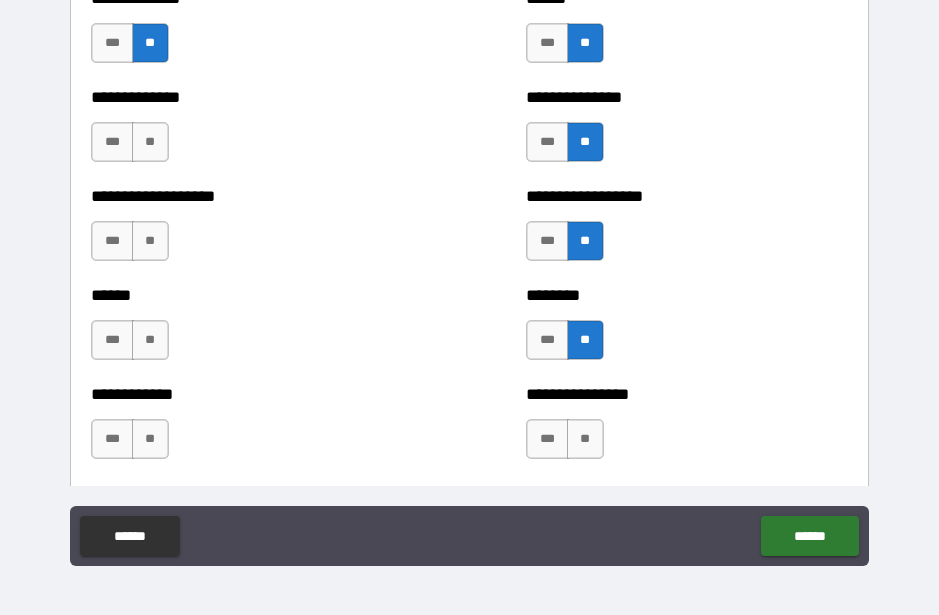 click on "**" at bounding box center [585, 439] 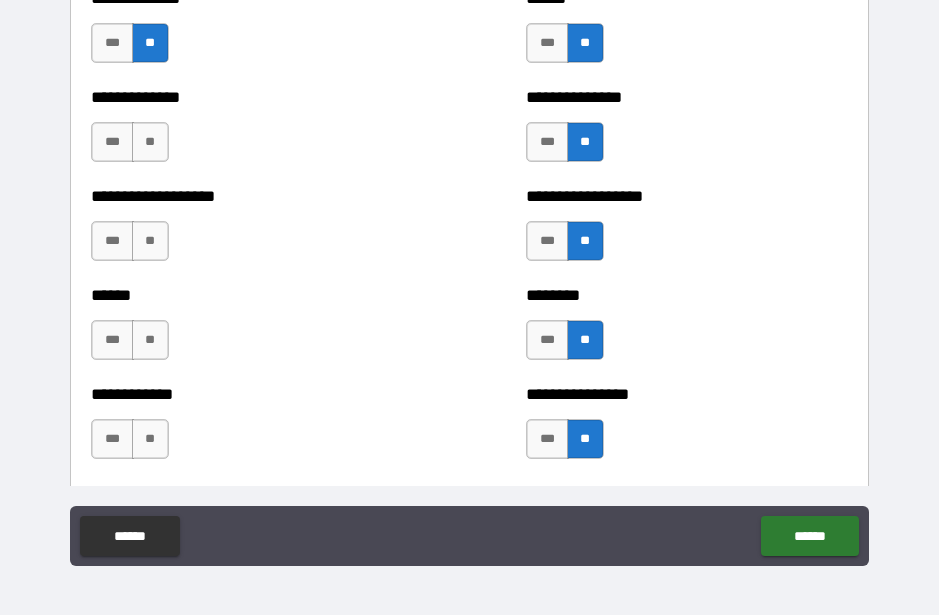 click on "**" at bounding box center [150, 142] 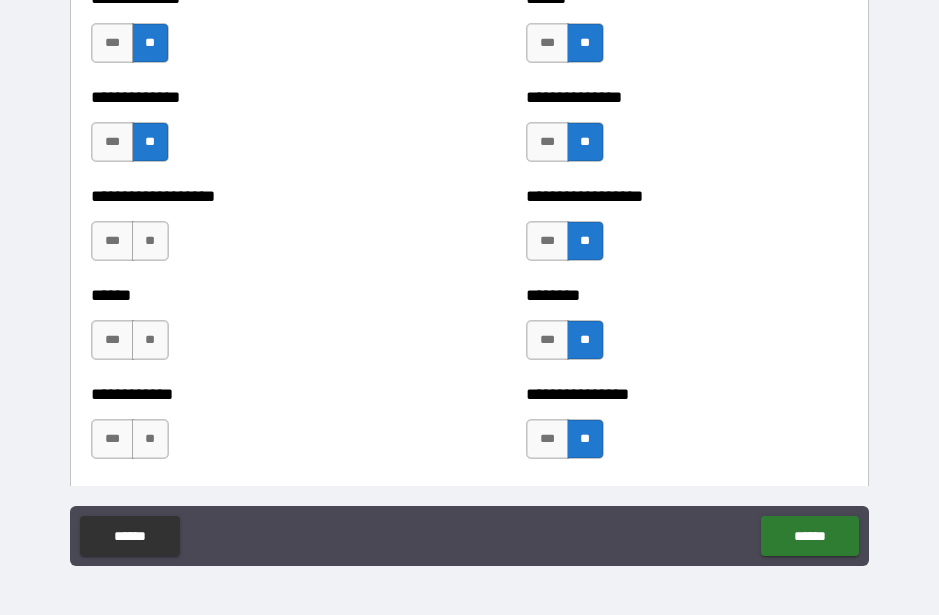 click on "**" at bounding box center [150, 241] 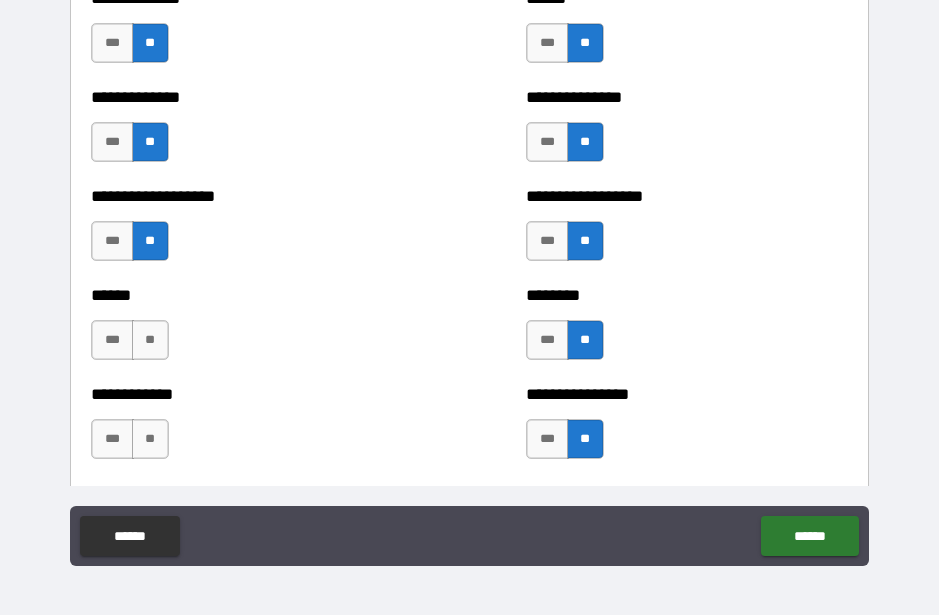 click on "**" at bounding box center [150, 340] 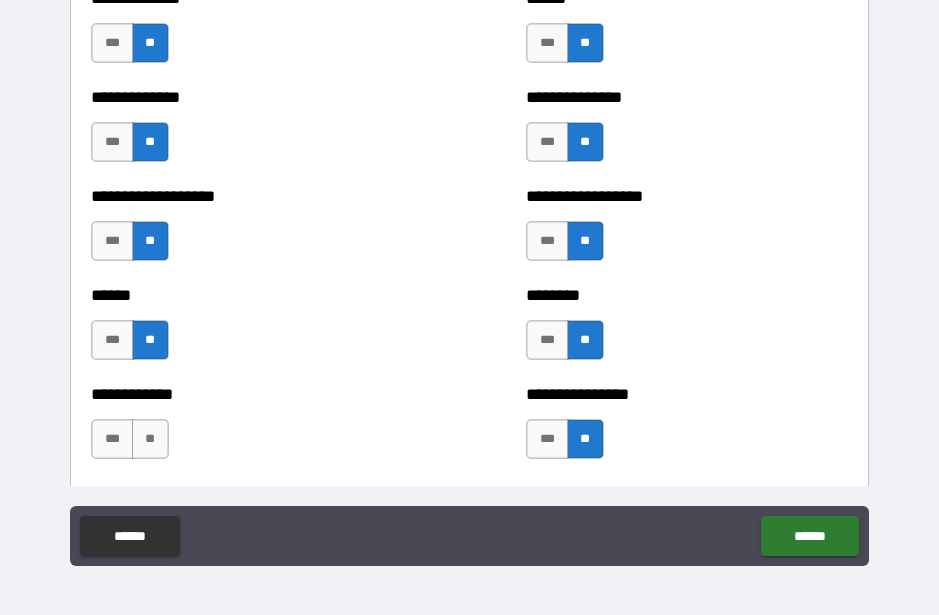 click on "**" at bounding box center (150, 439) 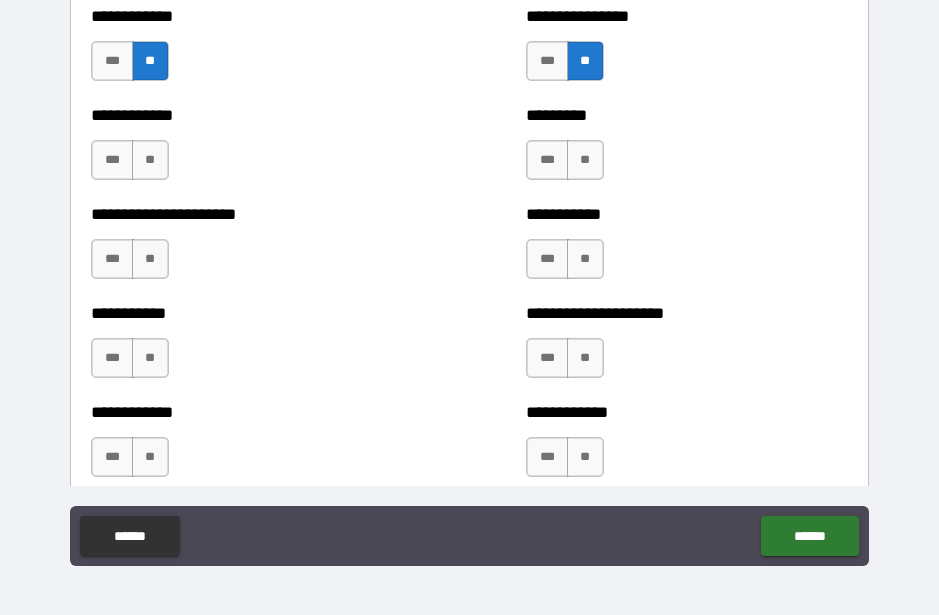scroll, scrollTop: 5137, scrollLeft: 0, axis: vertical 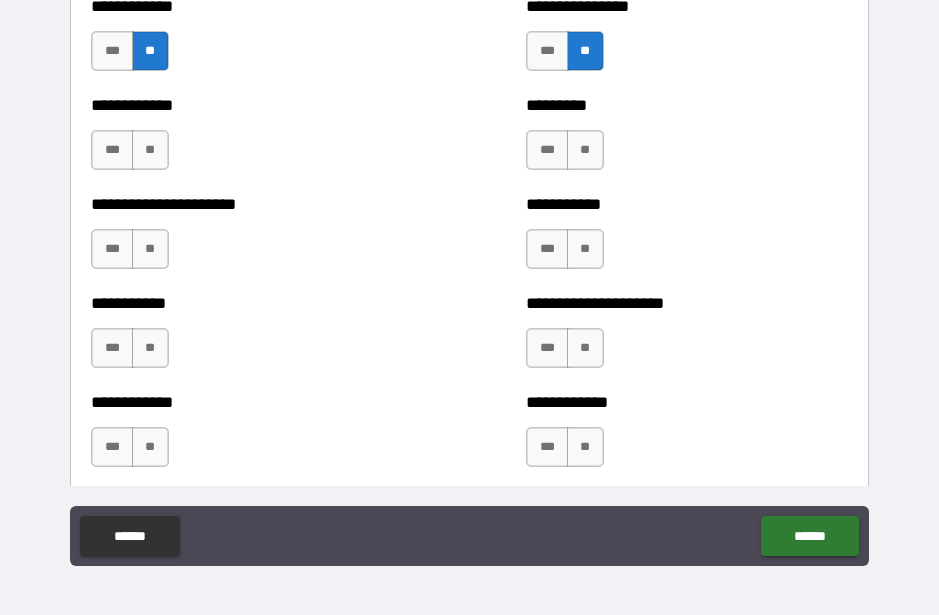 click on "**" at bounding box center (150, 150) 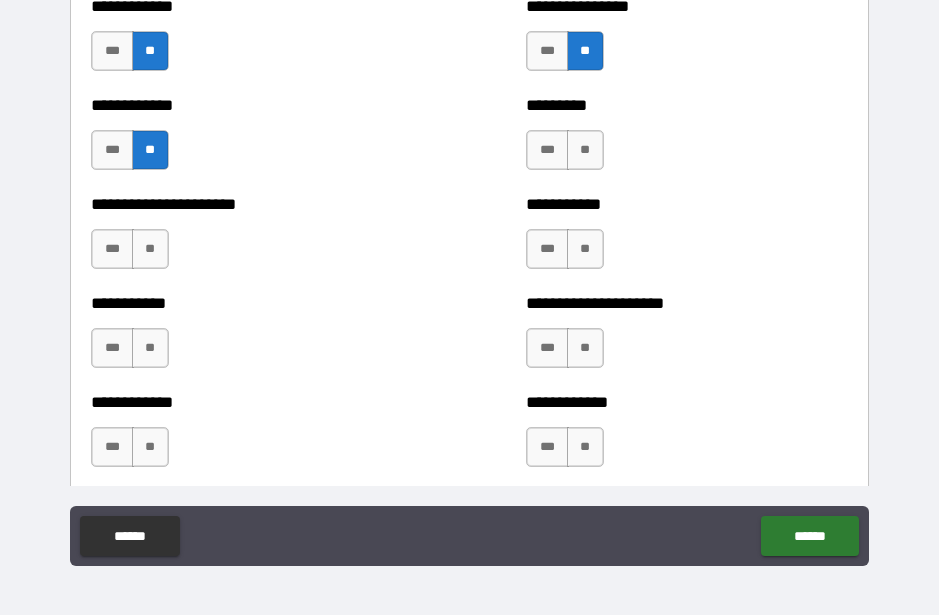click on "**" at bounding box center (150, 249) 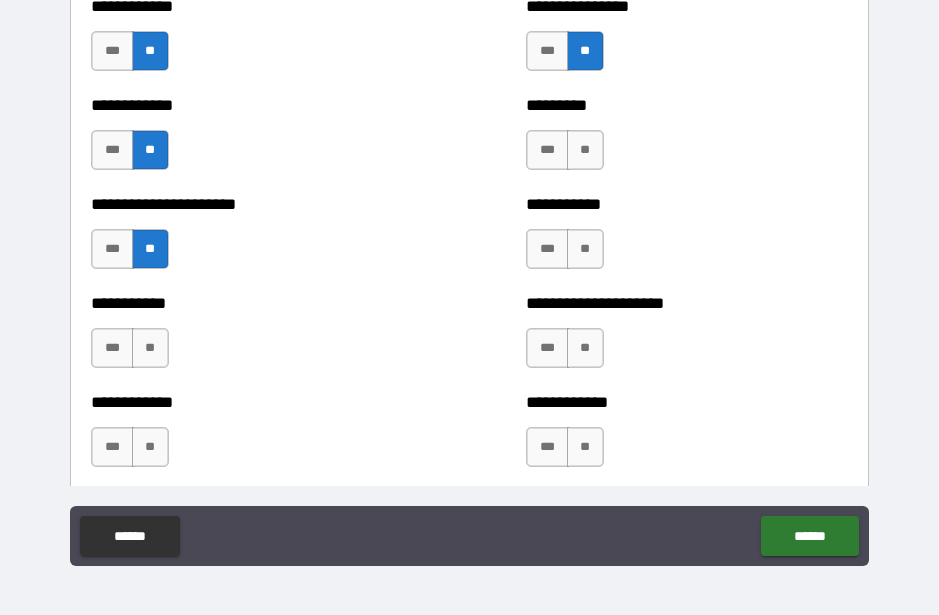 click on "**" at bounding box center (150, 348) 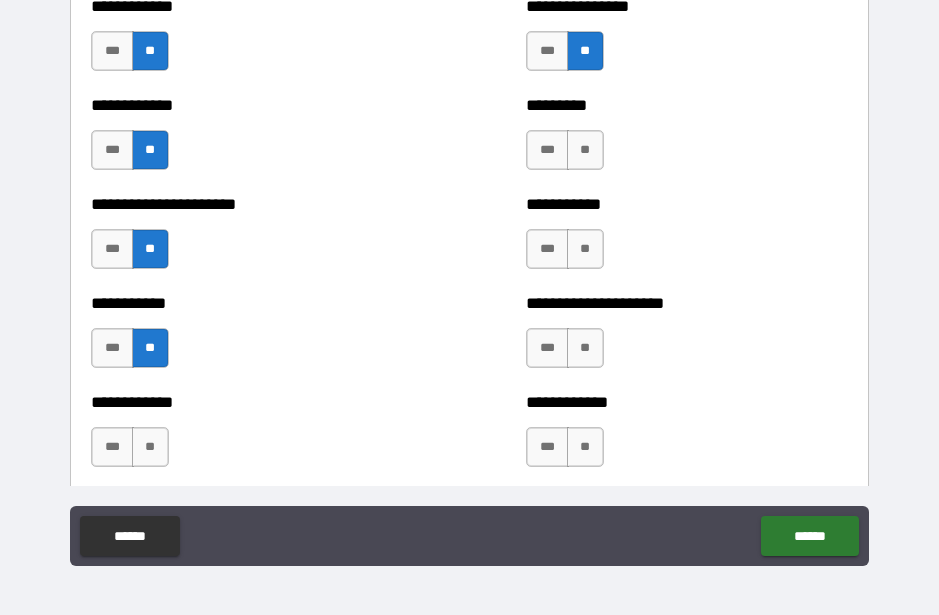 click on "***" at bounding box center [112, 447] 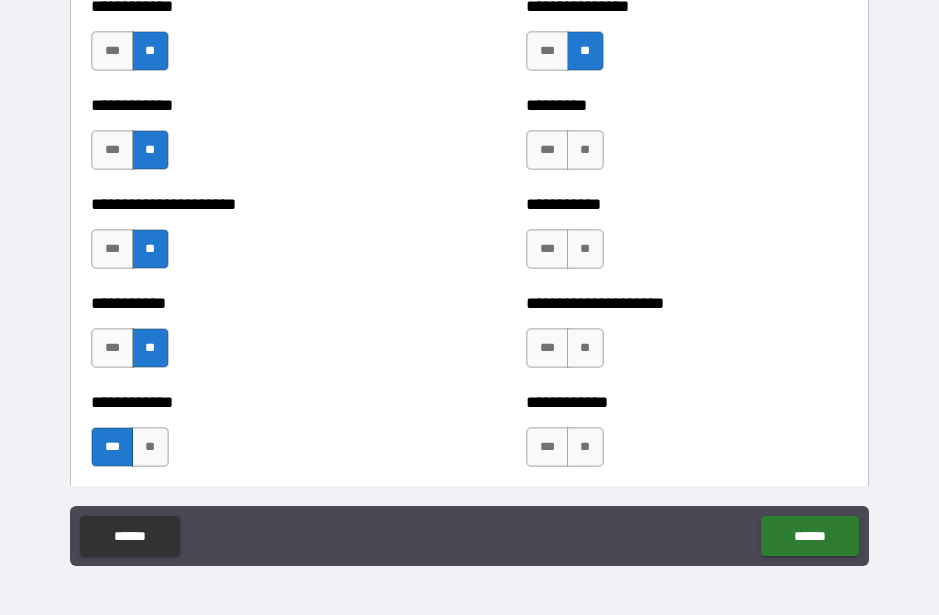 click on "**" at bounding box center [585, 150] 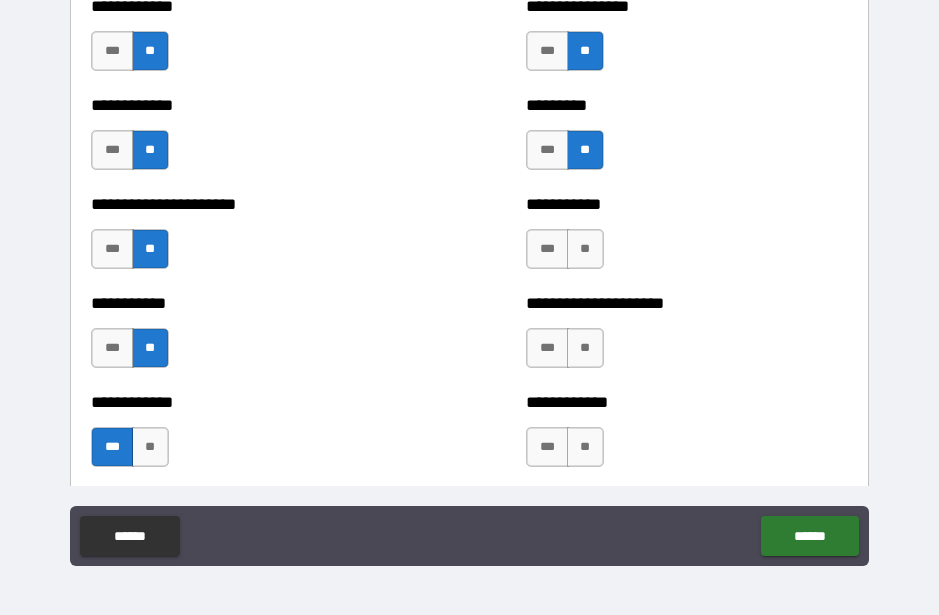 click on "**" at bounding box center [585, 249] 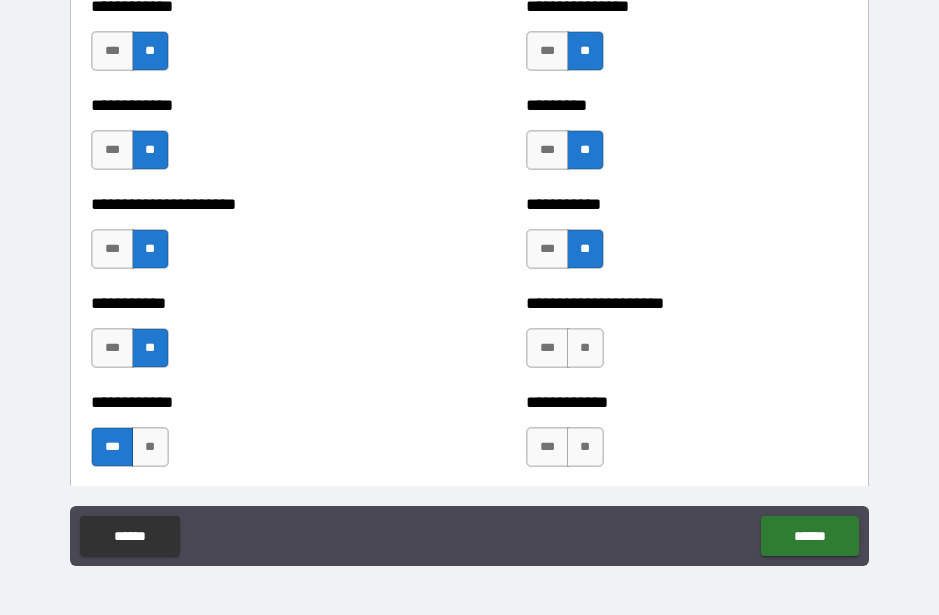 click on "**" at bounding box center [585, 348] 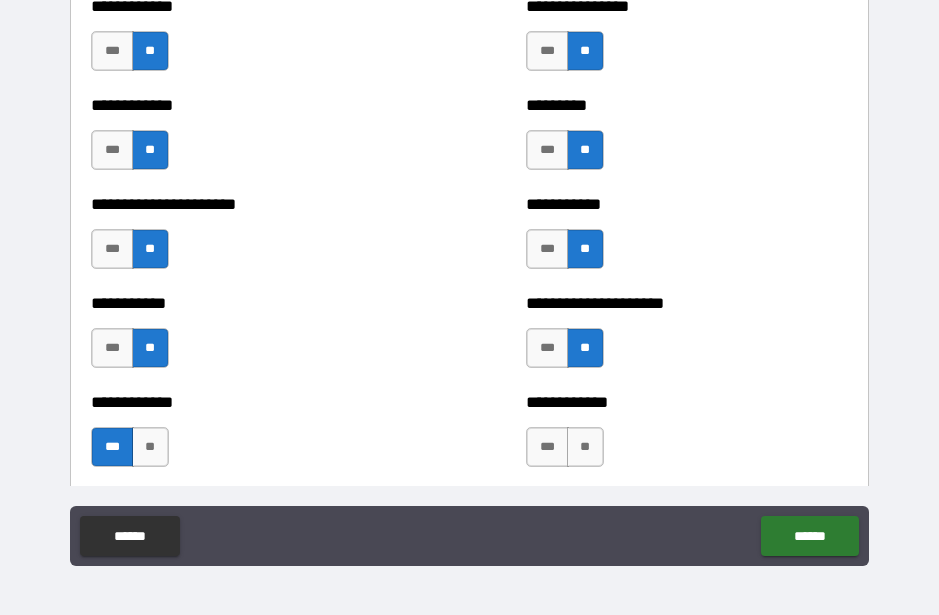 click on "**" at bounding box center [585, 447] 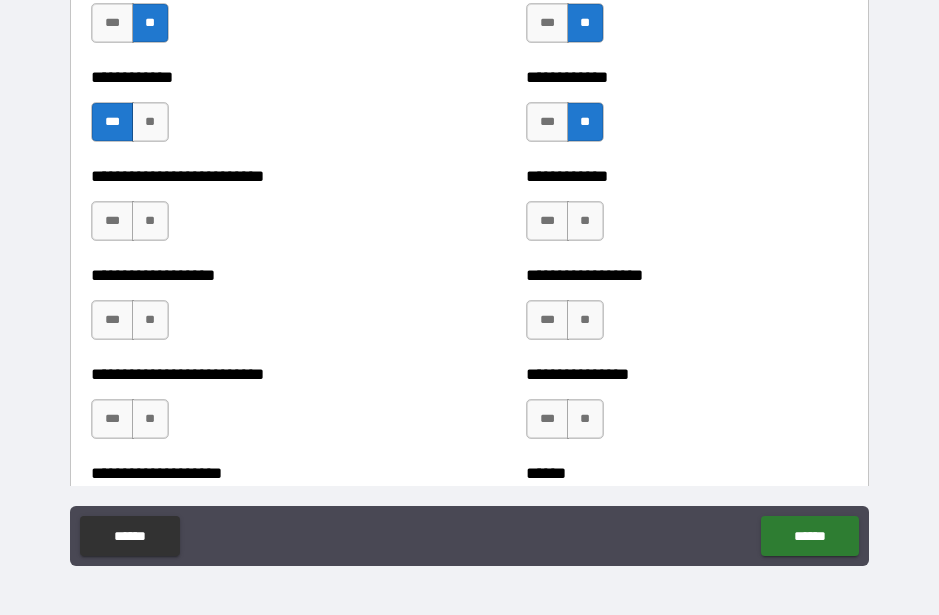 scroll, scrollTop: 5475, scrollLeft: 0, axis: vertical 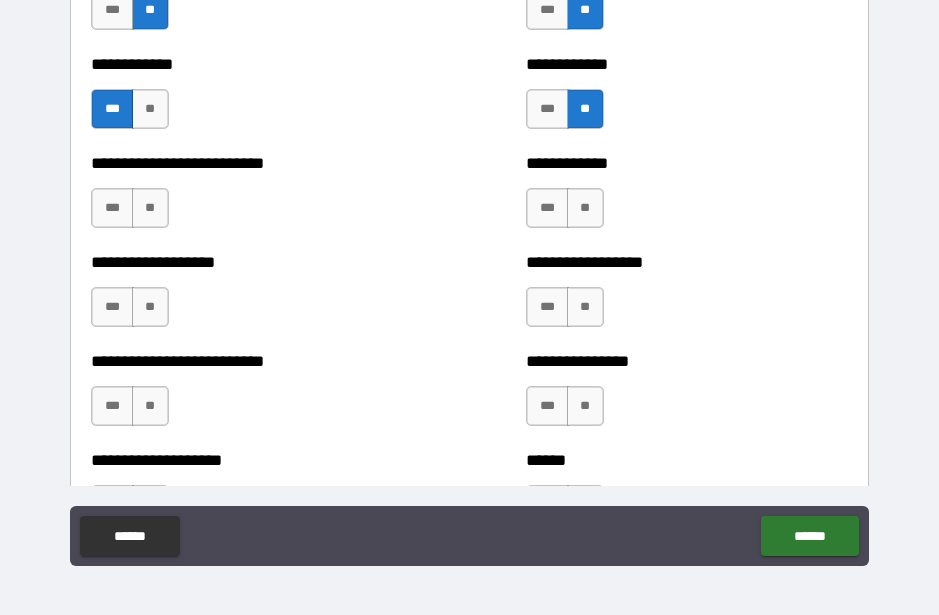 click on "**" at bounding box center (150, 208) 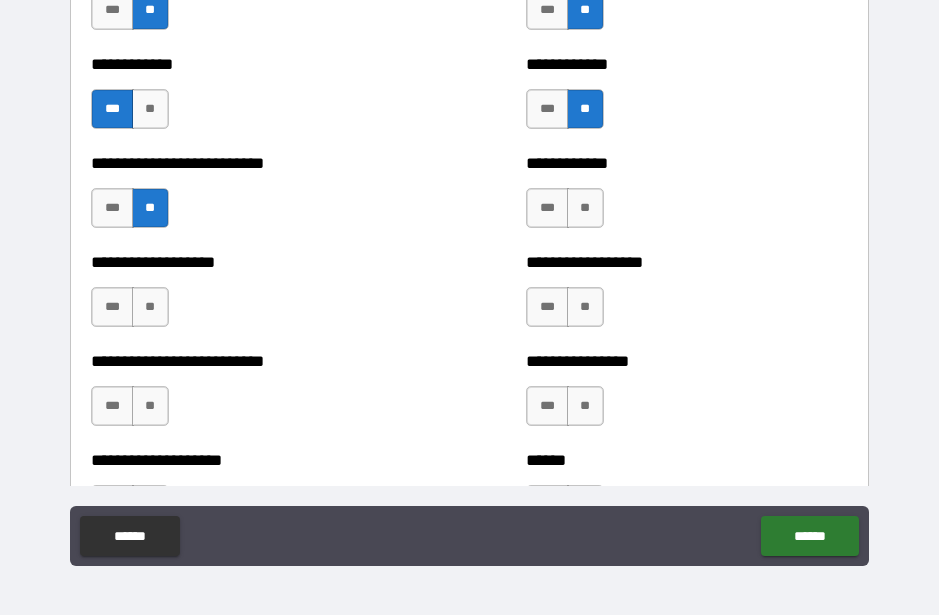 click on "**" at bounding box center [150, 307] 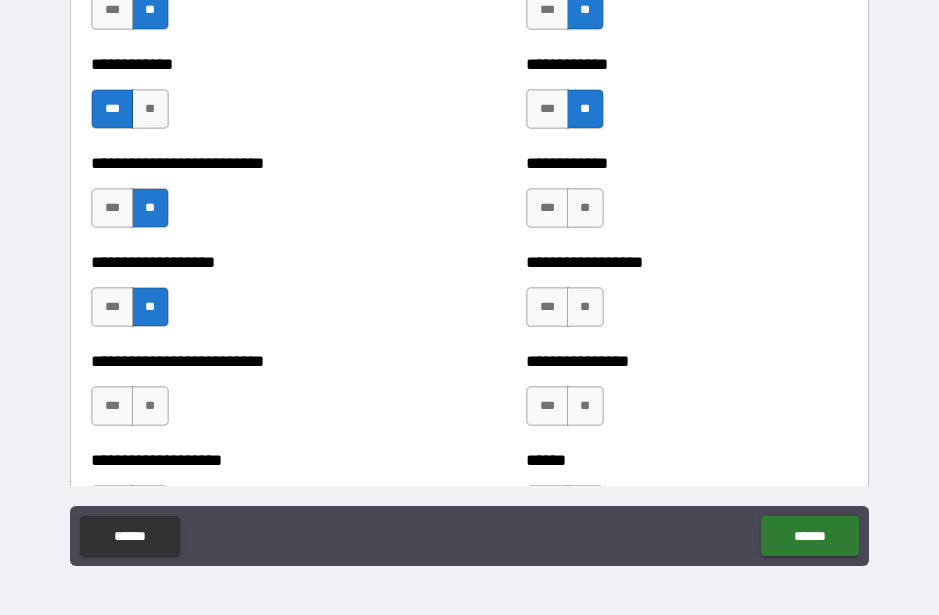 click on "**" at bounding box center (150, 406) 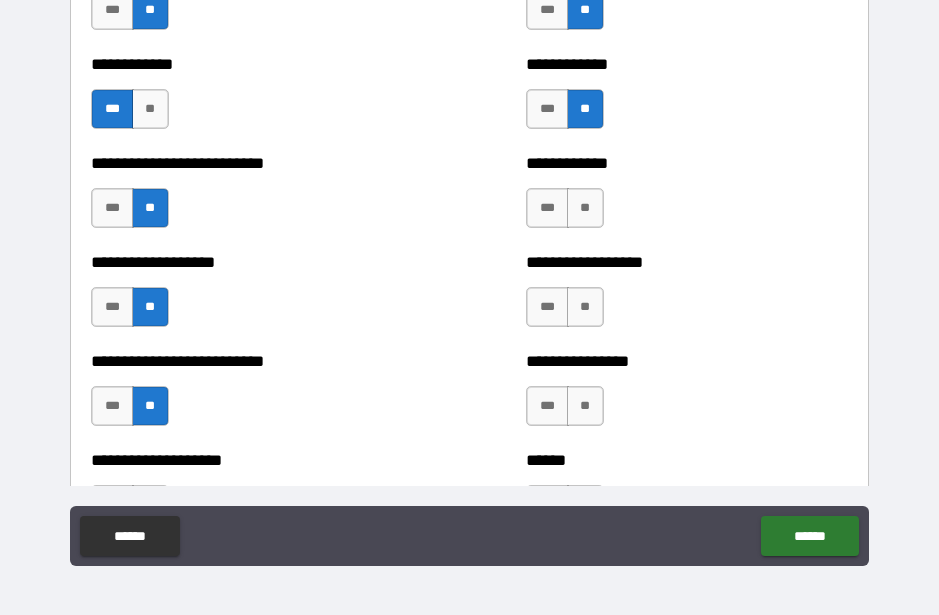 click on "**" at bounding box center (585, 208) 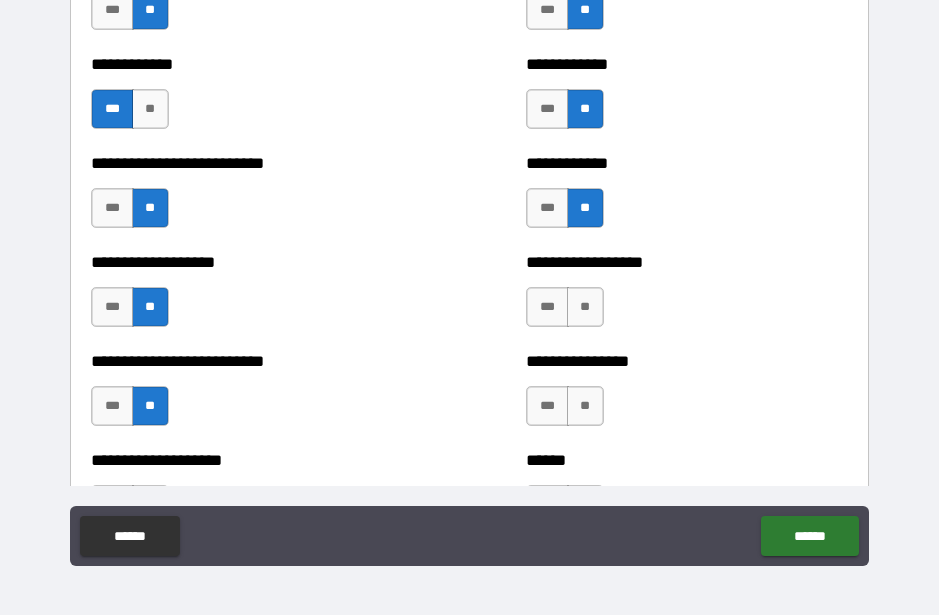 click on "**" at bounding box center [585, 307] 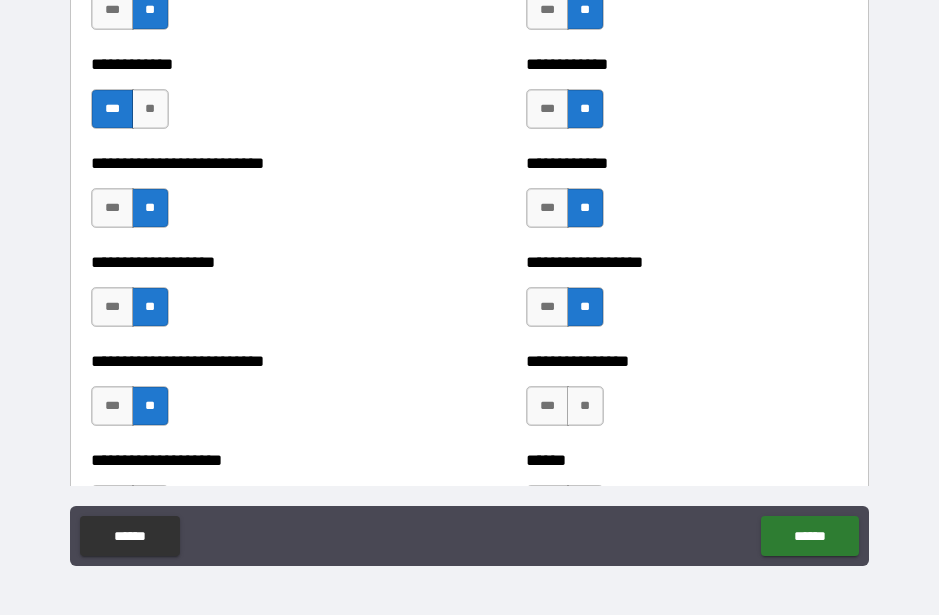 click on "***" at bounding box center [547, 406] 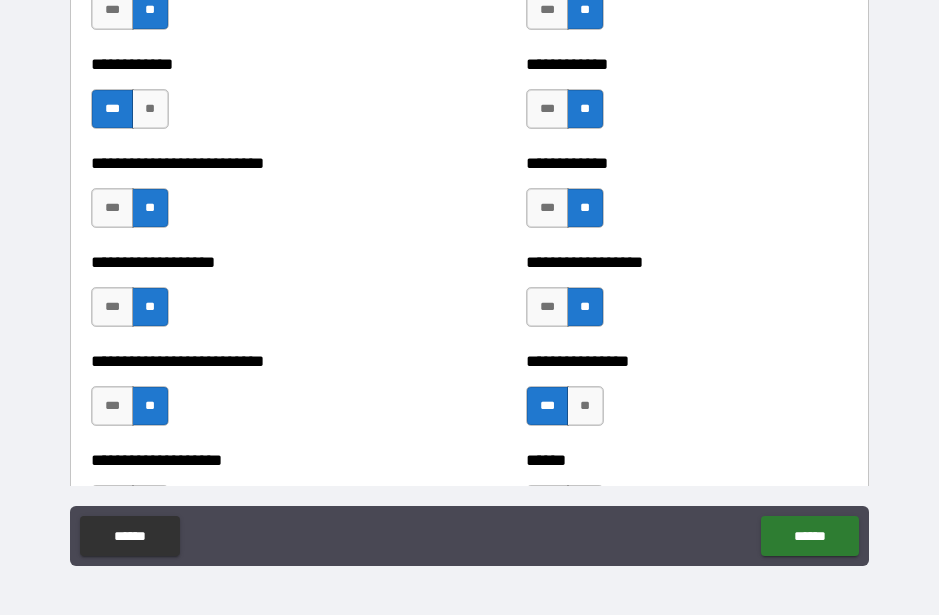 click on "**" at bounding box center (585, 406) 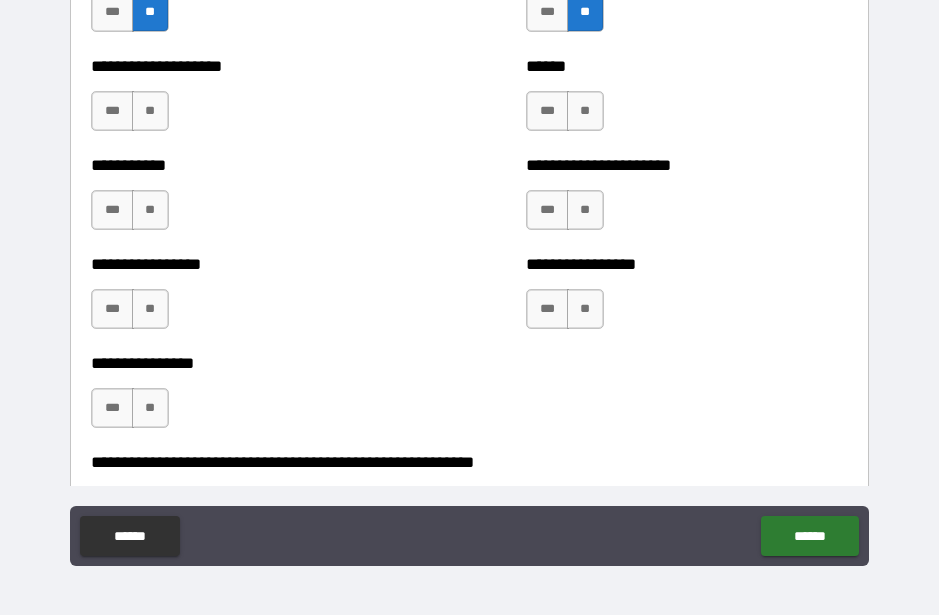 scroll, scrollTop: 5883, scrollLeft: 0, axis: vertical 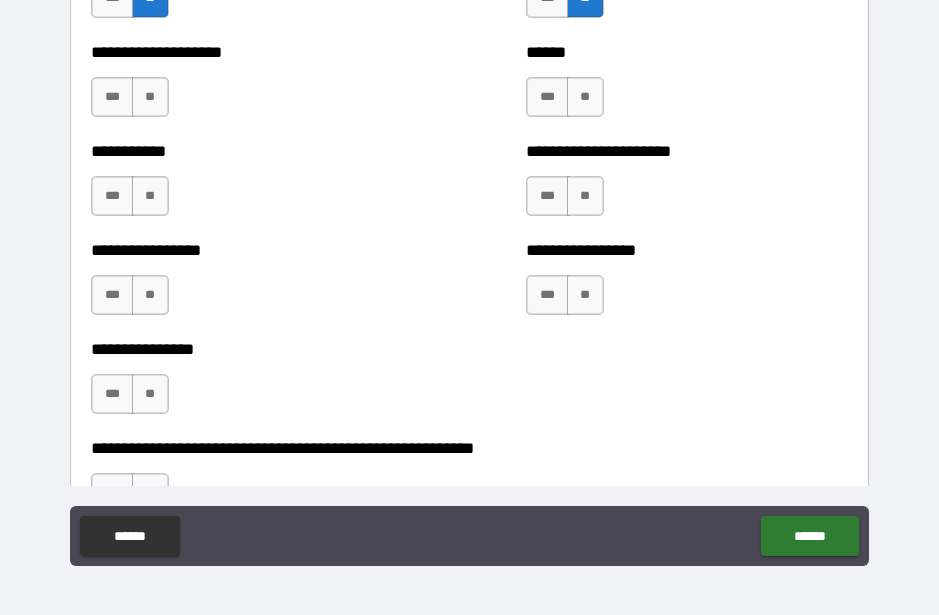 click on "**" at bounding box center [150, 97] 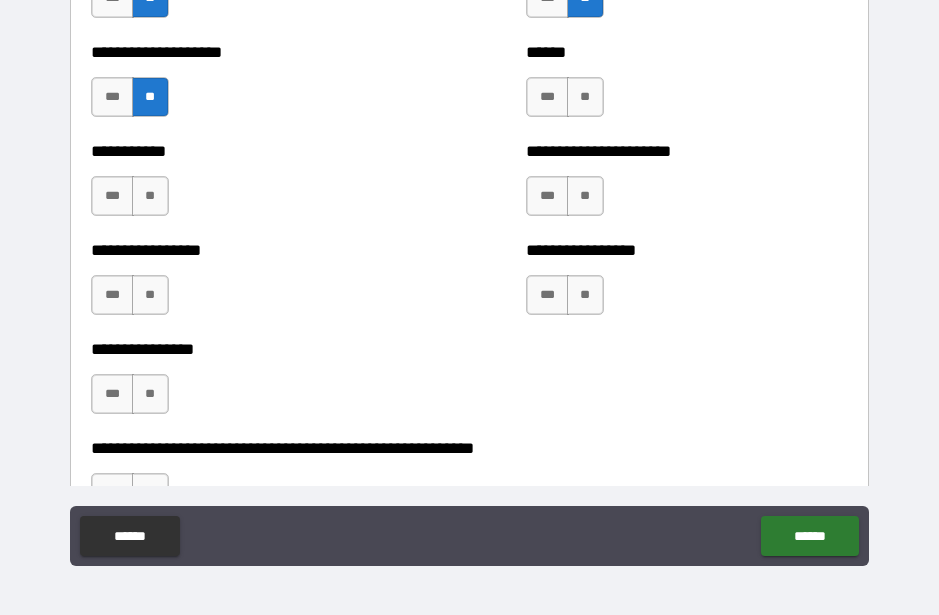 click on "**" at bounding box center [150, 196] 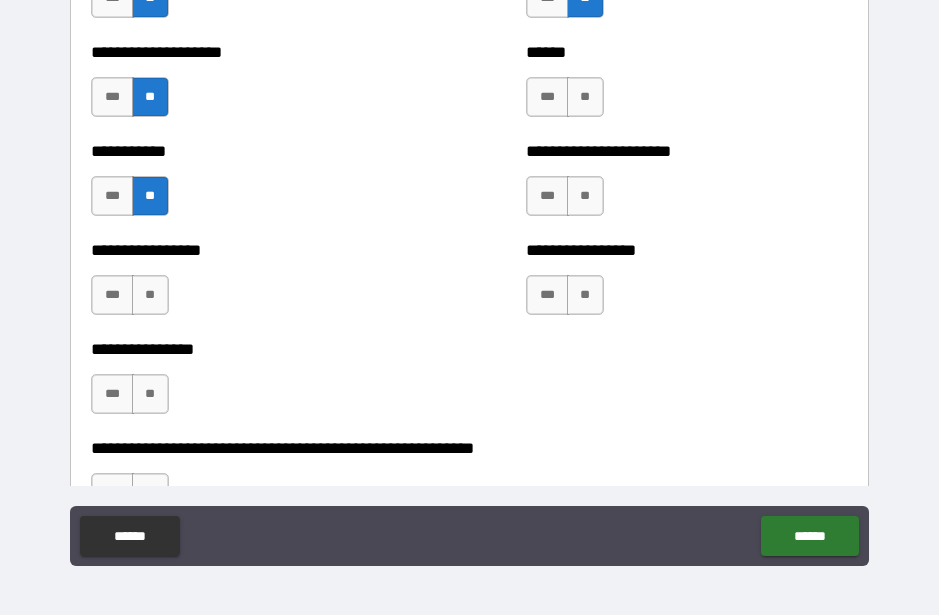 click on "**" at bounding box center [150, 295] 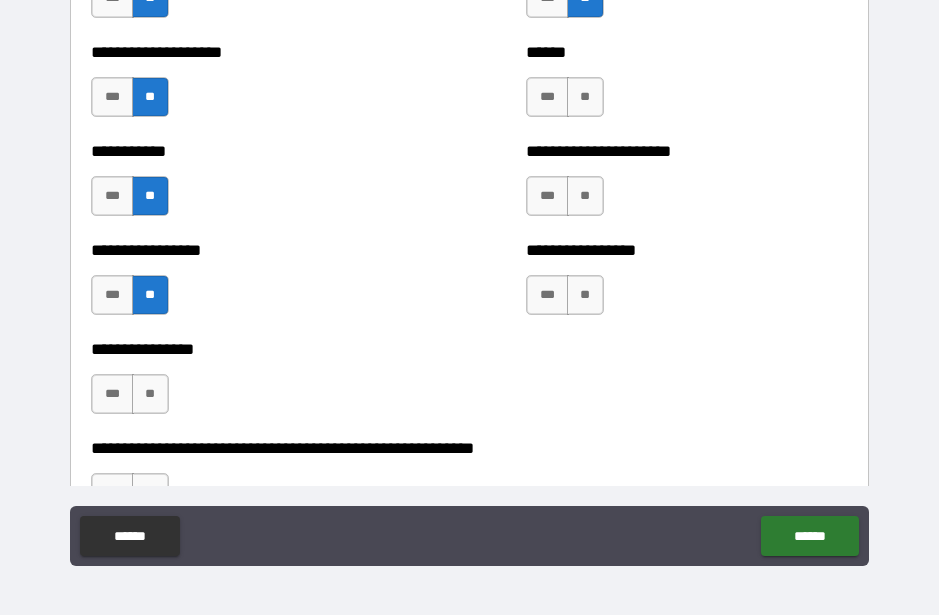click on "**" at bounding box center [150, 394] 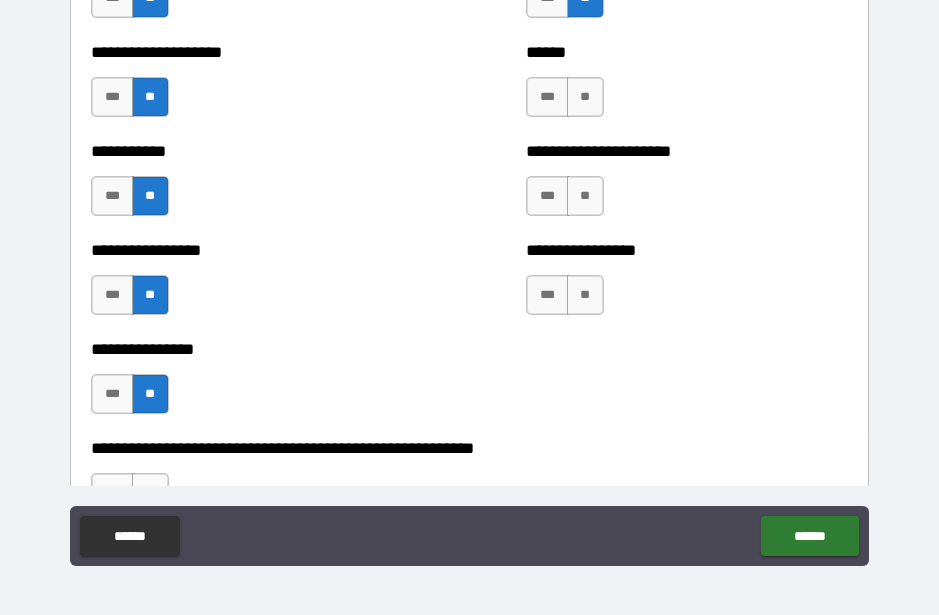 click on "**" at bounding box center (585, 295) 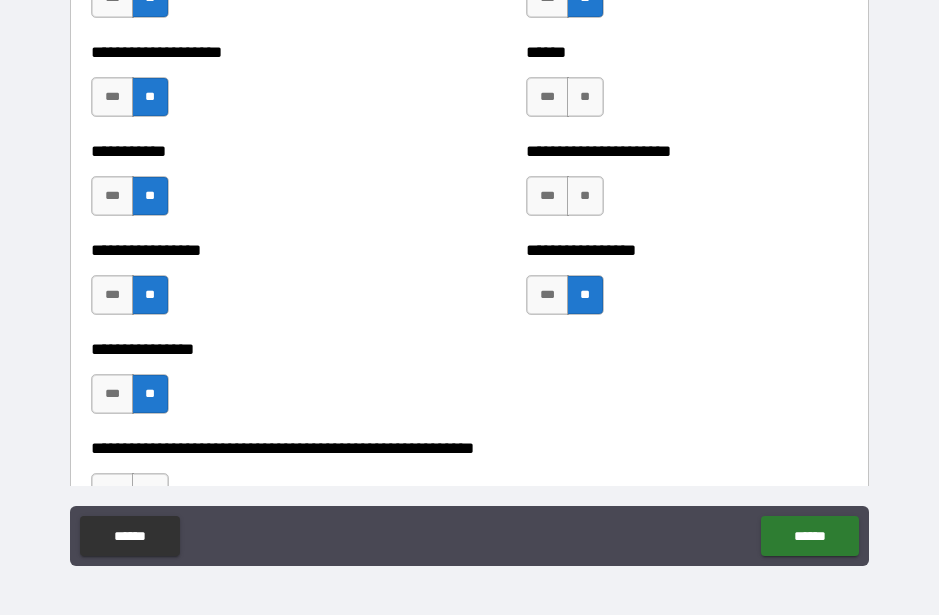 click on "**" at bounding box center [585, 196] 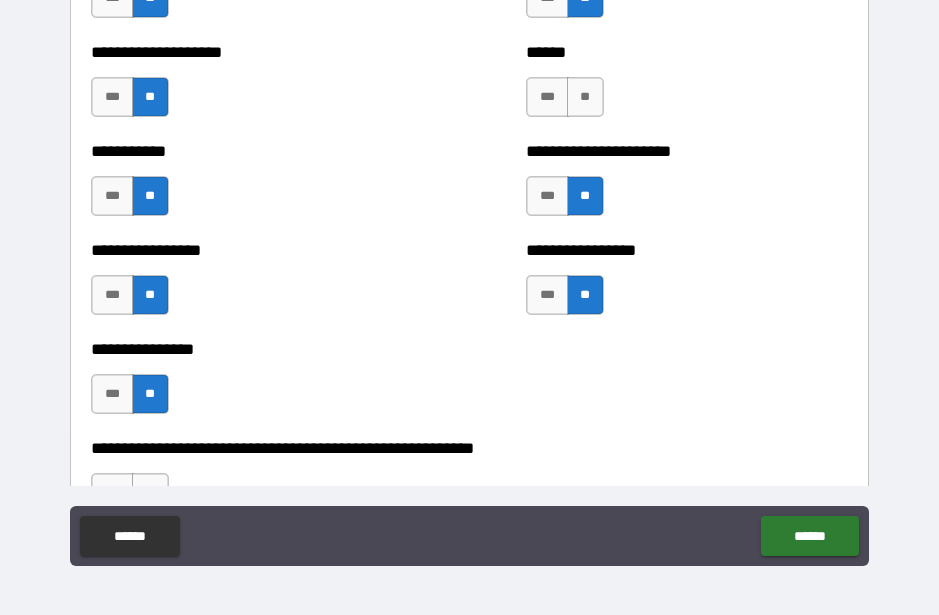 click on "**" at bounding box center [585, 97] 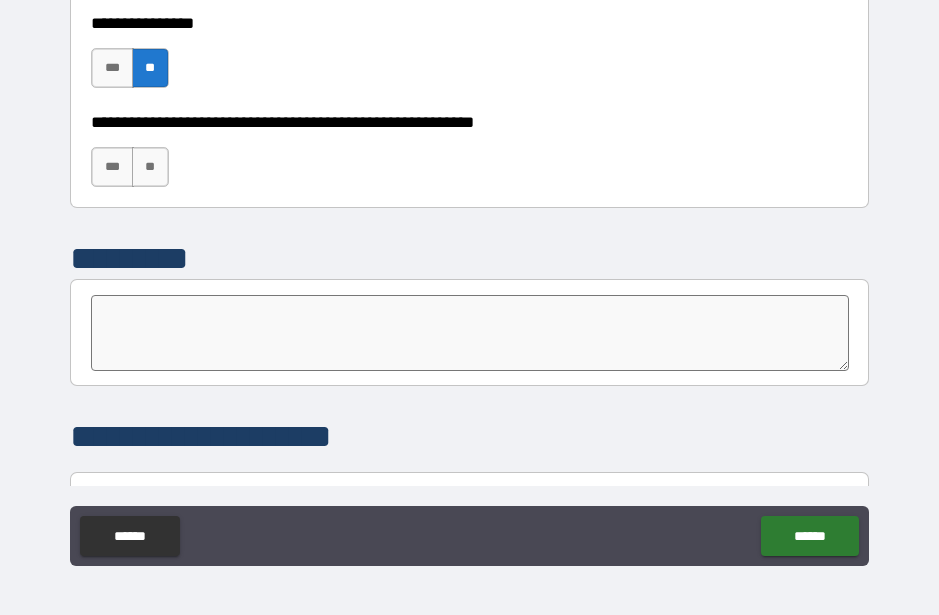 scroll, scrollTop: 6215, scrollLeft: 0, axis: vertical 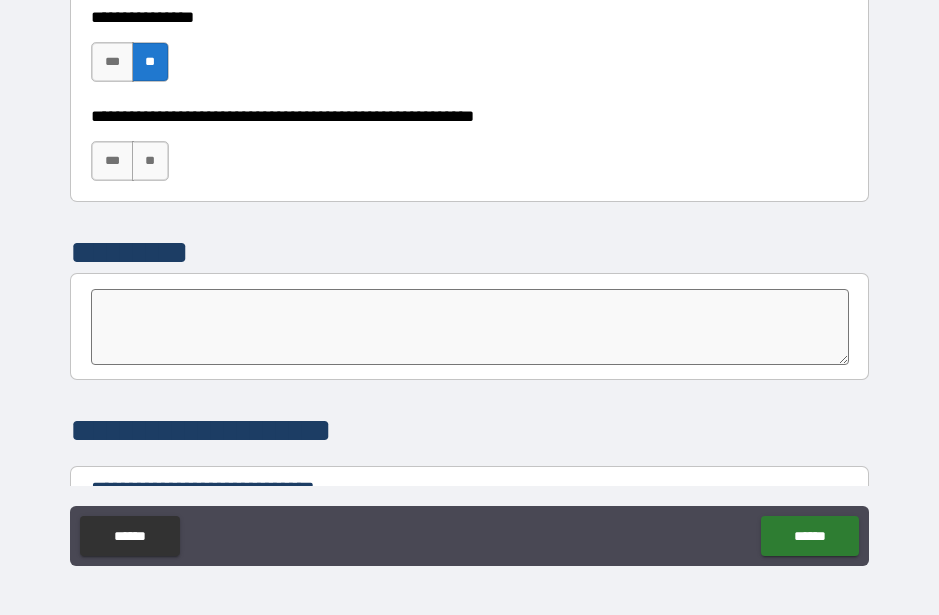 click on "**" at bounding box center [150, 161] 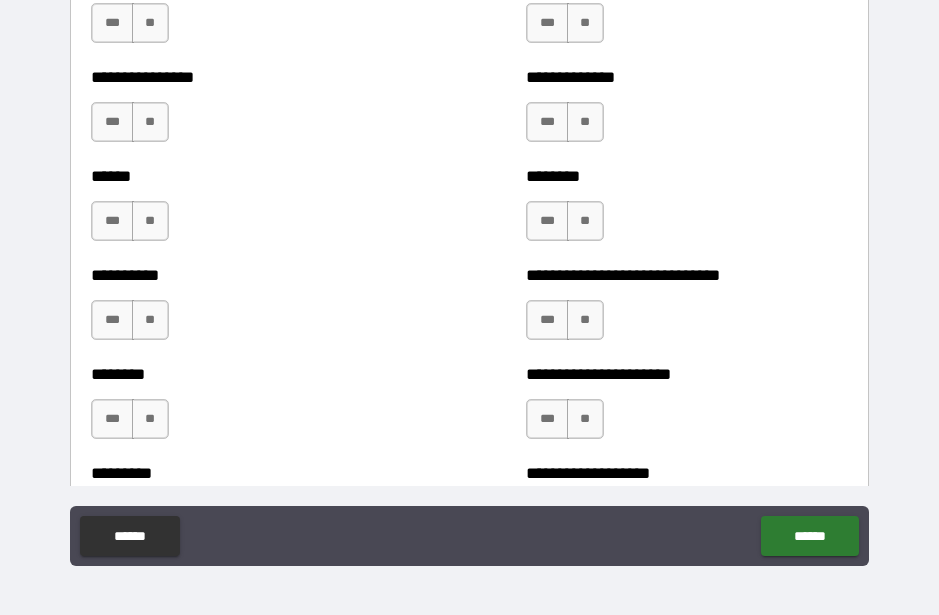 scroll, scrollTop: 6774, scrollLeft: 0, axis: vertical 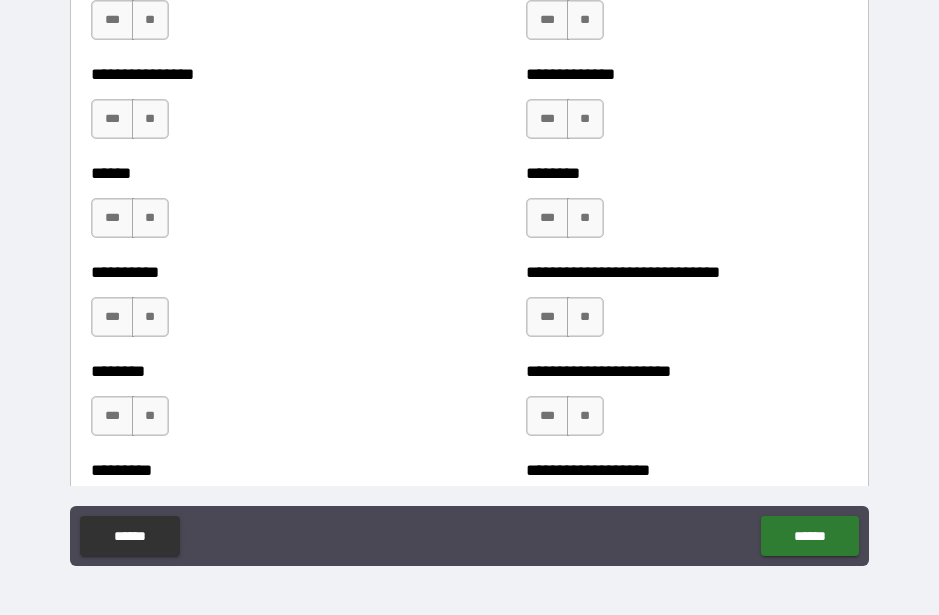 click on "**" at bounding box center (150, 20) 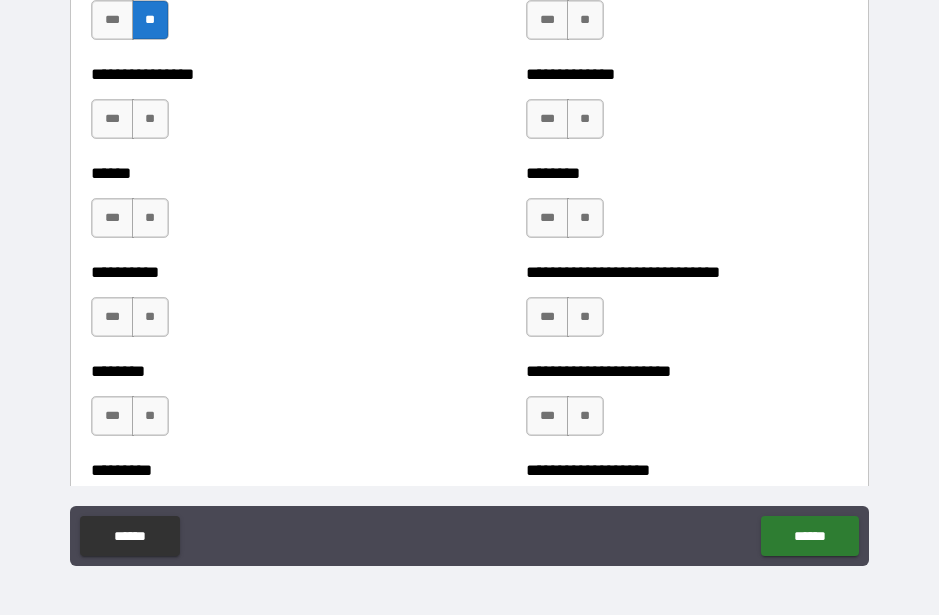 click on "**" at bounding box center (150, 119) 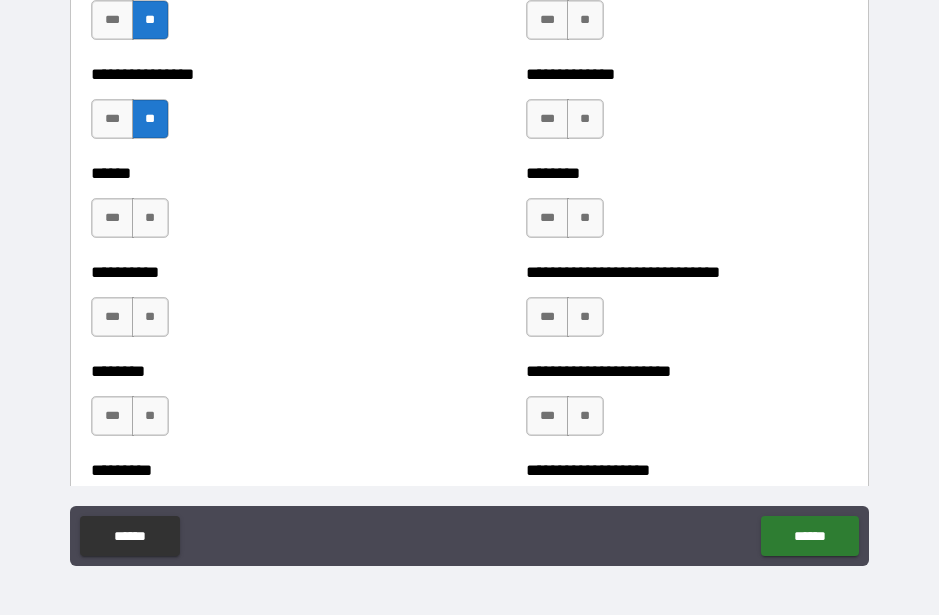 click on "**" at bounding box center (150, 218) 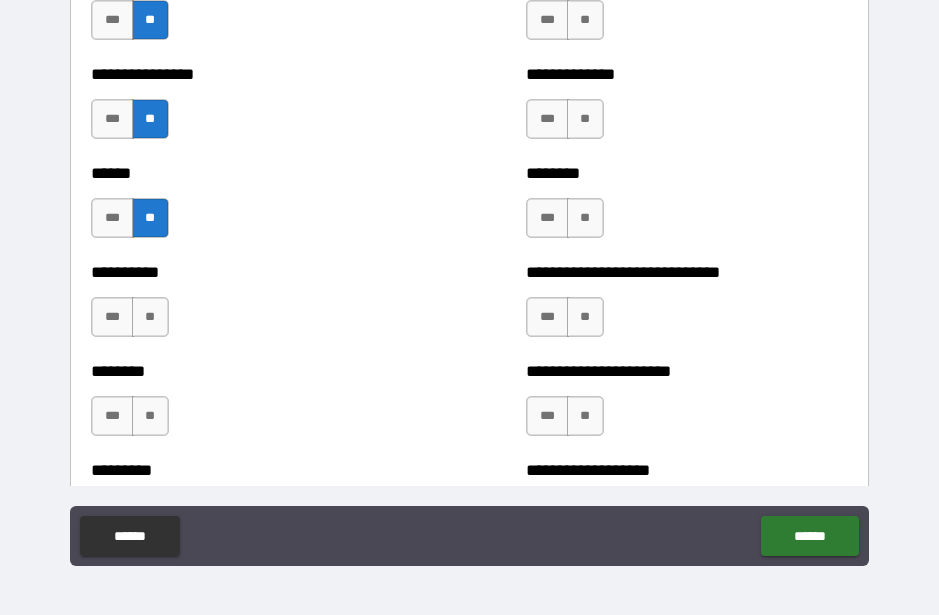 click on "**" at bounding box center (150, 317) 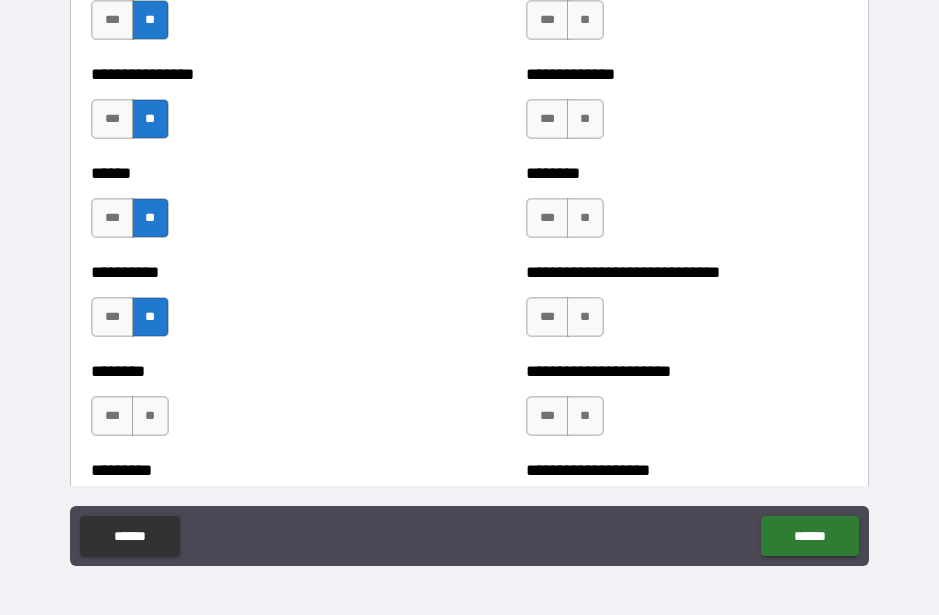 click on "**" at bounding box center (150, 416) 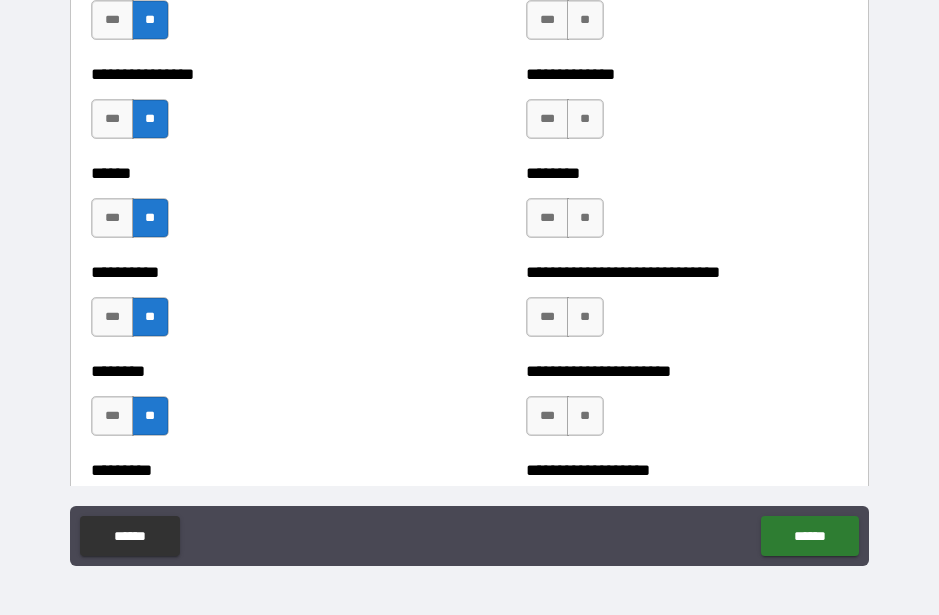 click on "**" at bounding box center (585, 416) 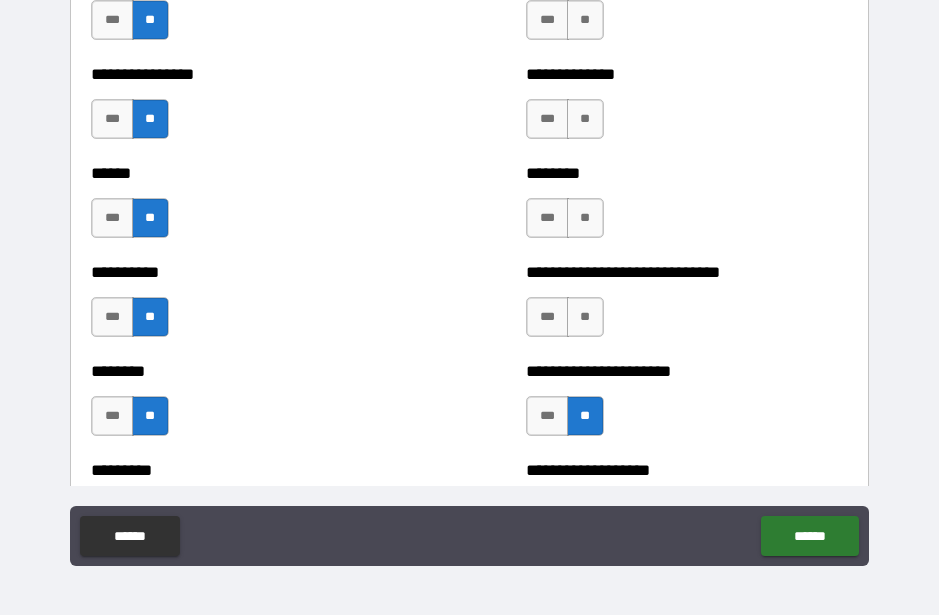 click on "**" at bounding box center [585, 317] 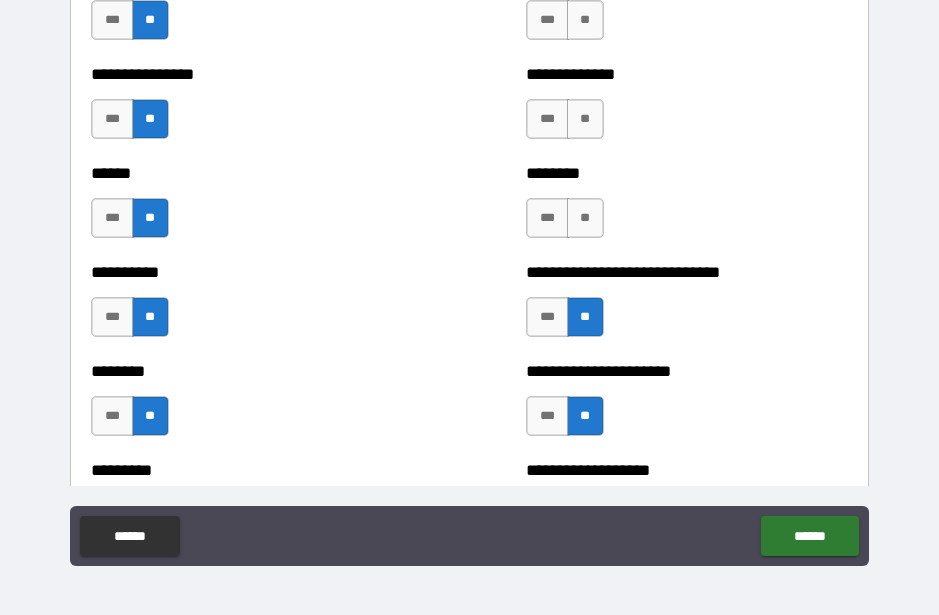 click on "**" at bounding box center (585, 218) 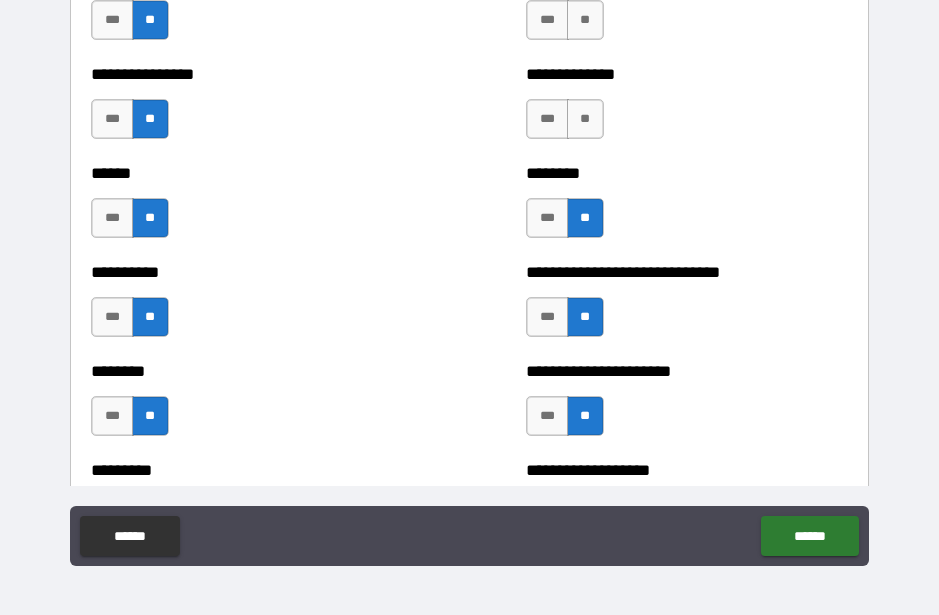 click on "**" at bounding box center (585, 119) 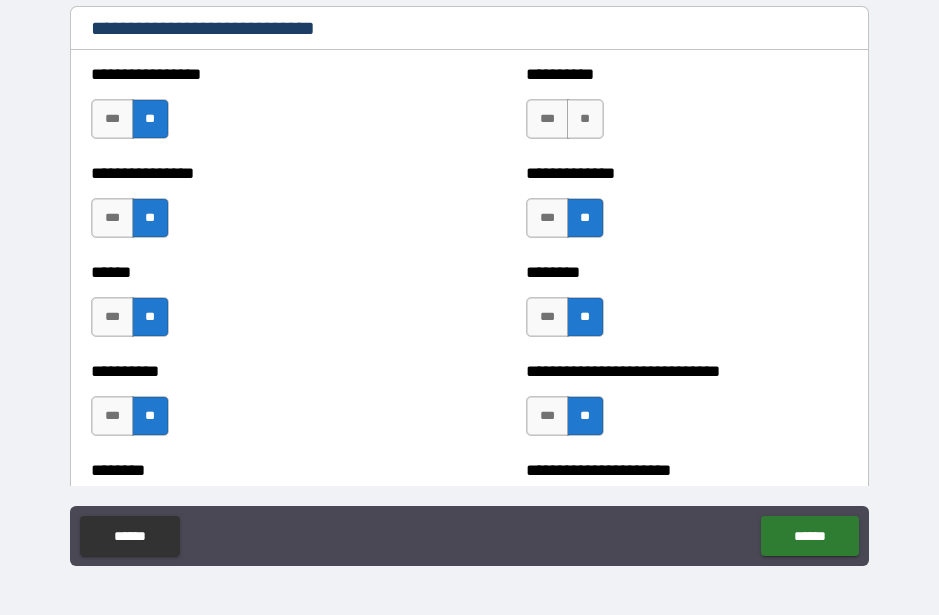 click on "**" at bounding box center (585, 119) 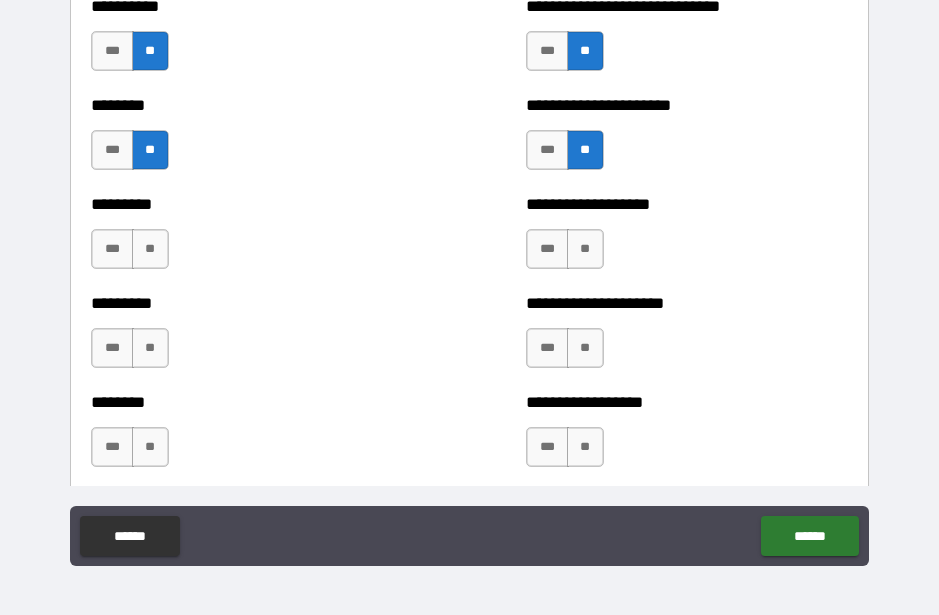scroll, scrollTop: 7073, scrollLeft: 0, axis: vertical 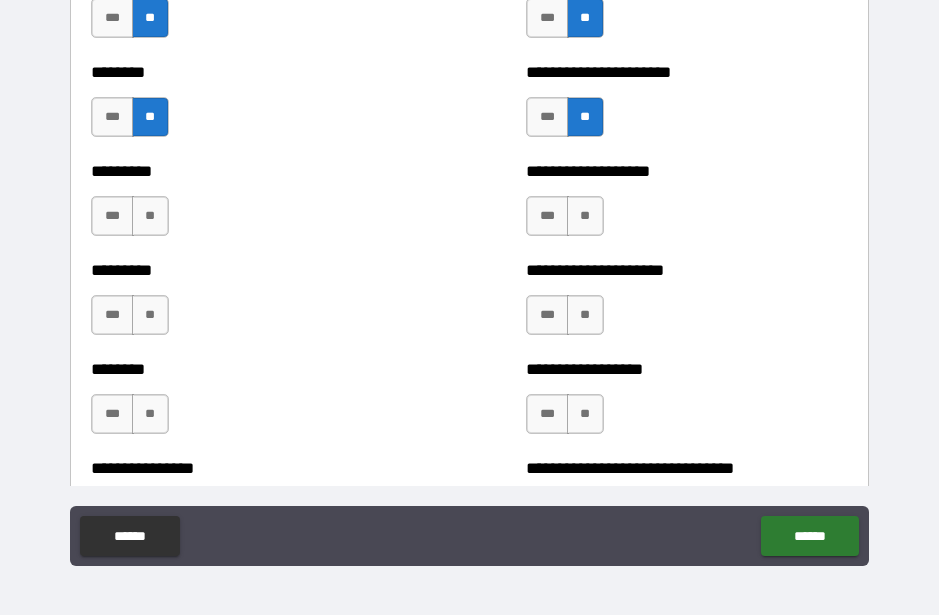 click on "**" at bounding box center (150, 216) 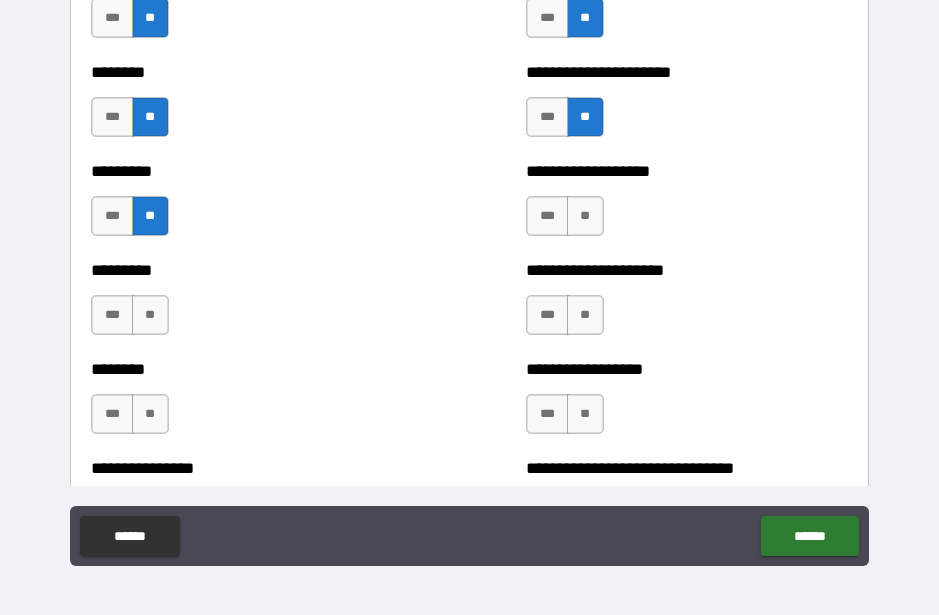 click on "**" at bounding box center (150, 315) 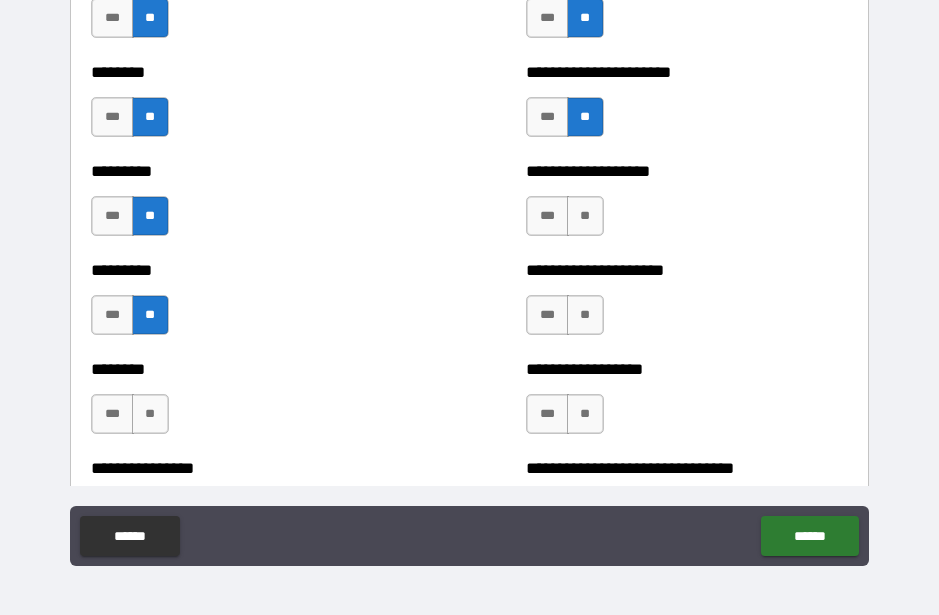 click on "**" at bounding box center (150, 414) 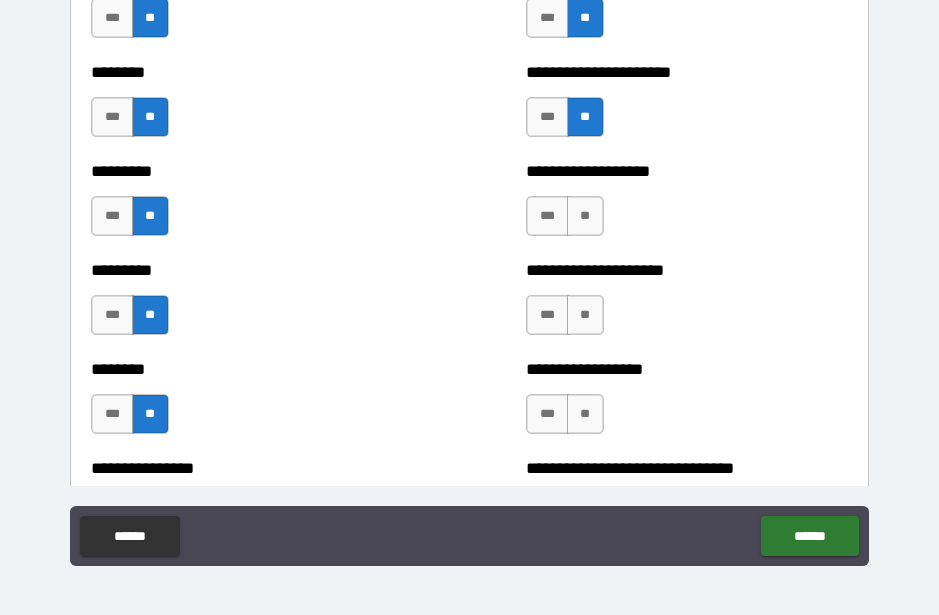 click on "**" at bounding box center [585, 414] 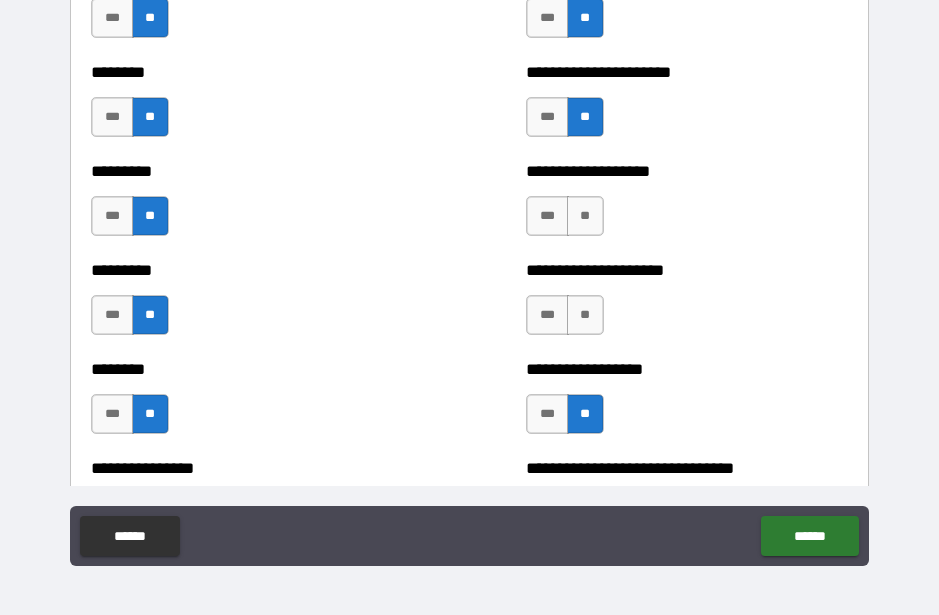 click on "**" at bounding box center [585, 315] 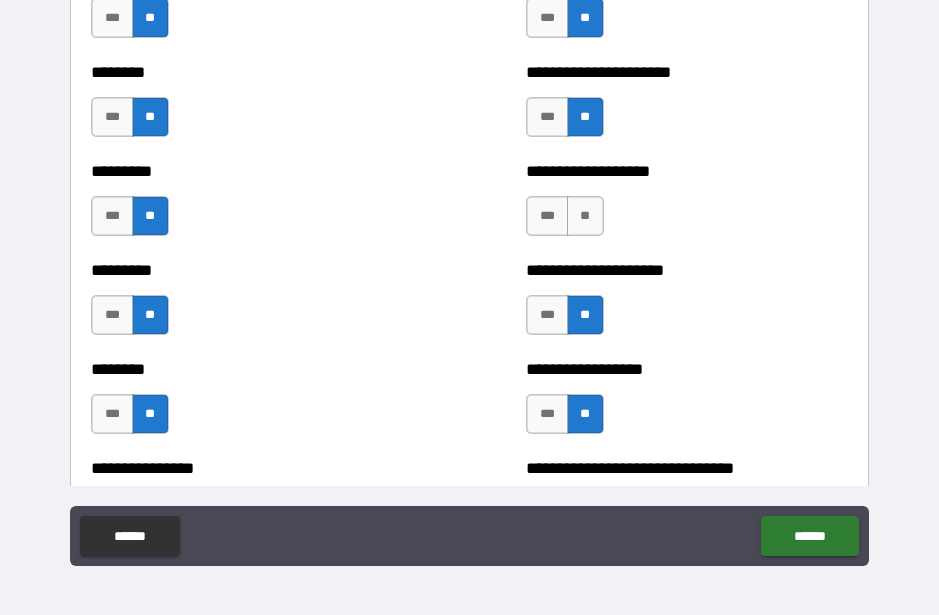 click on "**" at bounding box center [585, 216] 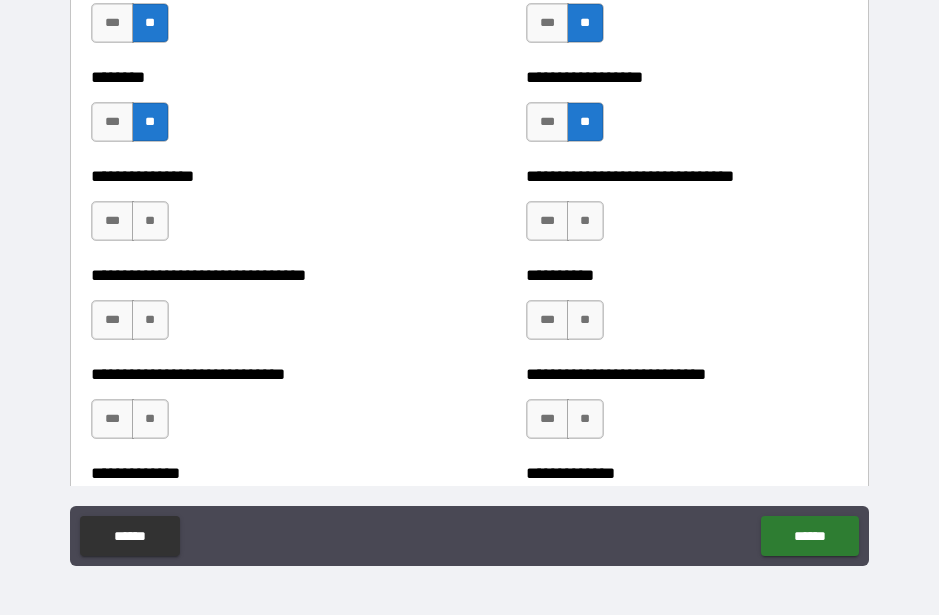 scroll, scrollTop: 7468, scrollLeft: 0, axis: vertical 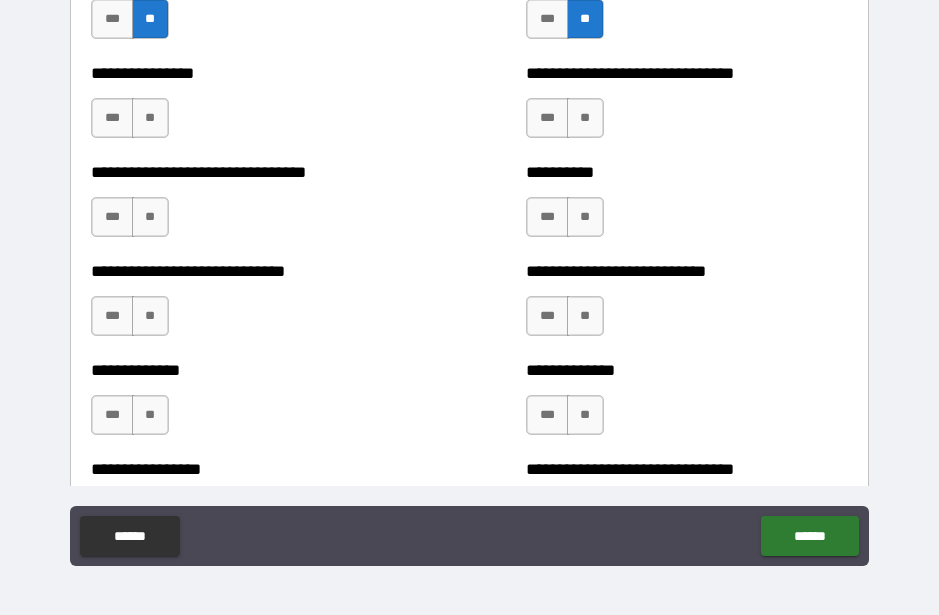 click on "**" at bounding box center [150, 118] 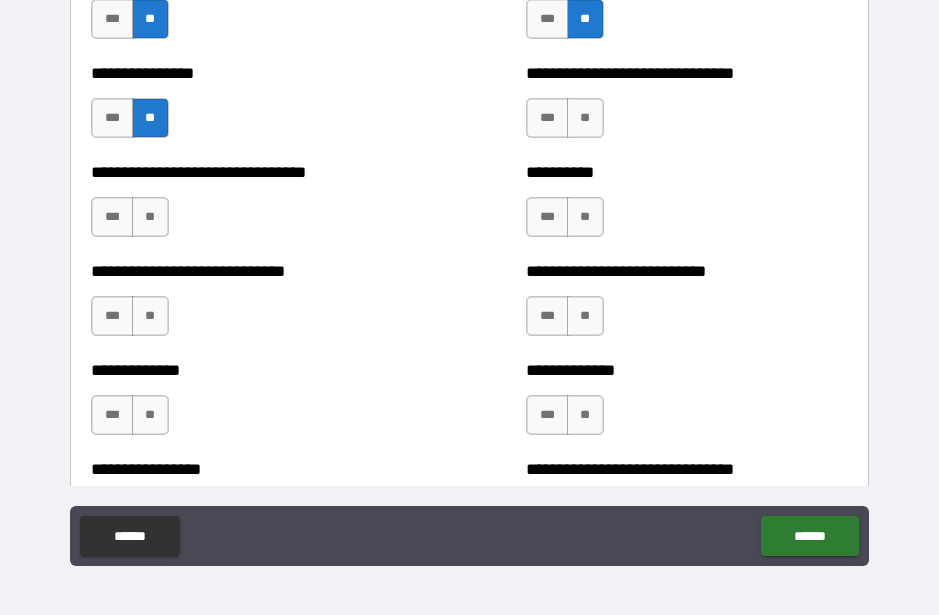 click on "**" at bounding box center [150, 217] 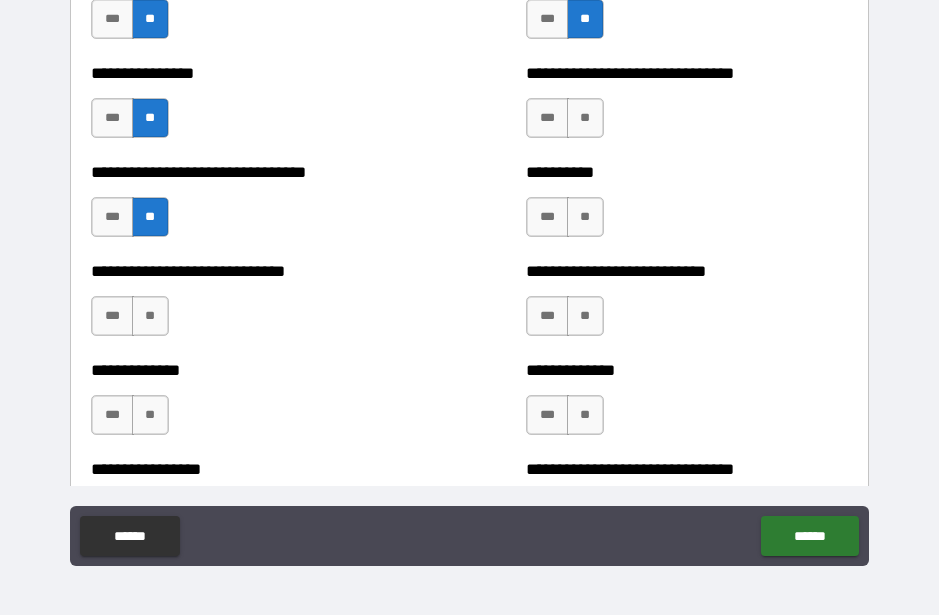 click on "**" at bounding box center [150, 316] 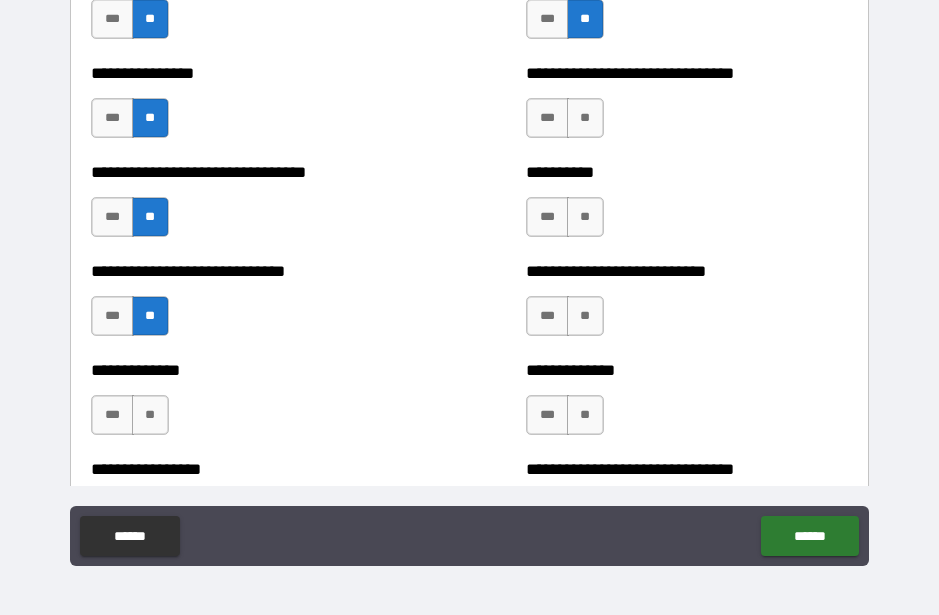 click on "**" at bounding box center [150, 415] 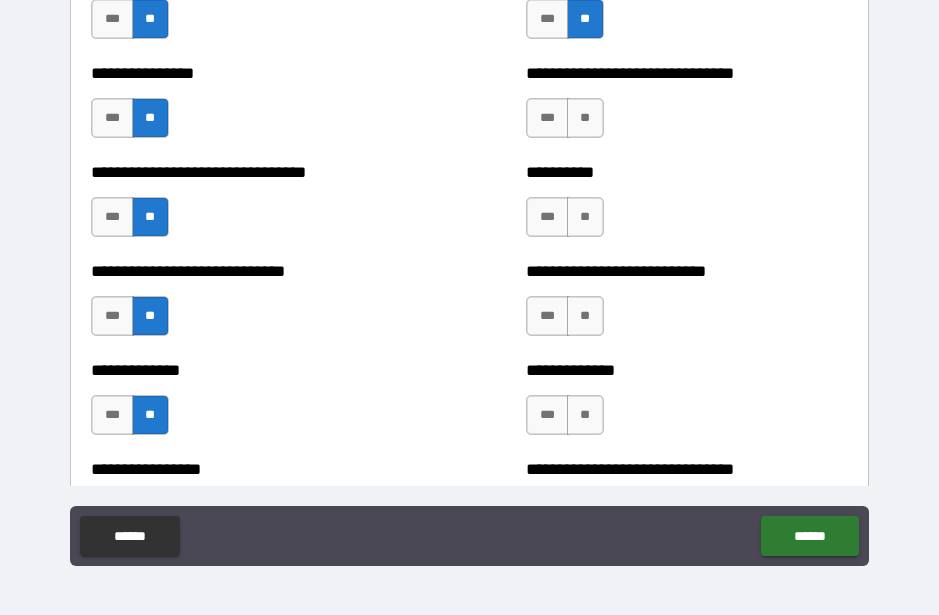 click on "**" at bounding box center (585, 415) 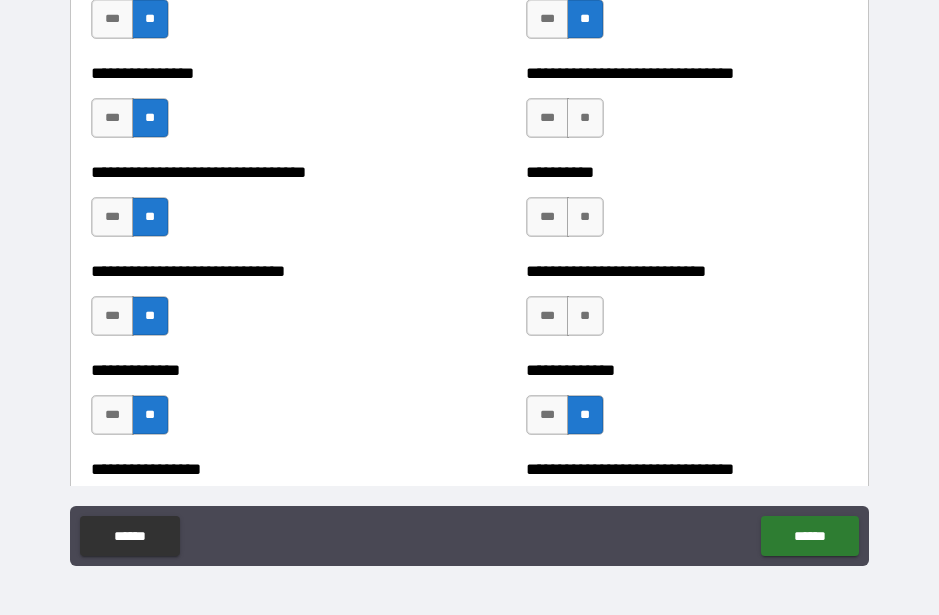 click on "**" at bounding box center (585, 316) 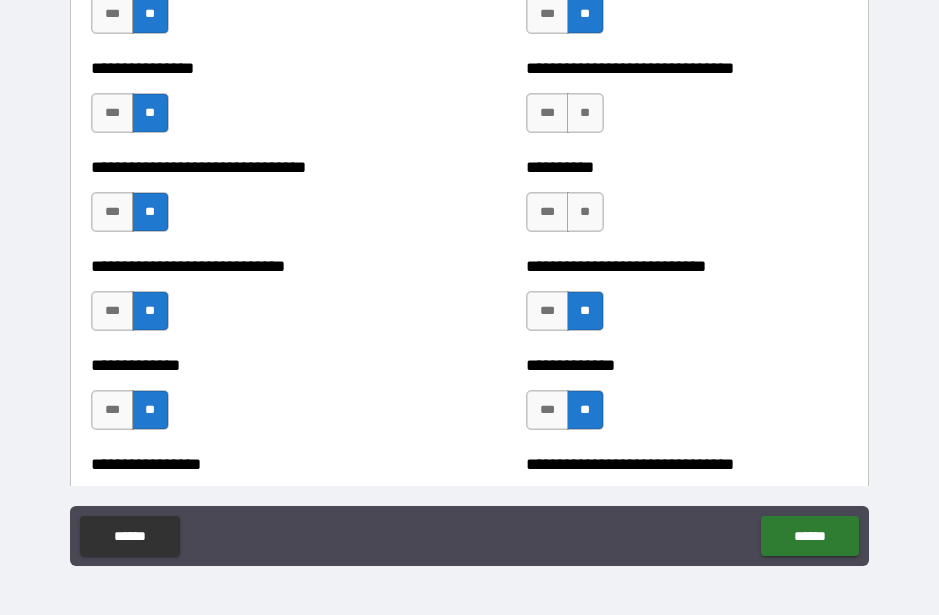 scroll, scrollTop: 7475, scrollLeft: 0, axis: vertical 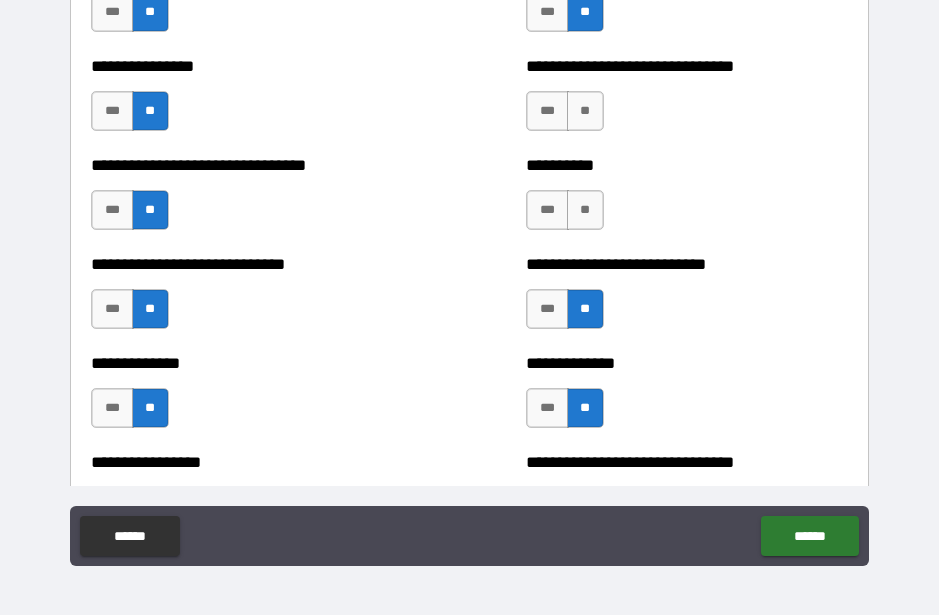 click on "**" at bounding box center [585, 111] 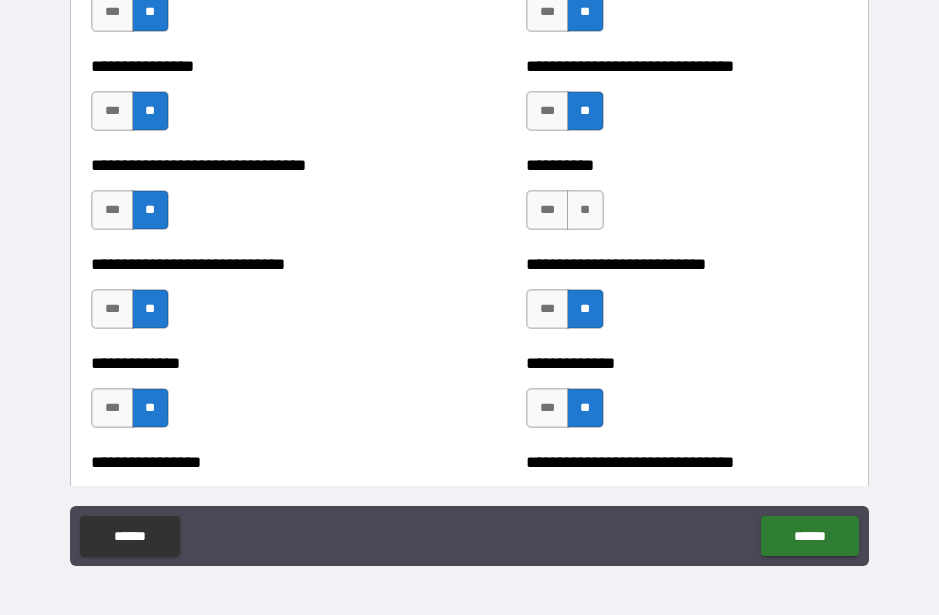 click on "**" at bounding box center [585, 210] 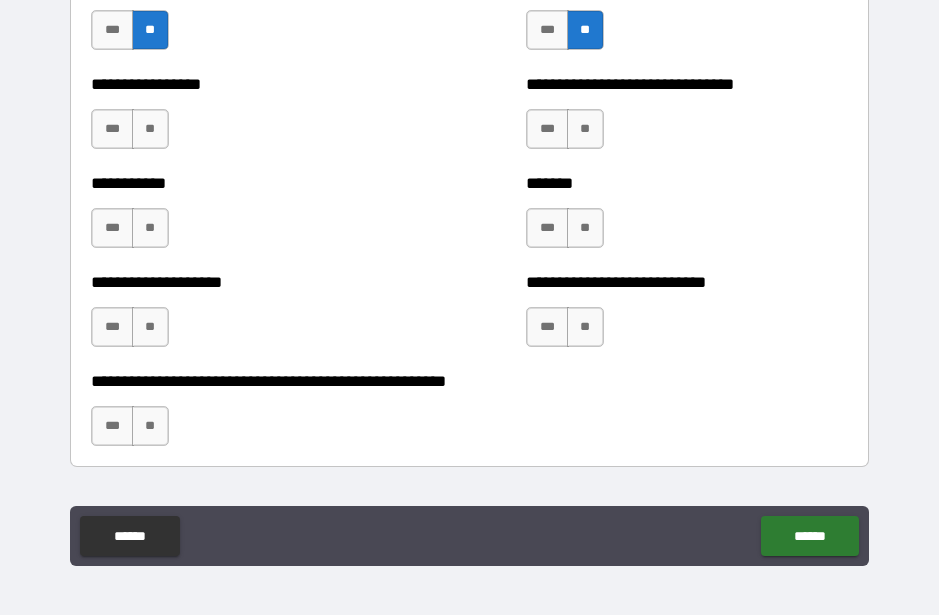 scroll, scrollTop: 7867, scrollLeft: 0, axis: vertical 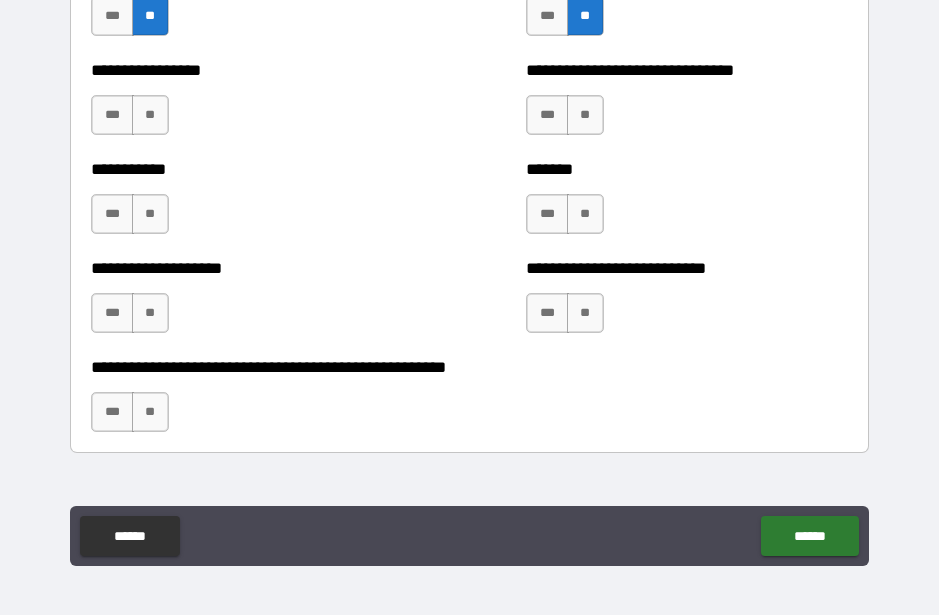 click on "**" at bounding box center (150, 115) 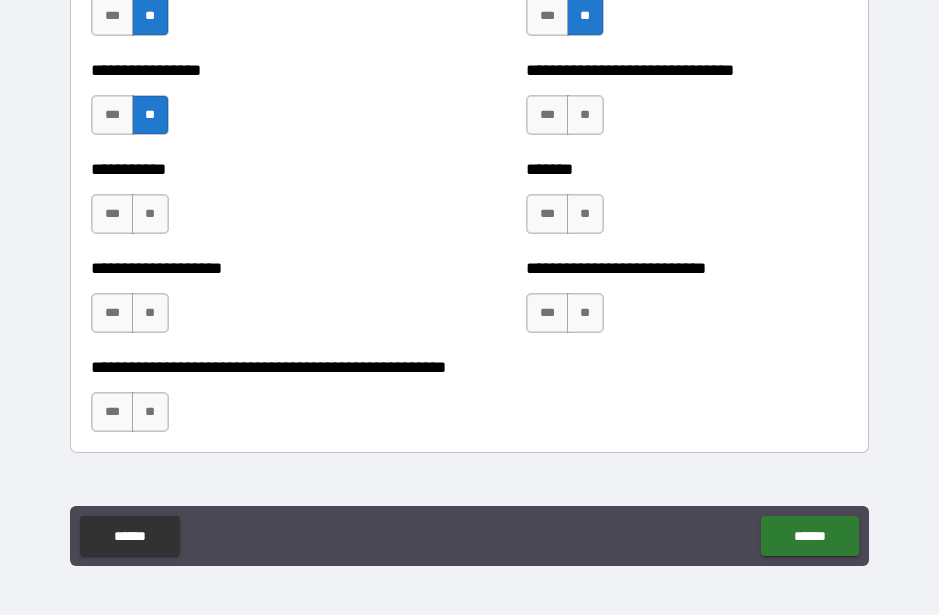click on "**" at bounding box center (150, 214) 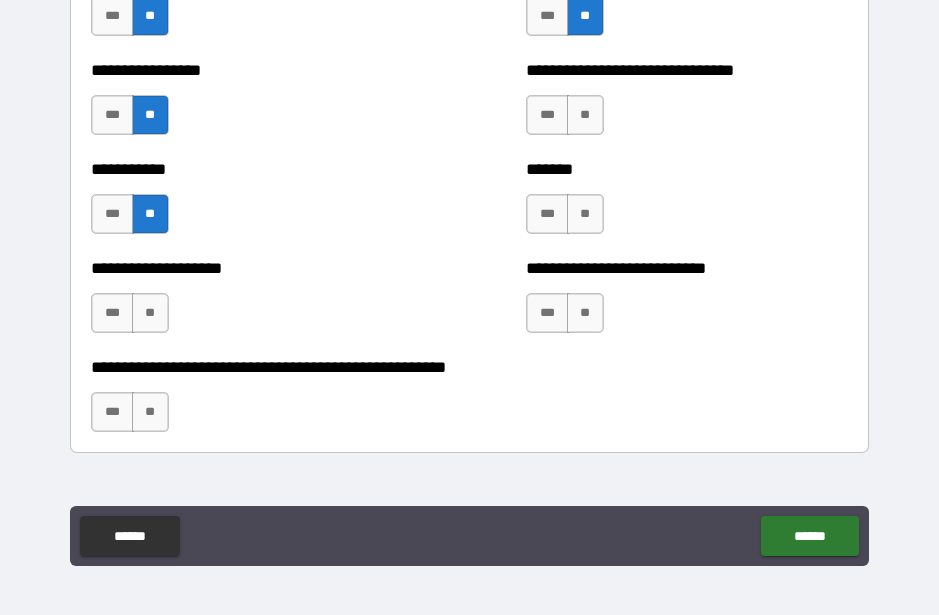 click on "**" at bounding box center [150, 313] 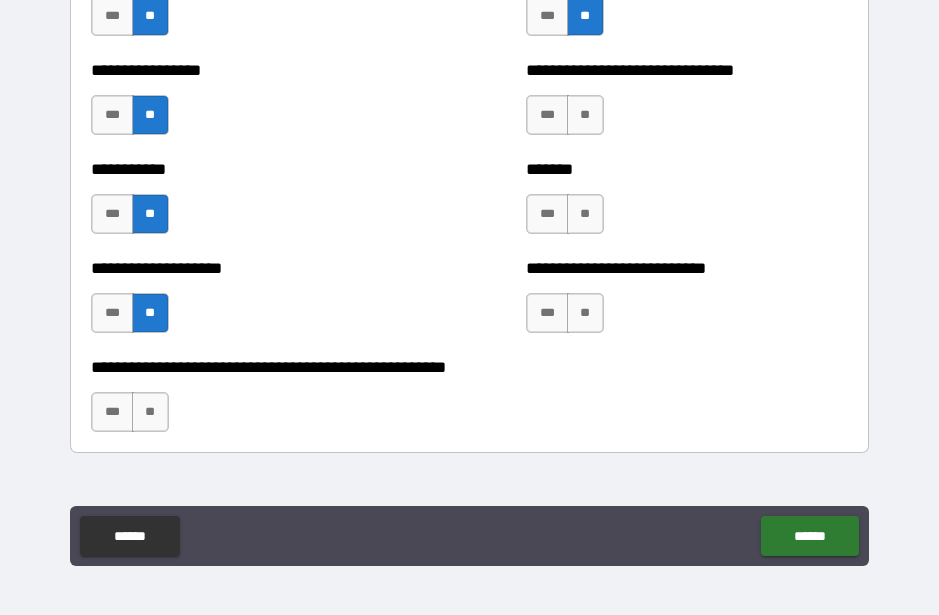 click on "**" at bounding box center [150, 412] 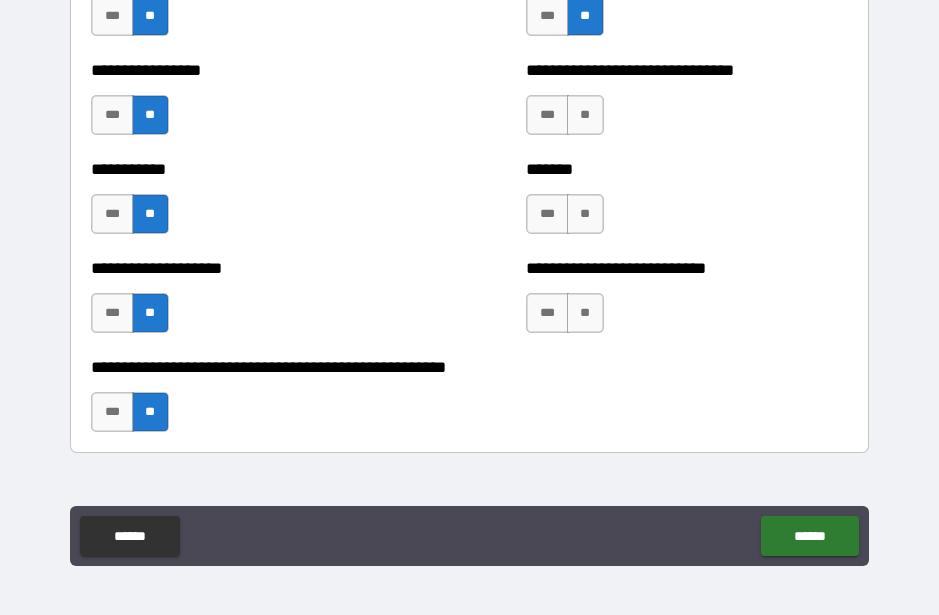 click on "**" at bounding box center [585, 313] 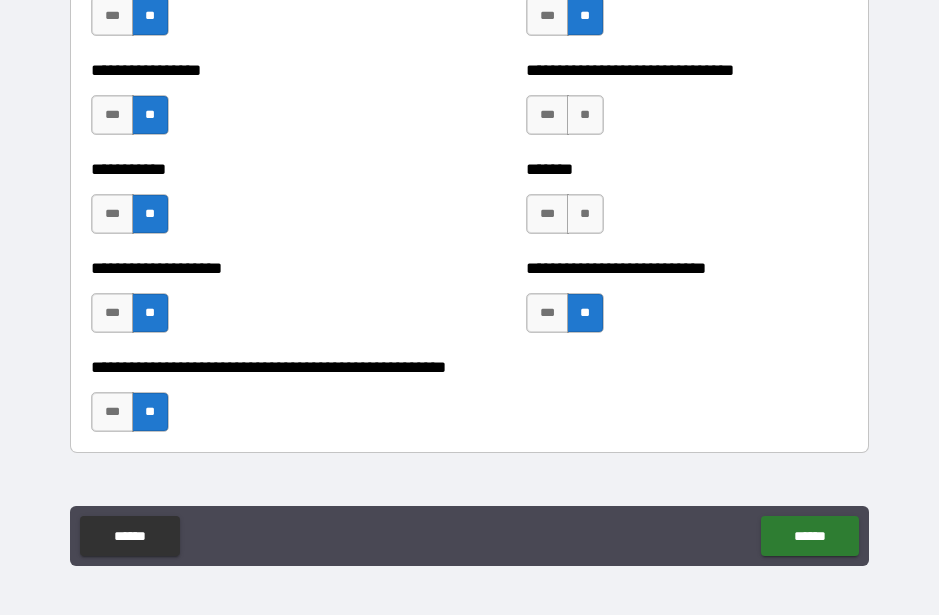 click on "**" at bounding box center (585, 214) 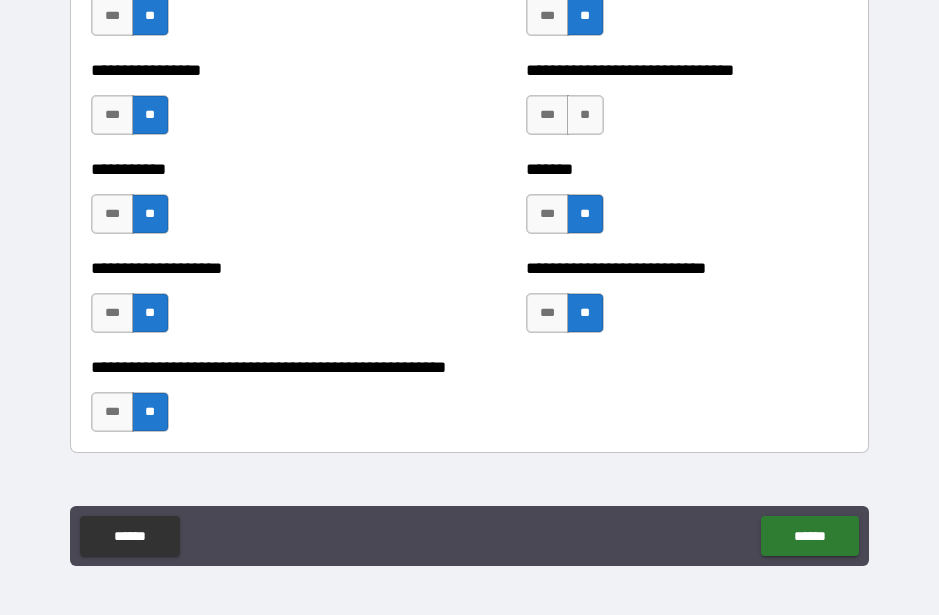 click on "**" at bounding box center [585, 115] 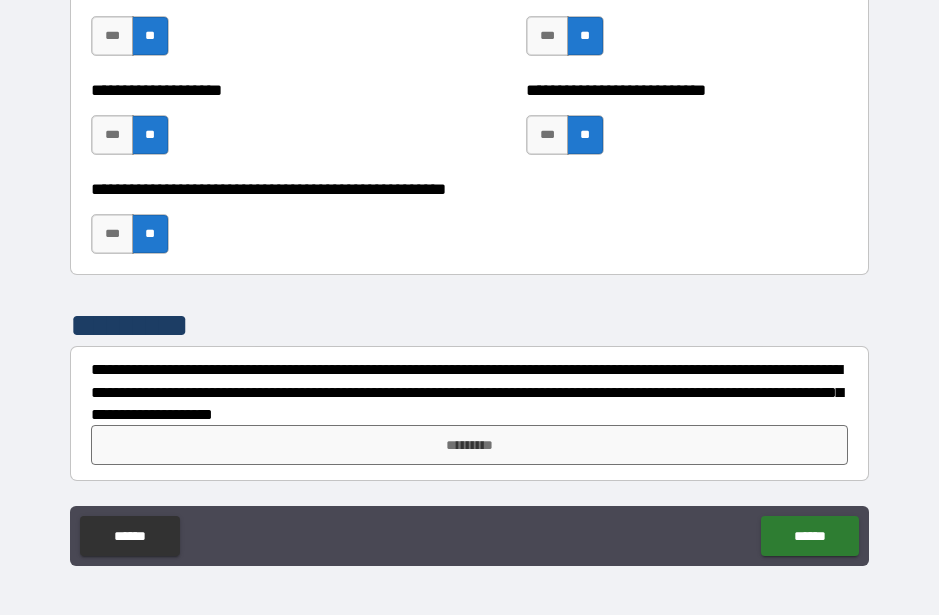 scroll, scrollTop: 8045, scrollLeft: 0, axis: vertical 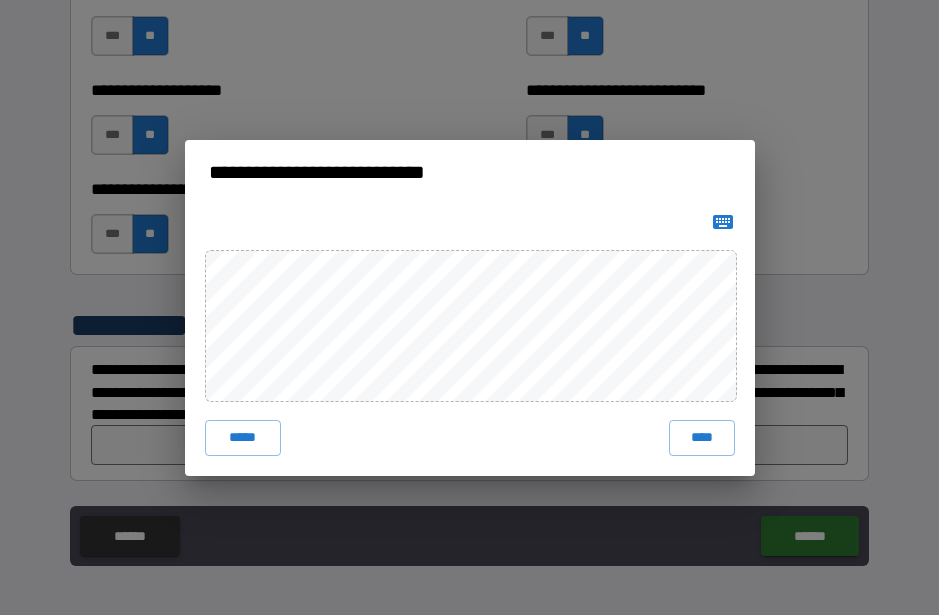 click on "****" at bounding box center [702, 438] 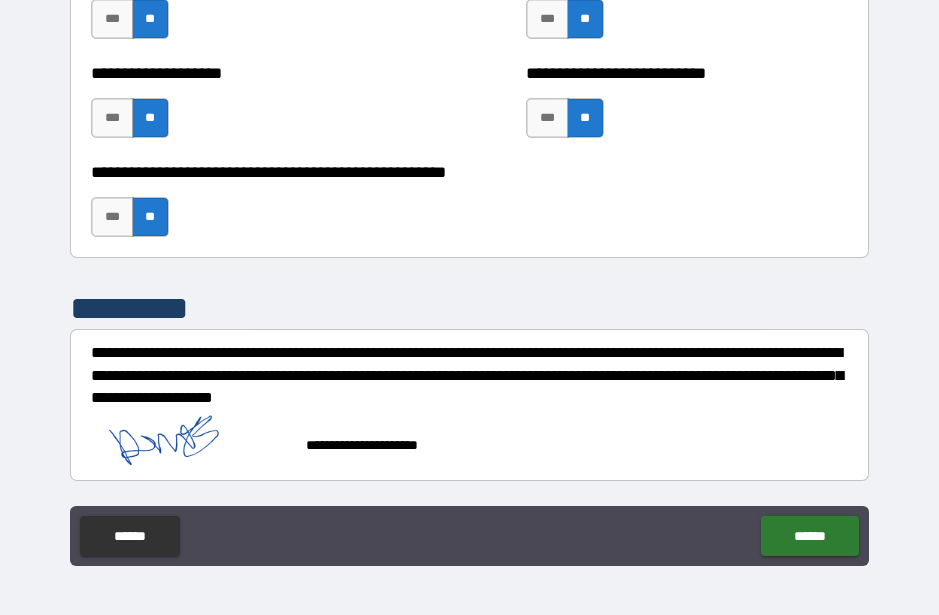 scroll, scrollTop: 8062, scrollLeft: 0, axis: vertical 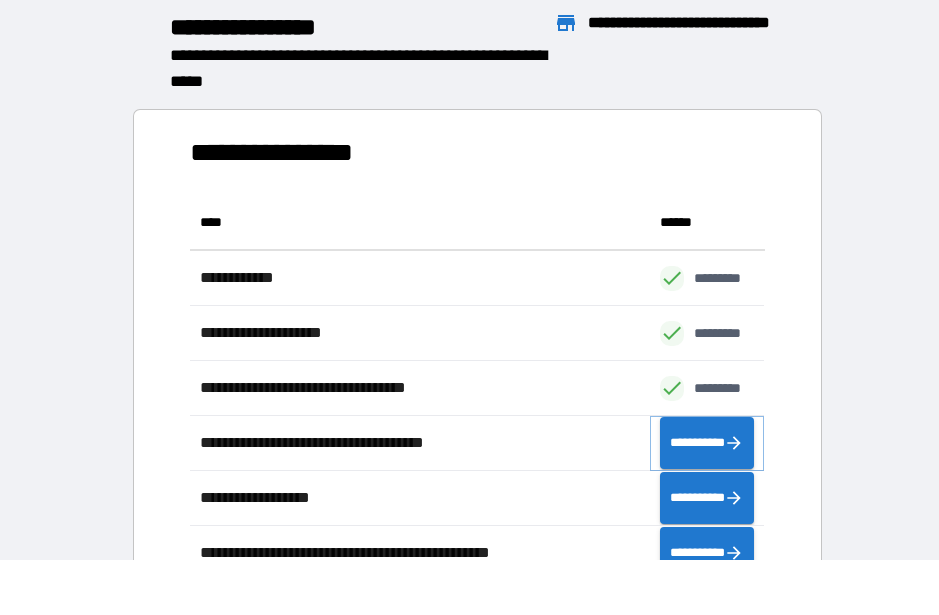 click on "**********" at bounding box center (707, 443) 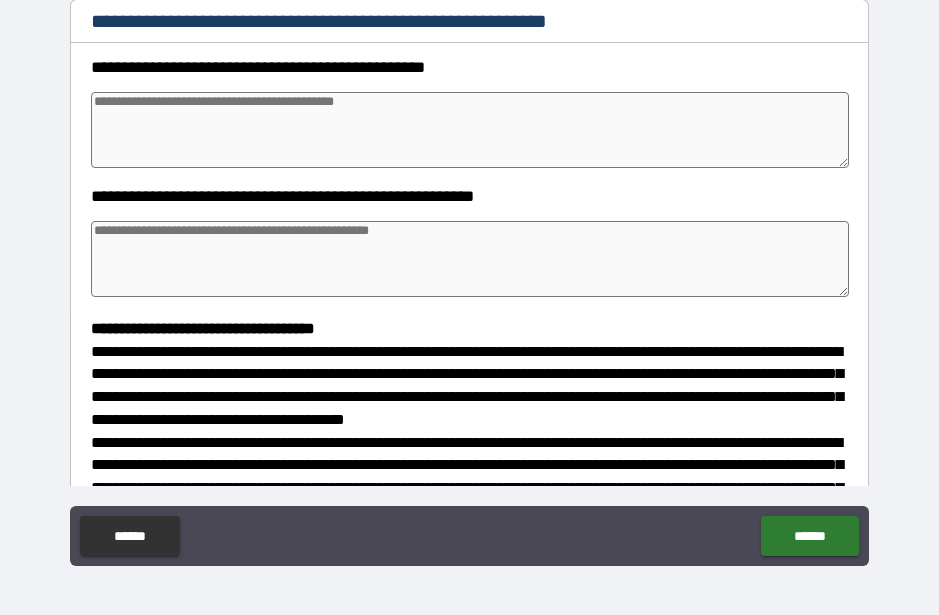 scroll, scrollTop: 253, scrollLeft: 0, axis: vertical 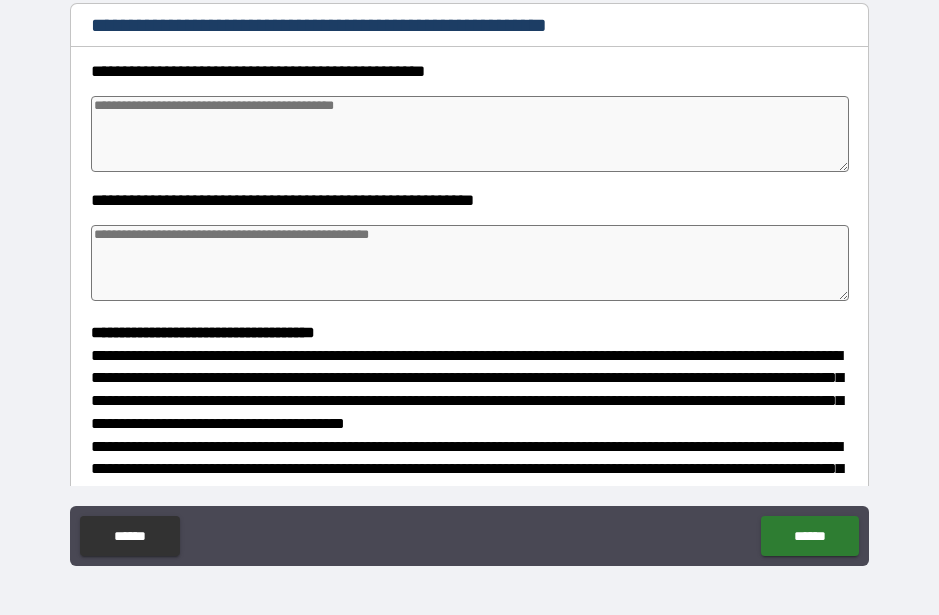 click at bounding box center [469, 134] 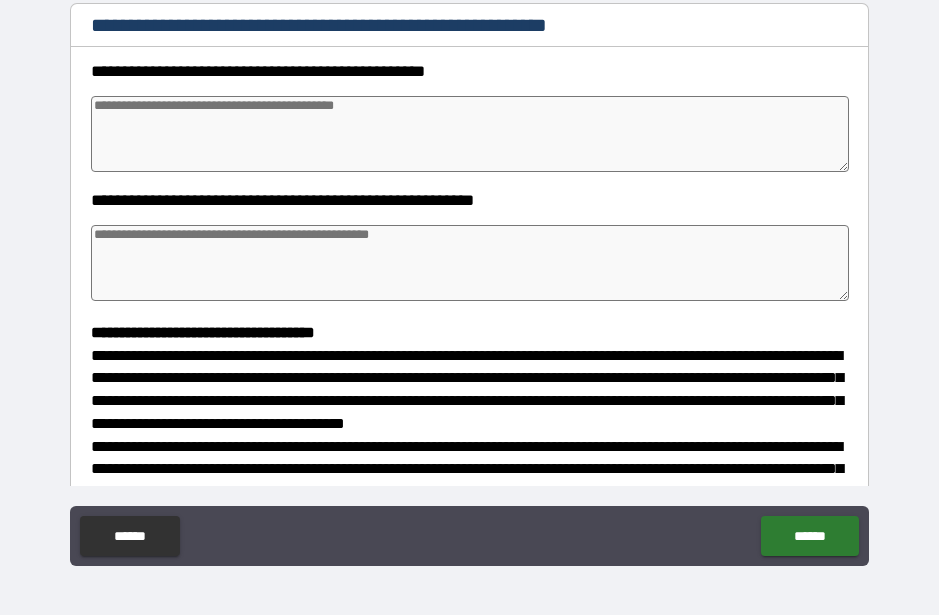 scroll, scrollTop: 54, scrollLeft: 0, axis: vertical 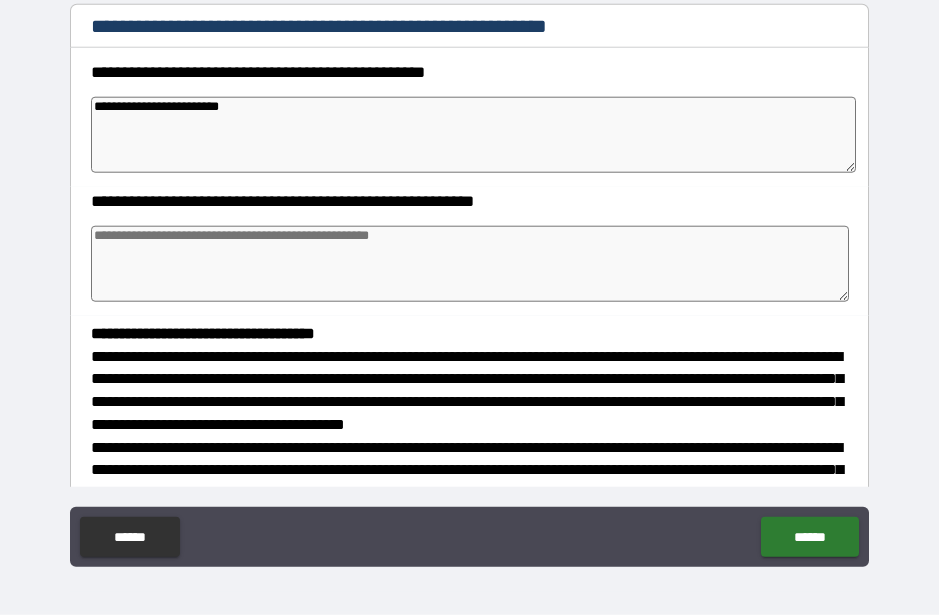 click on "**********" at bounding box center (473, 135) 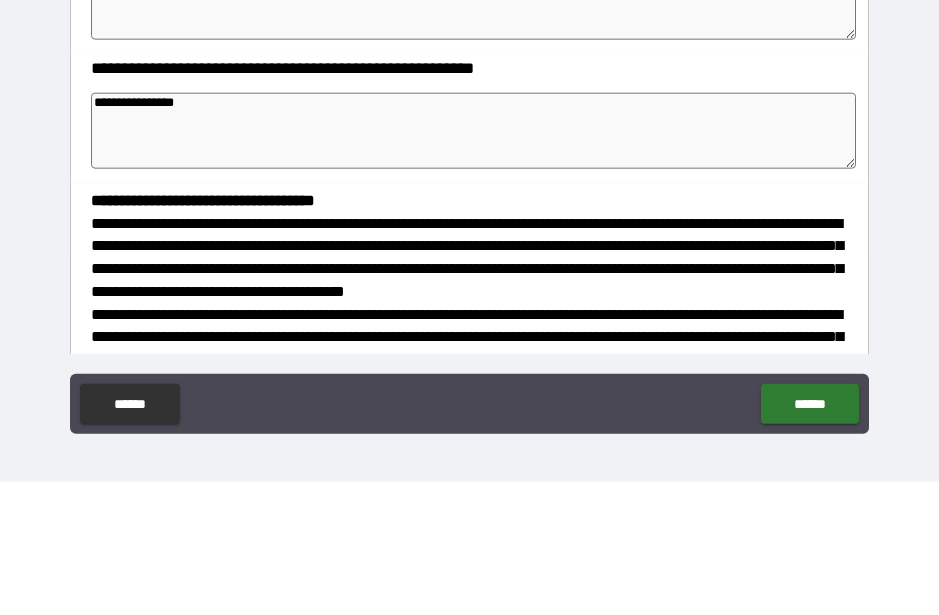click on "**********" at bounding box center [469, 283] 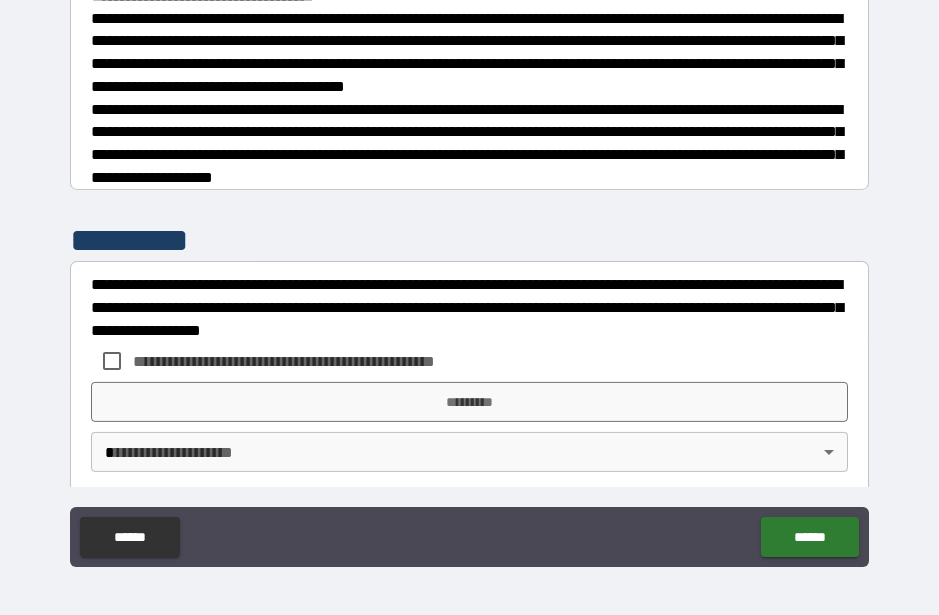 scroll, scrollTop: 590, scrollLeft: 0, axis: vertical 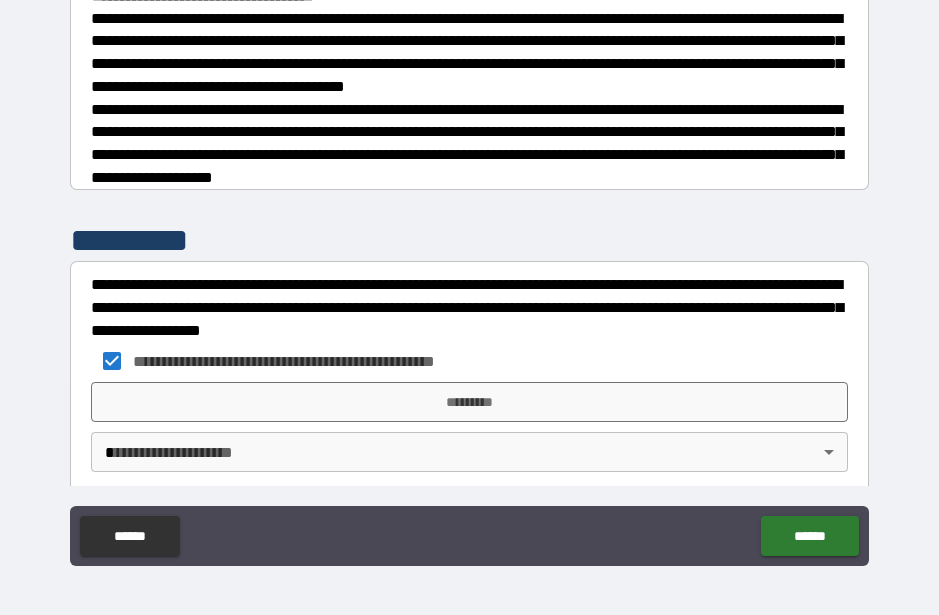 click on "*********" at bounding box center [469, 402] 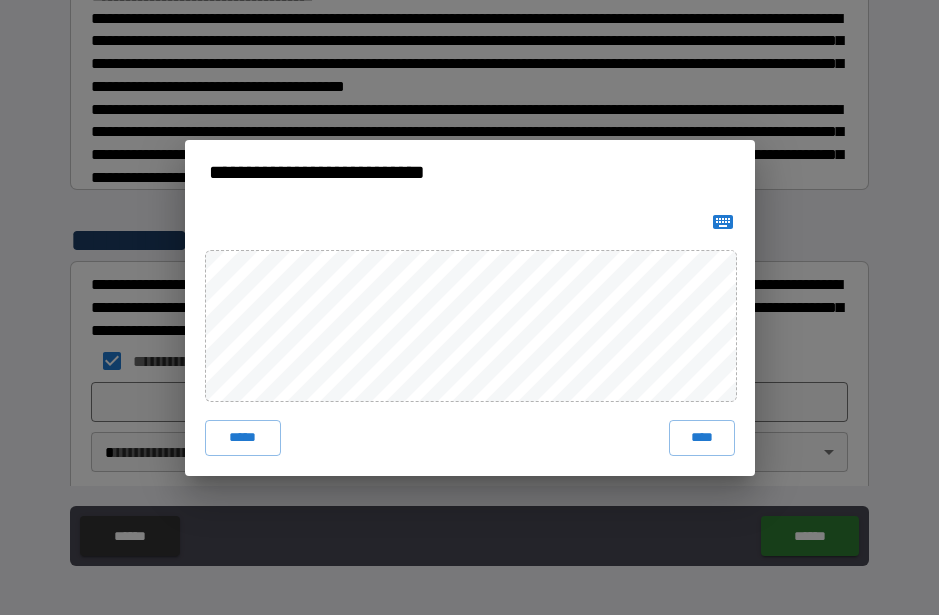 click on "****" at bounding box center [702, 438] 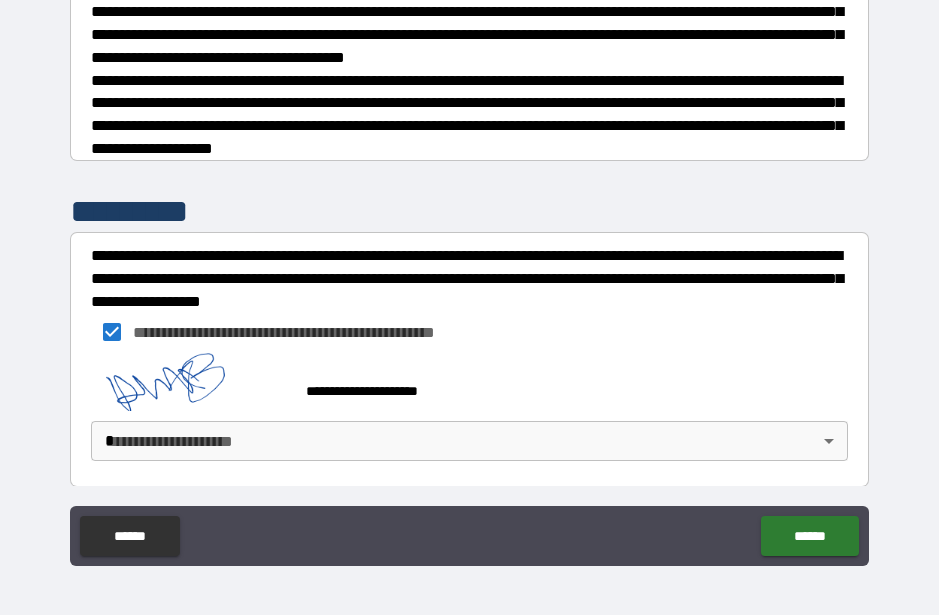 scroll, scrollTop: 618, scrollLeft: 0, axis: vertical 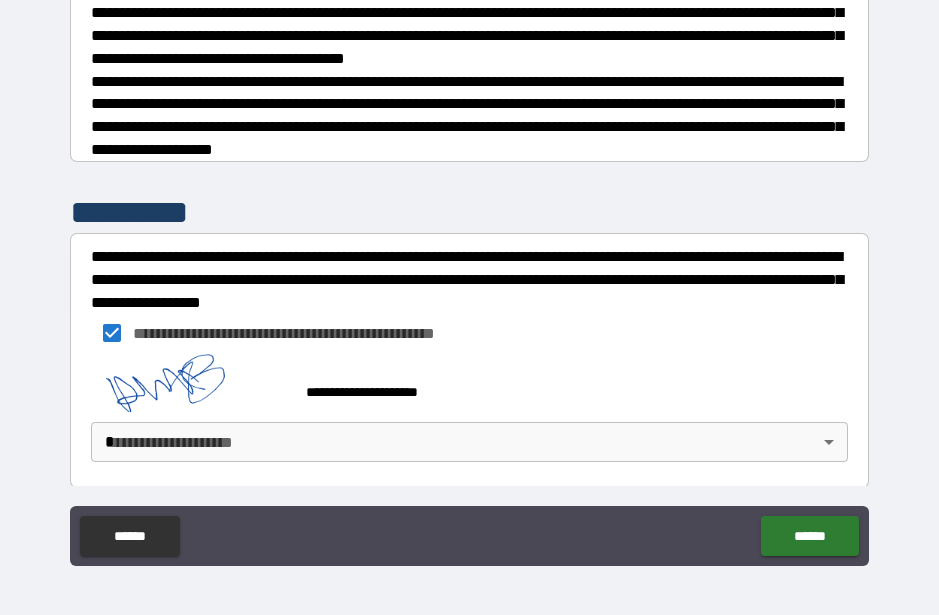 click on "**********" at bounding box center [469, 280] 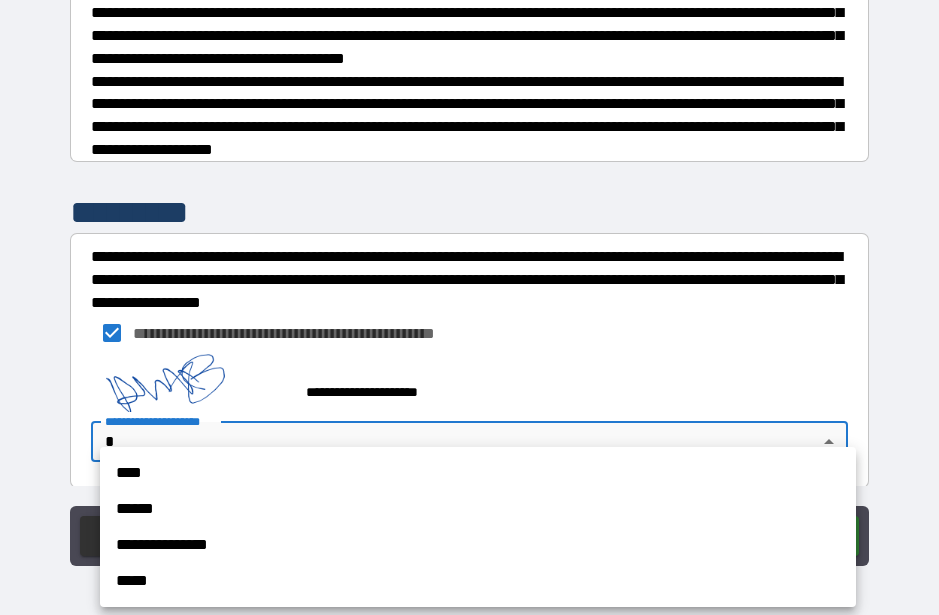 click on "**********" at bounding box center (478, 545) 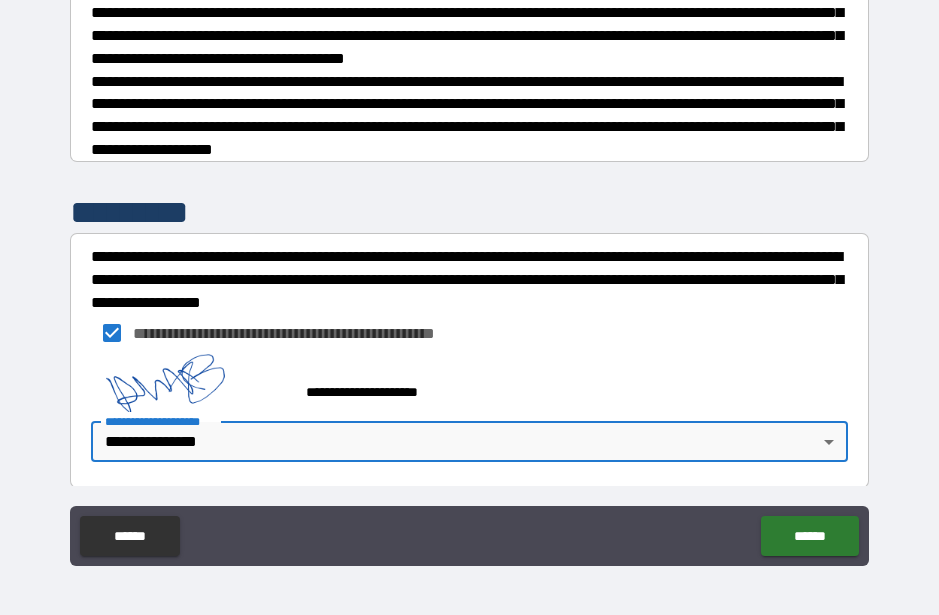 click on "******" at bounding box center (809, 536) 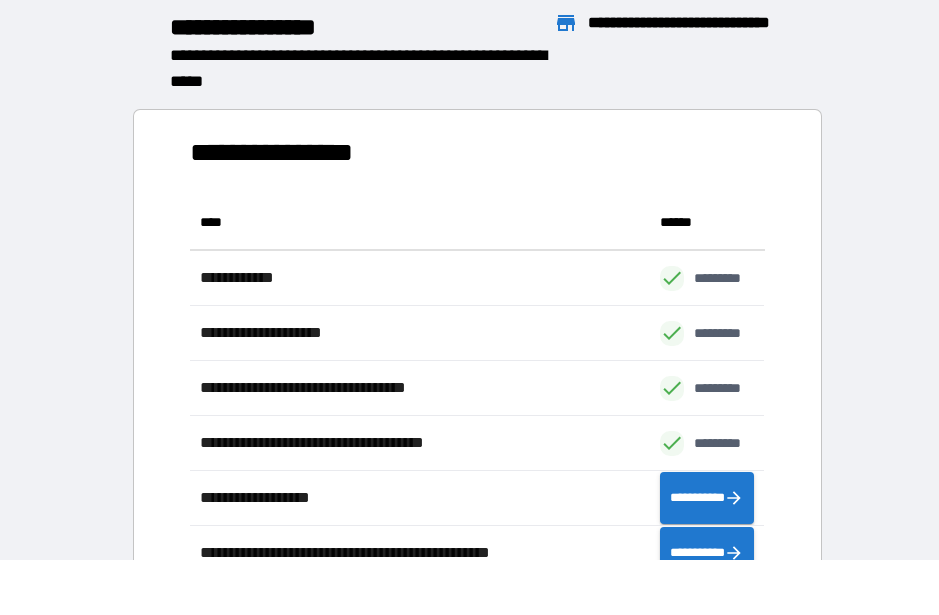 scroll, scrollTop: 1, scrollLeft: 1, axis: both 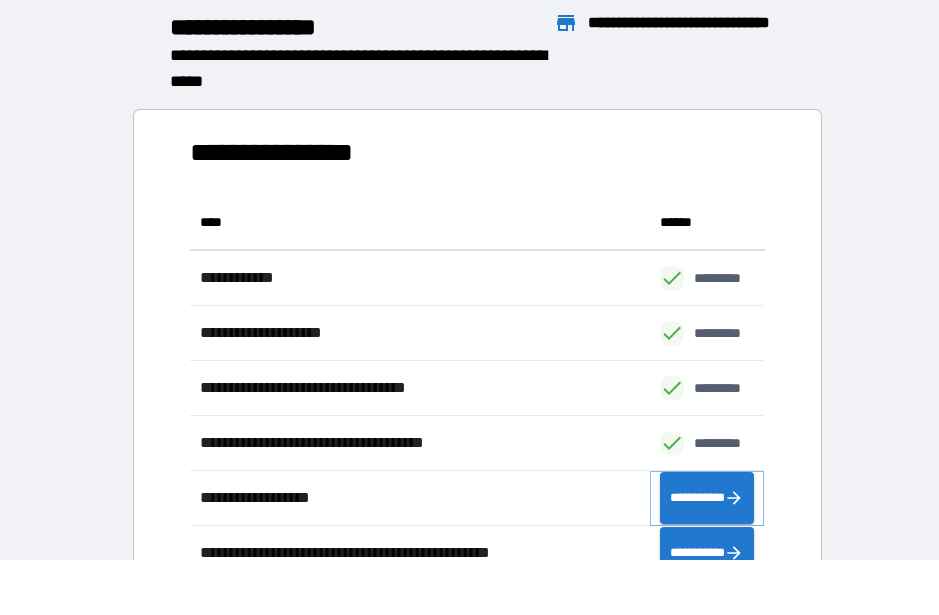 click on "**********" at bounding box center (707, 498) 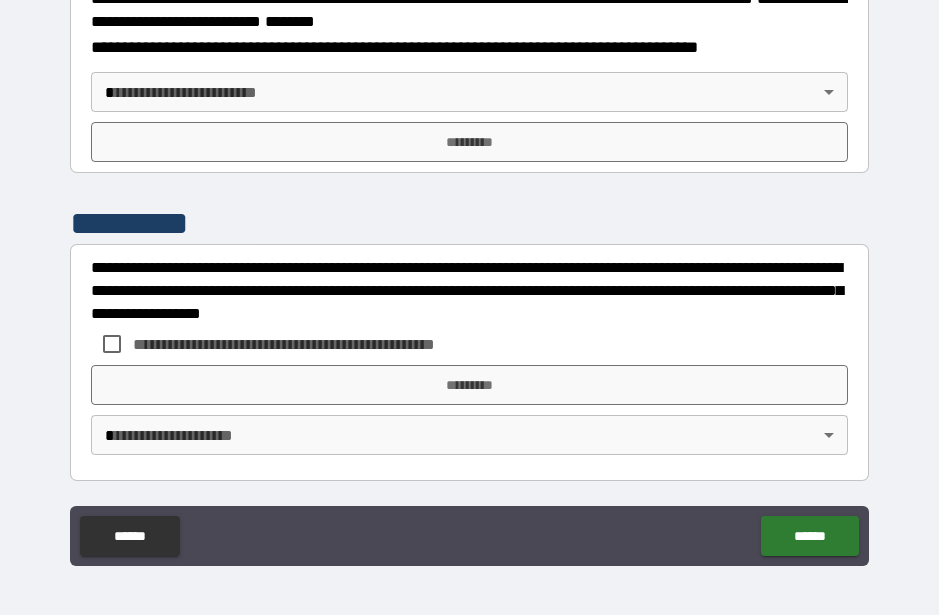 scroll, scrollTop: 2574, scrollLeft: 0, axis: vertical 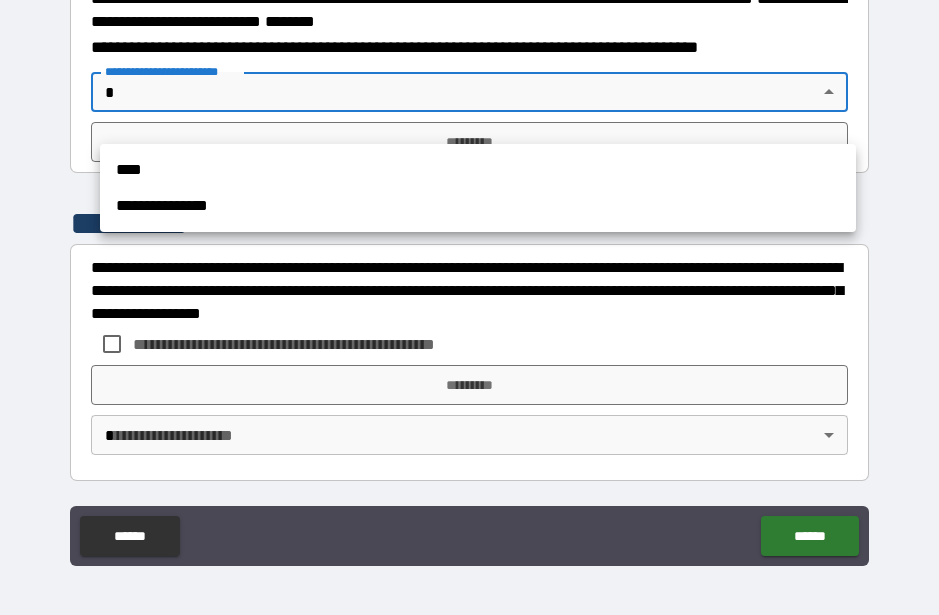 click on "**********" at bounding box center (478, 206) 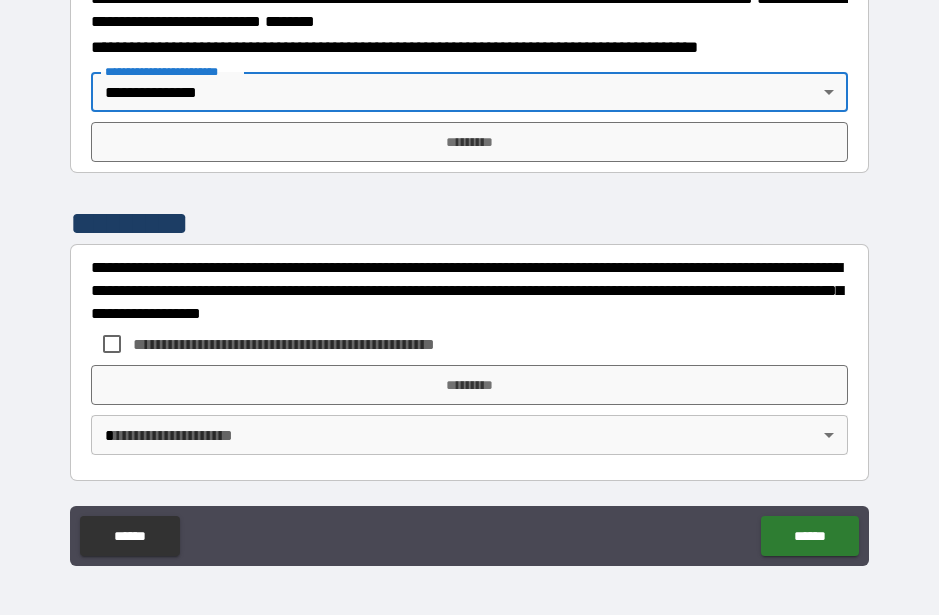 click on "*********" at bounding box center (469, 142) 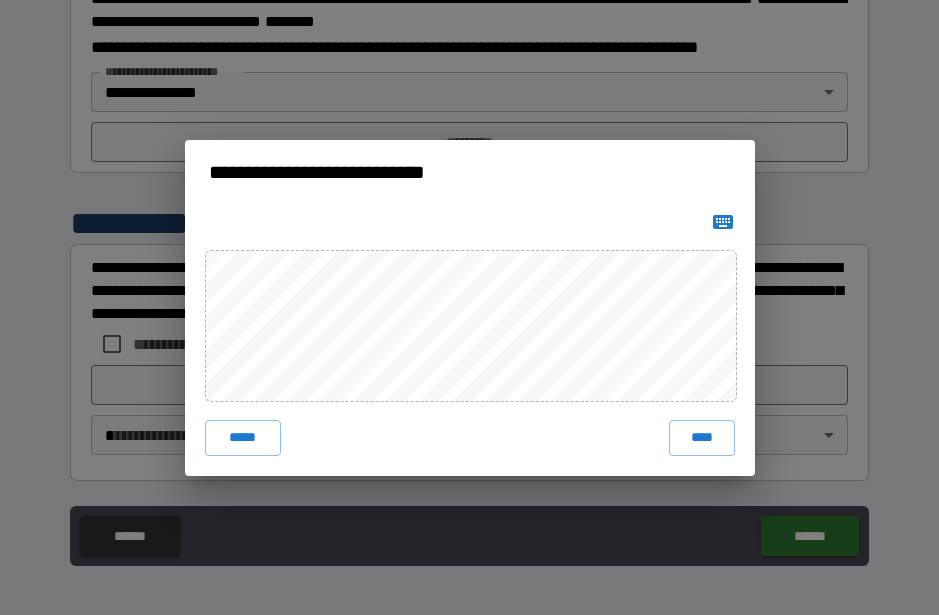 click on "****" at bounding box center [702, 438] 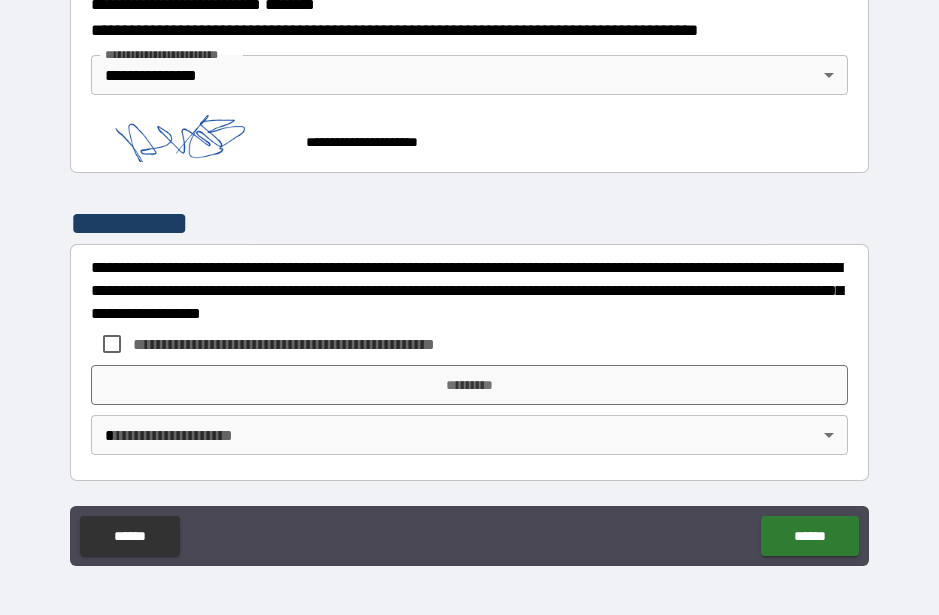 scroll, scrollTop: 2615, scrollLeft: 0, axis: vertical 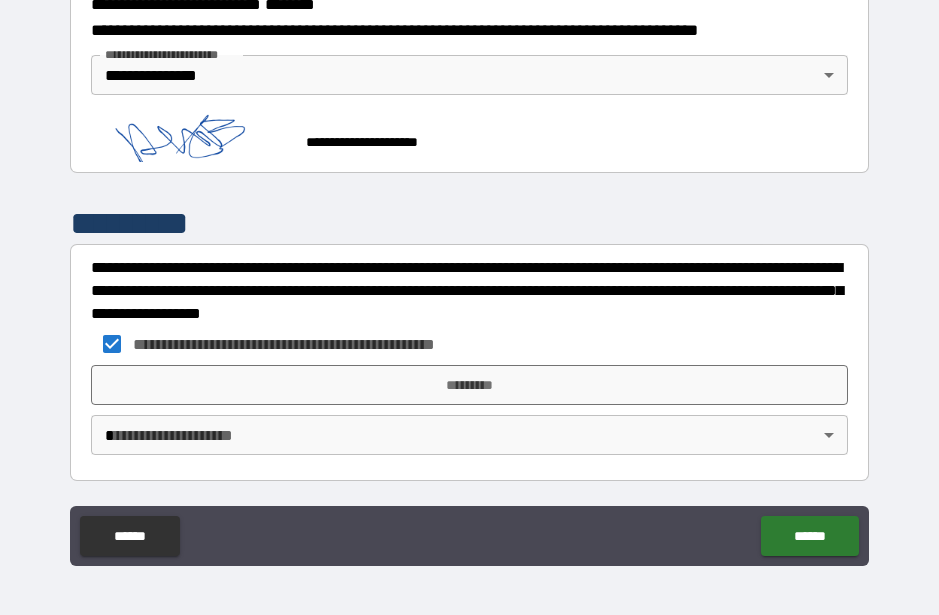 click on "*********" at bounding box center (469, 385) 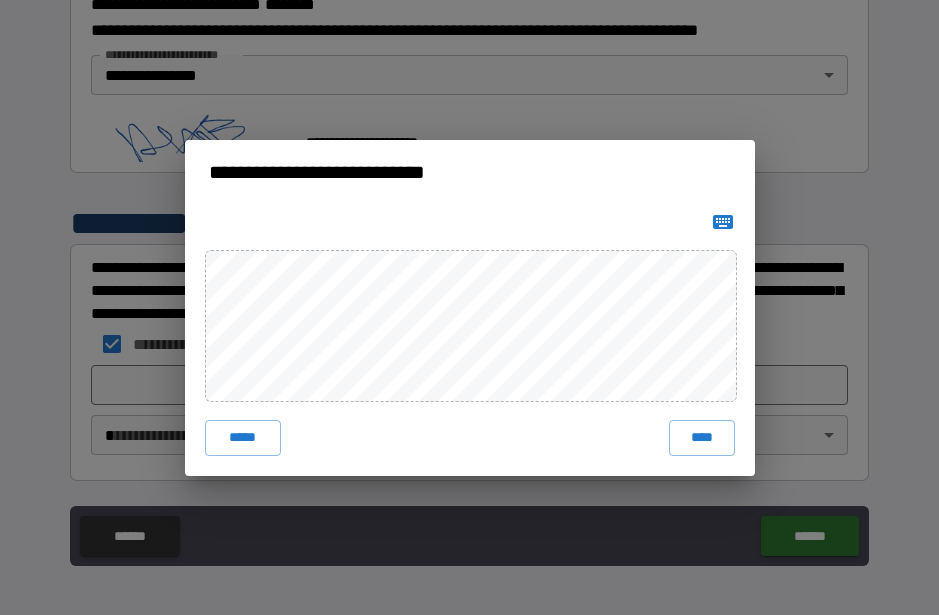 click on "****" at bounding box center (702, 438) 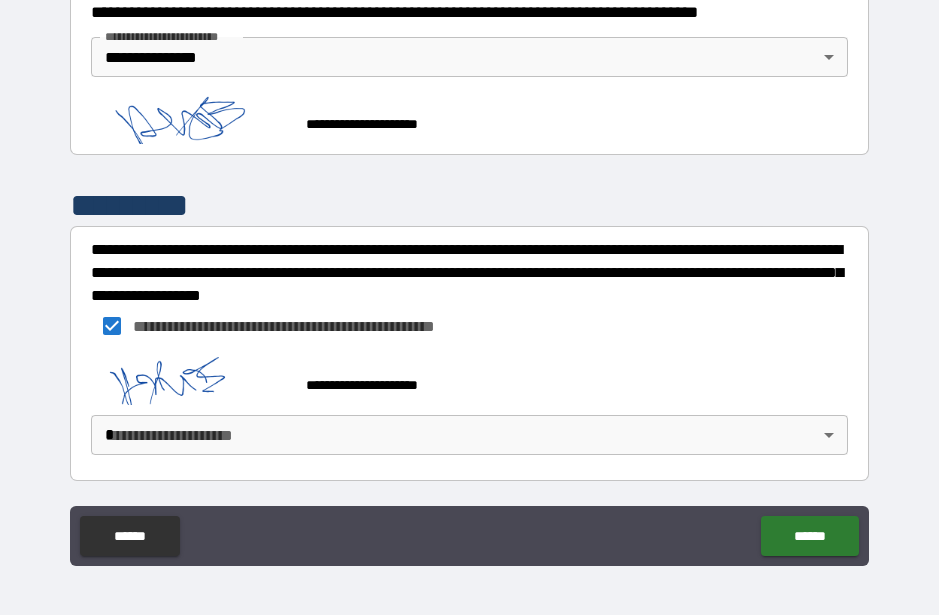 click on "**********" at bounding box center (469, 280) 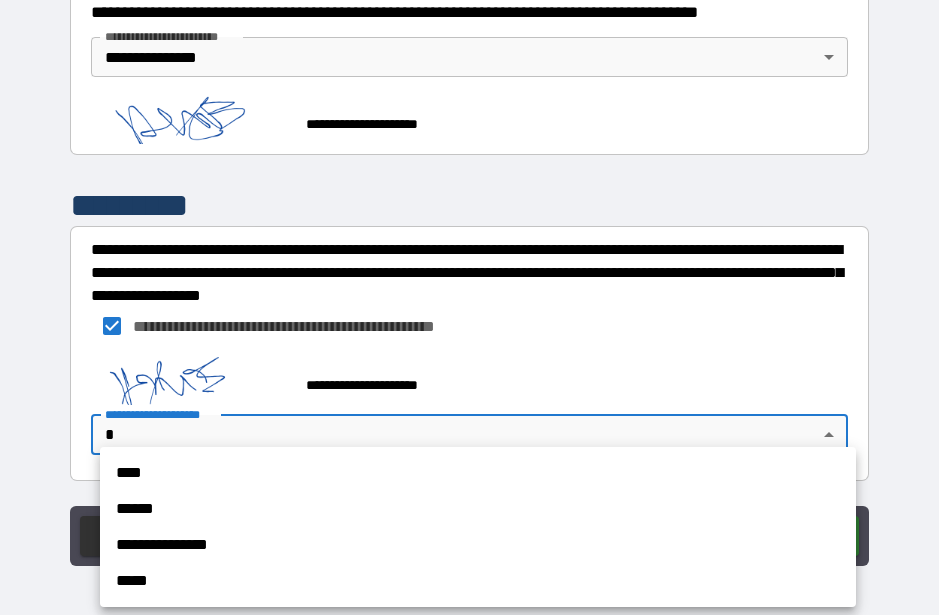 click on "**********" at bounding box center [478, 545] 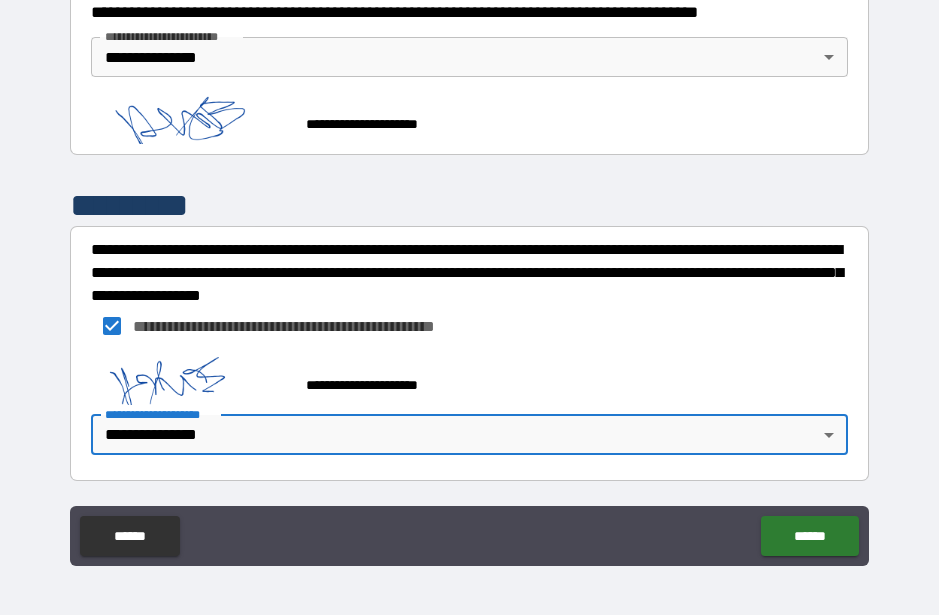 click on "******" at bounding box center [809, 536] 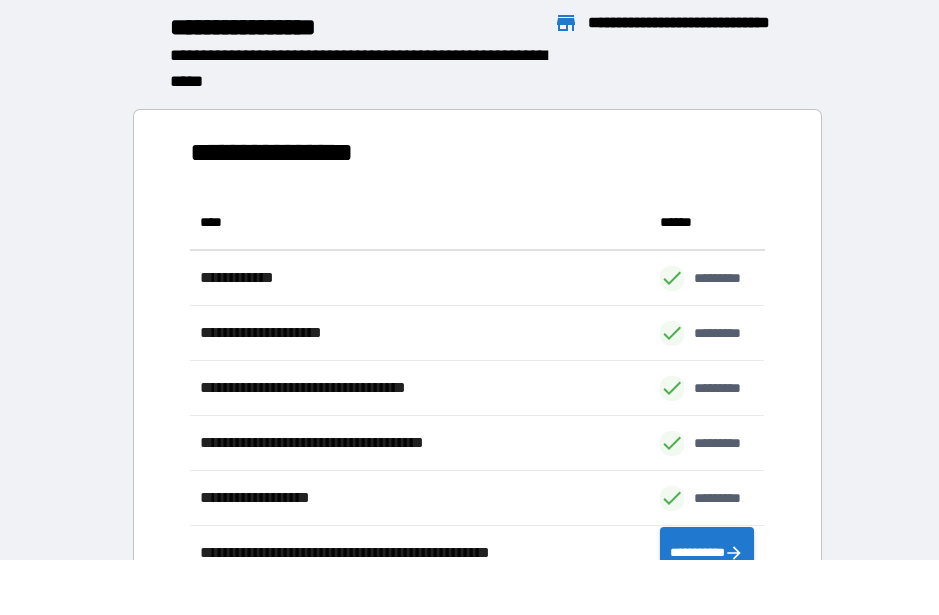 scroll, scrollTop: 1, scrollLeft: 1, axis: both 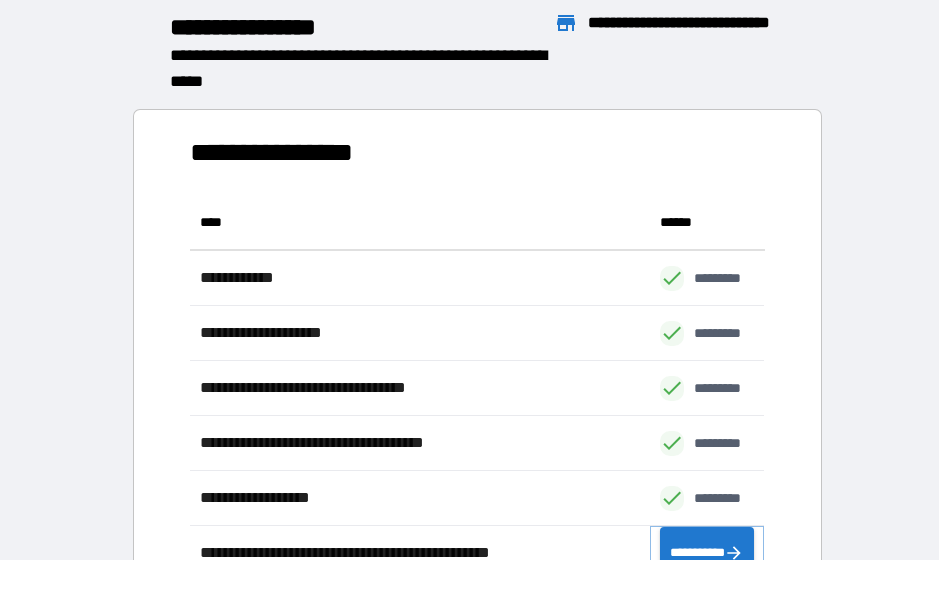 click on "**********" at bounding box center [707, 553] 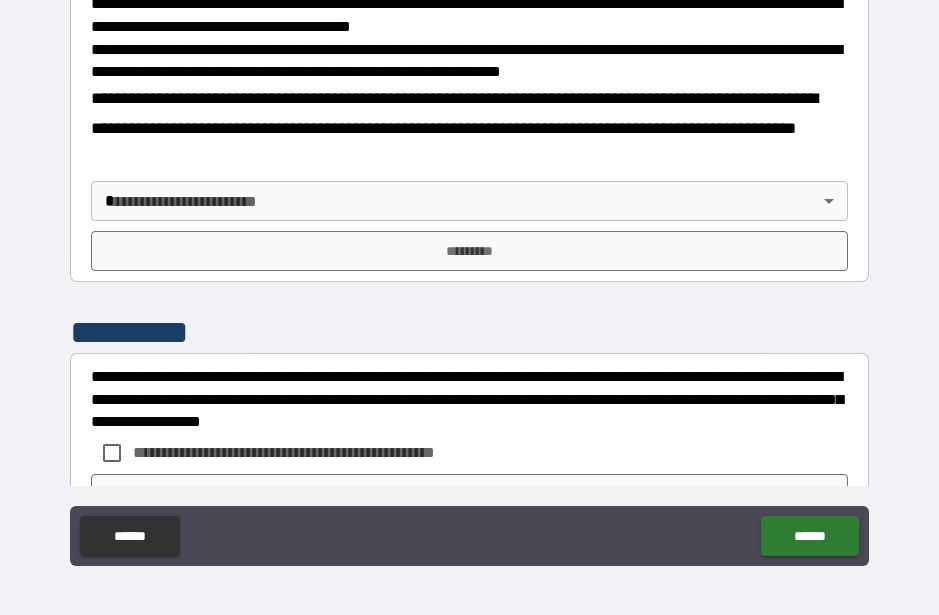 scroll, scrollTop: 732, scrollLeft: 0, axis: vertical 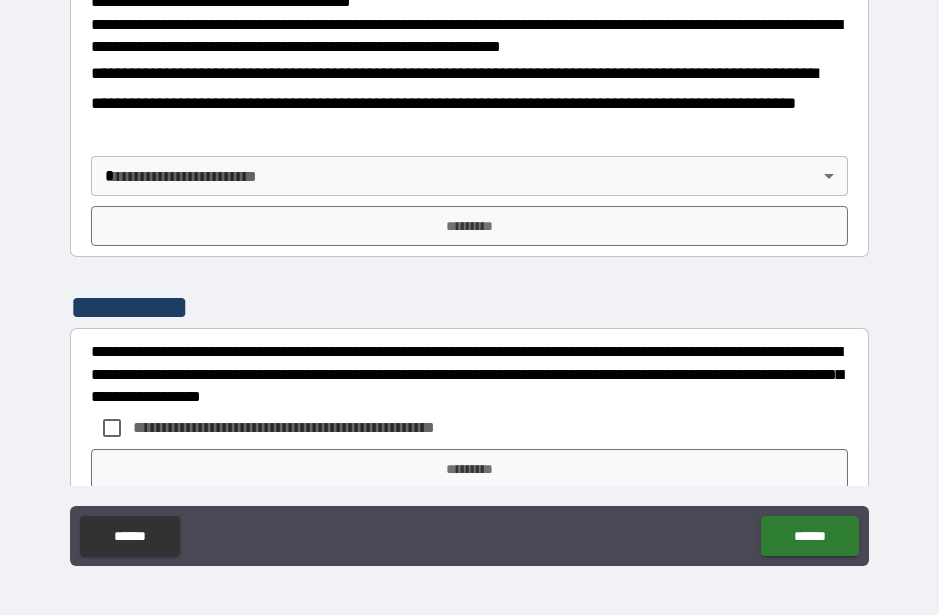 click on "**********" at bounding box center (469, 280) 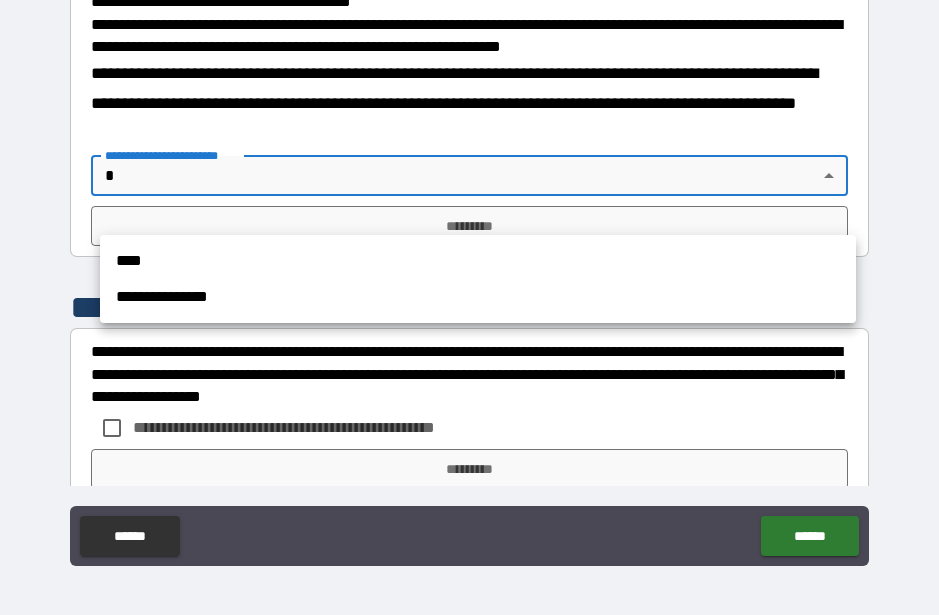 click on "**********" at bounding box center [478, 297] 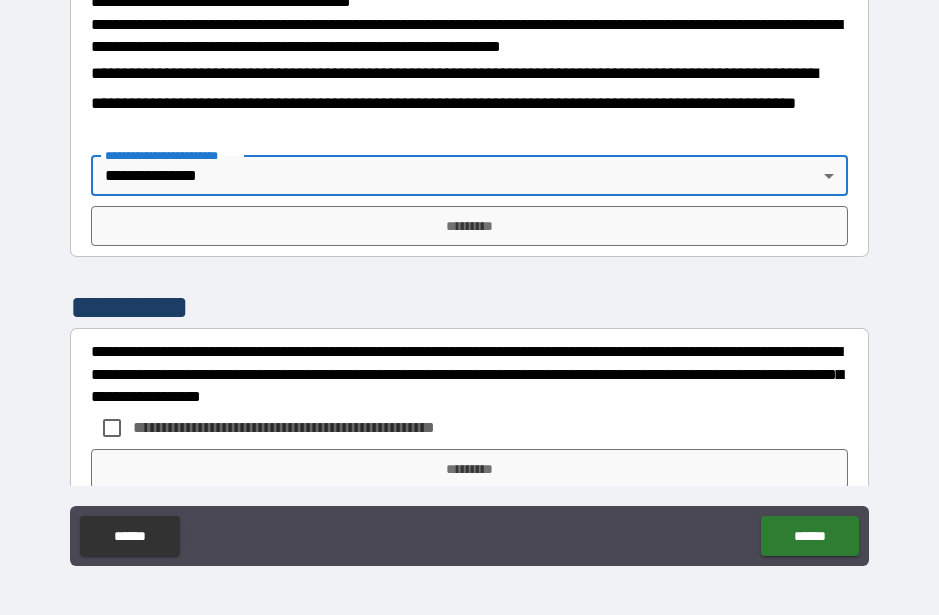 click on "*********" at bounding box center [469, 226] 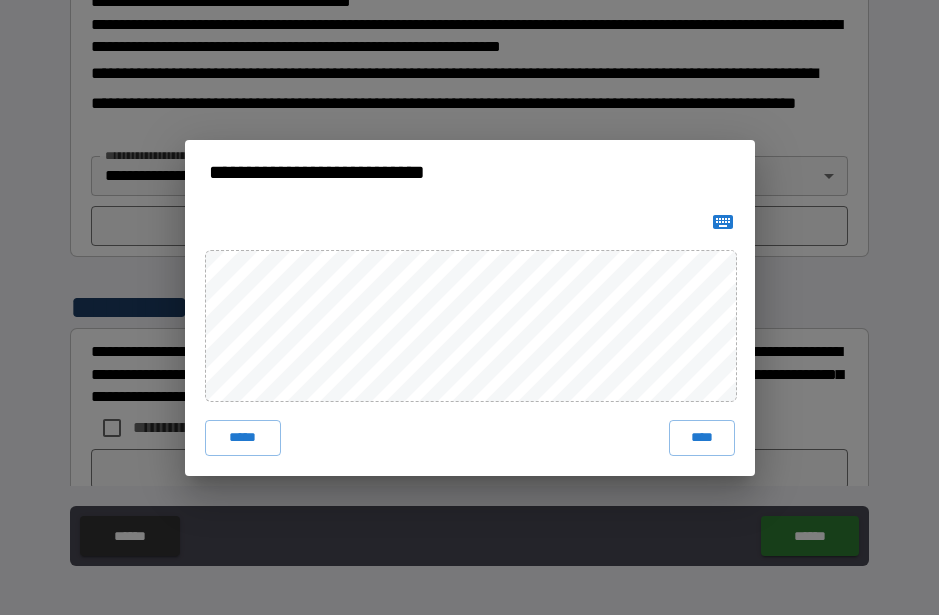 click on "****" at bounding box center [702, 438] 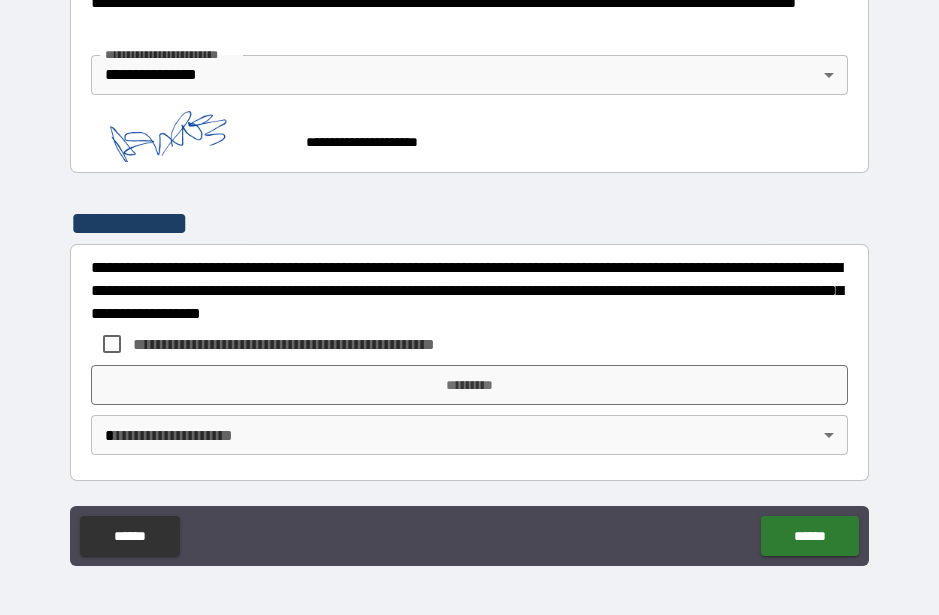 scroll, scrollTop: 864, scrollLeft: 0, axis: vertical 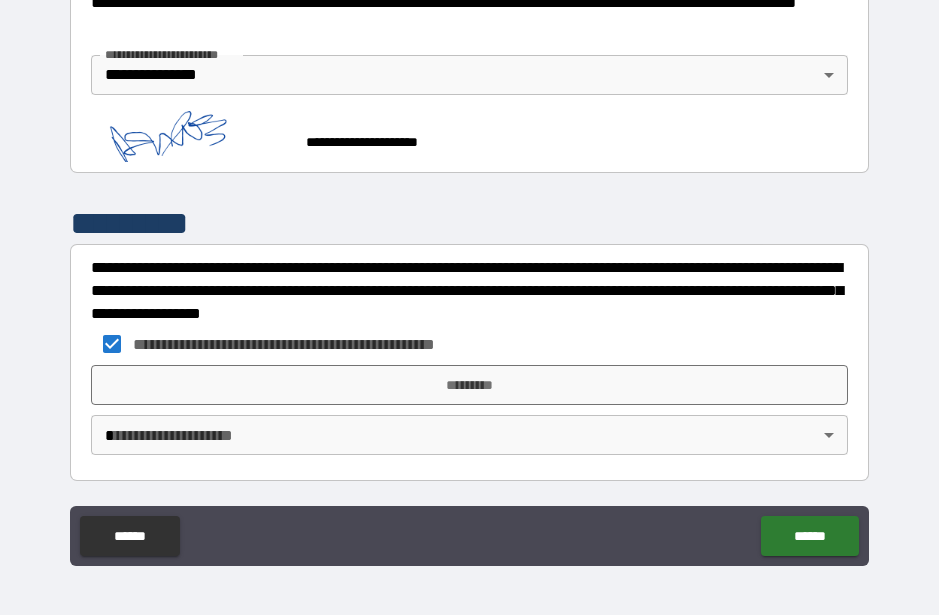 click on "*********" at bounding box center [469, 385] 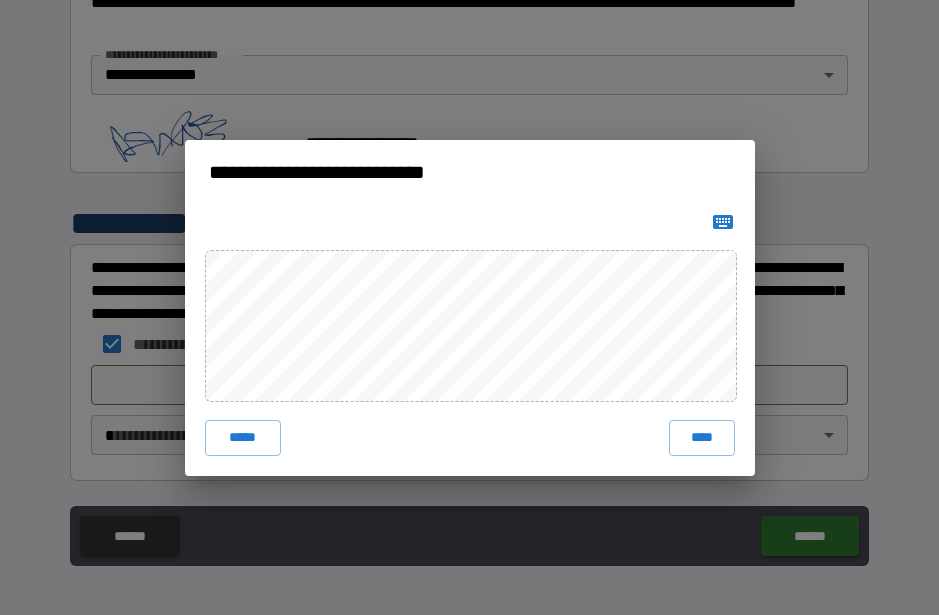 click on "****" at bounding box center [702, 438] 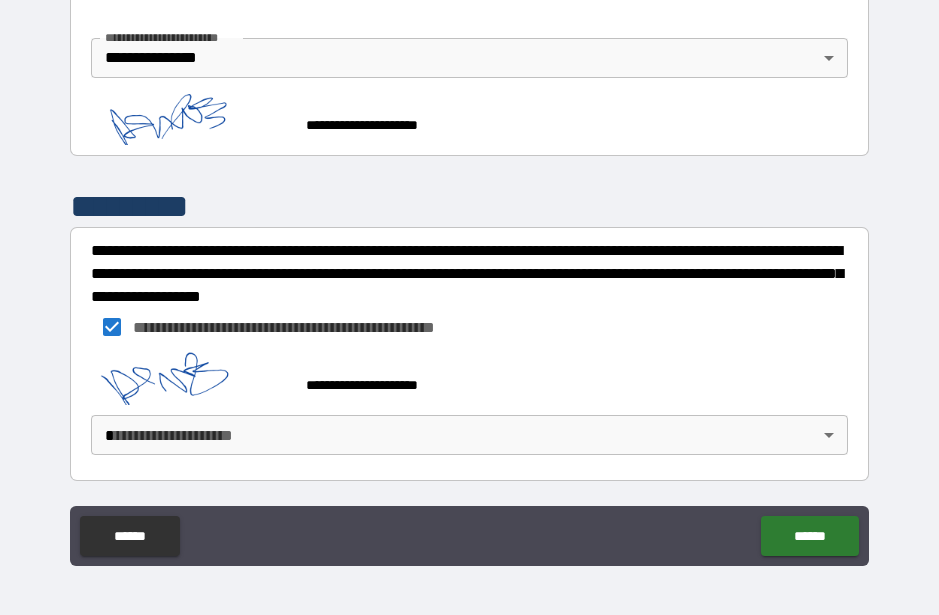 click on "**********" at bounding box center (469, 280) 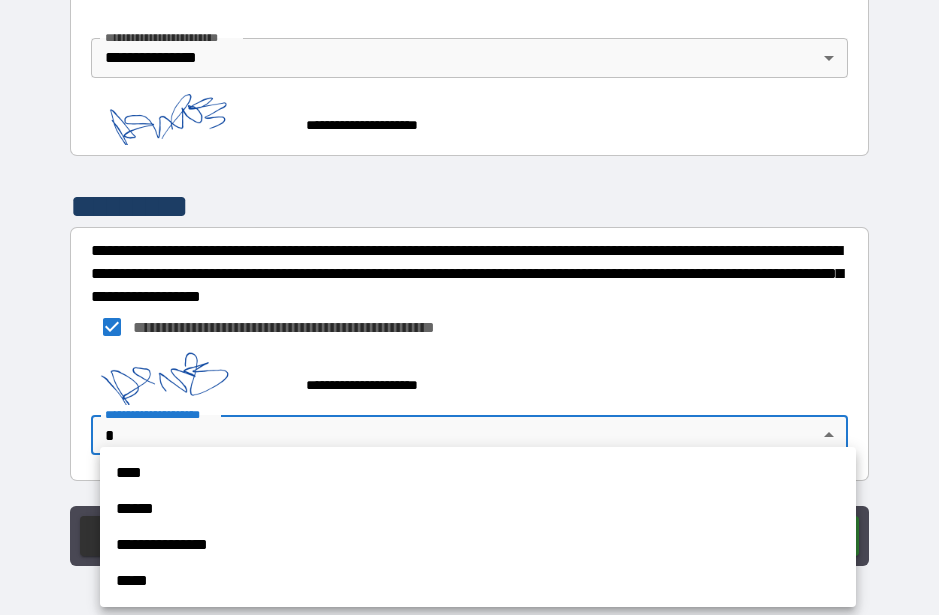 click on "**********" at bounding box center (478, 545) 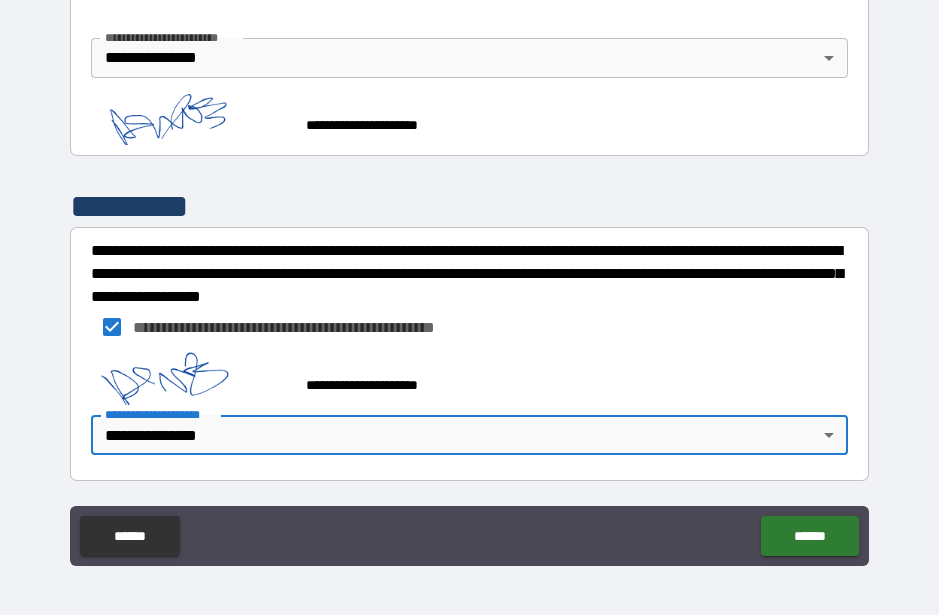 click on "******" at bounding box center [809, 536] 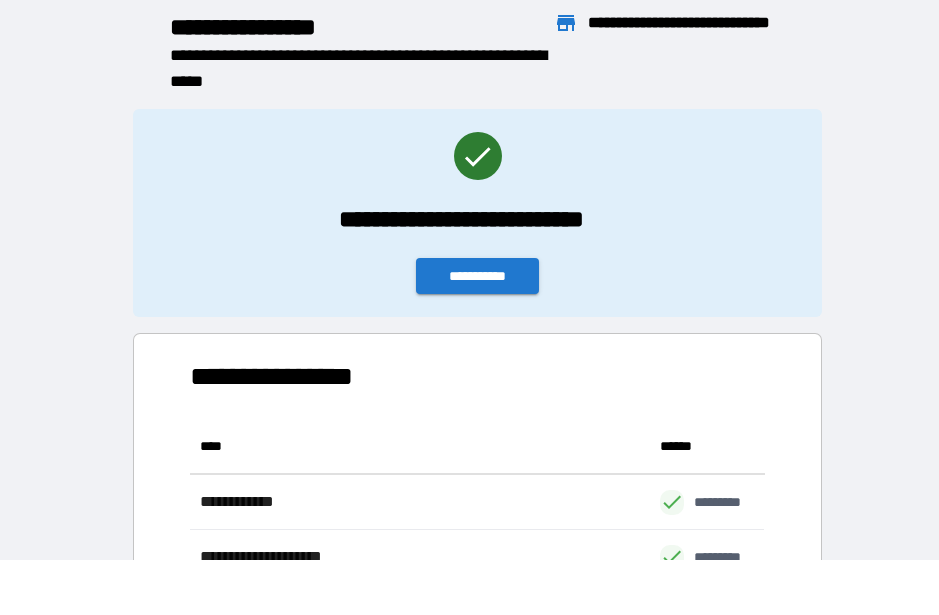 scroll, scrollTop: 1, scrollLeft: 1, axis: both 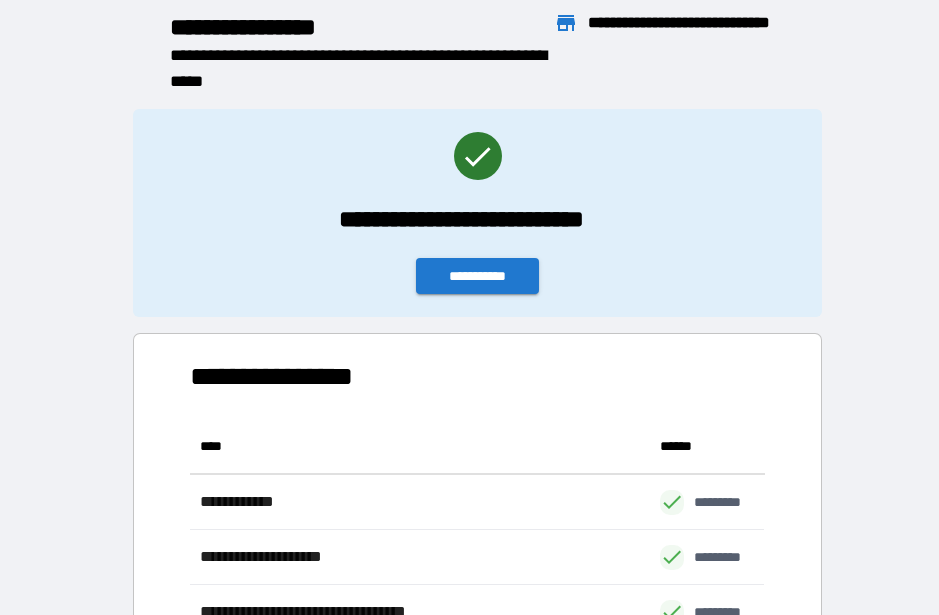 click on "**********" at bounding box center [478, 276] 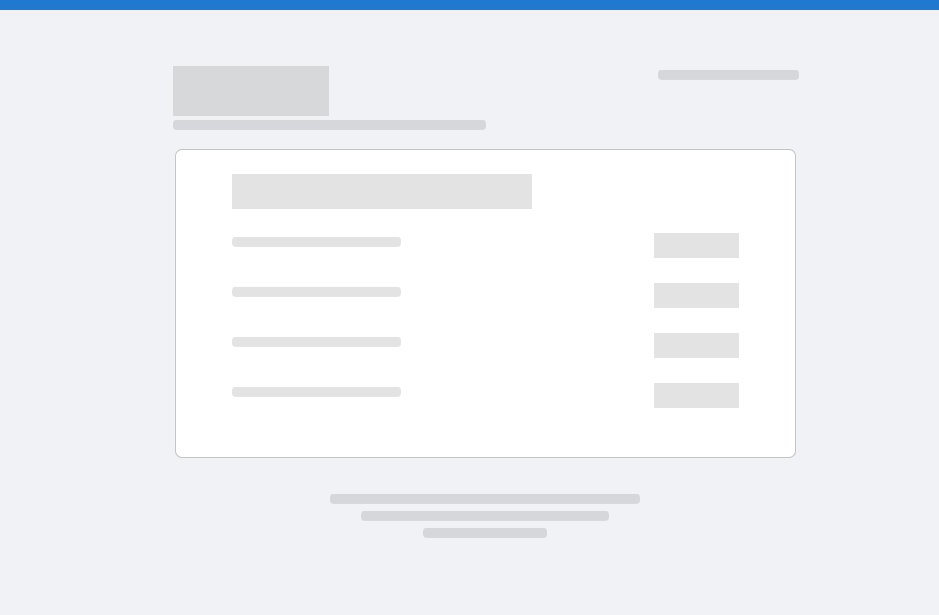 scroll, scrollTop: 0, scrollLeft: 0, axis: both 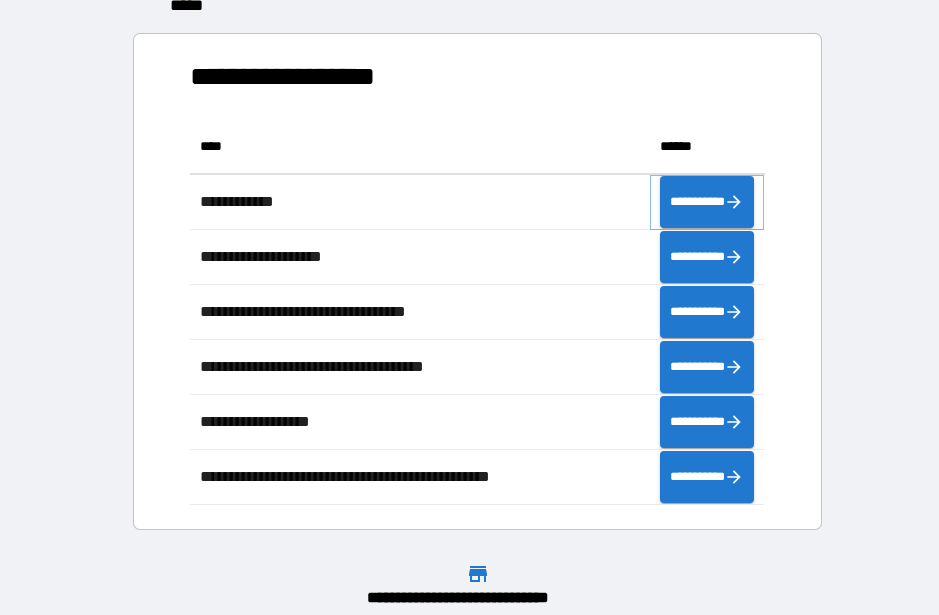 click on "**********" at bounding box center [707, 202] 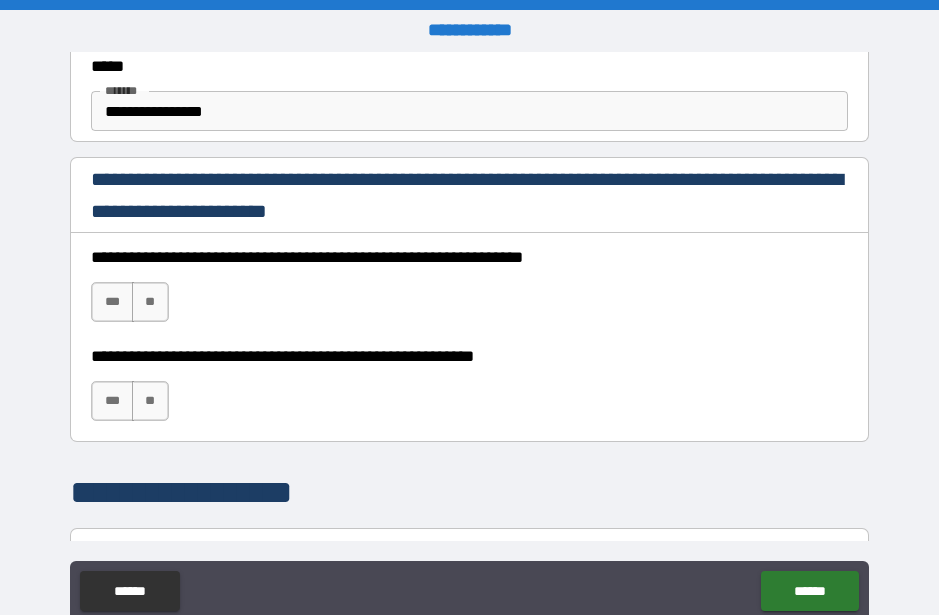 scroll, scrollTop: 1262, scrollLeft: 0, axis: vertical 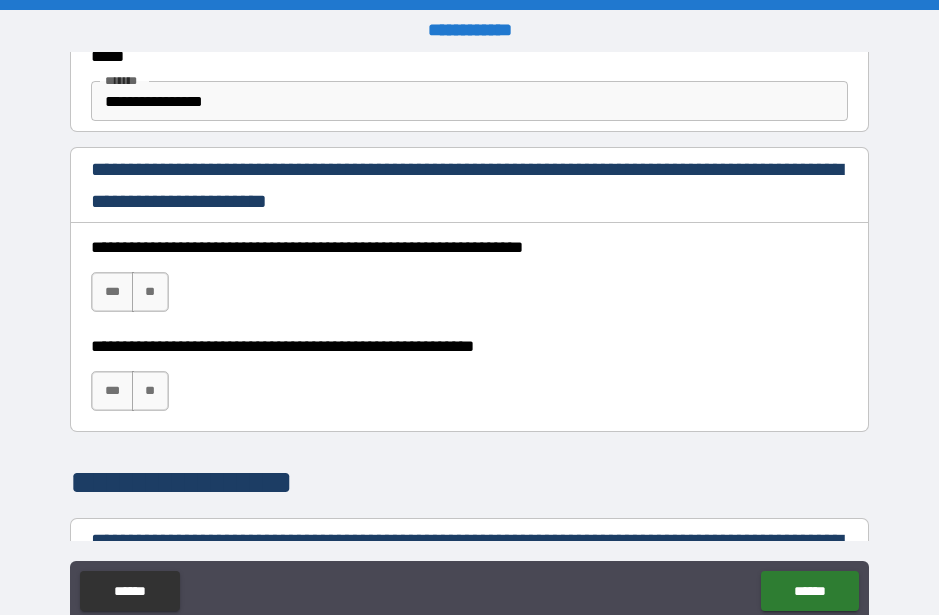 click on "***" at bounding box center [112, 292] 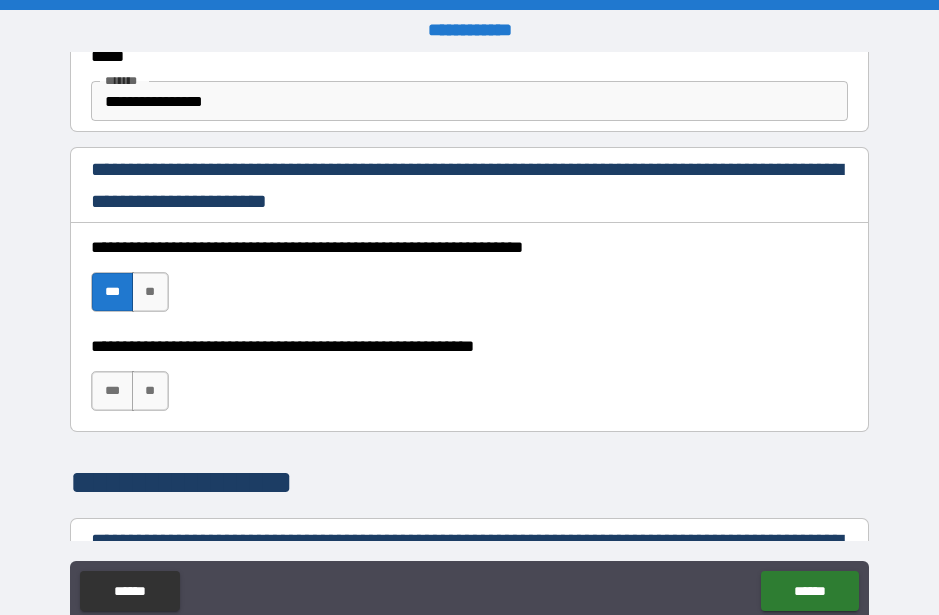 click on "***" at bounding box center (112, 391) 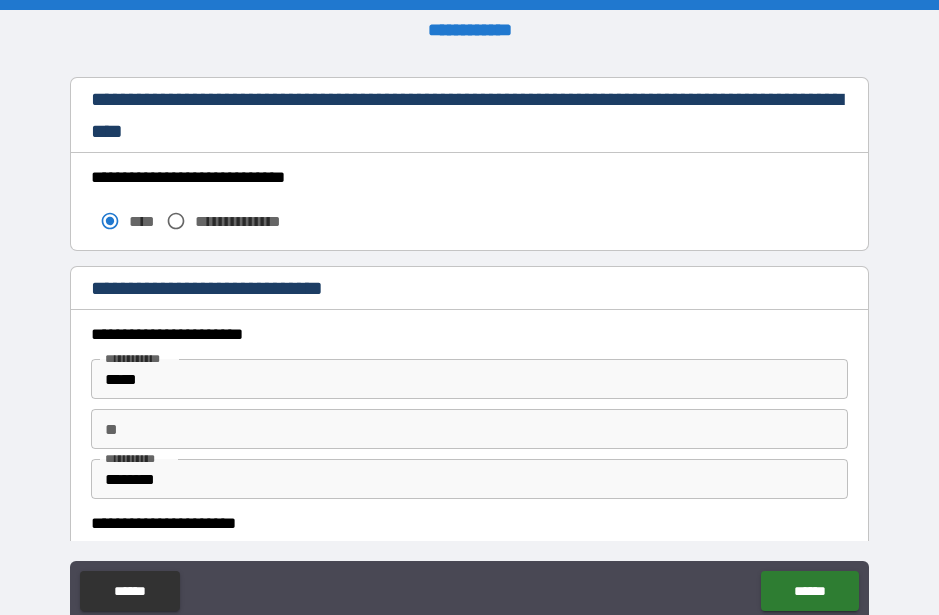 scroll, scrollTop: 1707, scrollLeft: 0, axis: vertical 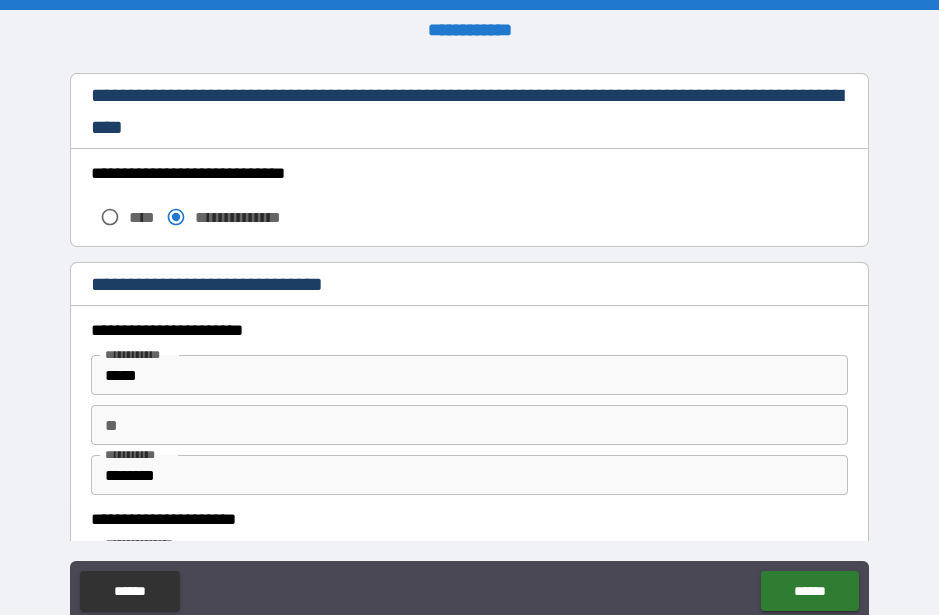 click on "*****" at bounding box center [469, 375] 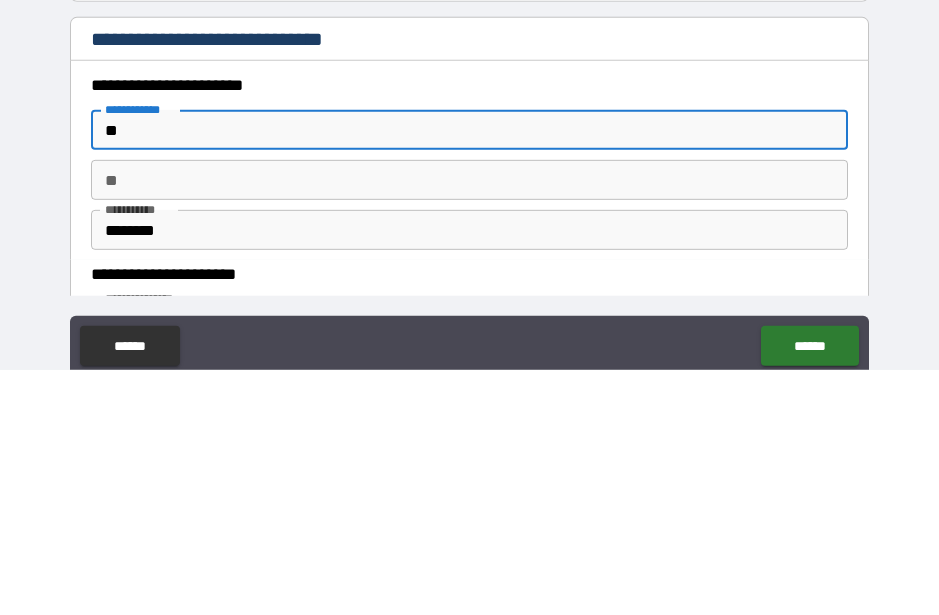type on "*" 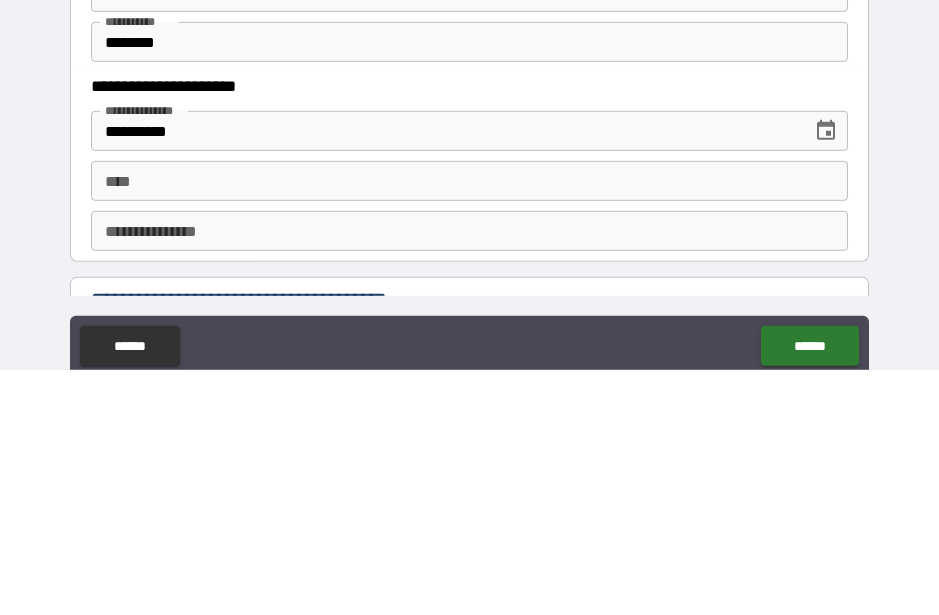 scroll, scrollTop: 1906, scrollLeft: 0, axis: vertical 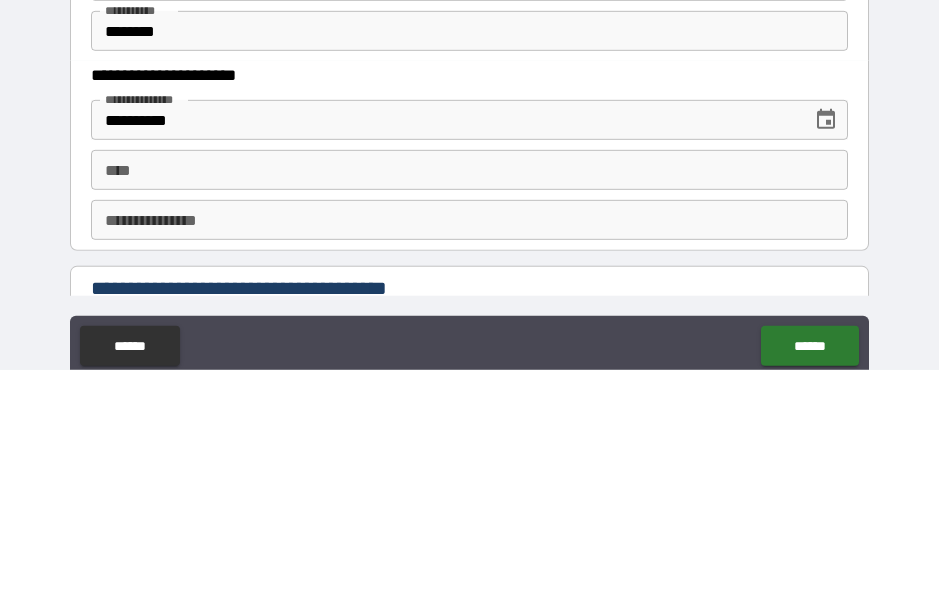 type on "******" 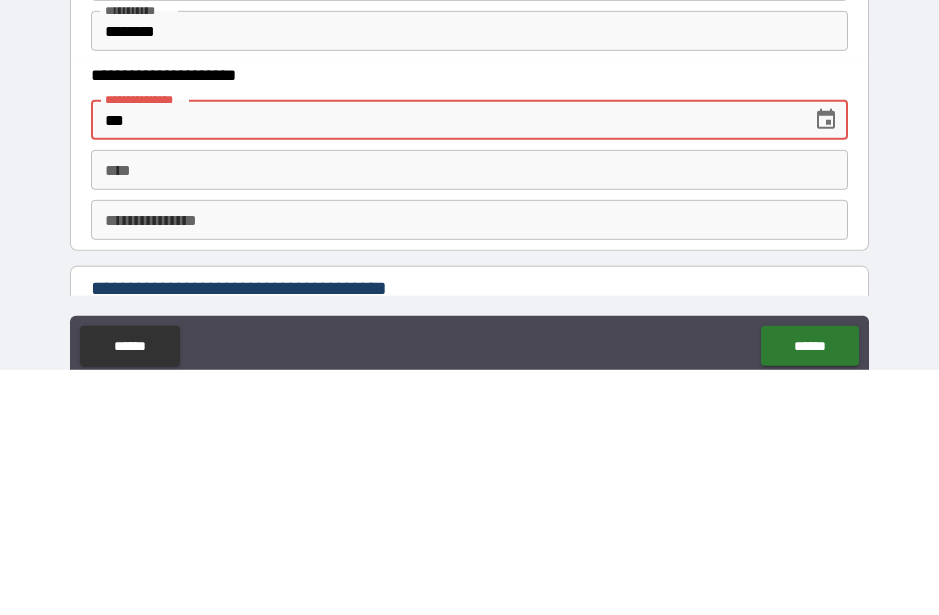 type on "*" 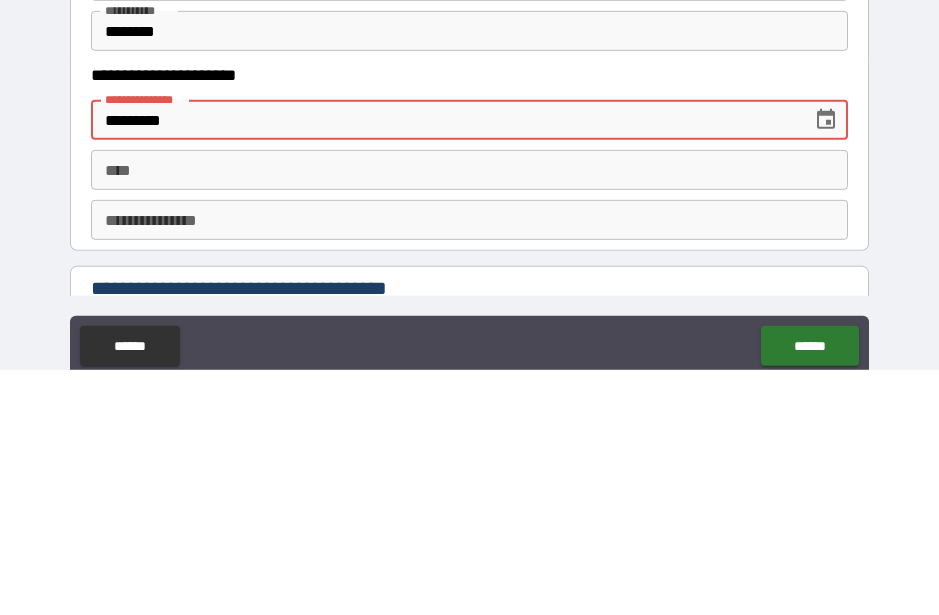 type on "*********" 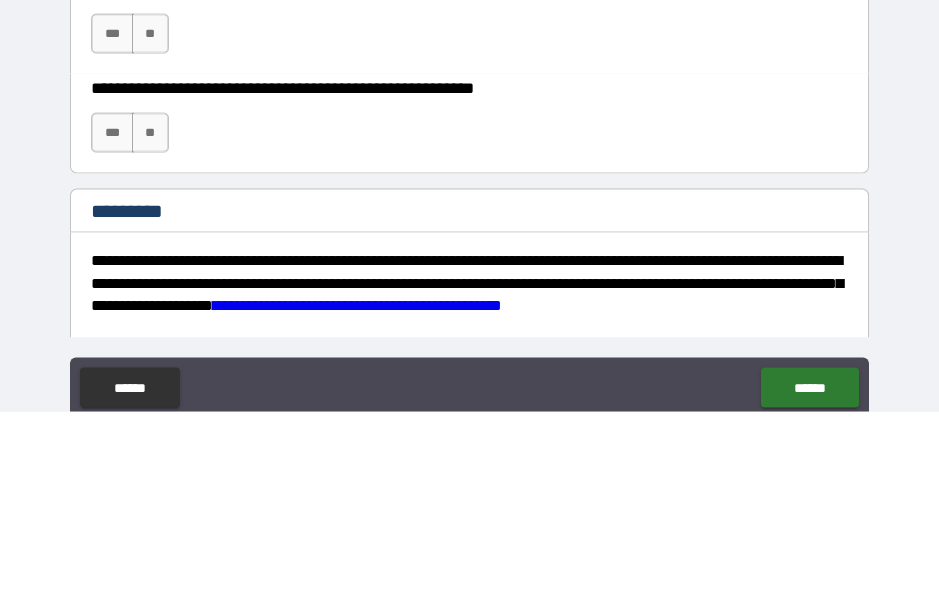 scroll, scrollTop: 2954, scrollLeft: 0, axis: vertical 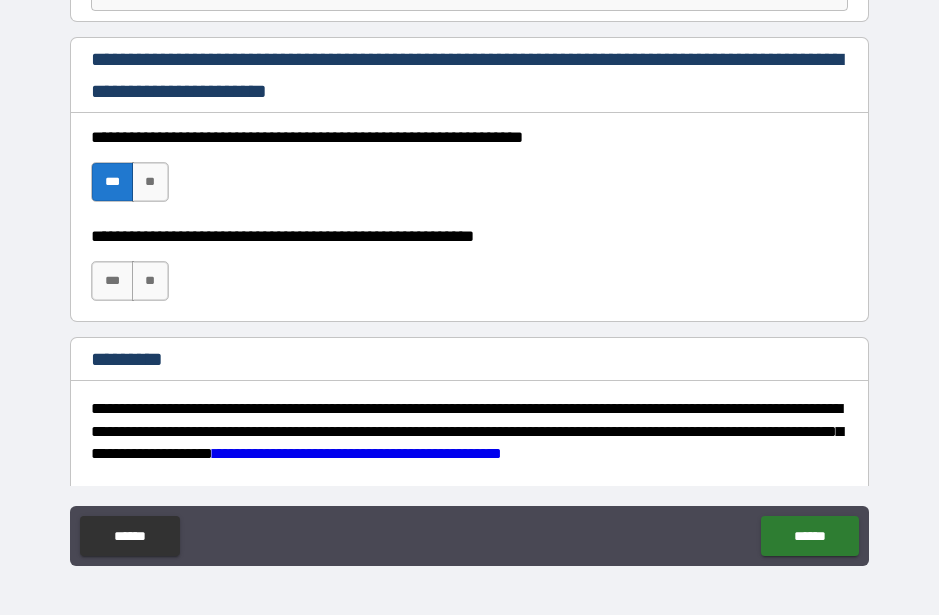 click on "***" at bounding box center (112, 281) 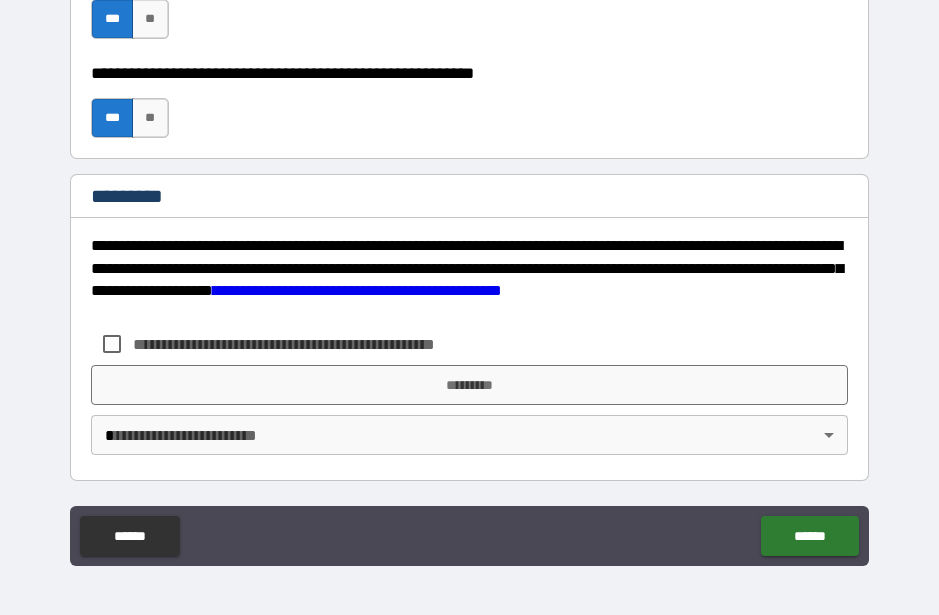 scroll, scrollTop: 3117, scrollLeft: 0, axis: vertical 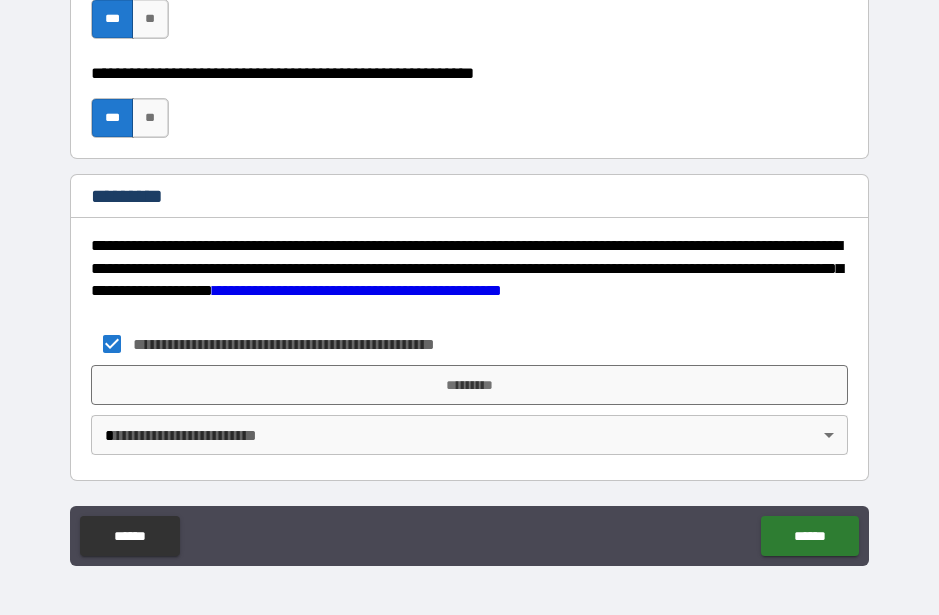 click on "*********" at bounding box center [469, 385] 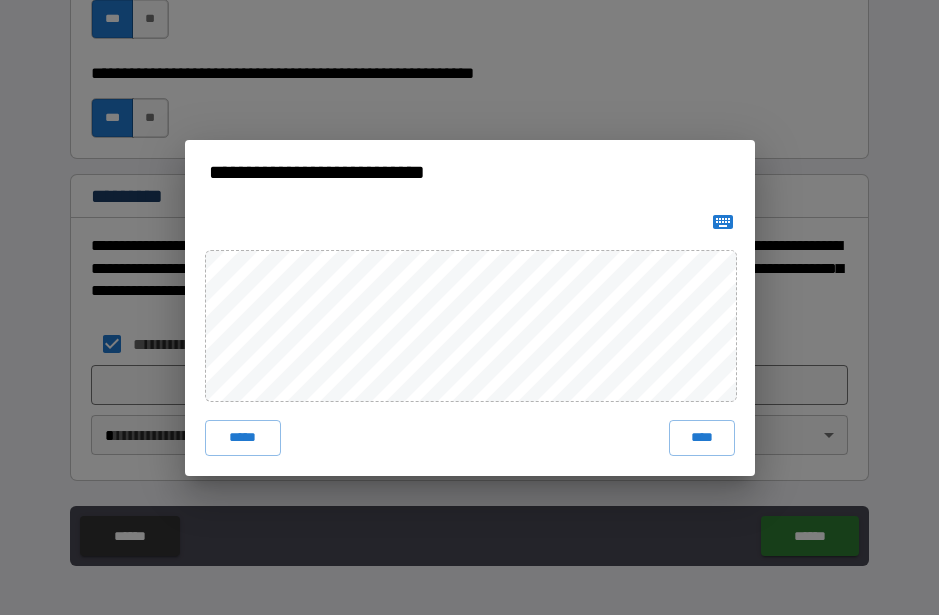 click on "****" at bounding box center [702, 438] 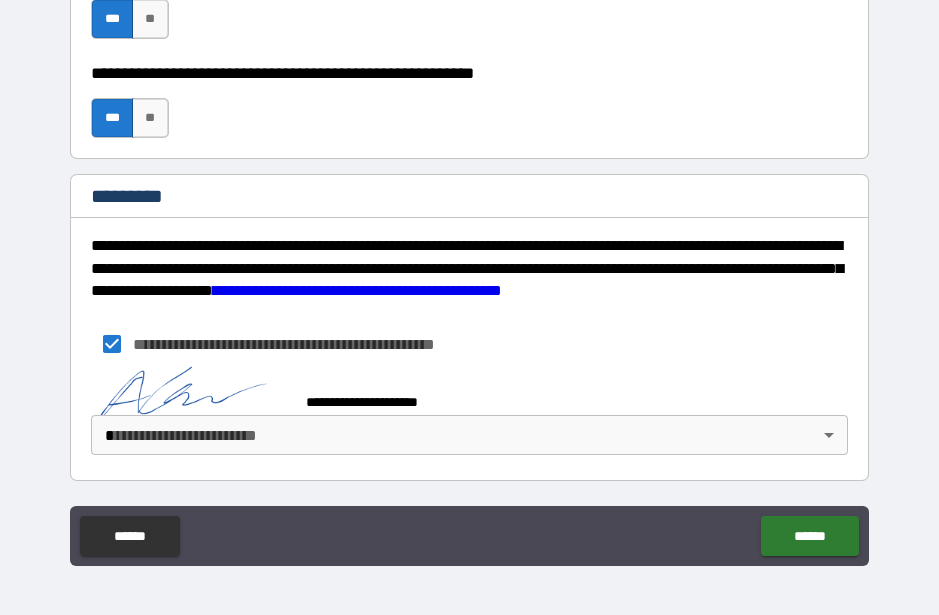 scroll, scrollTop: 3107, scrollLeft: 0, axis: vertical 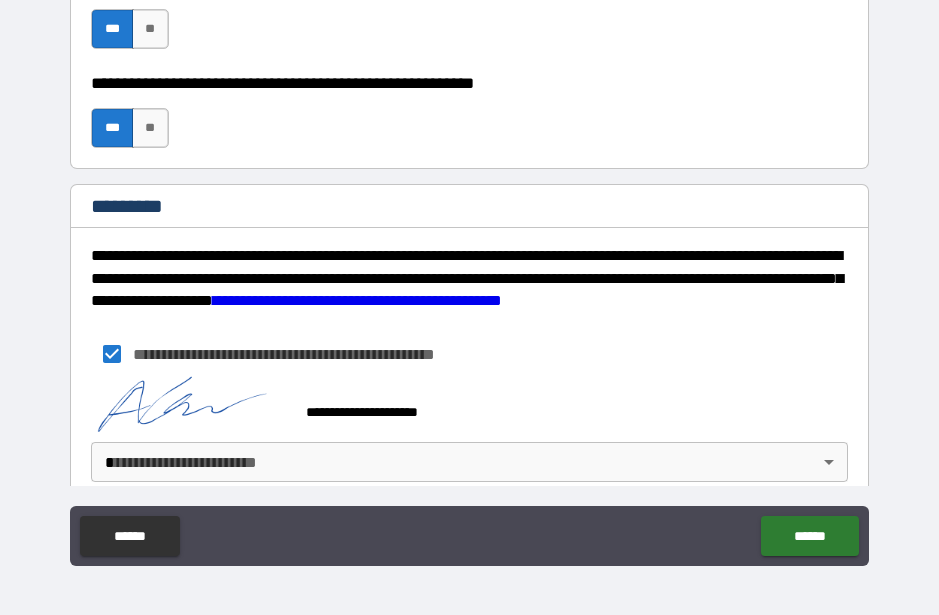 click on "**********" at bounding box center (469, 280) 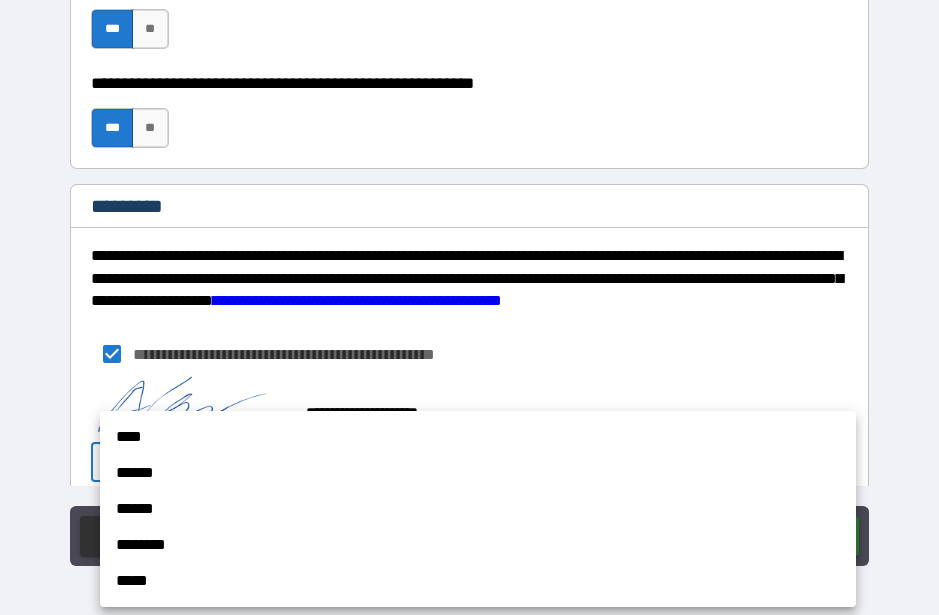 click on "******" at bounding box center (478, 473) 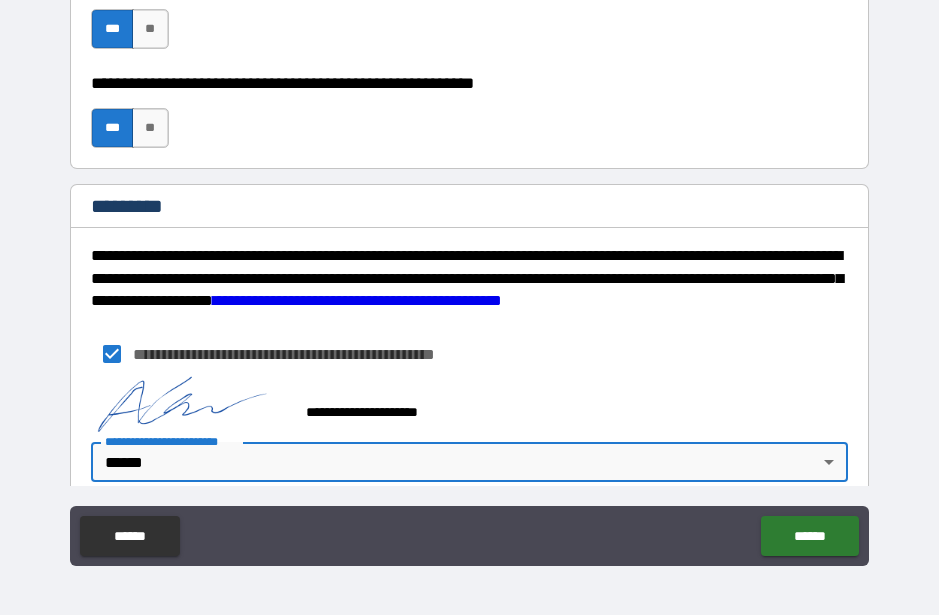 click on "******" at bounding box center (809, 536) 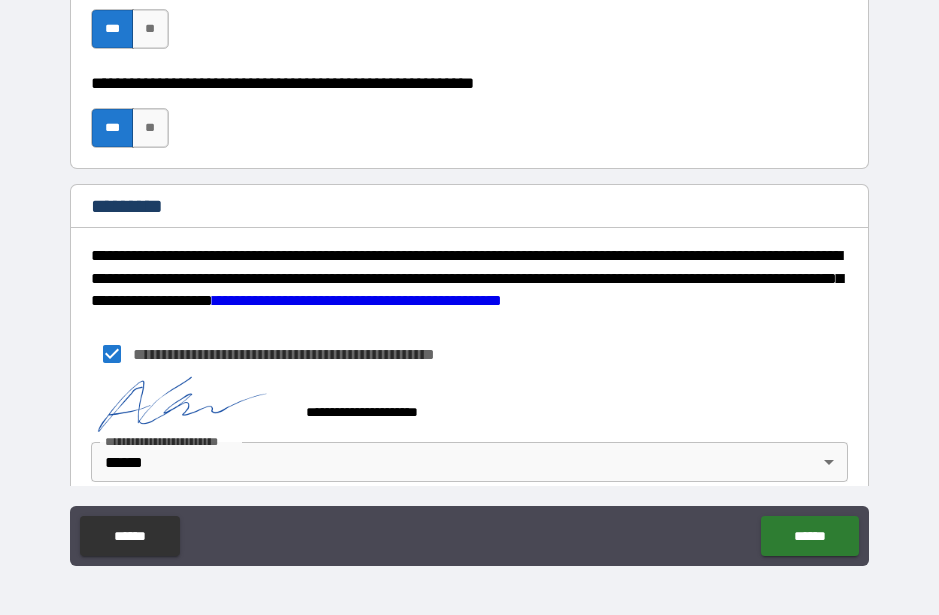 click on "******" at bounding box center [809, 536] 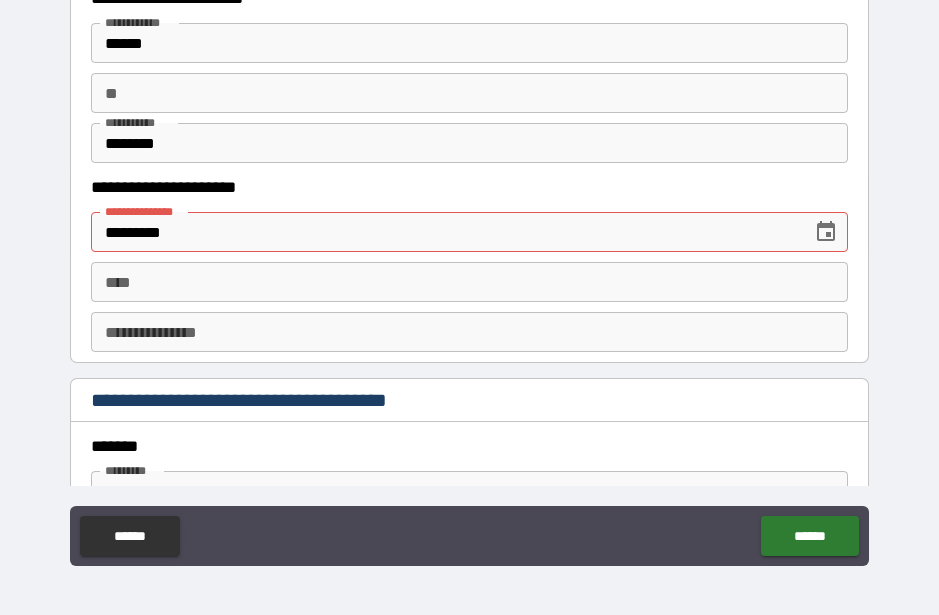 scroll, scrollTop: 1985, scrollLeft: 0, axis: vertical 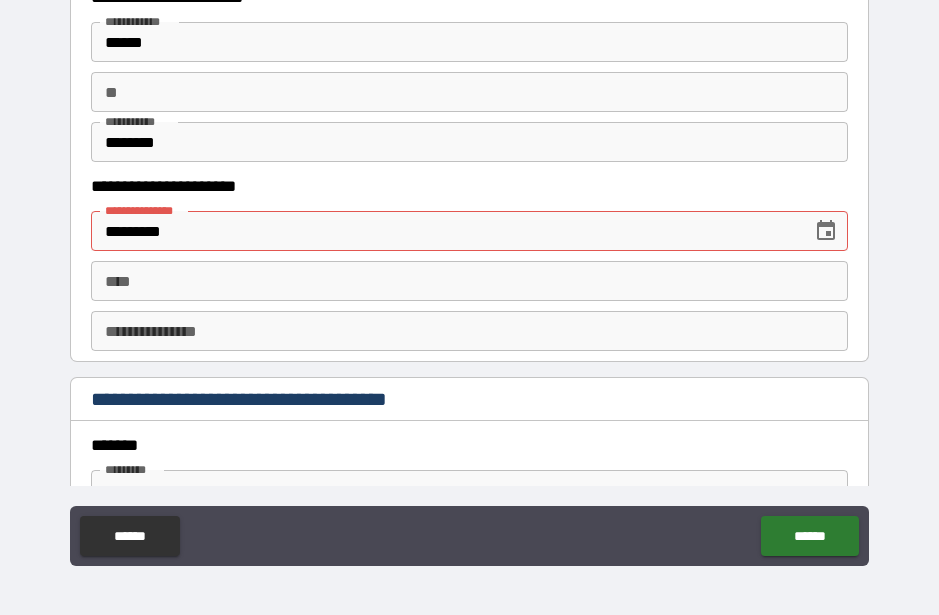 click on "*********" at bounding box center [444, 231] 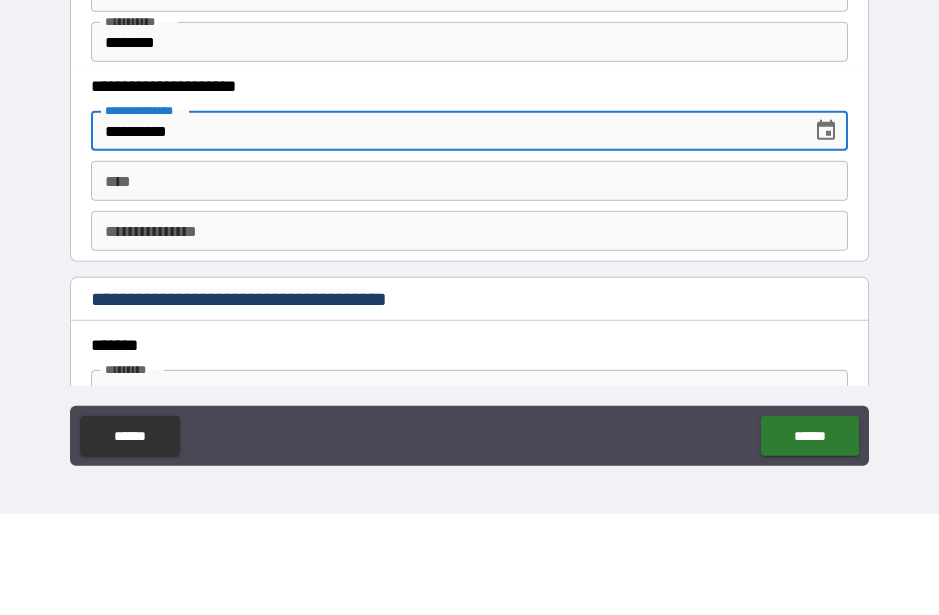 type on "**********" 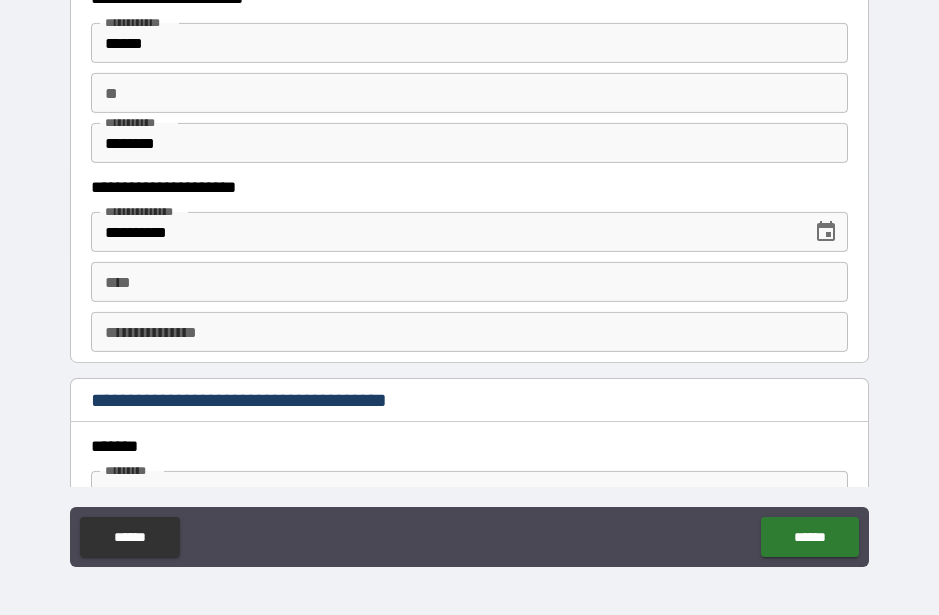 click on "******" at bounding box center [809, 537] 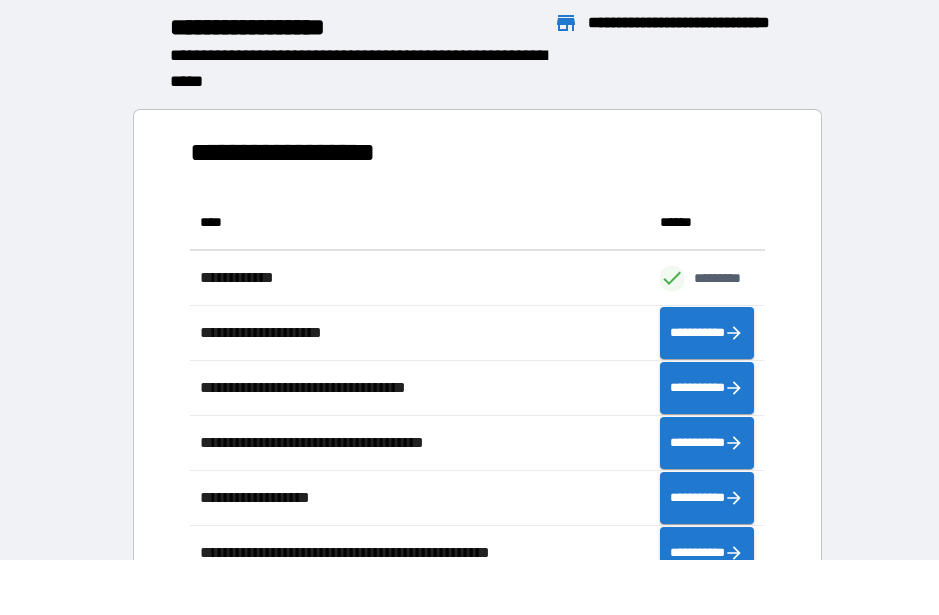 scroll, scrollTop: 1, scrollLeft: 1, axis: both 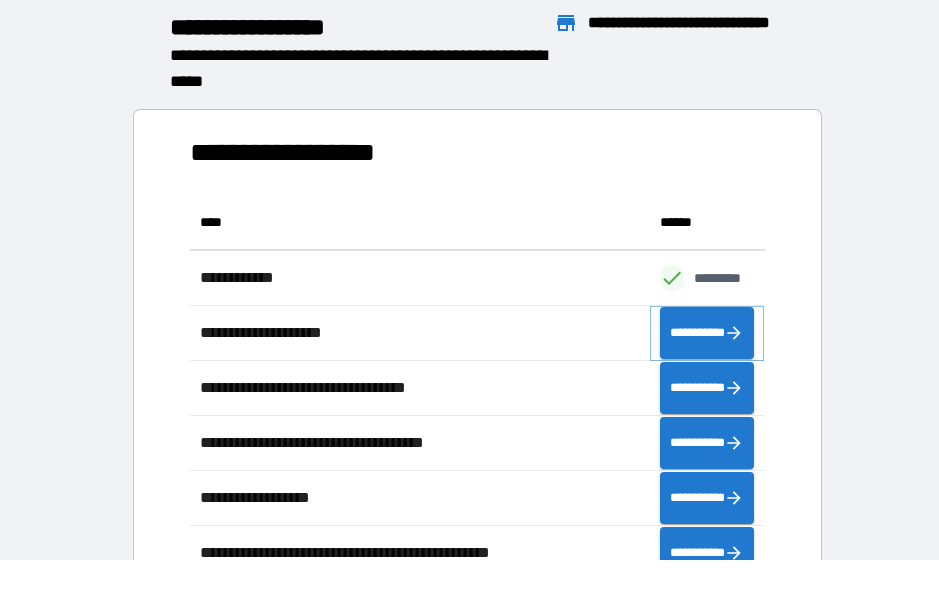click on "**********" at bounding box center [707, 333] 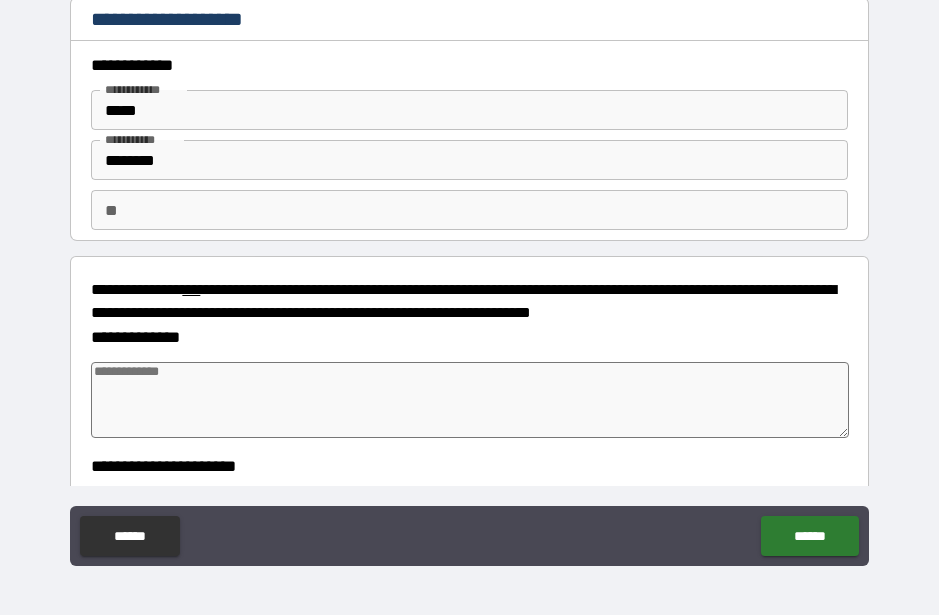 type on "*" 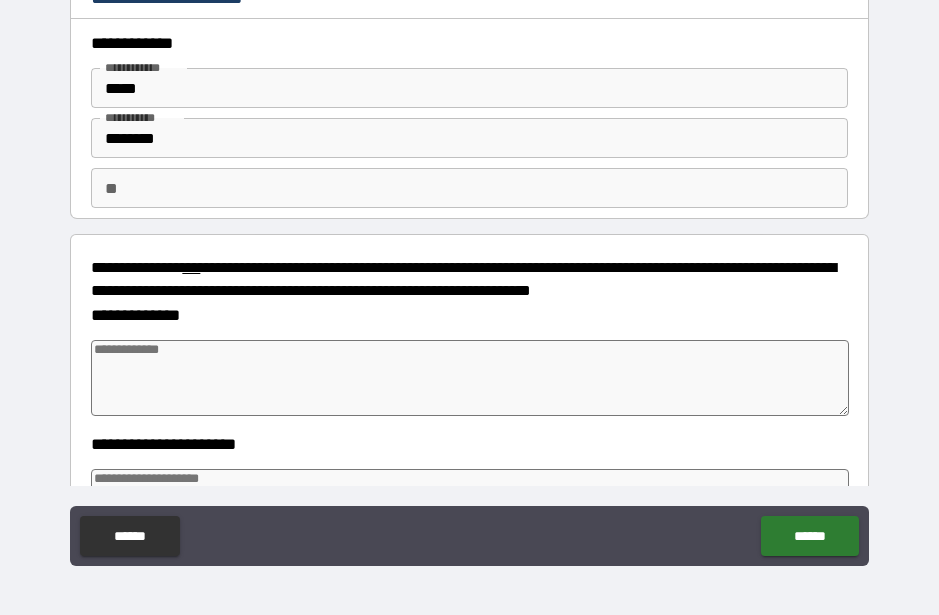 scroll, scrollTop: 38, scrollLeft: 0, axis: vertical 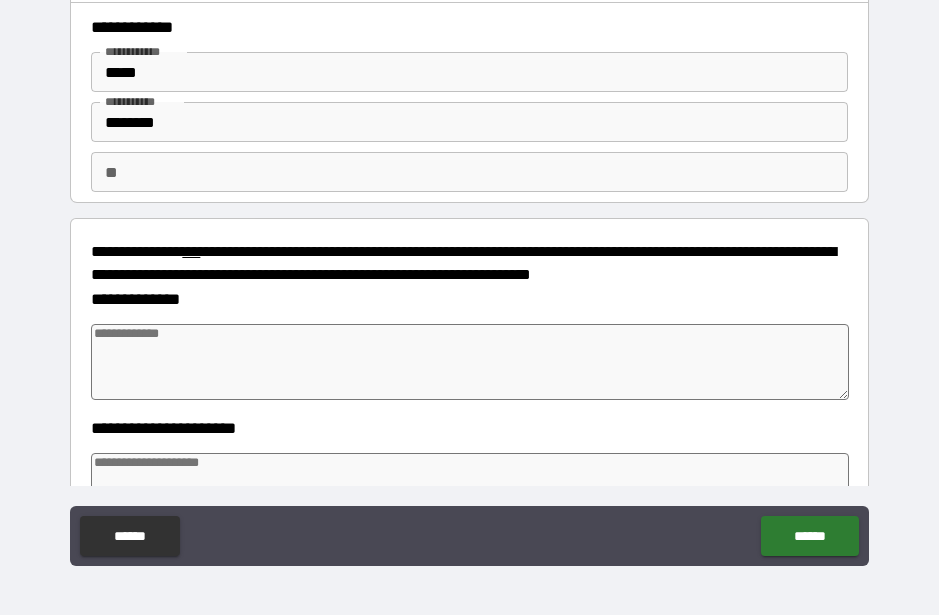 click at bounding box center (469, 362) 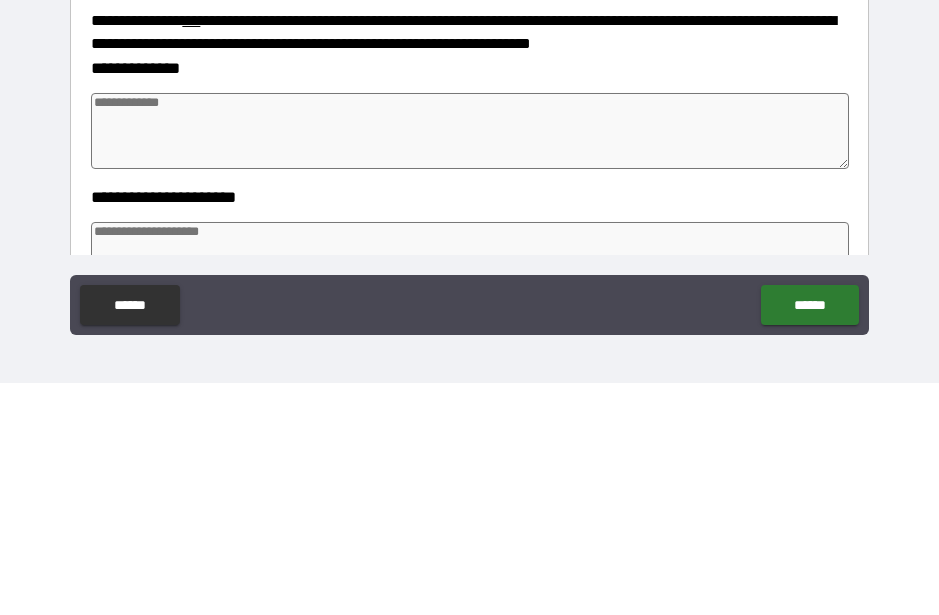type on "*" 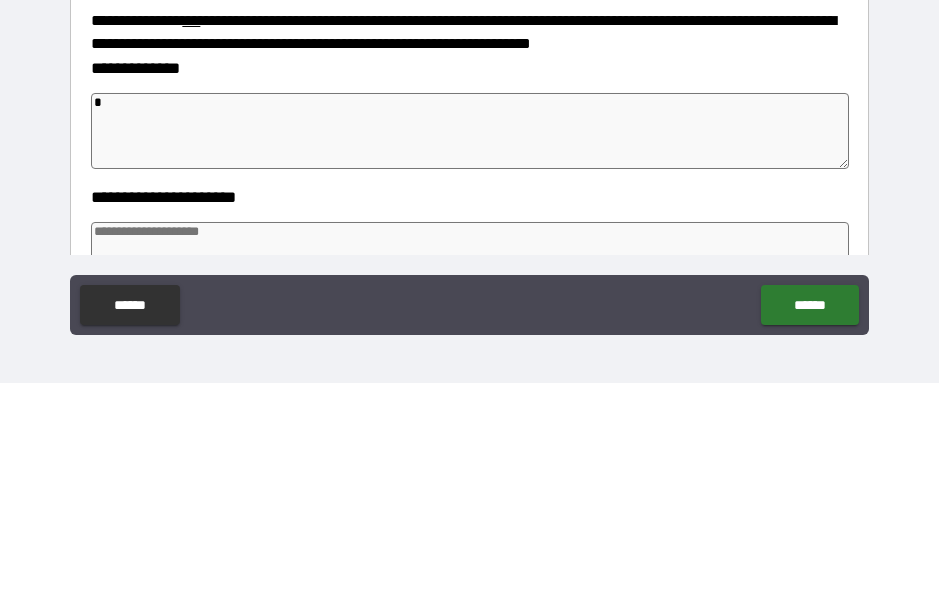 type on "*" 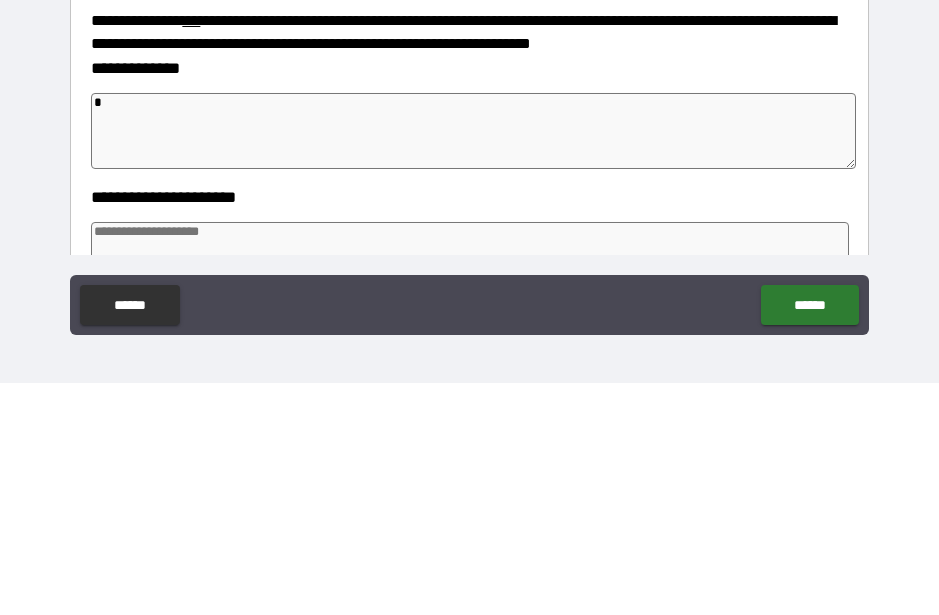 type on "*" 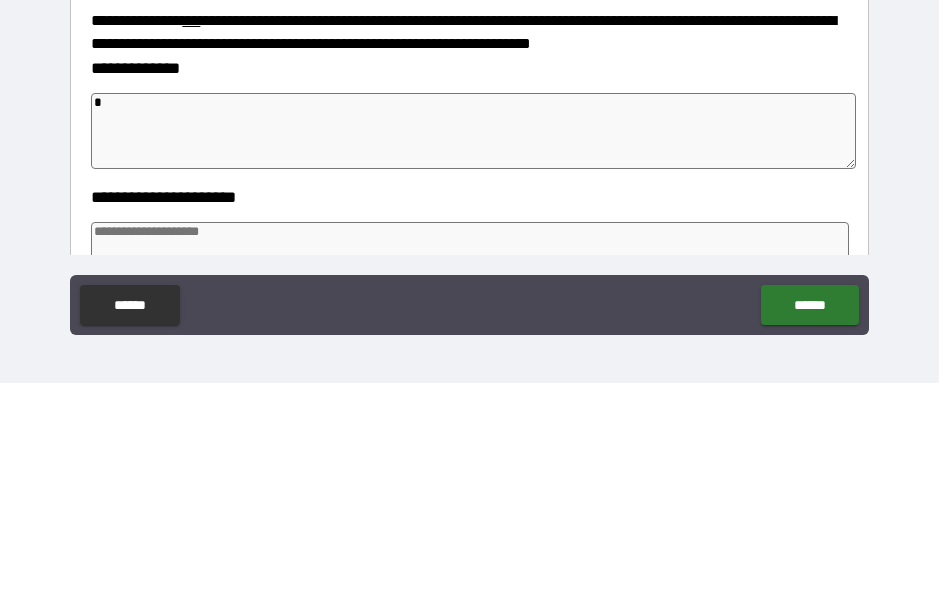 type on "*" 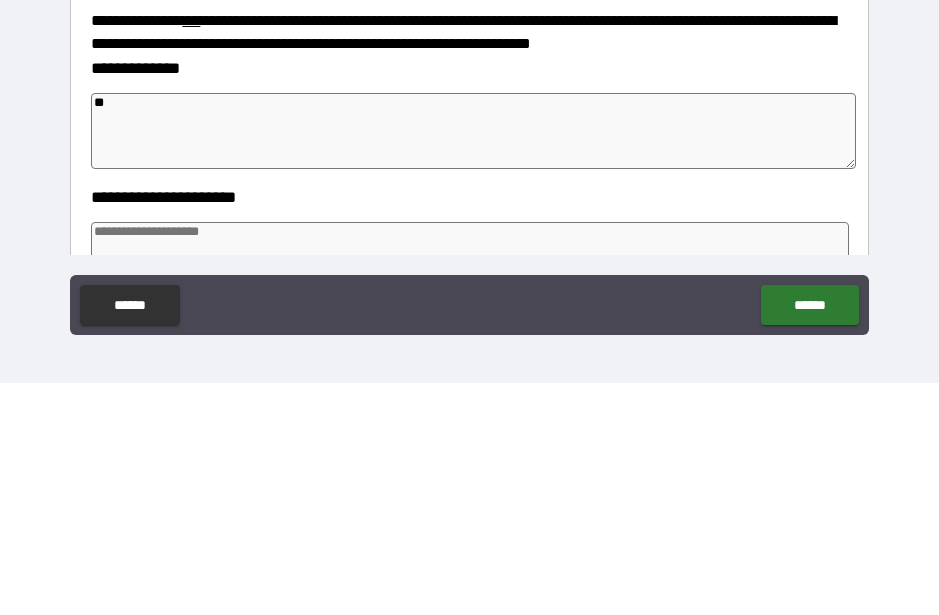 type on "*" 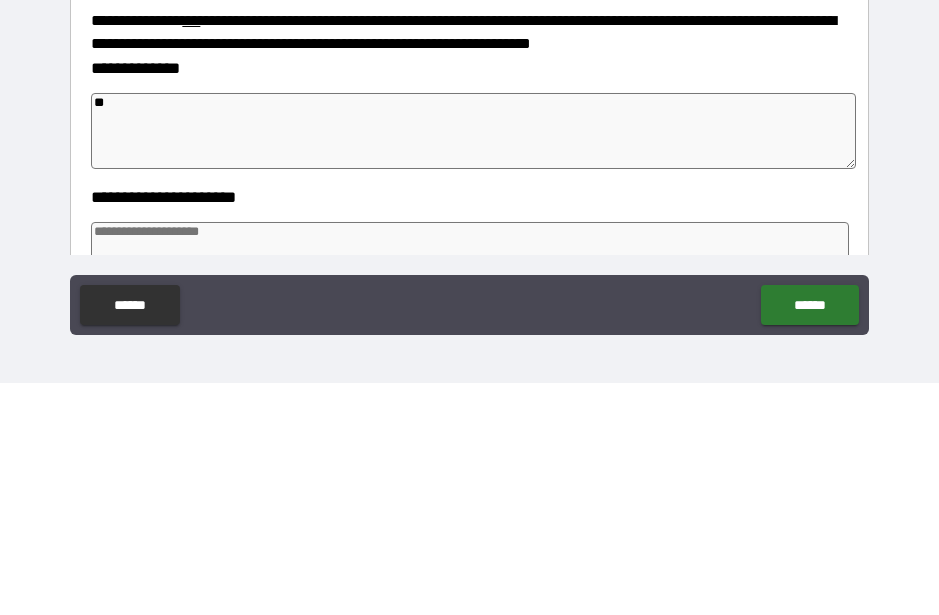 type on "***" 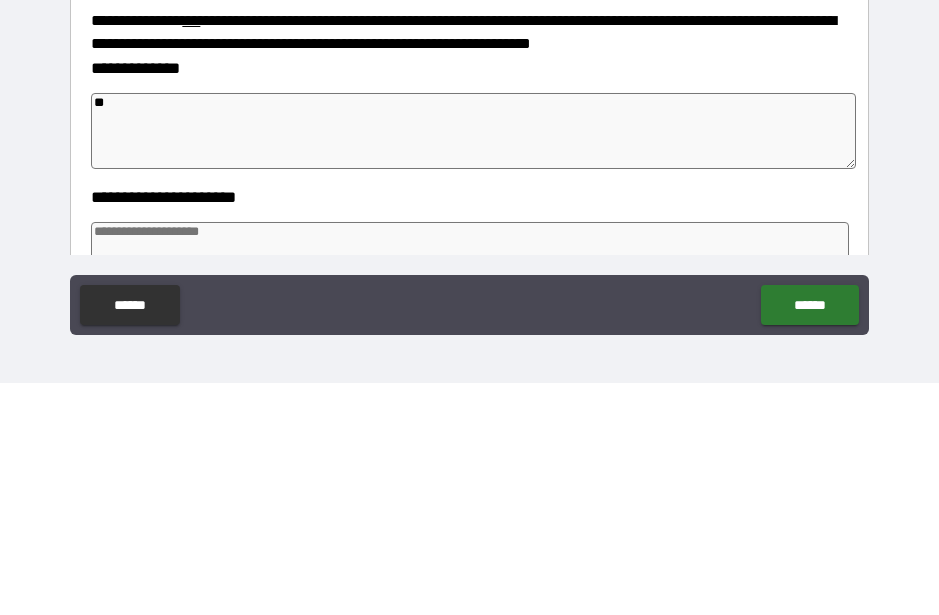 type on "*" 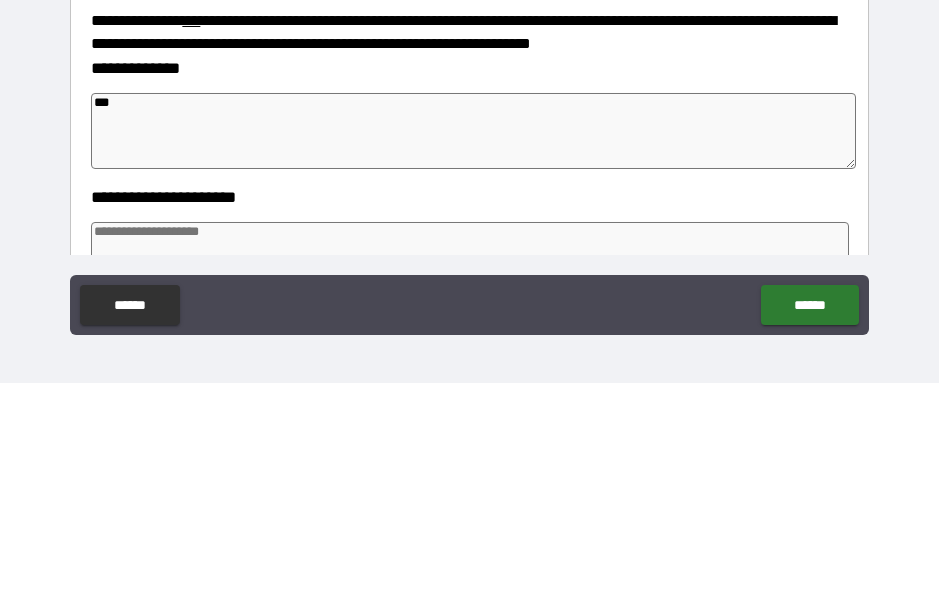type on "*" 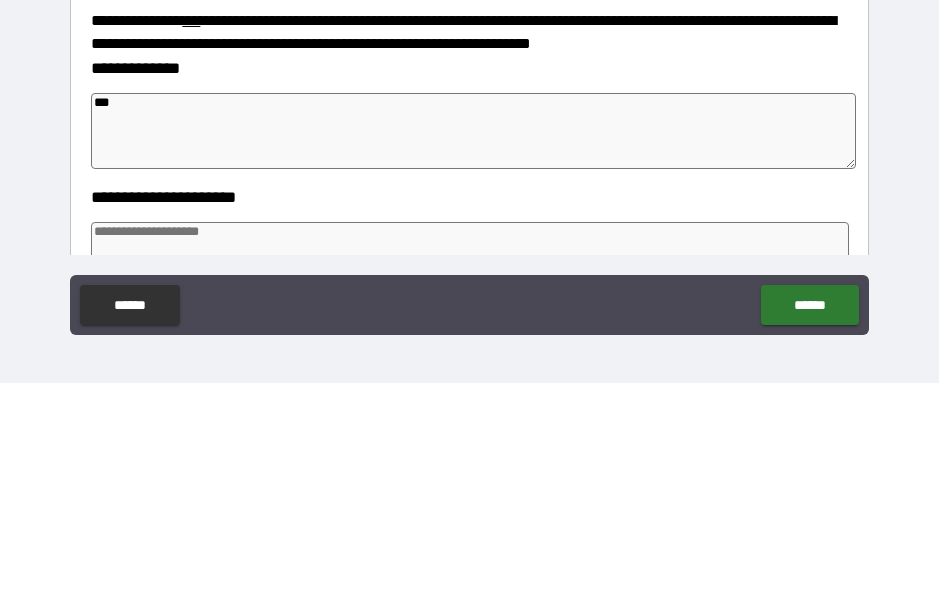type on "****" 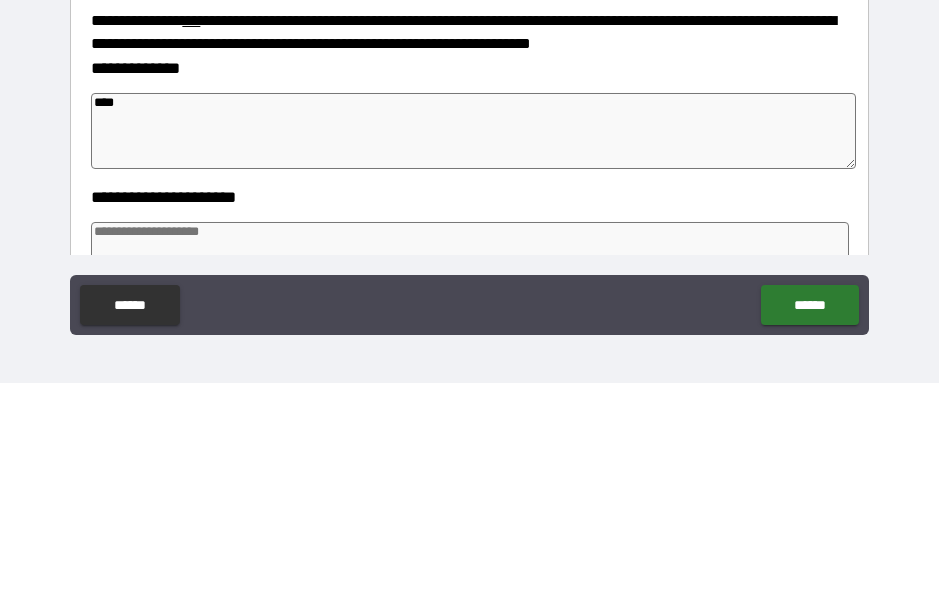 type on "*" 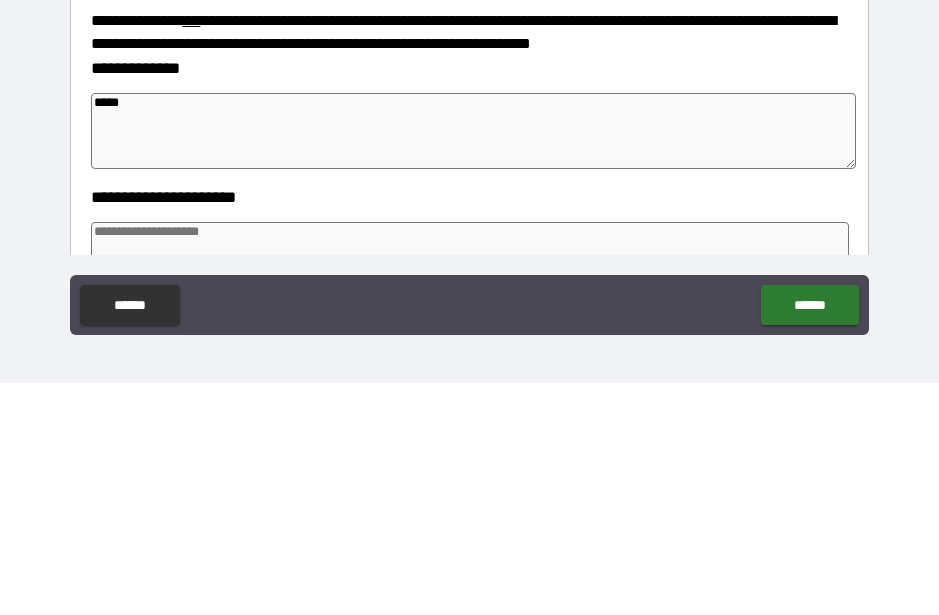 type on "*" 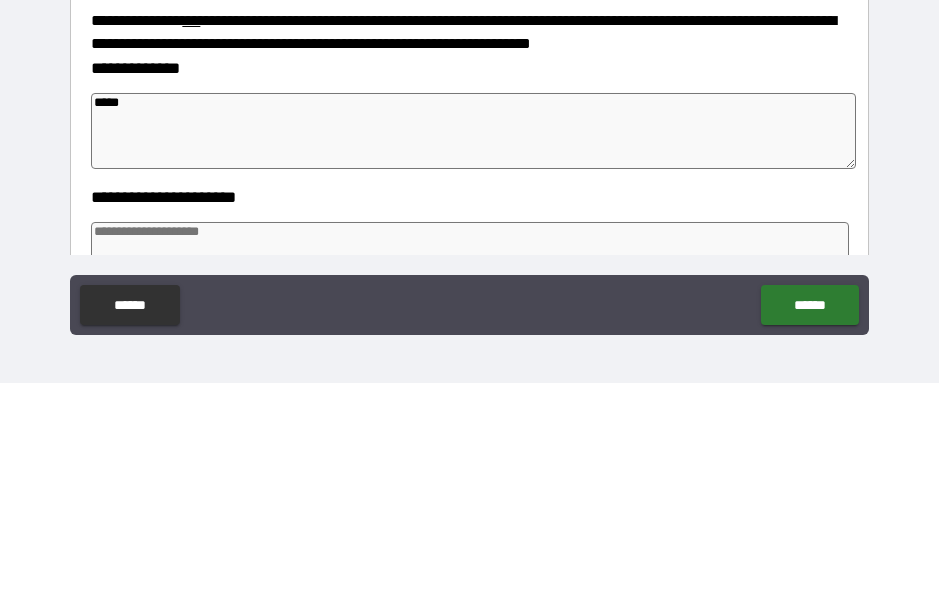 type on "*" 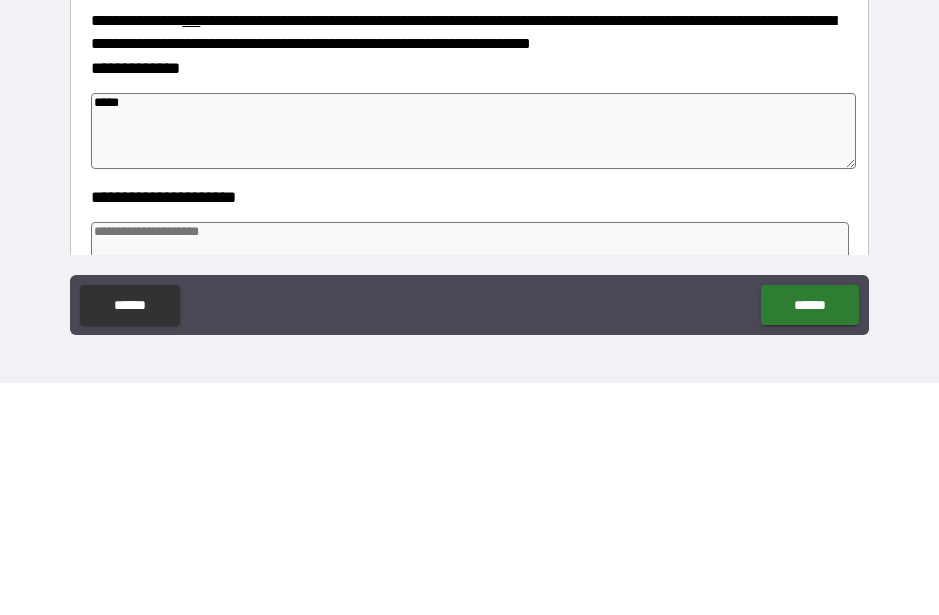 type on "*" 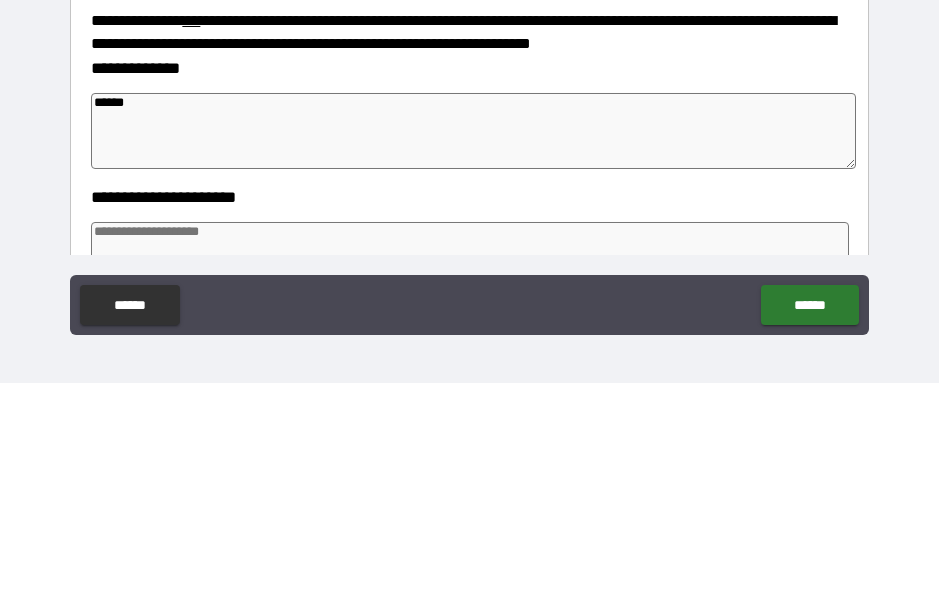 type on "*" 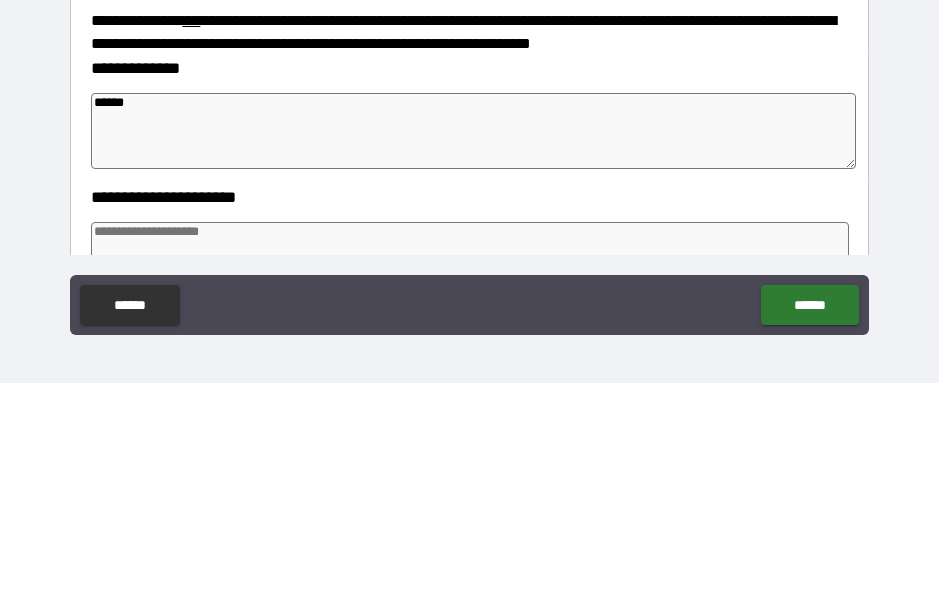 type on "*******" 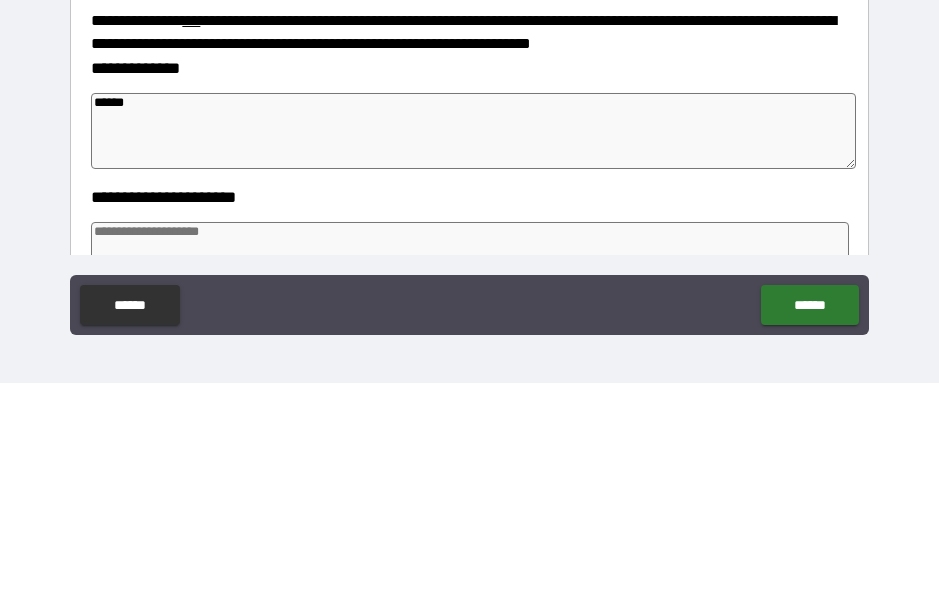 type on "*" 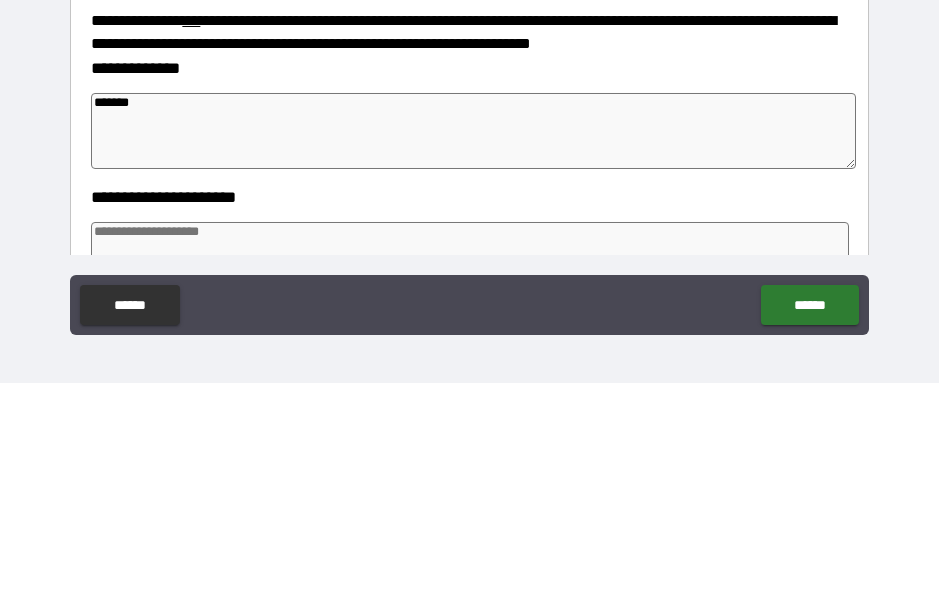 type on "*" 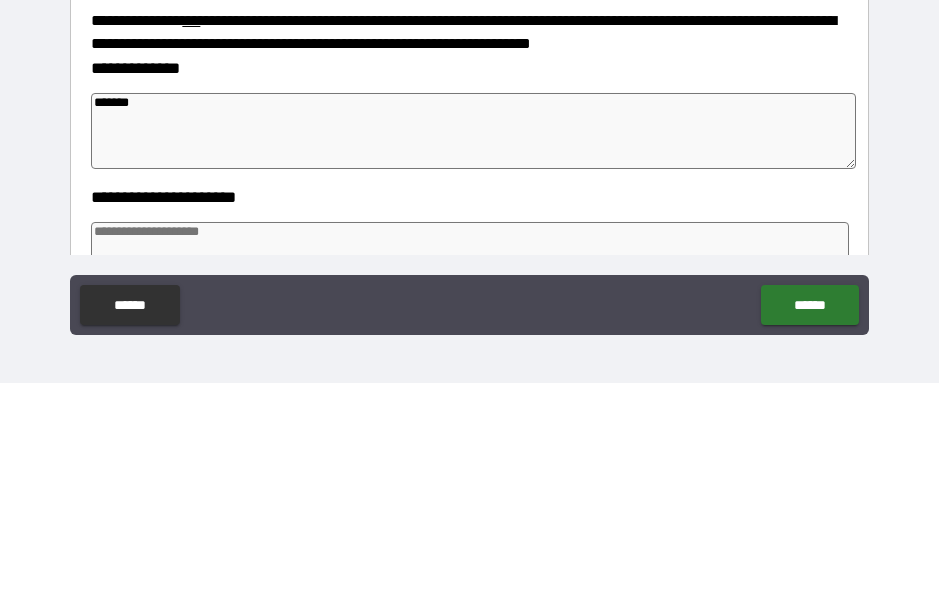 type on "*******" 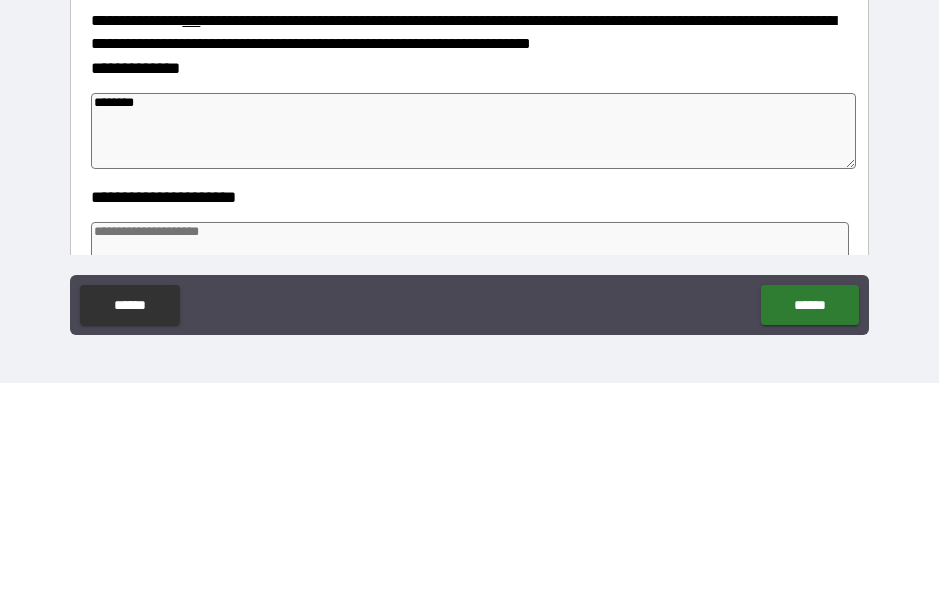 type on "*" 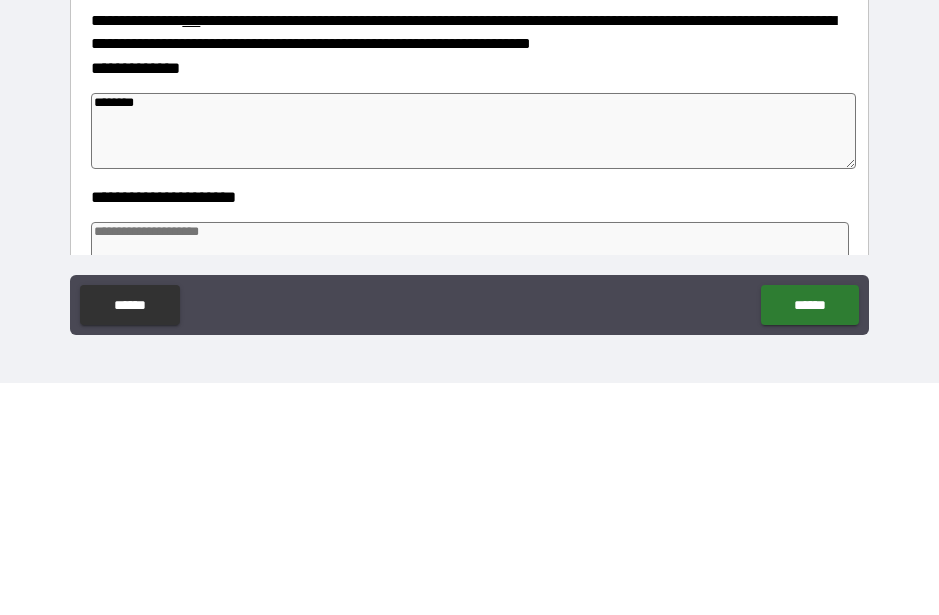 type on "*" 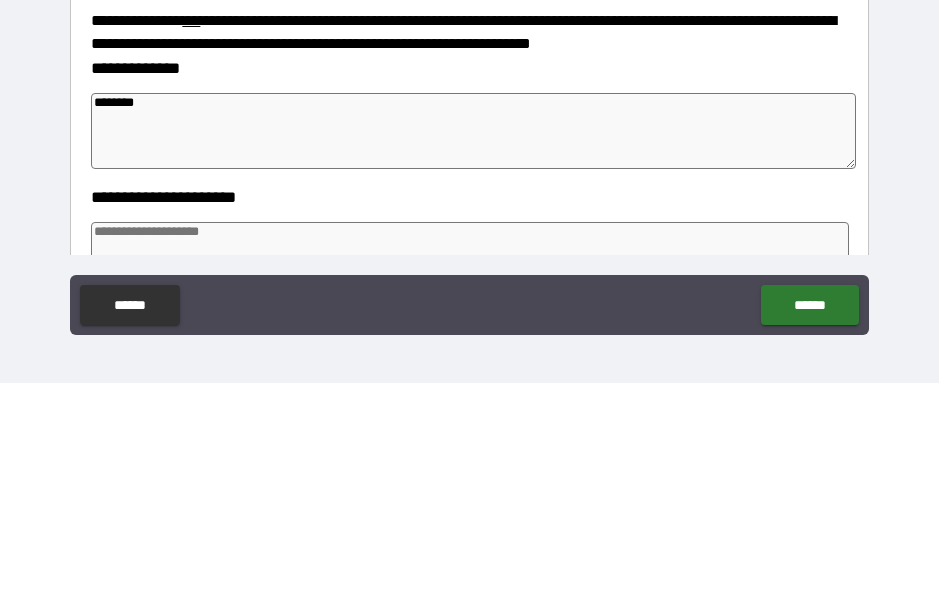 type on "*" 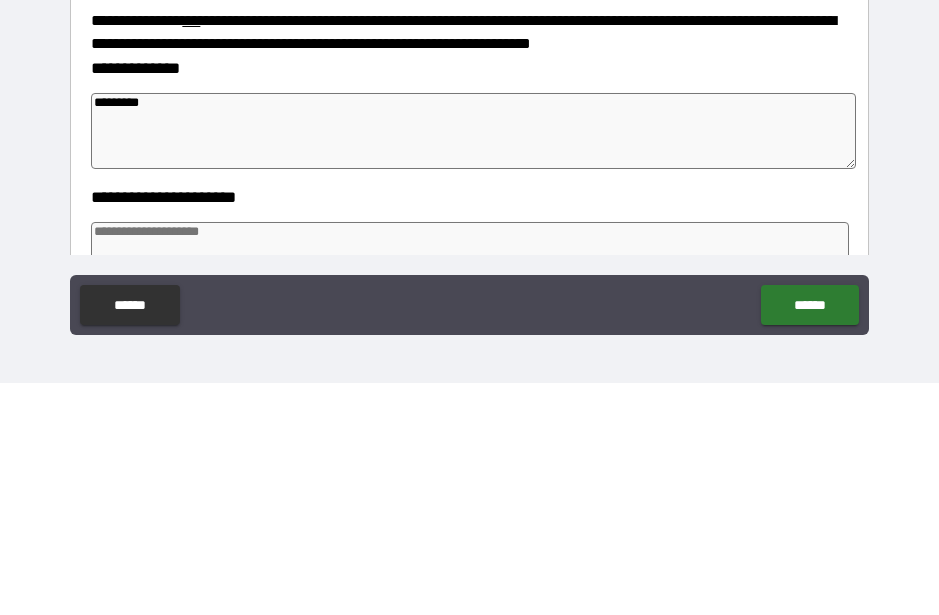 type on "*" 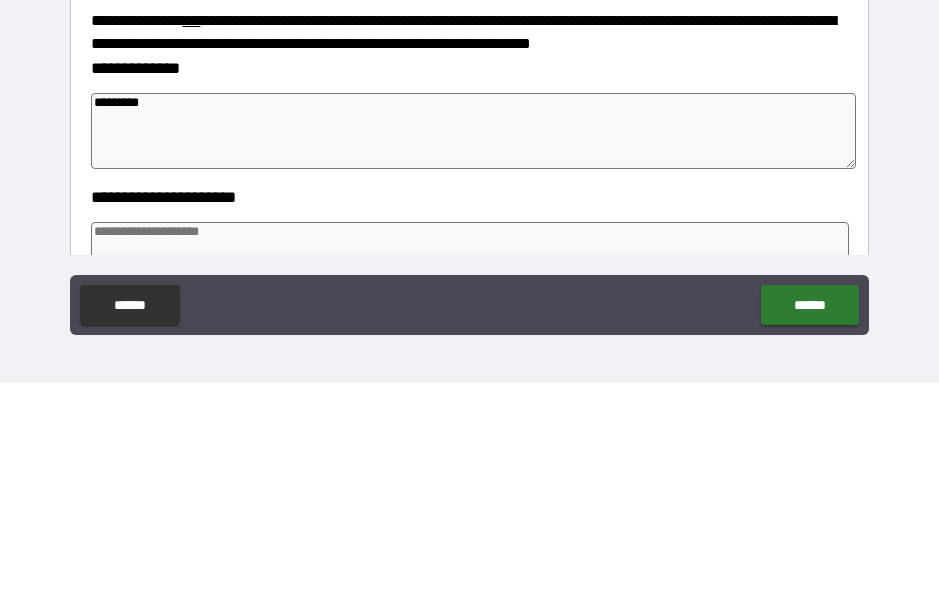 type on "**********" 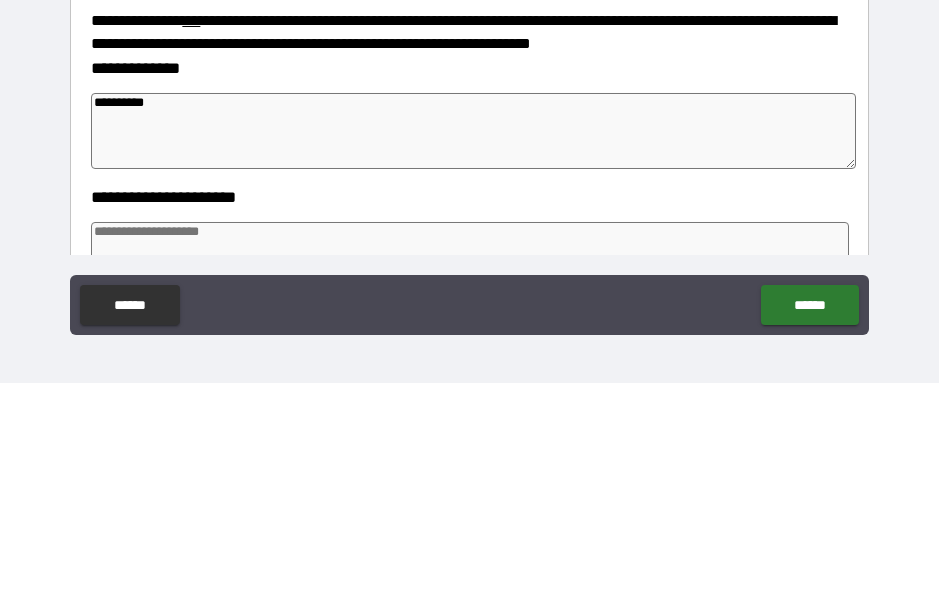 type on "*" 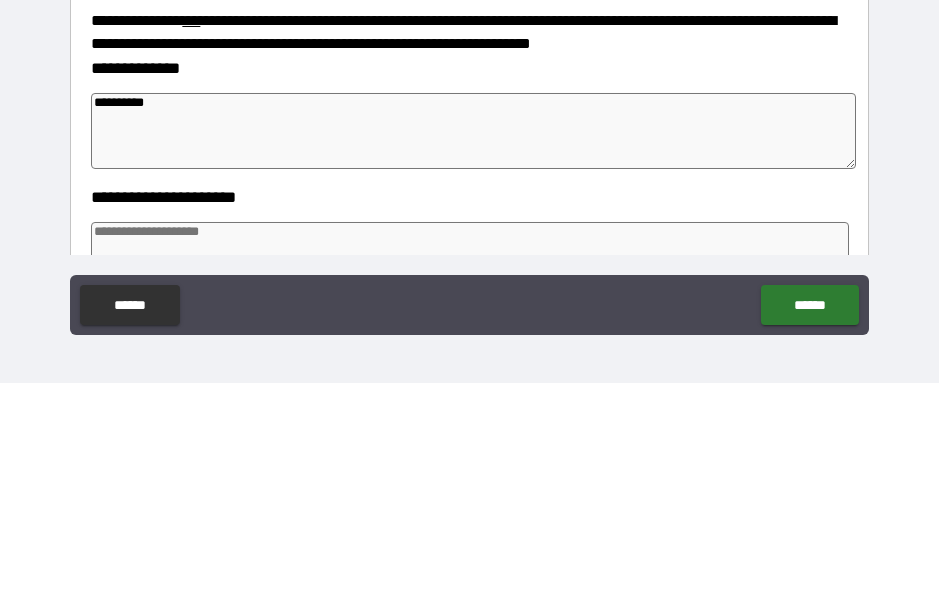 type on "*" 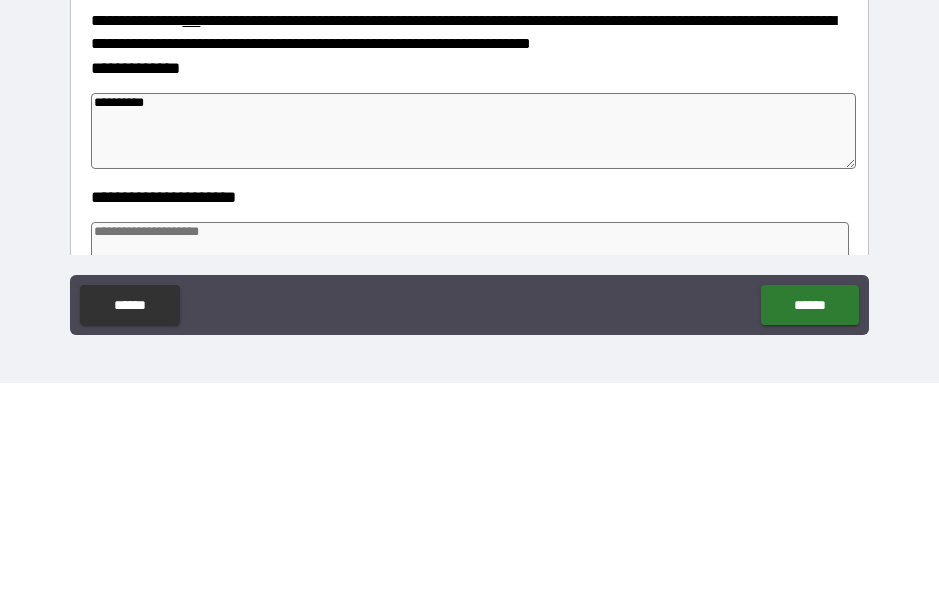 type on "*" 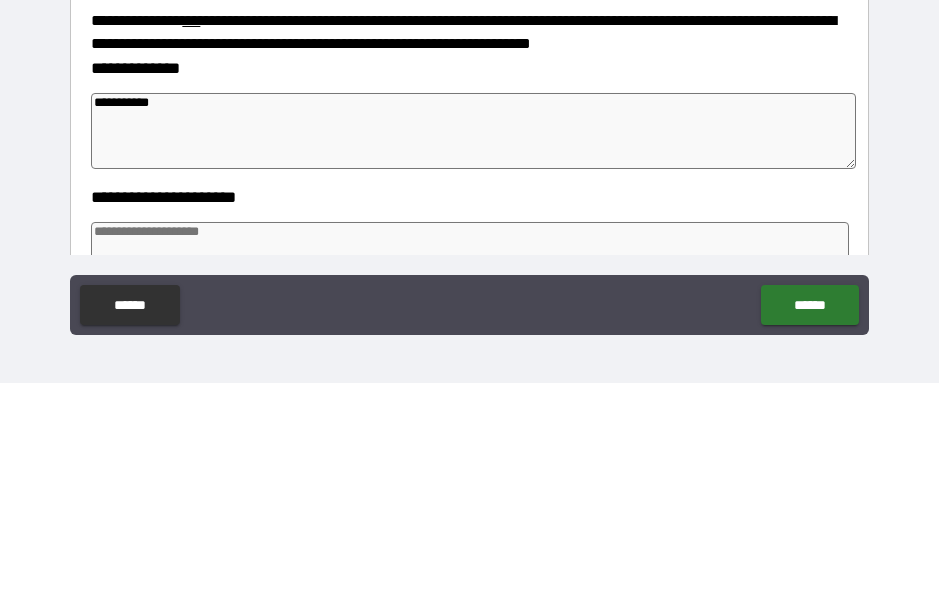 type on "*" 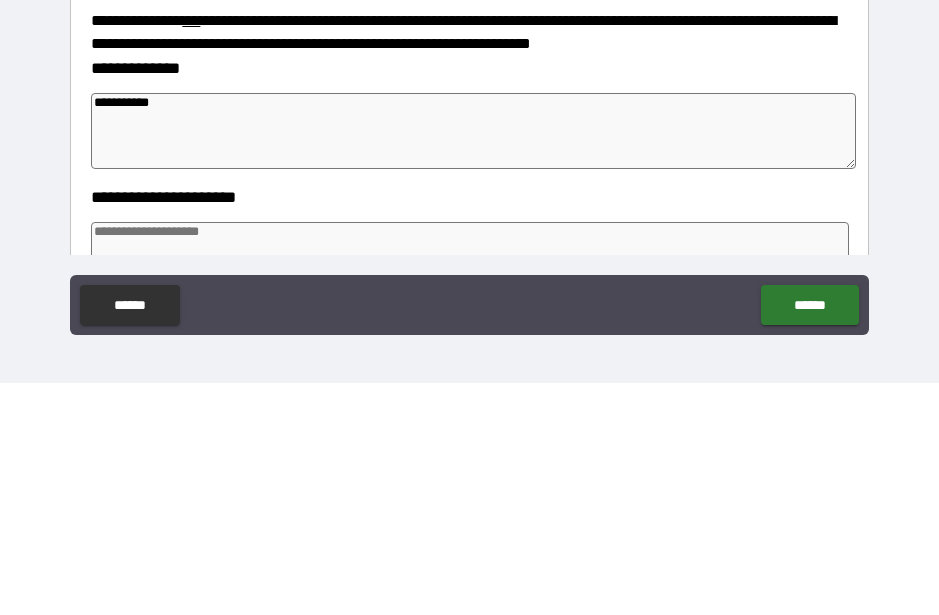 type on "*" 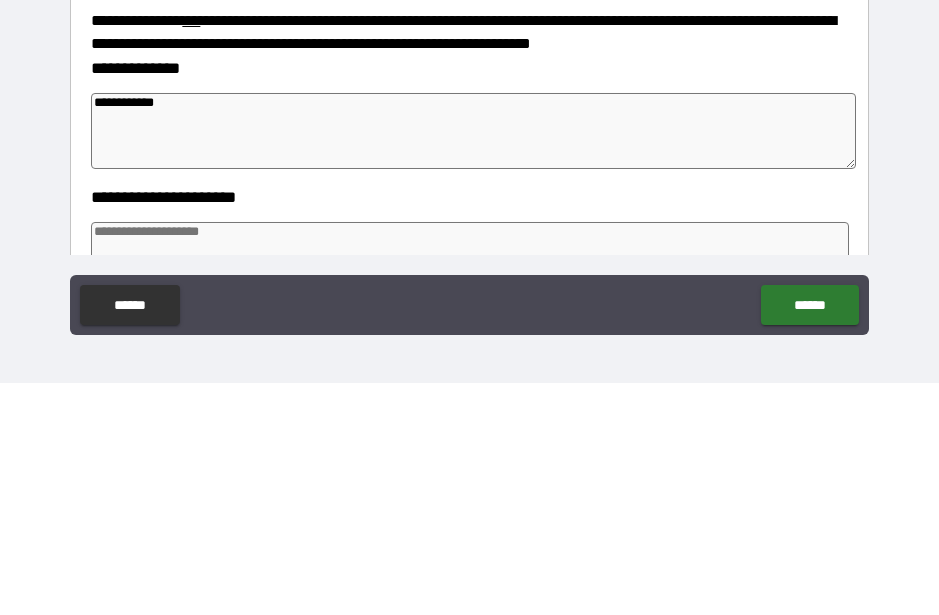 type on "*" 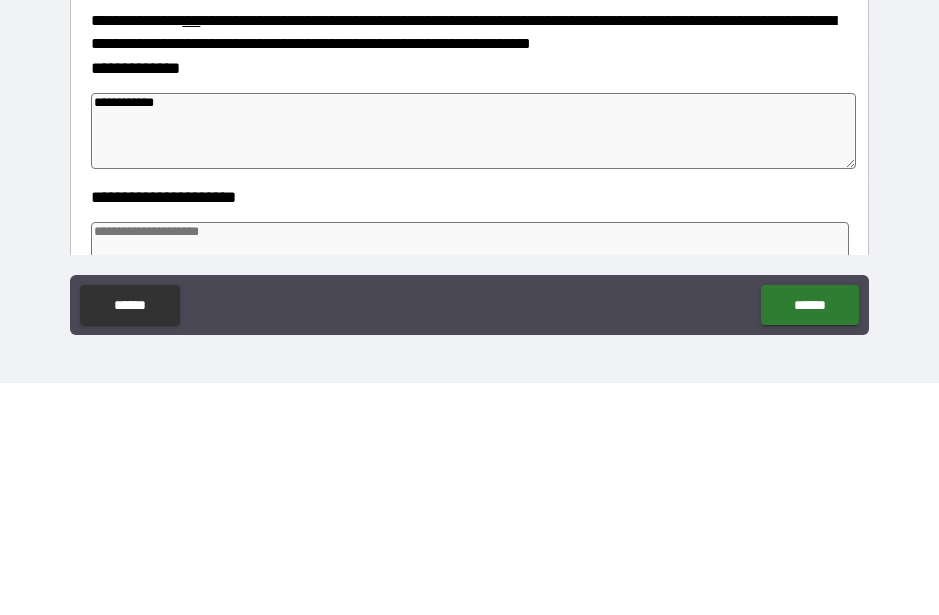 type on "*" 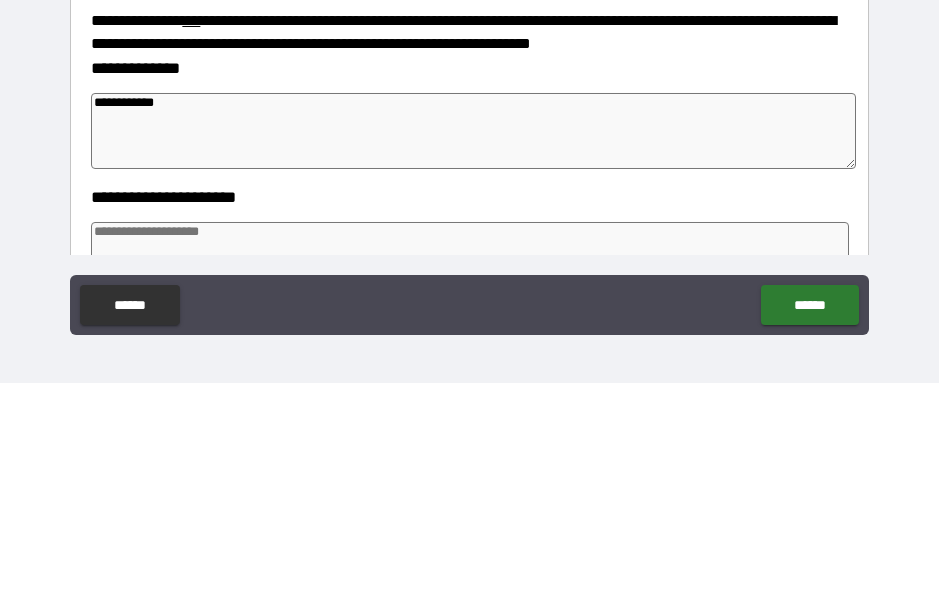 type on "*" 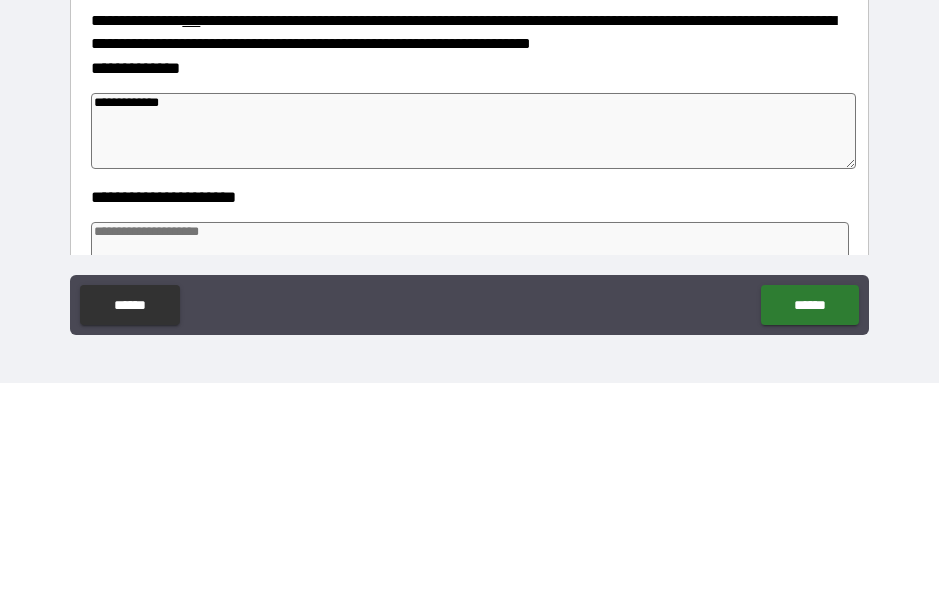 type on "*" 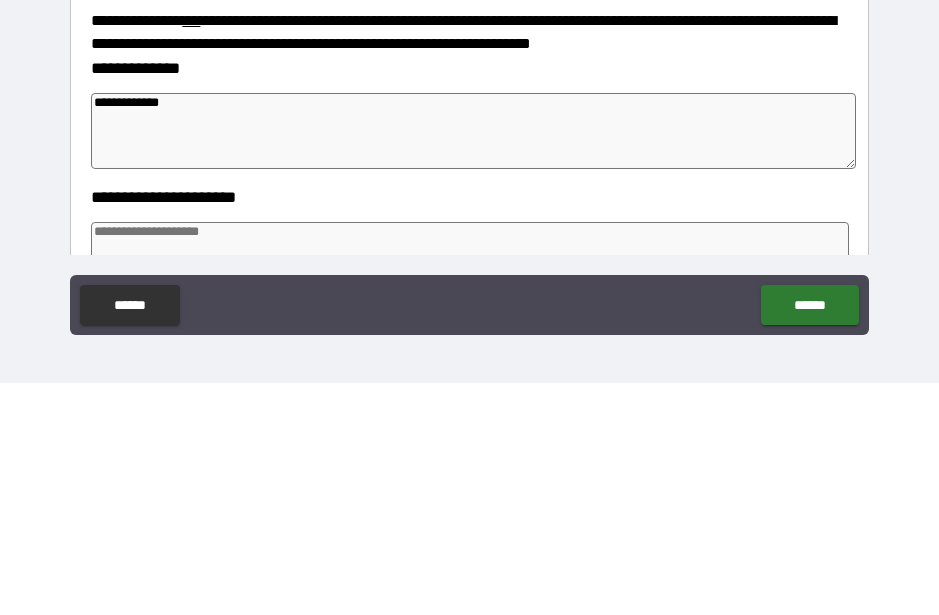 type on "*" 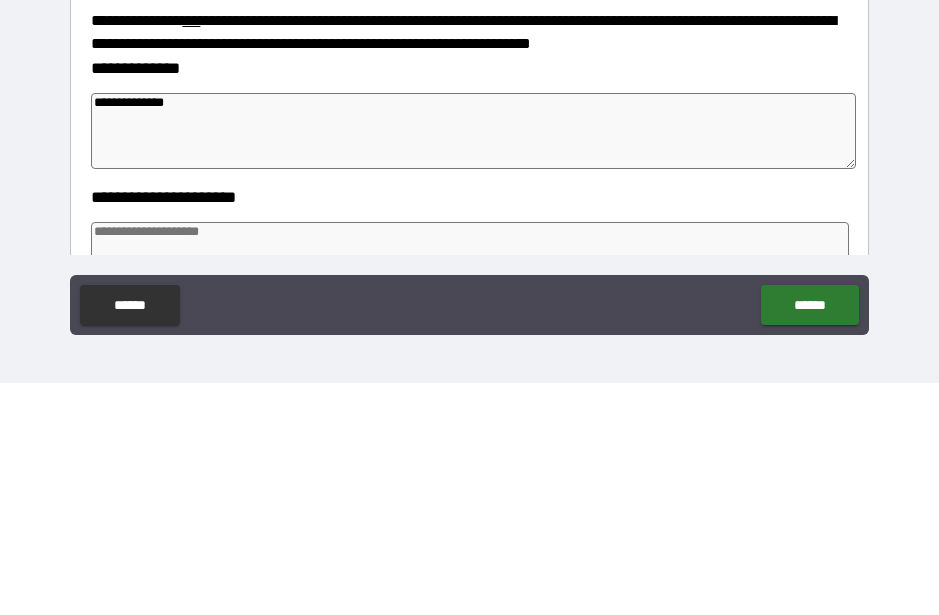 type on "*" 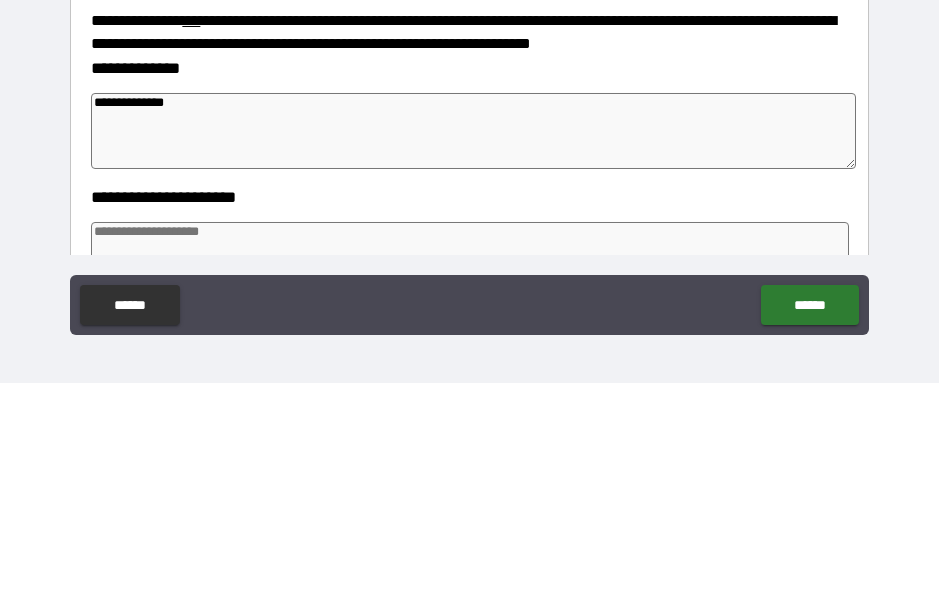 type on "*" 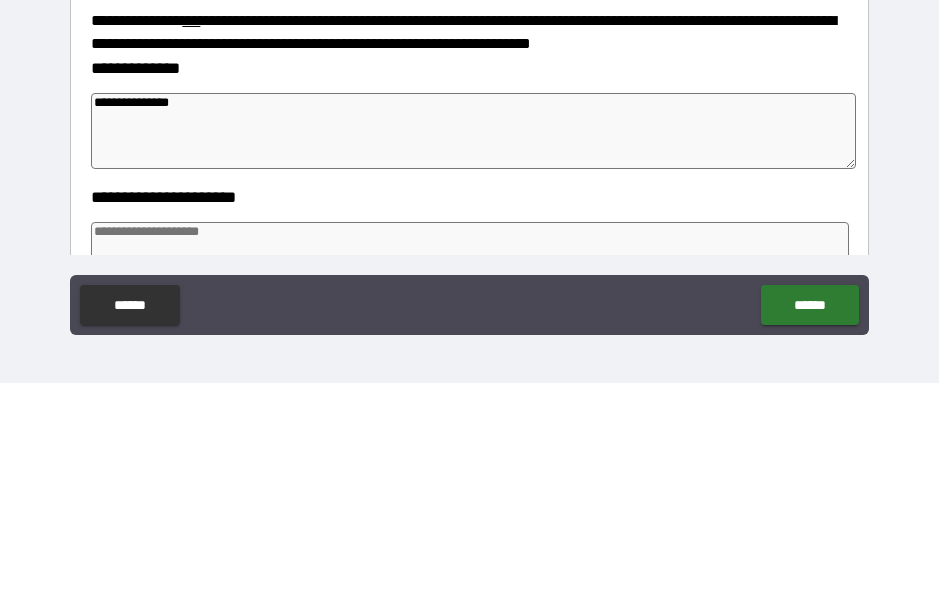type on "*" 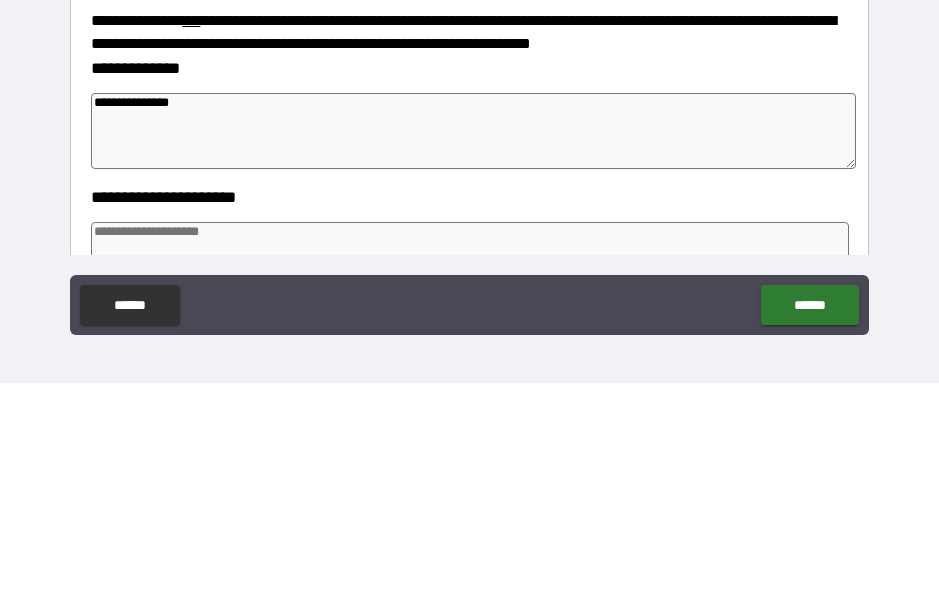 type on "*" 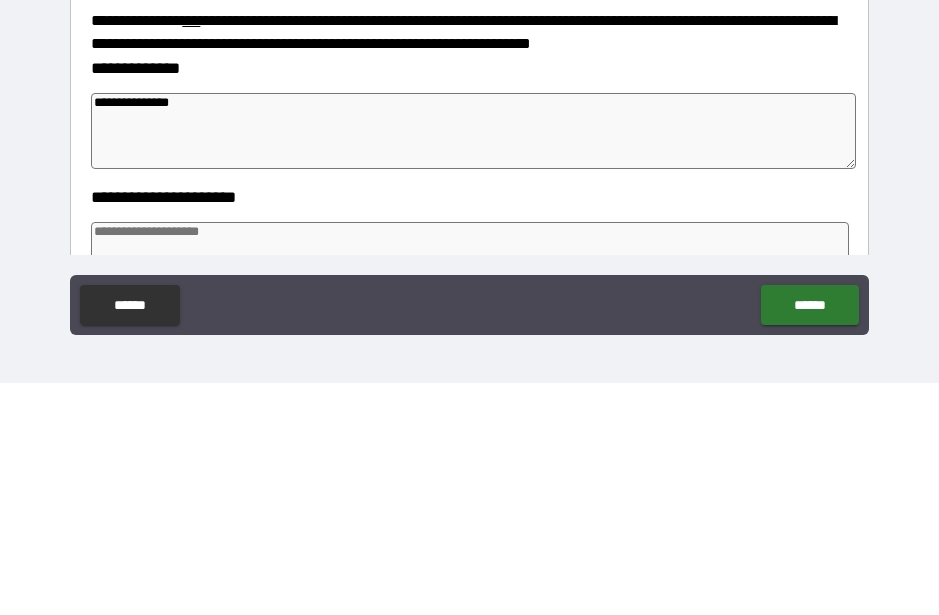 type on "*" 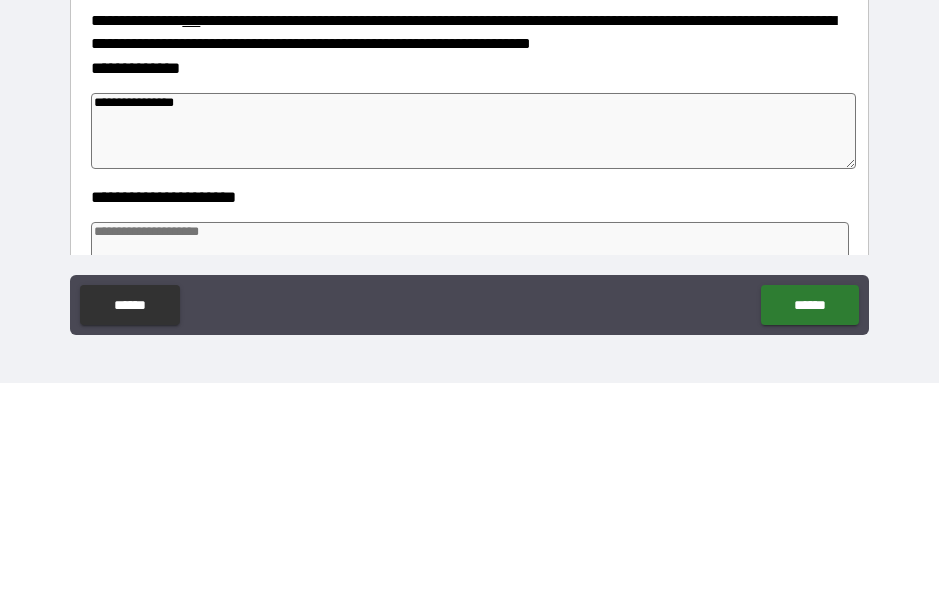 type on "*" 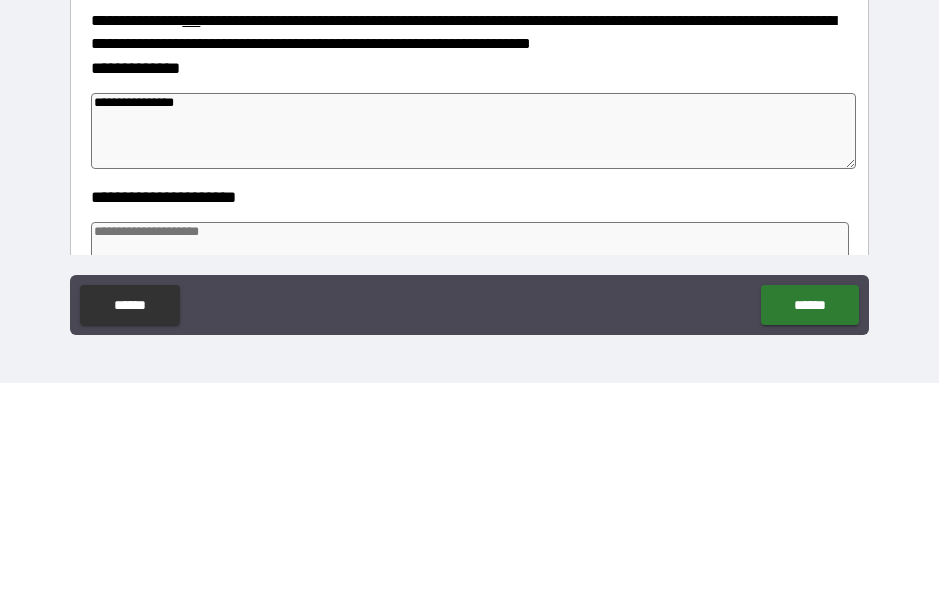 type on "*" 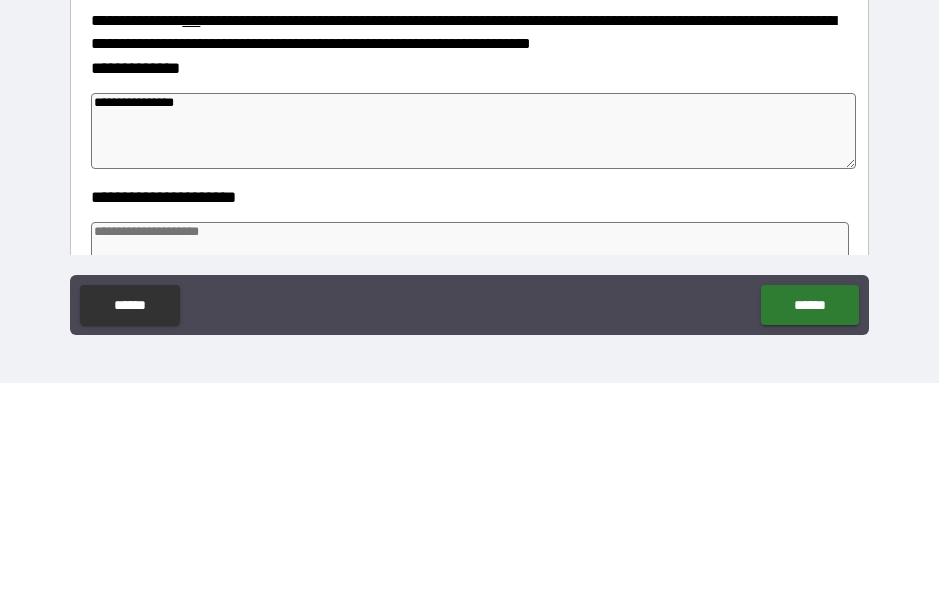 type on "**********" 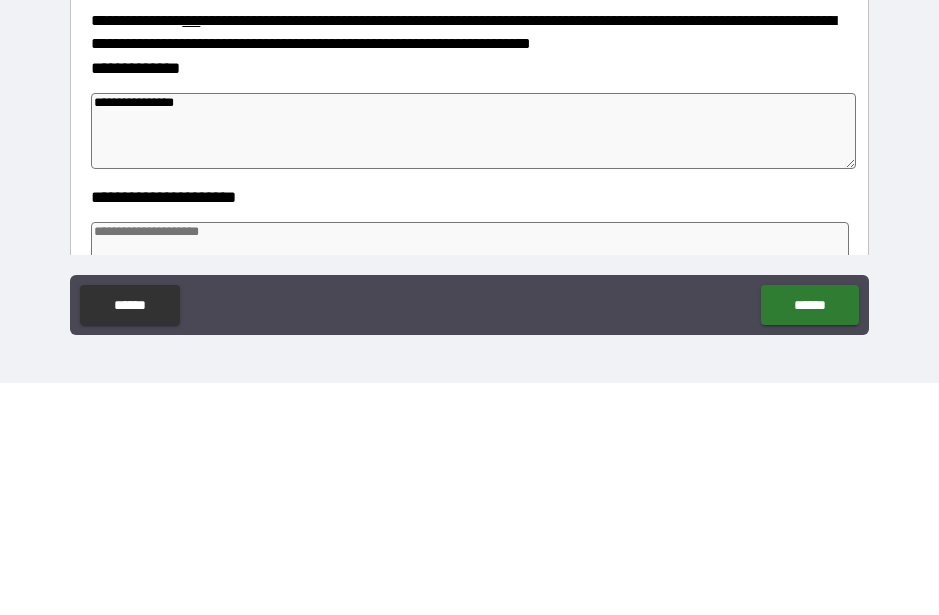 type on "*" 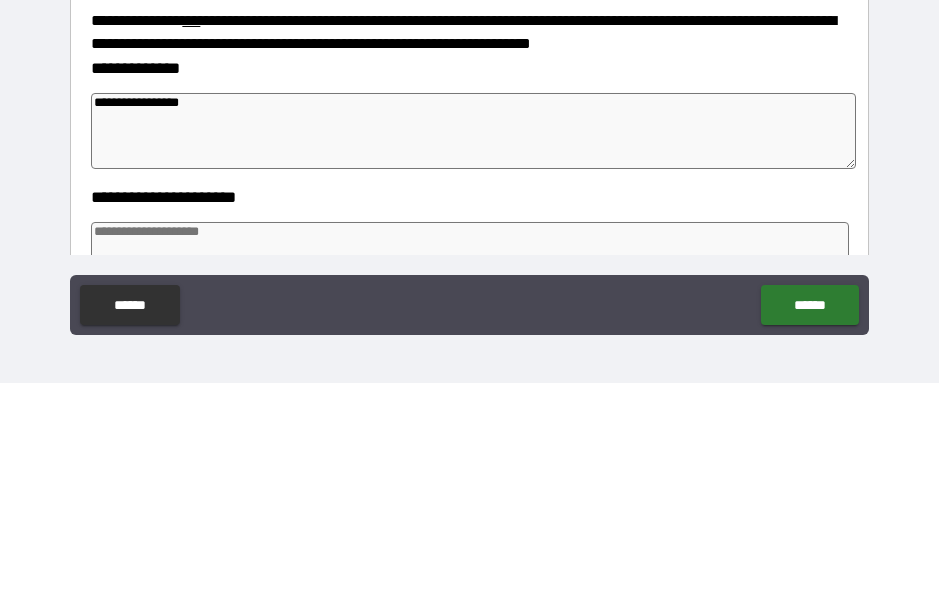 type on "*" 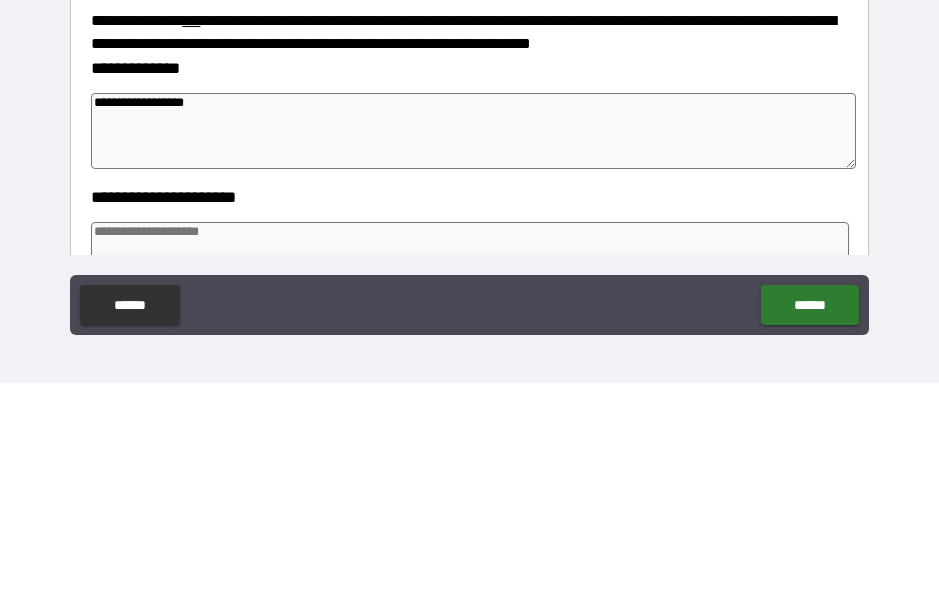 type on "*" 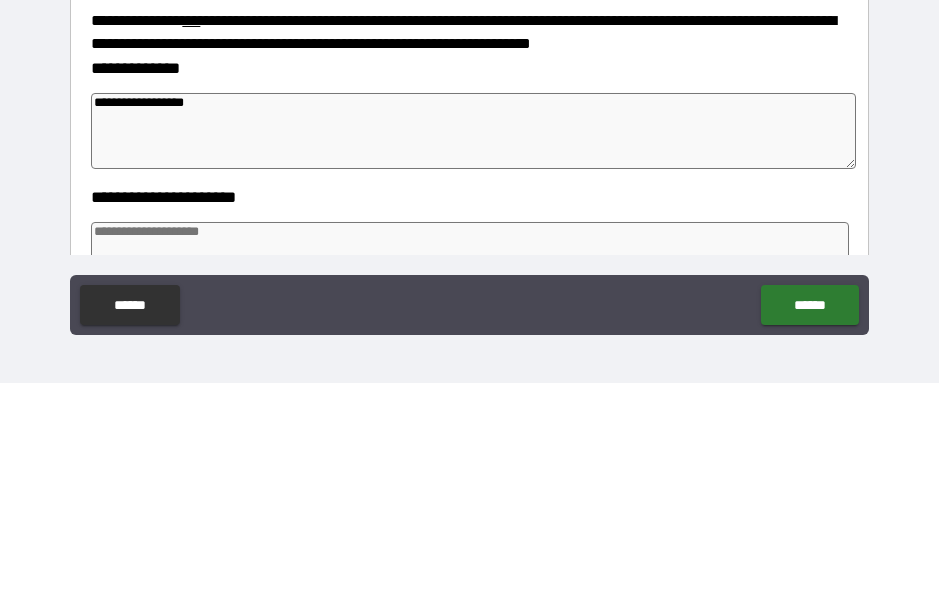 type on "*" 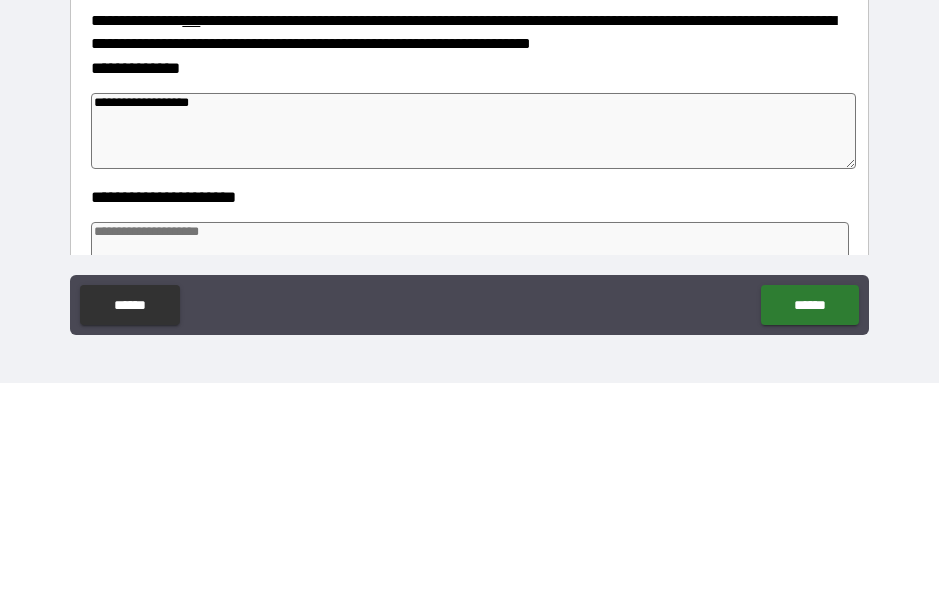 type on "*" 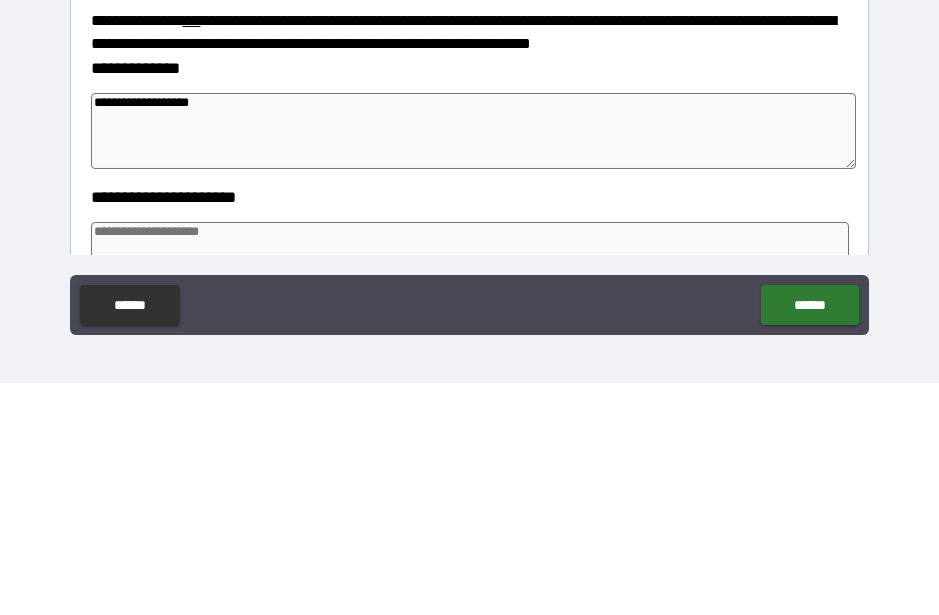 type on "*" 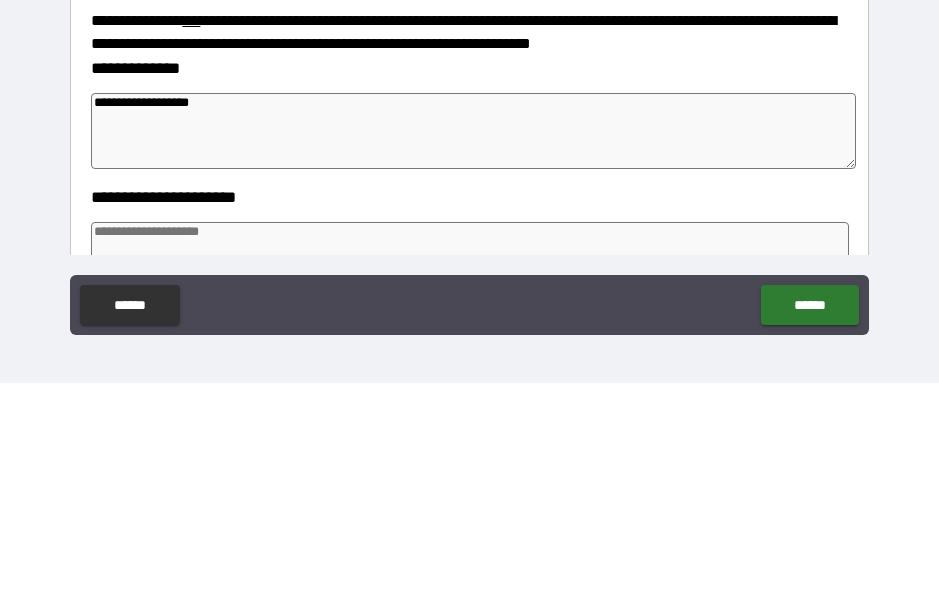 type on "*" 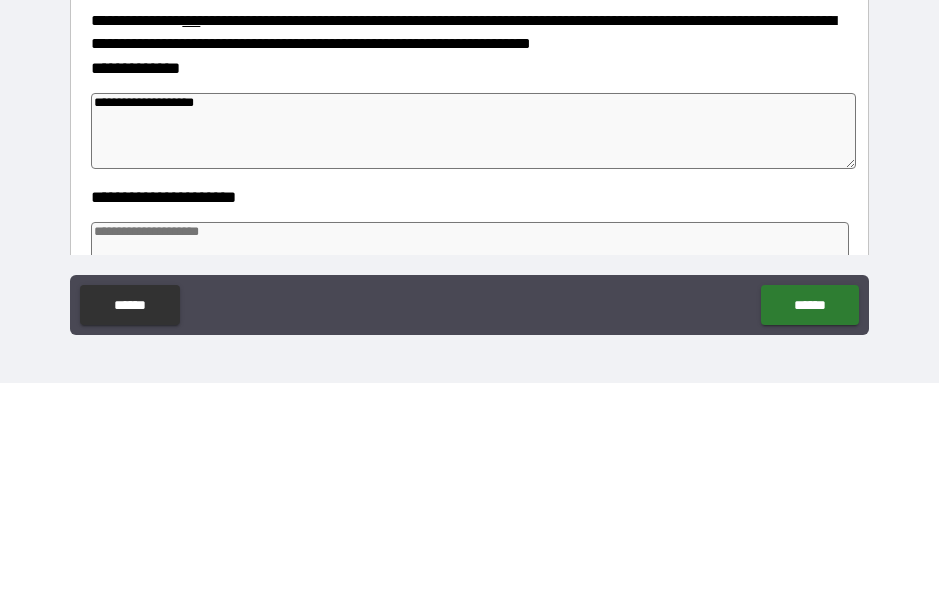 type on "*" 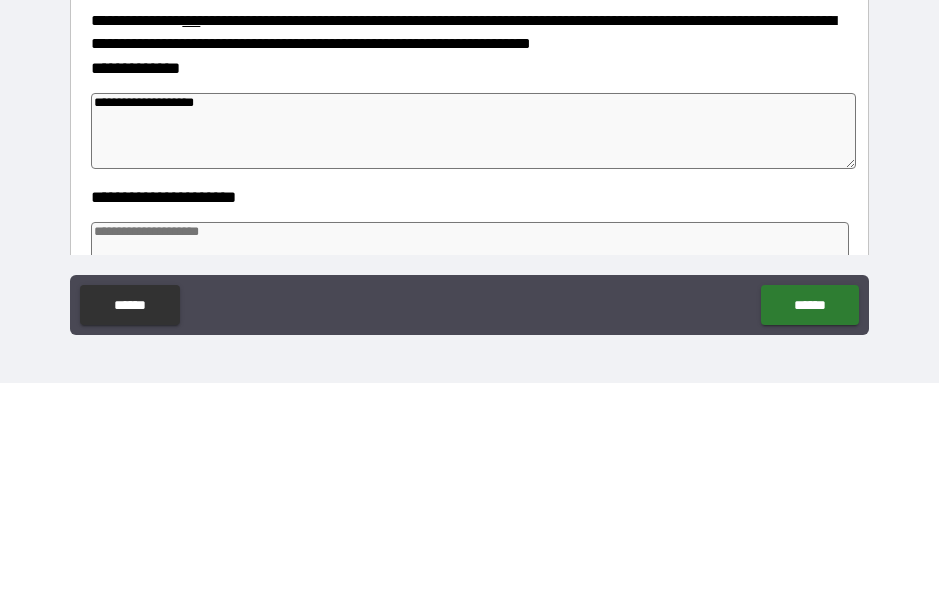 type on "*" 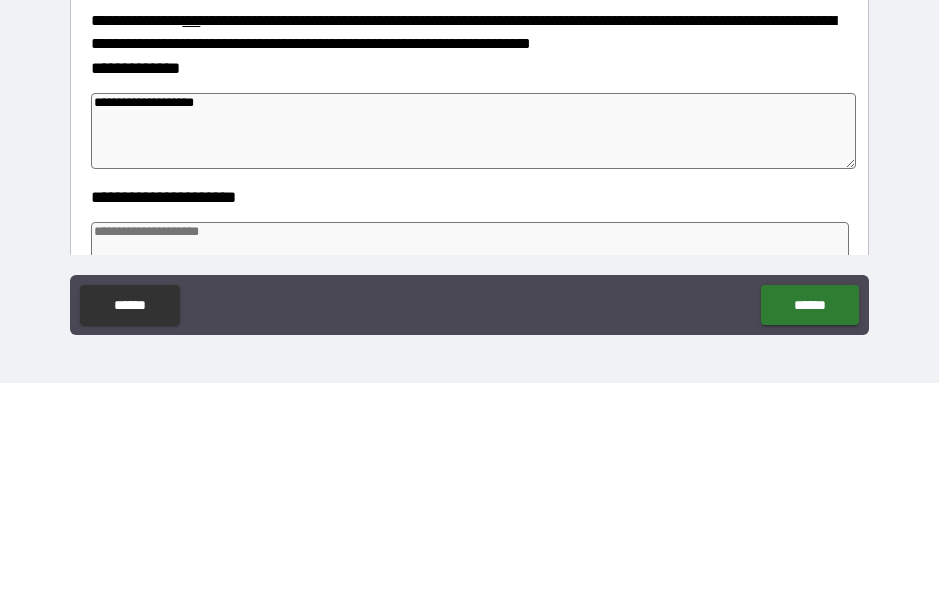scroll, scrollTop: 55, scrollLeft: 0, axis: vertical 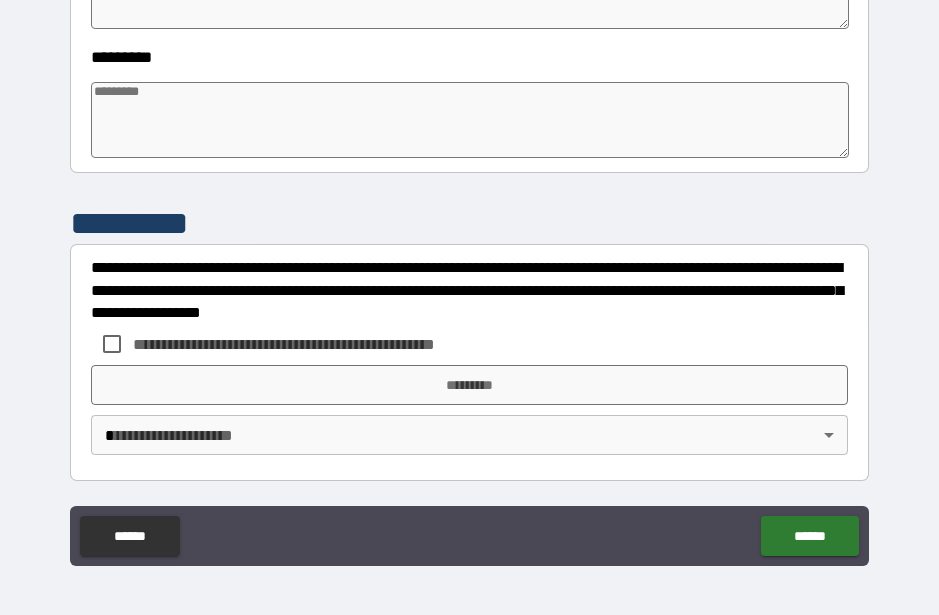 type on "**********" 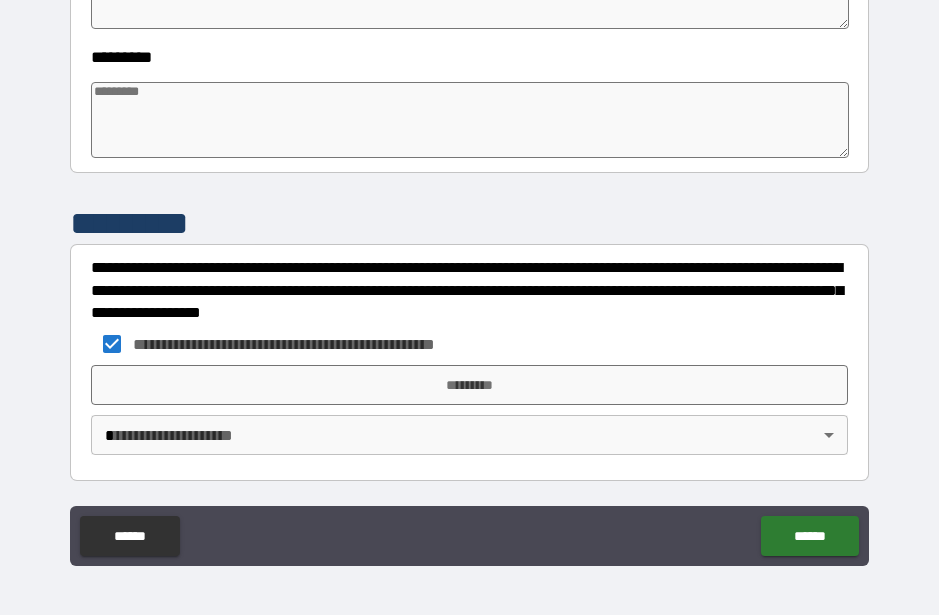 type on "*" 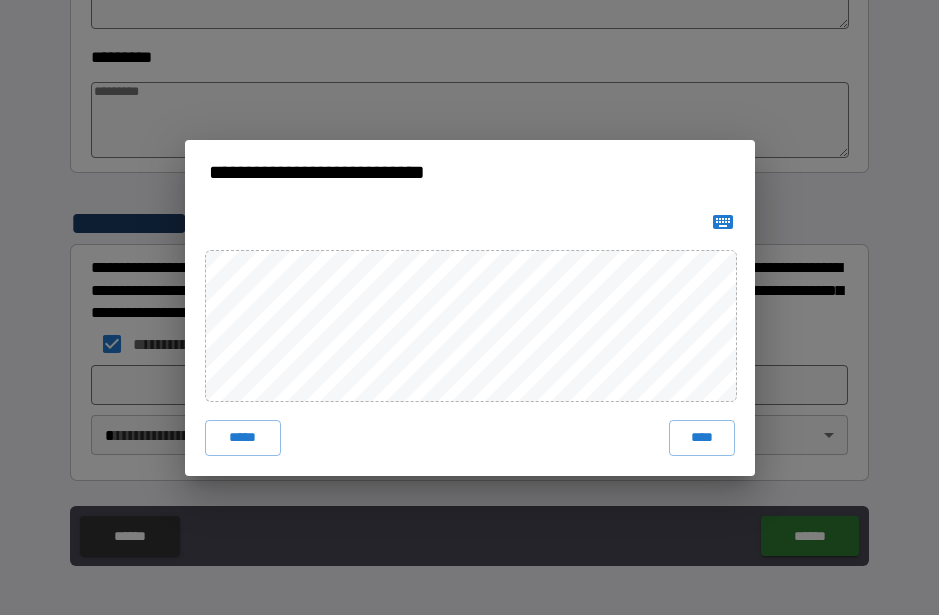 click on "****" at bounding box center [702, 438] 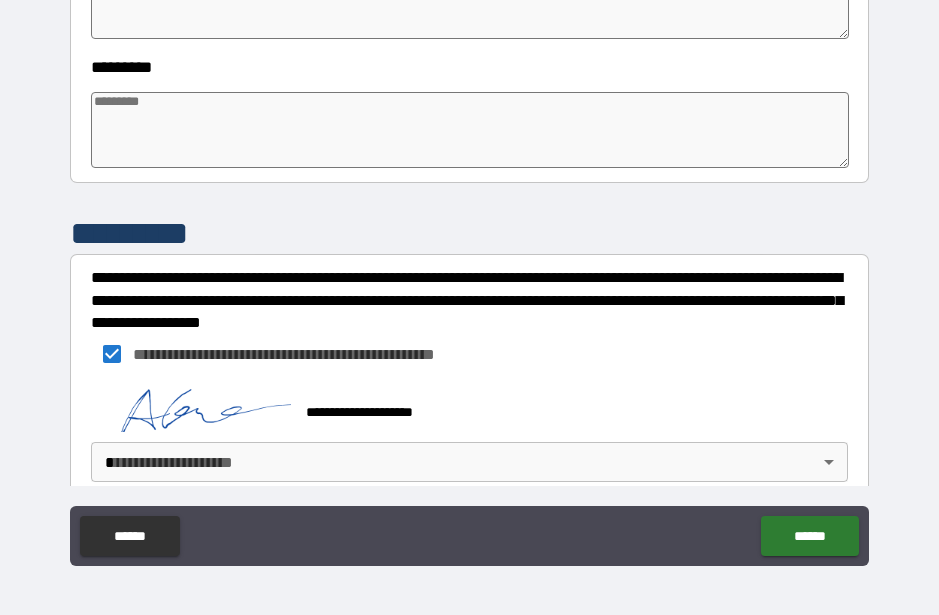 type on "*" 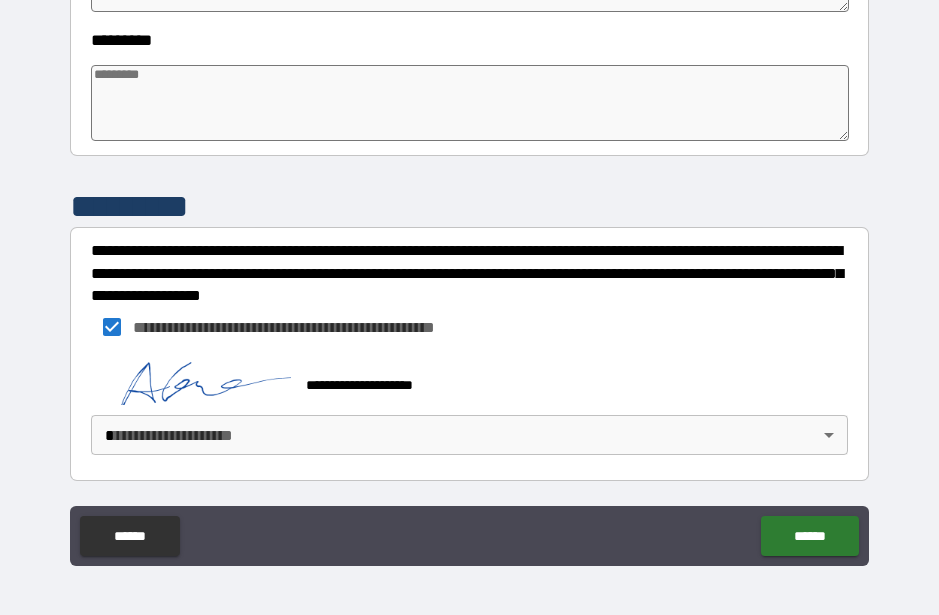 scroll, scrollTop: 684, scrollLeft: 0, axis: vertical 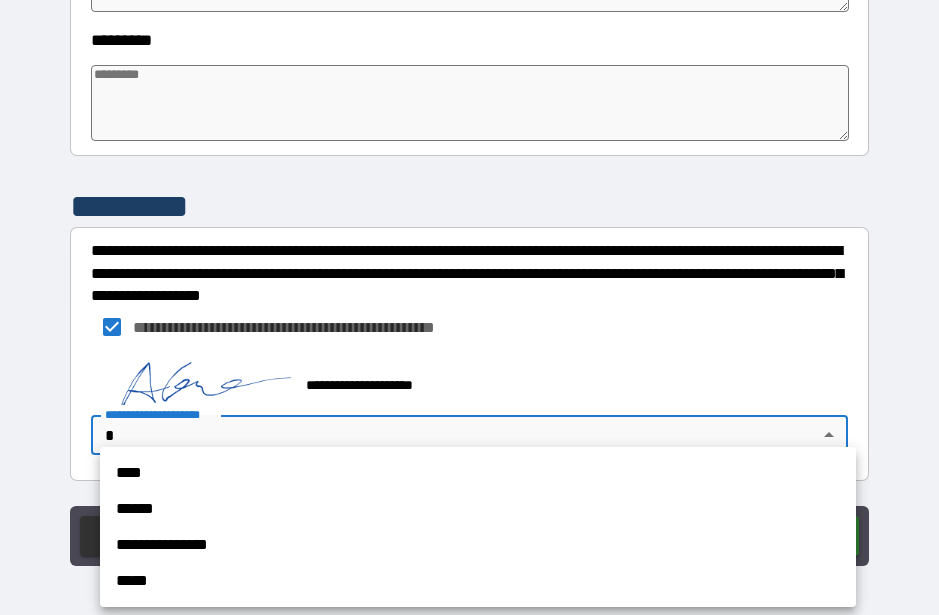 click on "******" at bounding box center (478, 509) 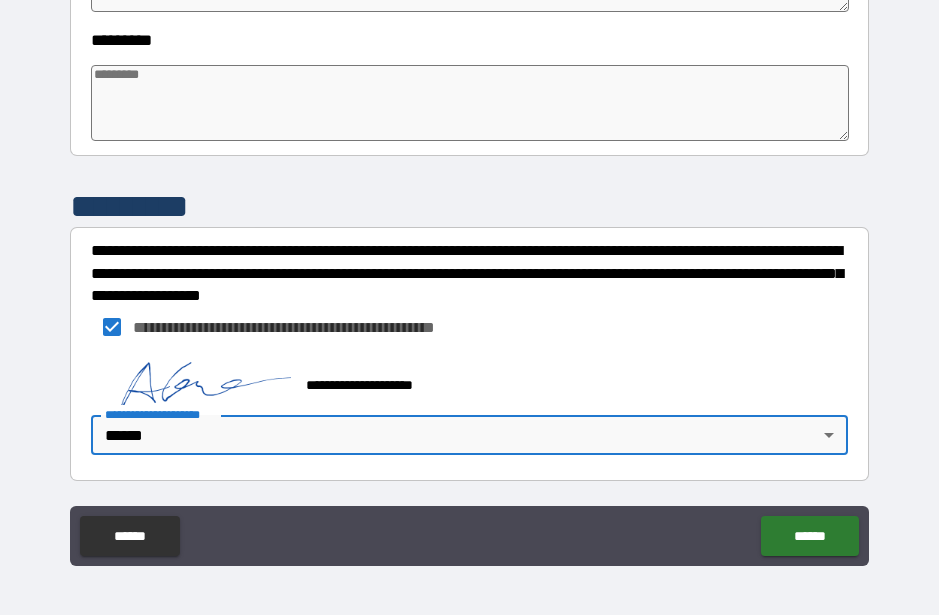click on "**********" at bounding box center (469, 280) 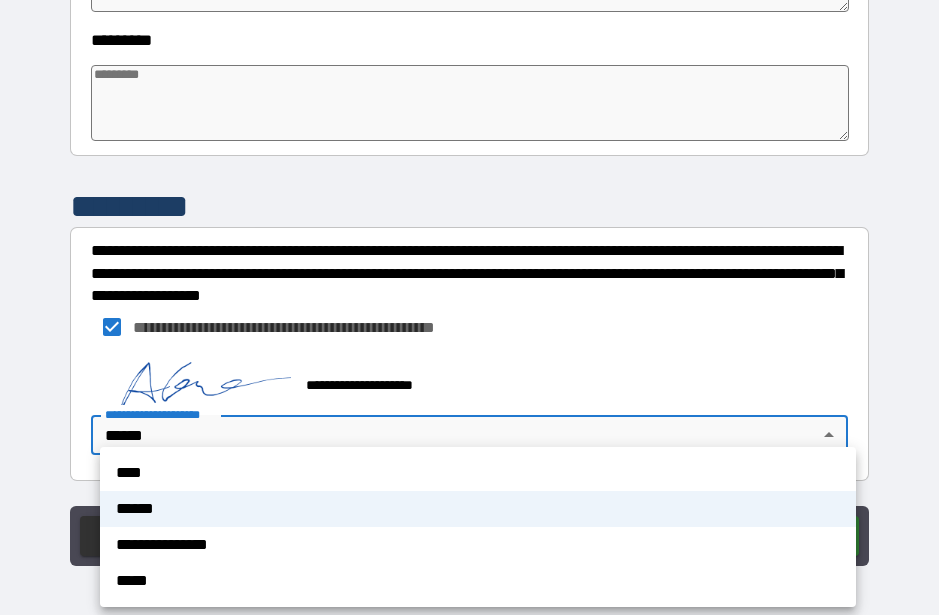 click on "**********" at bounding box center (478, 545) 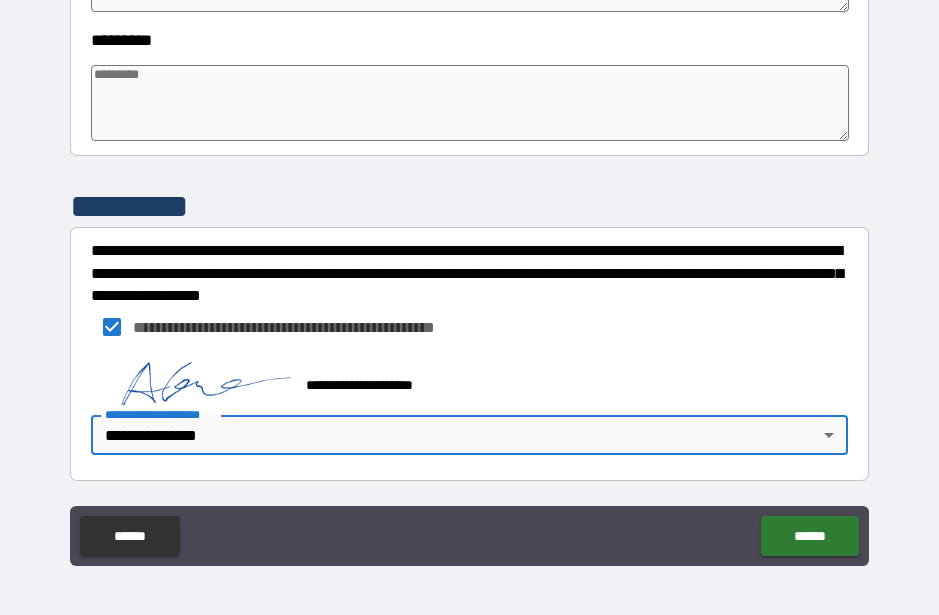 click on "******" at bounding box center [809, 536] 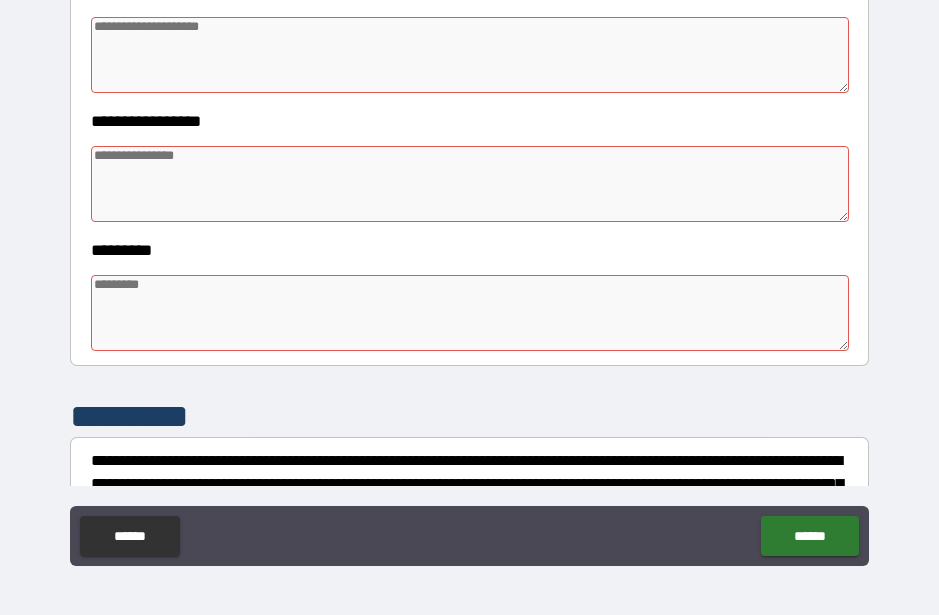 scroll, scrollTop: 471, scrollLeft: 0, axis: vertical 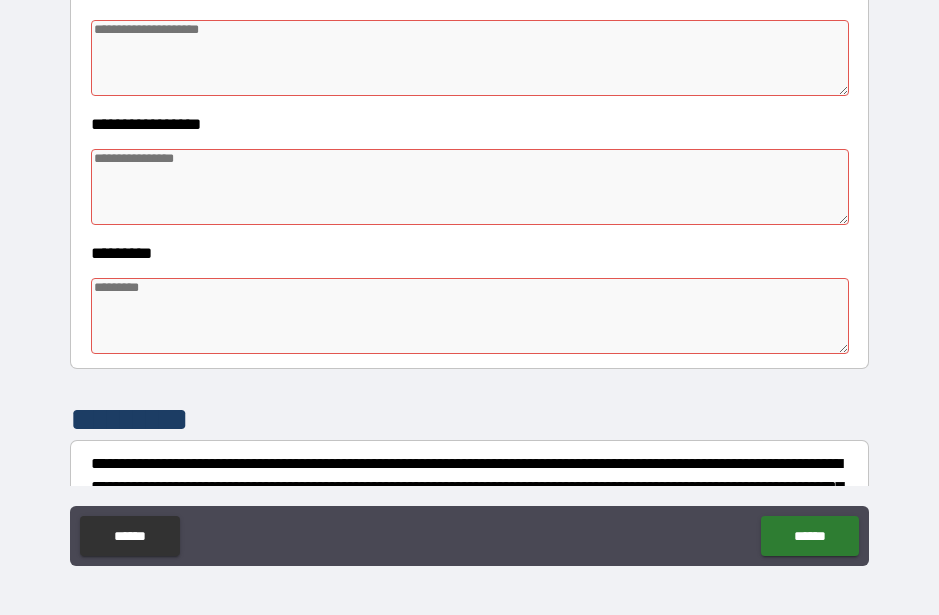 click at bounding box center (469, 316) 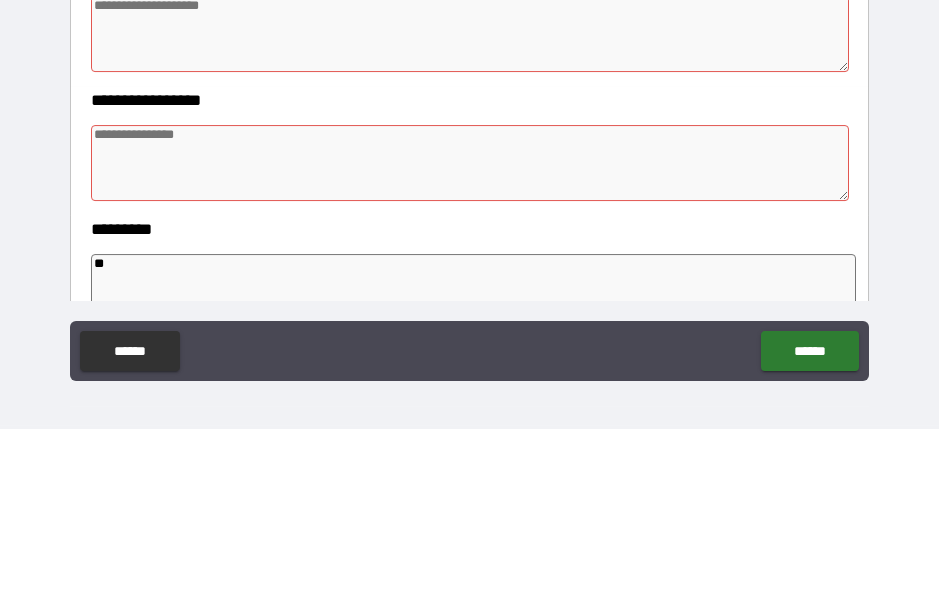 scroll, scrollTop: 309, scrollLeft: 0, axis: vertical 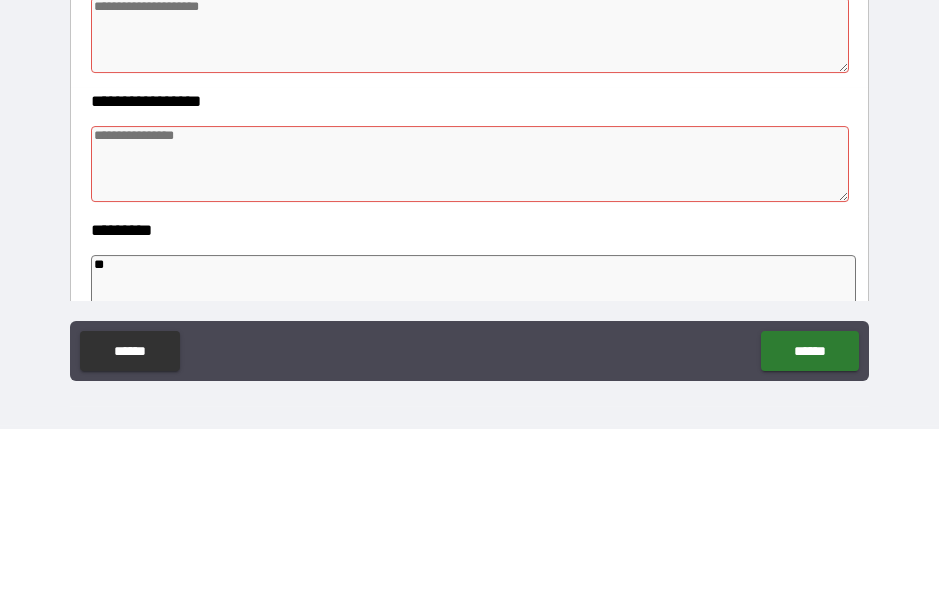 click at bounding box center (469, 350) 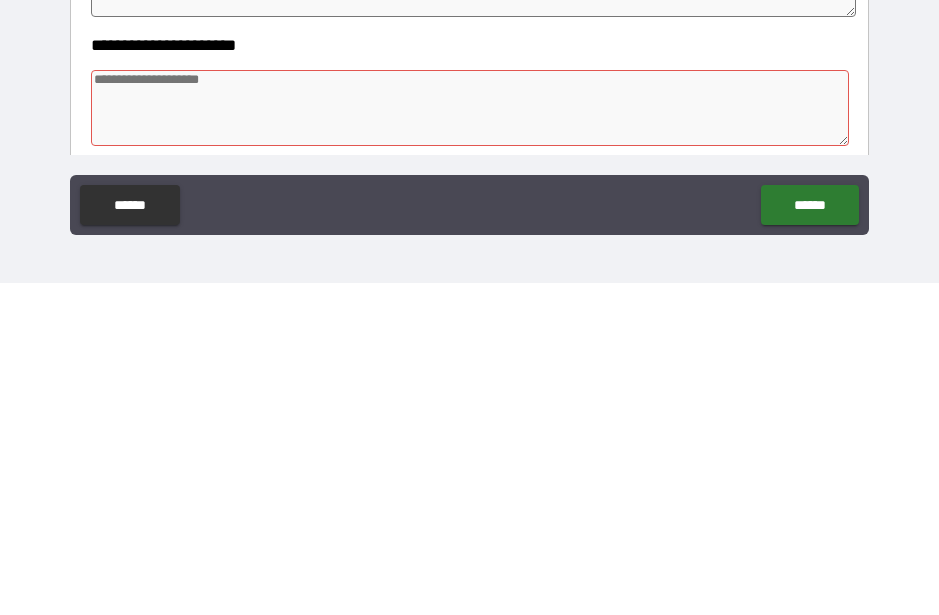 scroll, scrollTop: 92, scrollLeft: 0, axis: vertical 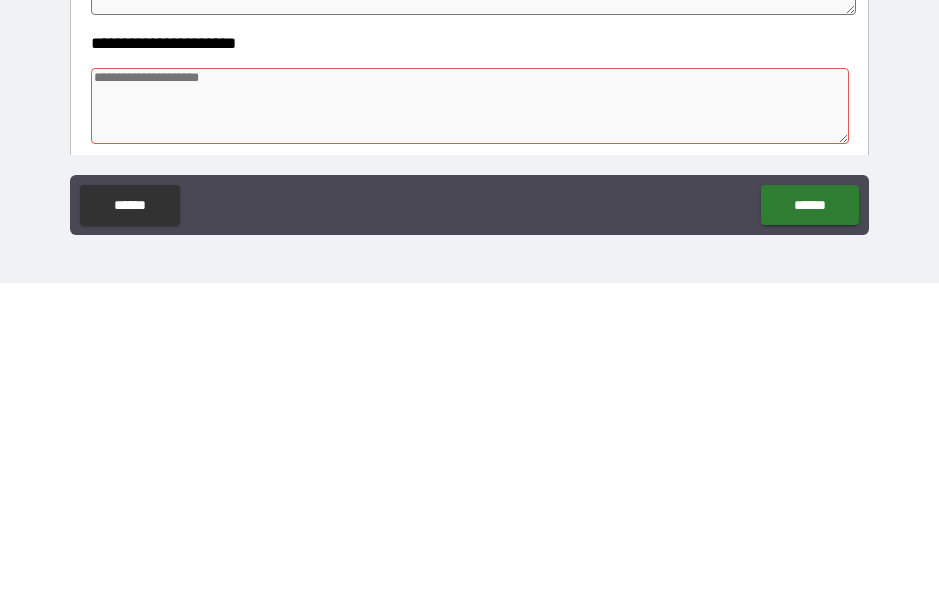 click at bounding box center (469, 438) 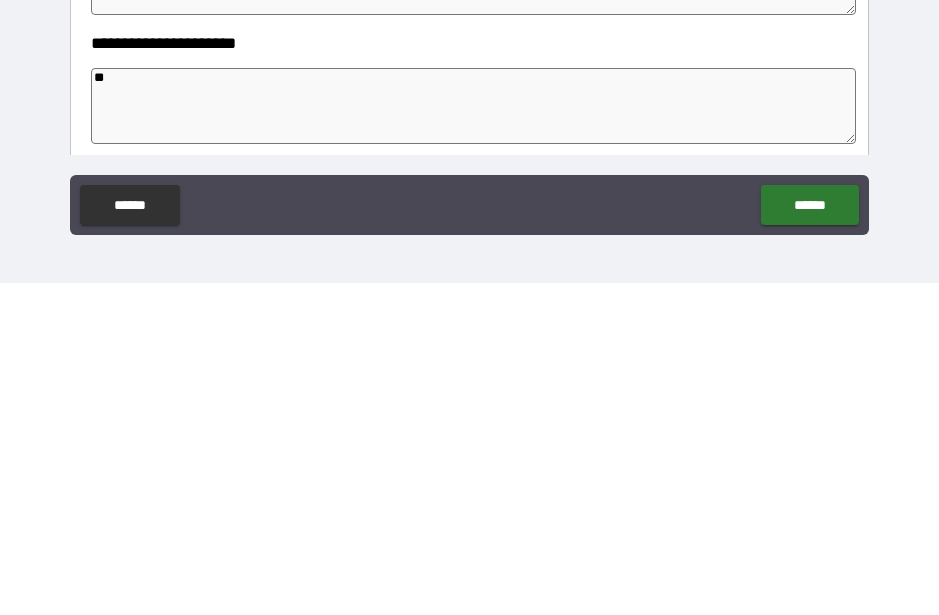 click on "******" at bounding box center (809, 537) 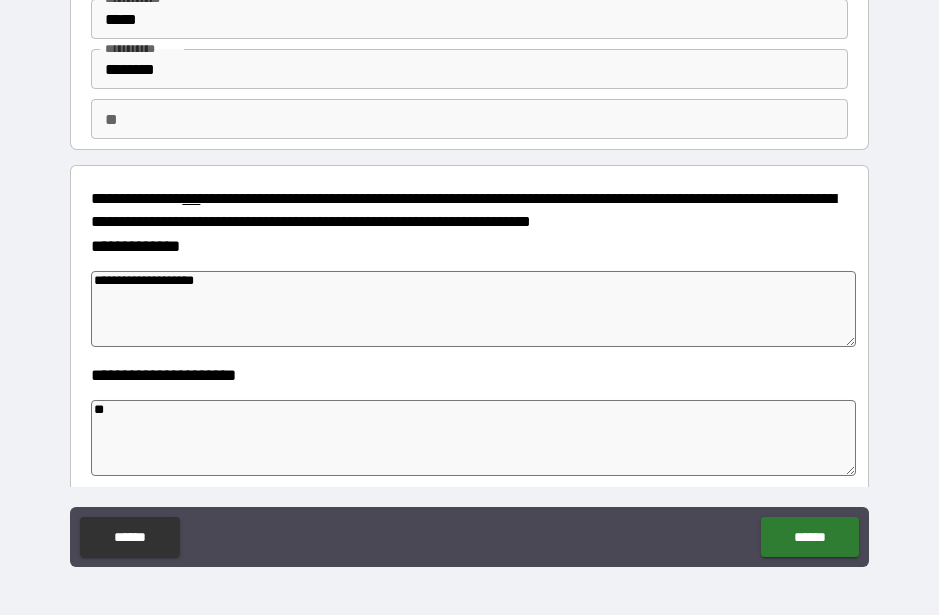scroll, scrollTop: 55, scrollLeft: 0, axis: vertical 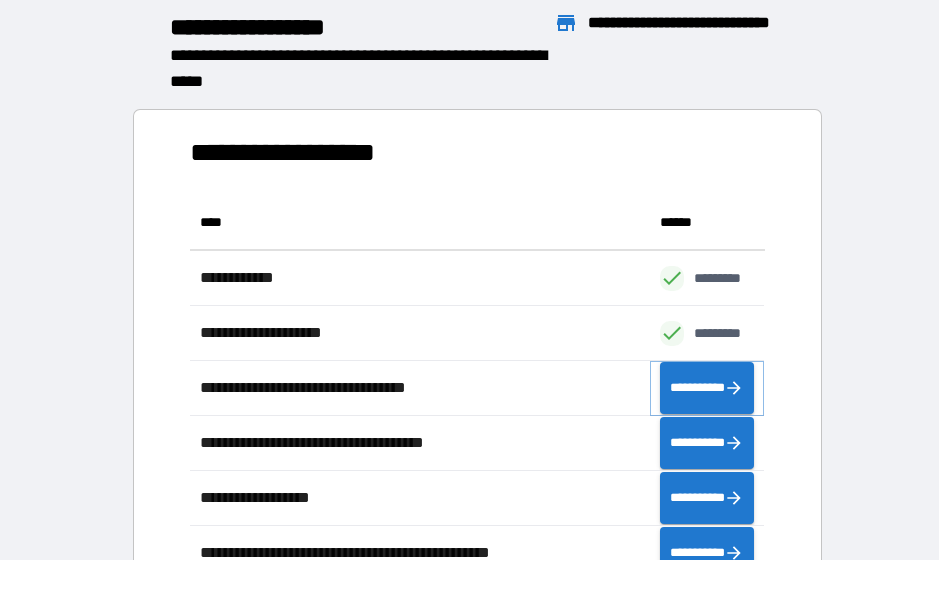 click on "**********" at bounding box center [707, 388] 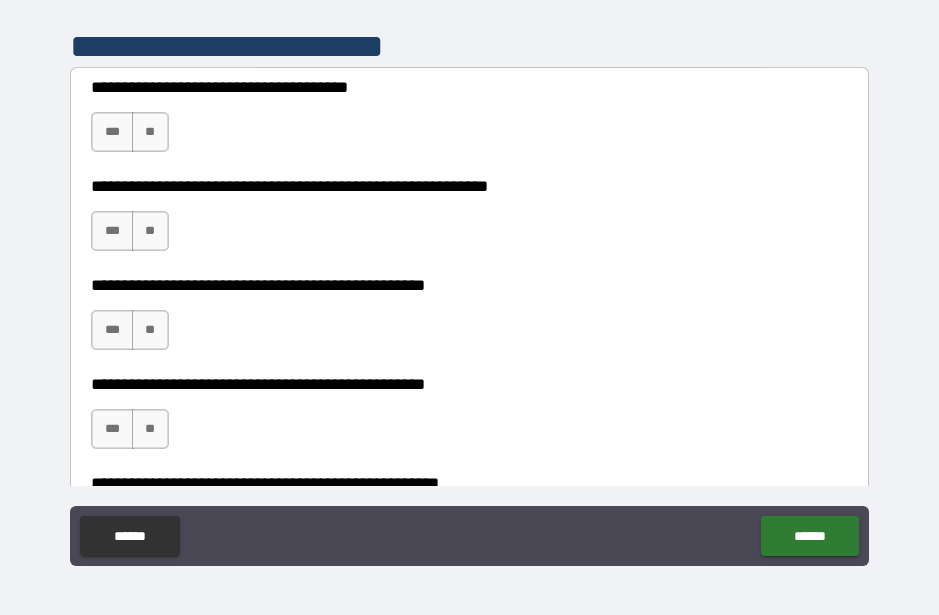 scroll, scrollTop: 422, scrollLeft: 0, axis: vertical 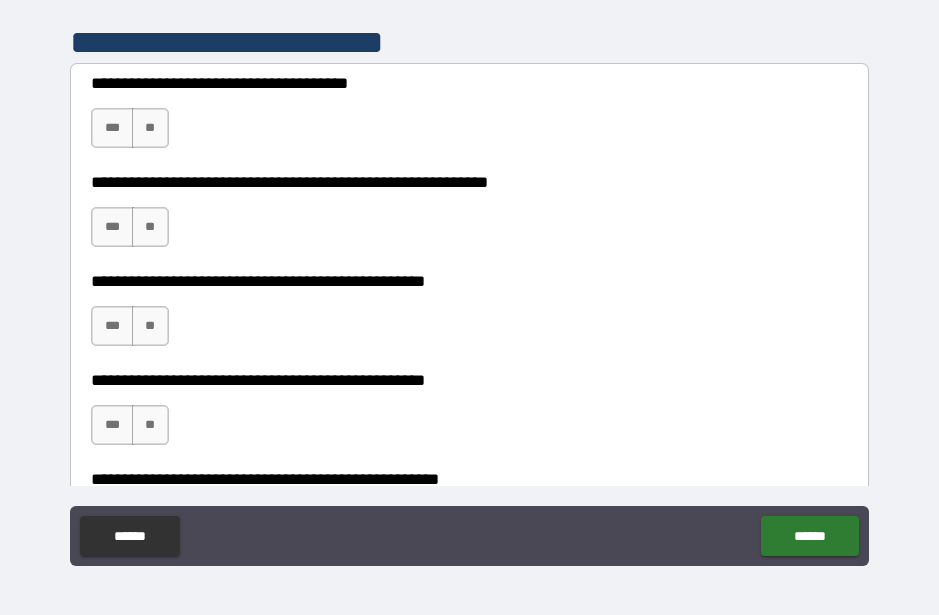 click on "**" at bounding box center (150, 227) 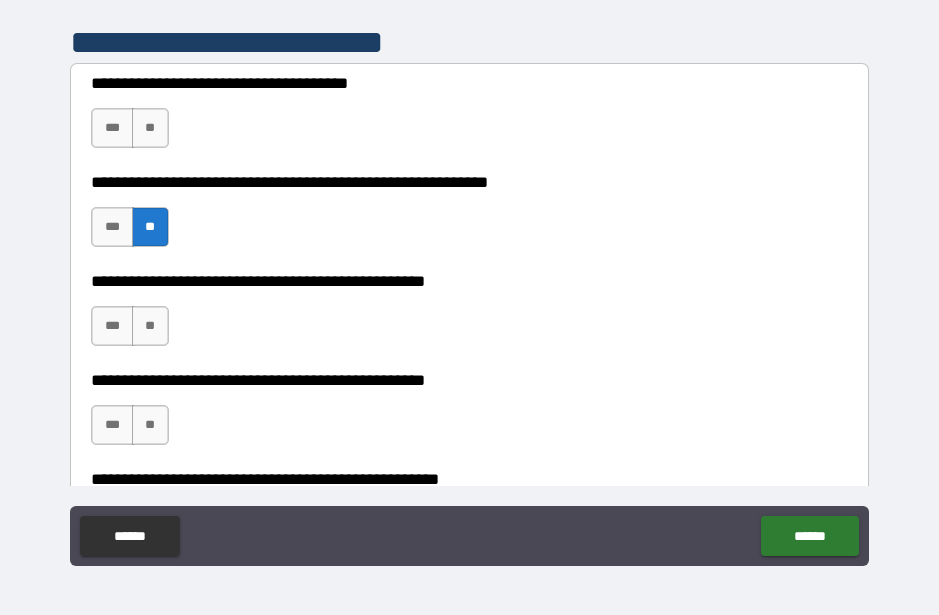 click on "***" at bounding box center [112, 128] 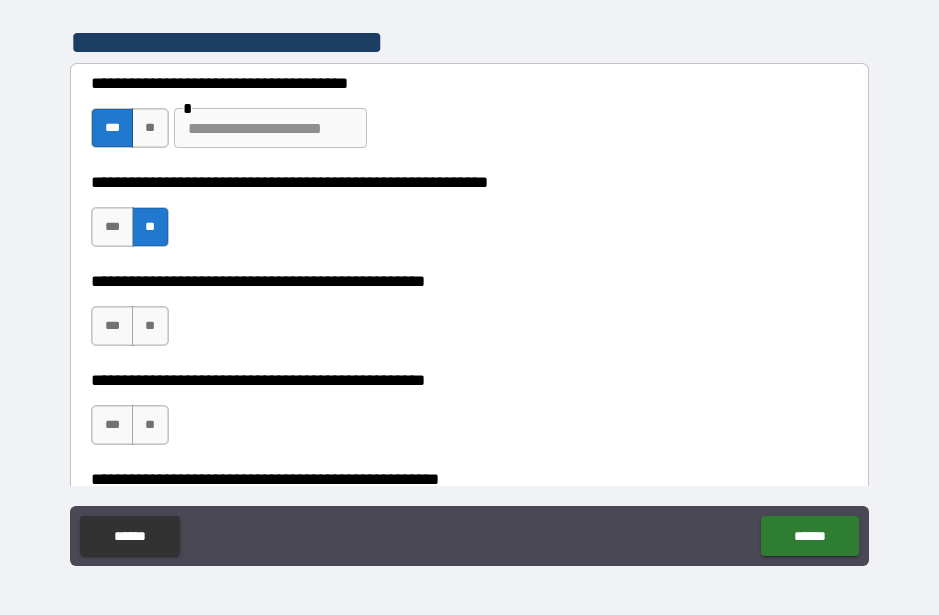 click on "**" at bounding box center [150, 128] 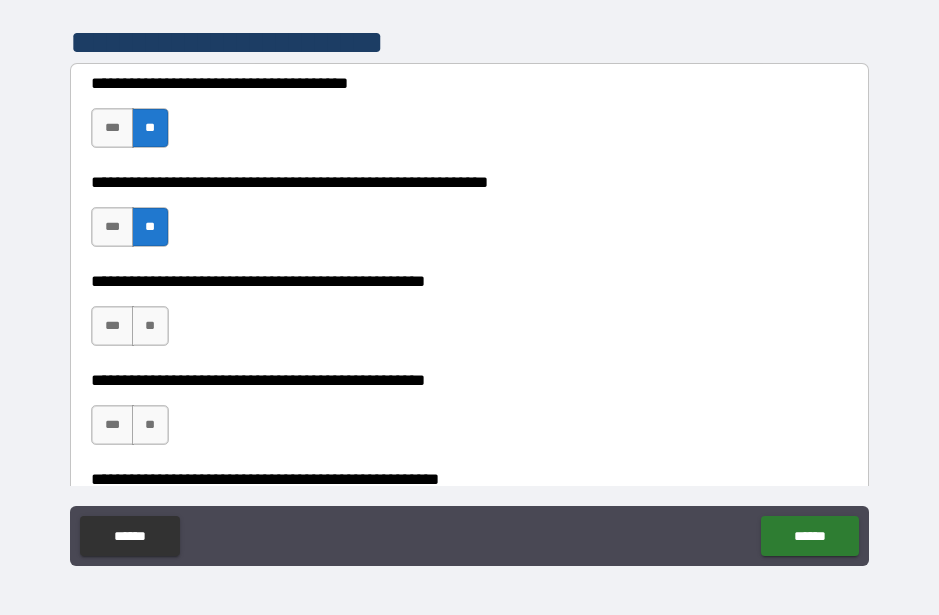 click on "**" at bounding box center [150, 326] 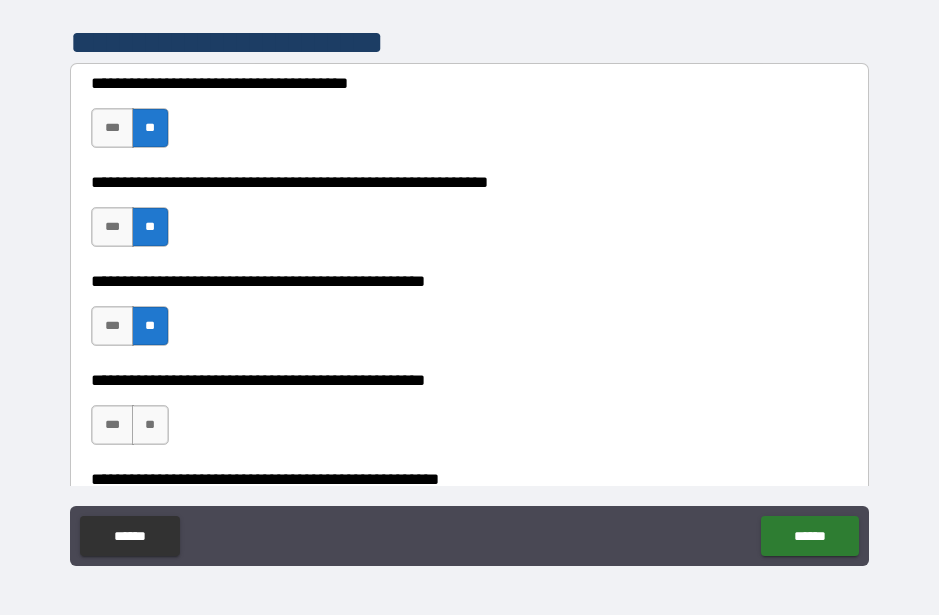 click on "**" at bounding box center [150, 425] 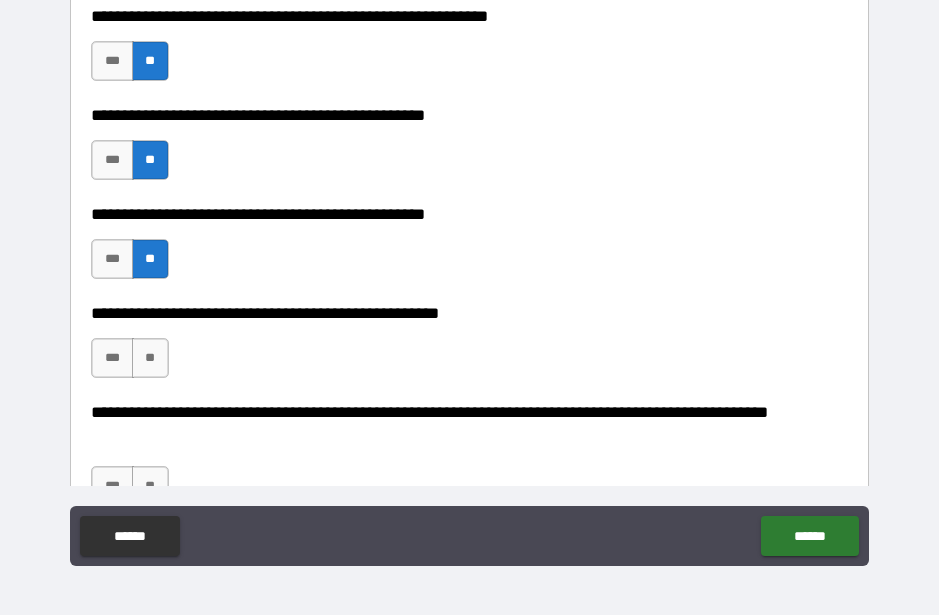 scroll, scrollTop: 592, scrollLeft: 0, axis: vertical 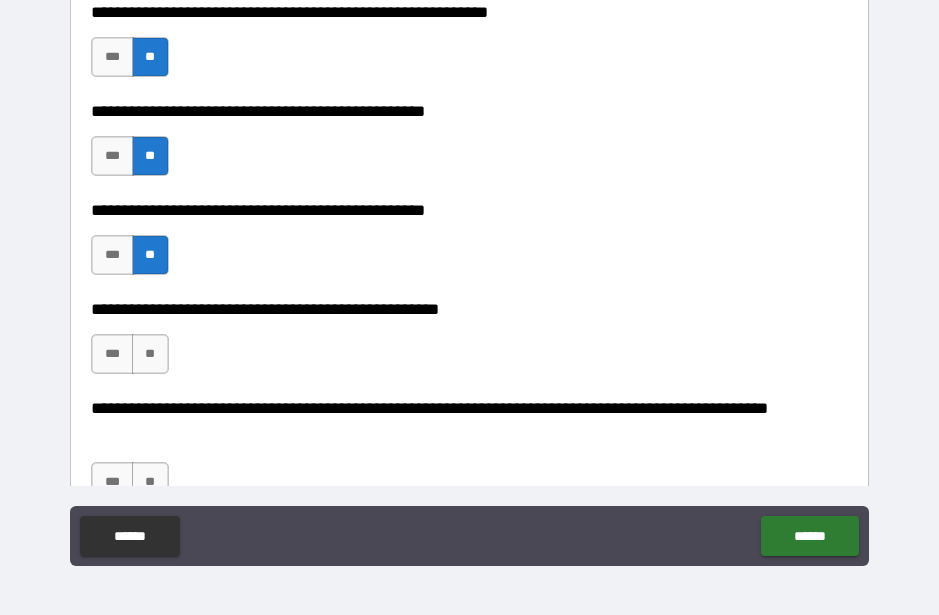 click on "**" at bounding box center [150, 354] 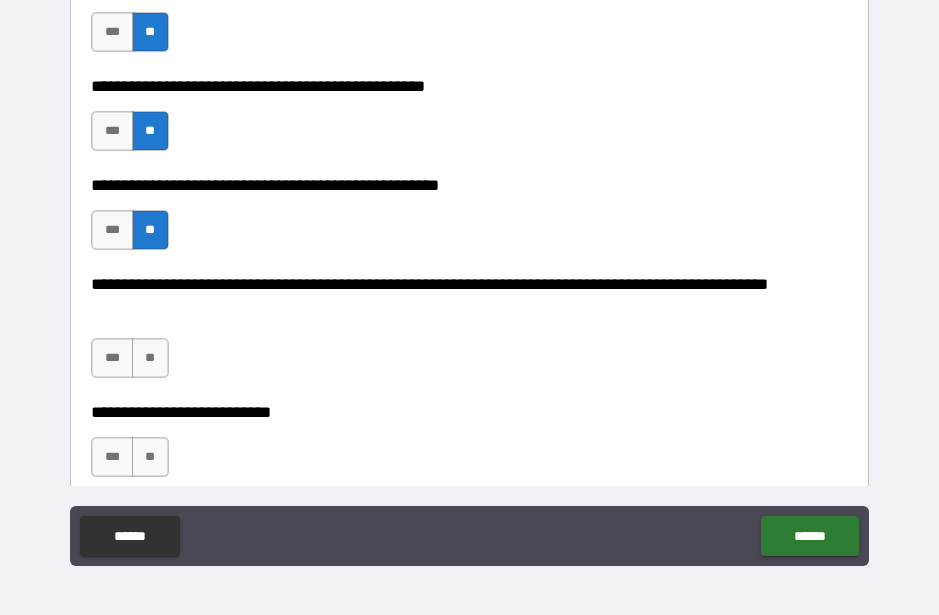 scroll, scrollTop: 727, scrollLeft: 0, axis: vertical 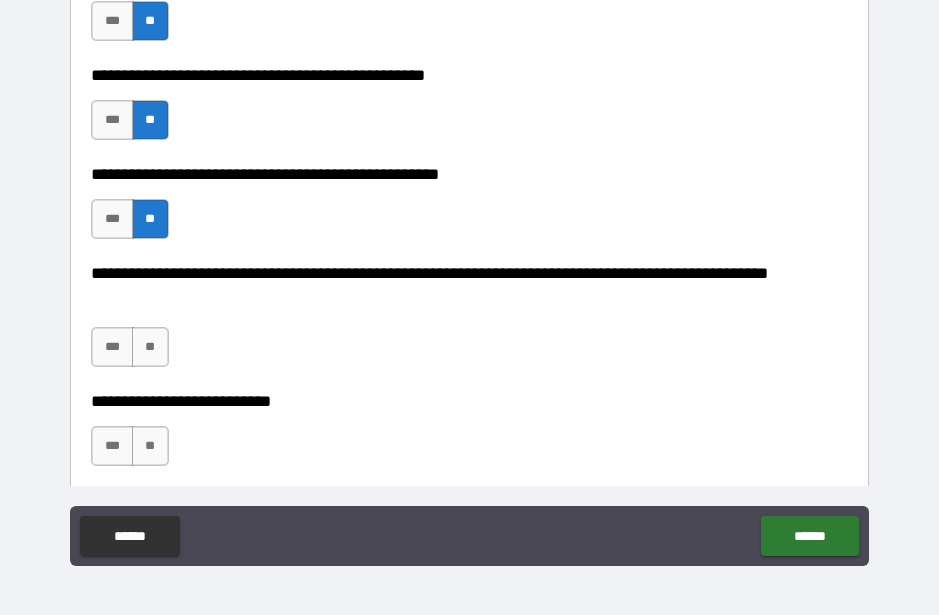 click on "**" at bounding box center [150, 347] 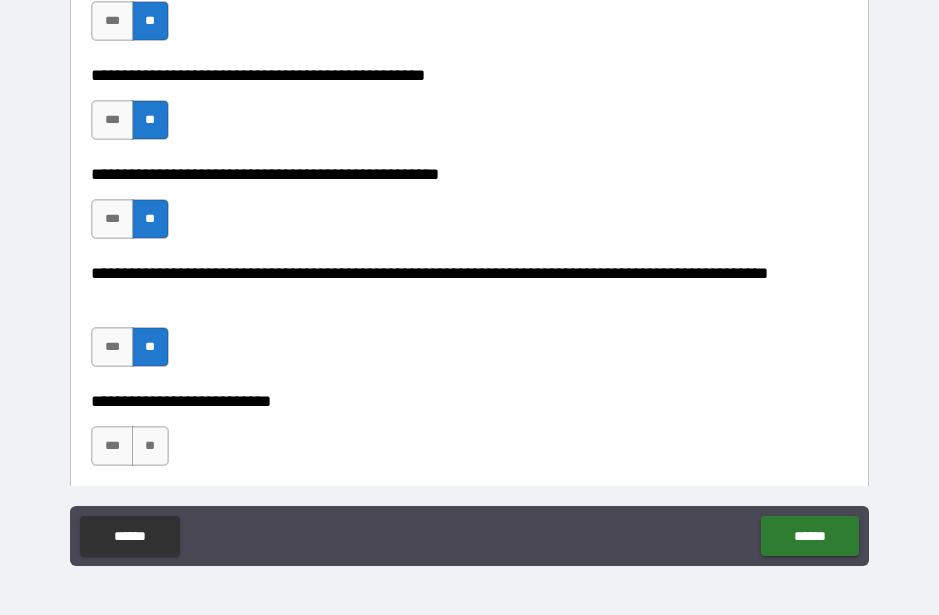 click on "**" at bounding box center [150, 446] 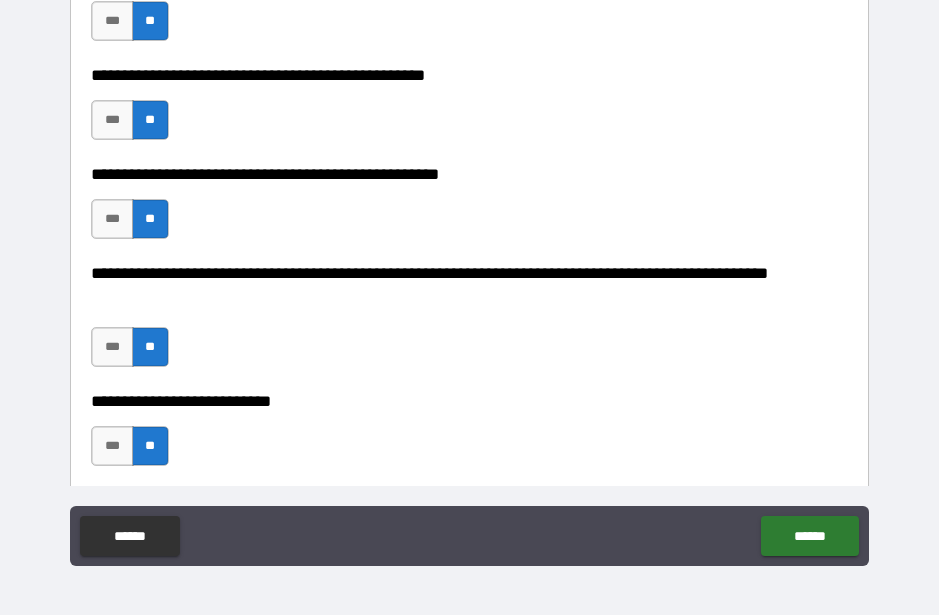 click on "******" at bounding box center (809, 536) 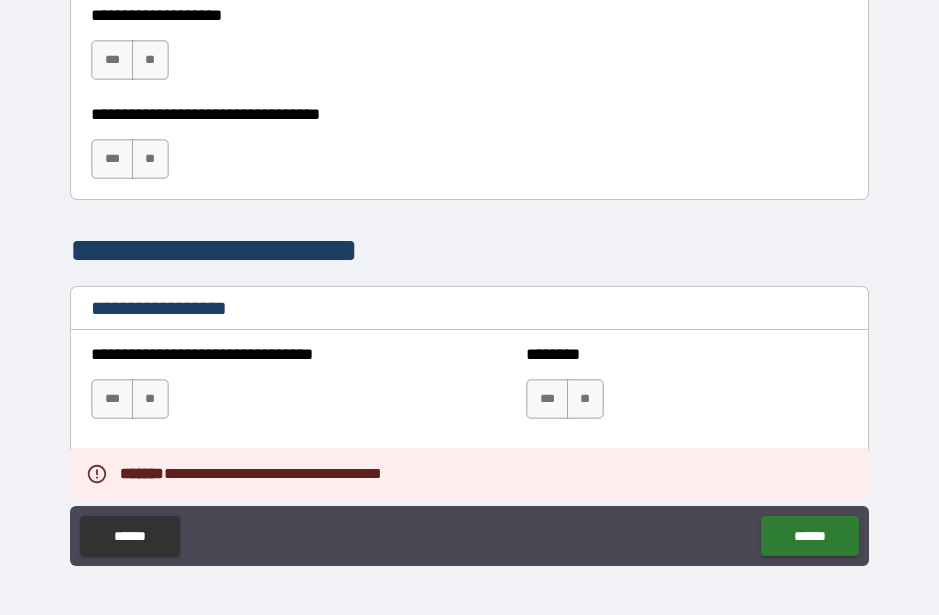 scroll, scrollTop: 1146, scrollLeft: 0, axis: vertical 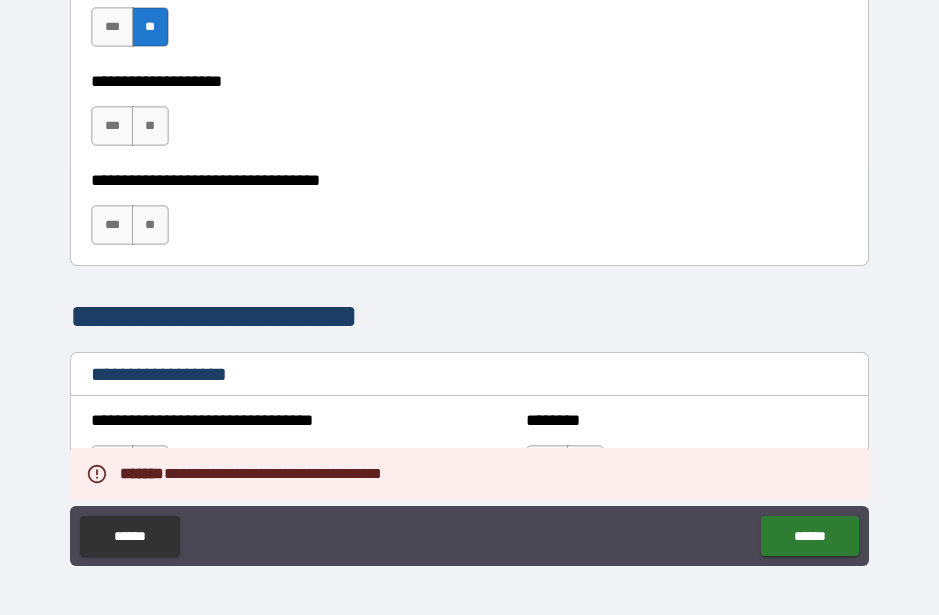 click on "**" at bounding box center [150, 225] 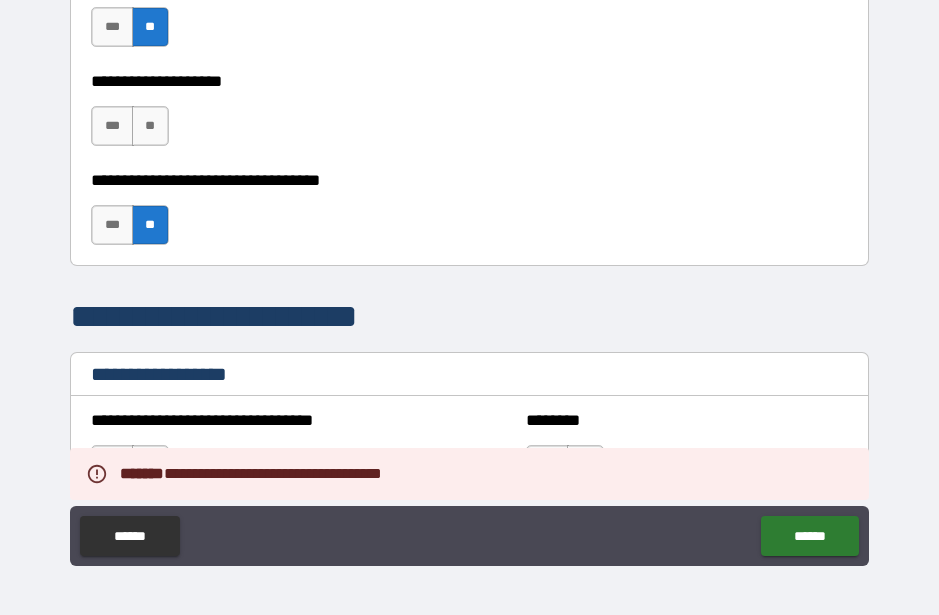 click on "**" at bounding box center (150, 126) 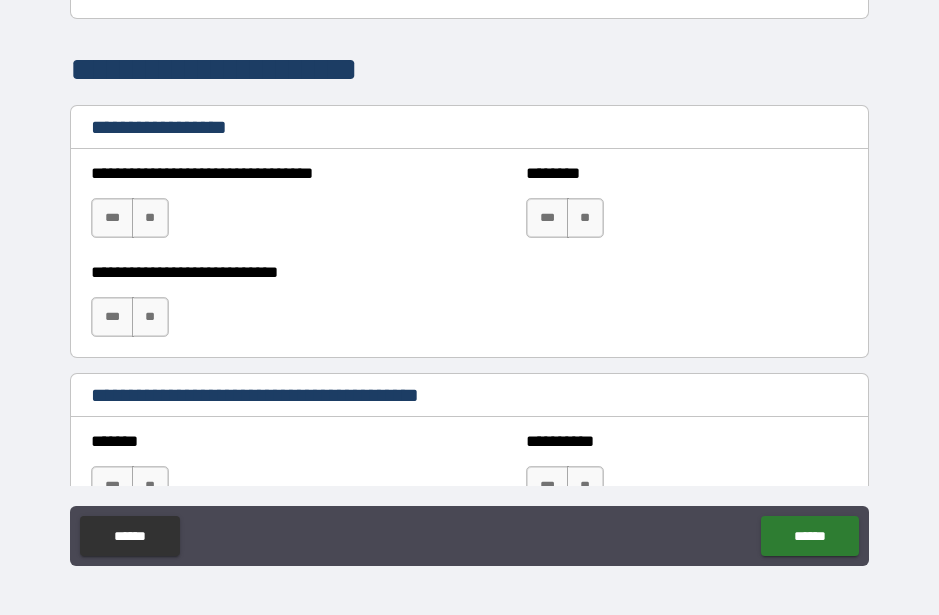 scroll, scrollTop: 1398, scrollLeft: 0, axis: vertical 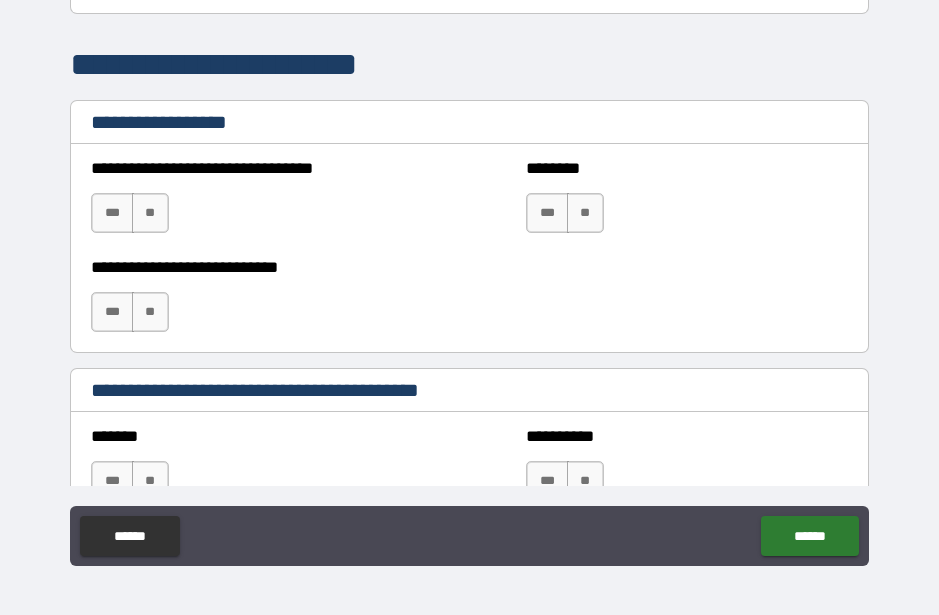 click on "**" at bounding box center (150, 213) 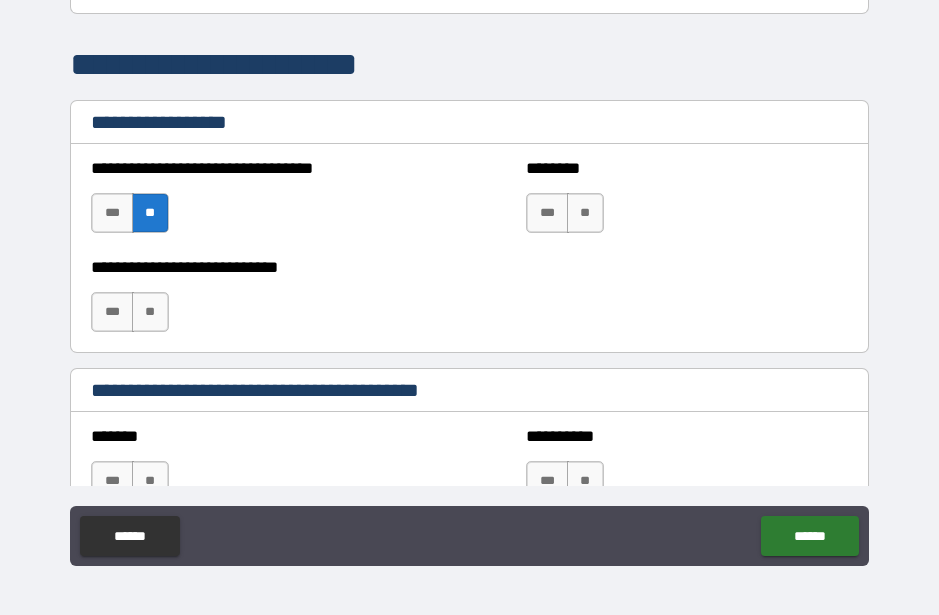 click on "**" at bounding box center [150, 312] 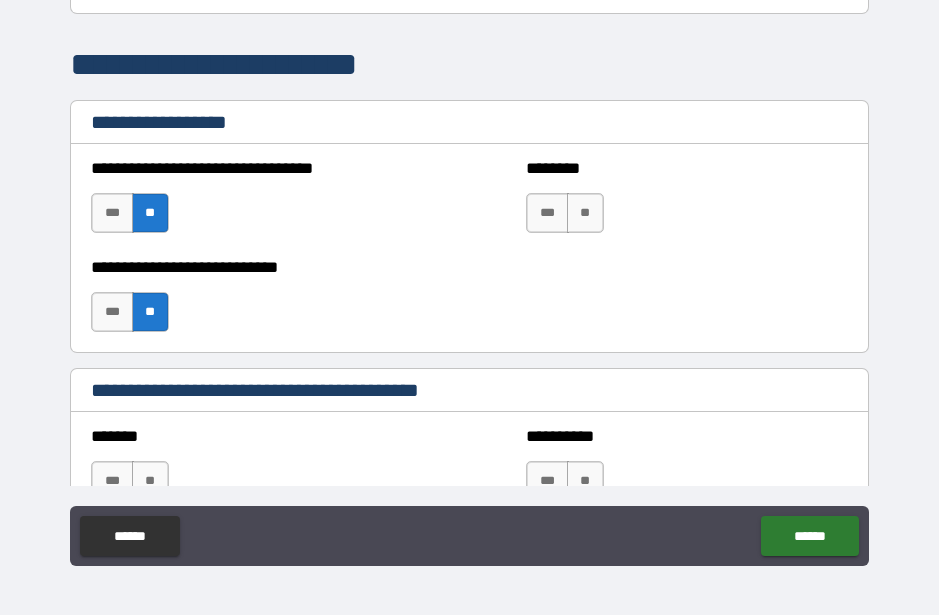 click on "**" at bounding box center [585, 213] 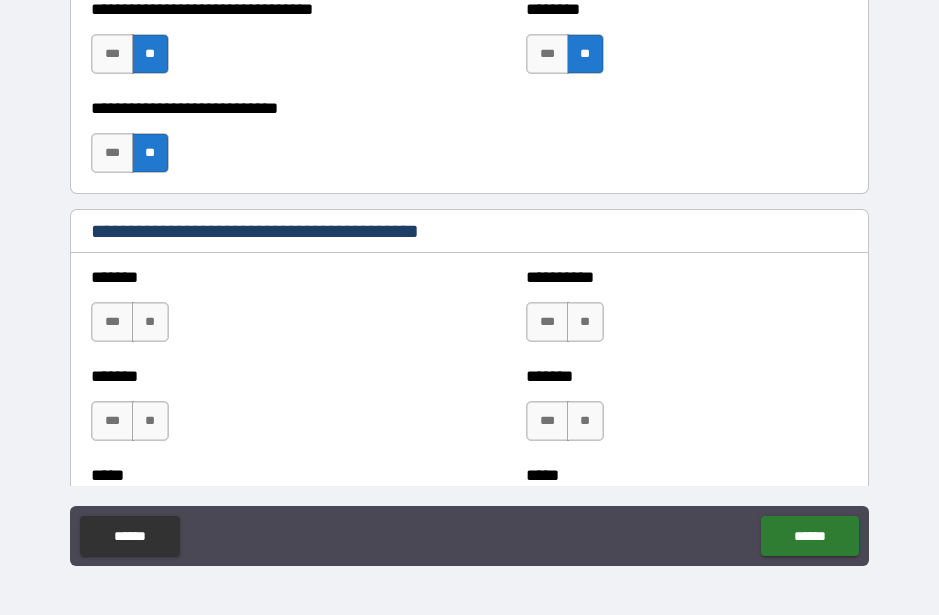 scroll, scrollTop: 1604, scrollLeft: 0, axis: vertical 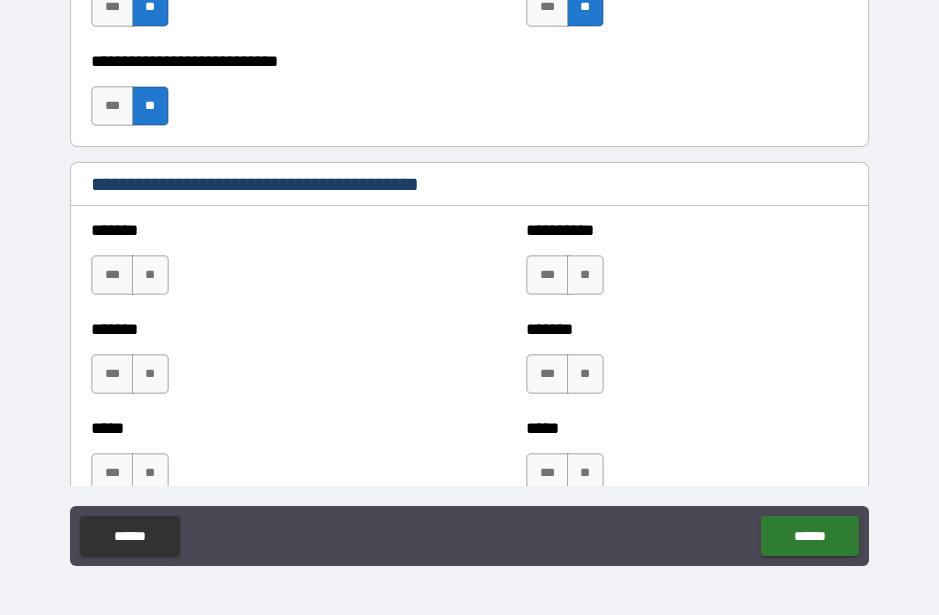 click on "**" at bounding box center (150, 275) 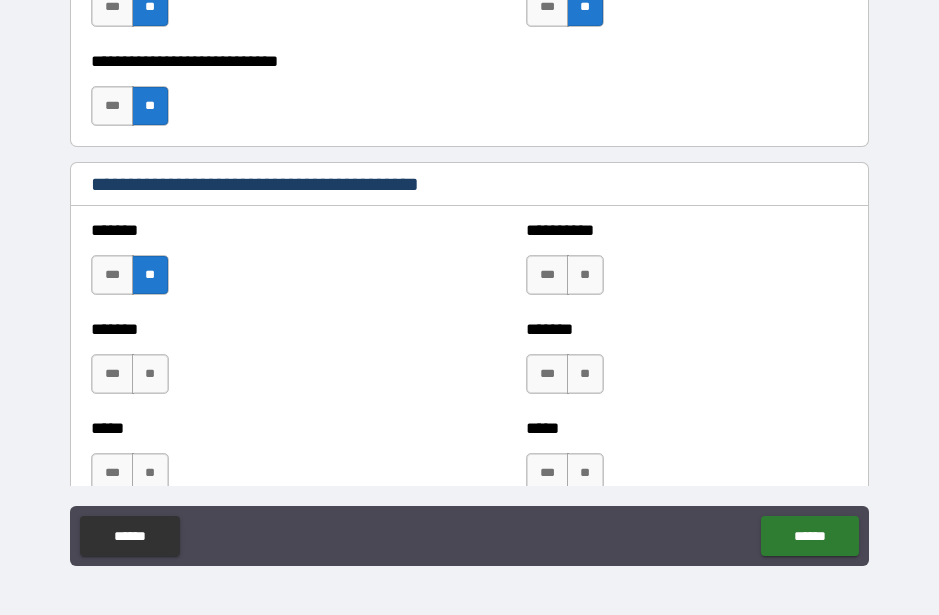 click on "**" at bounding box center [585, 275] 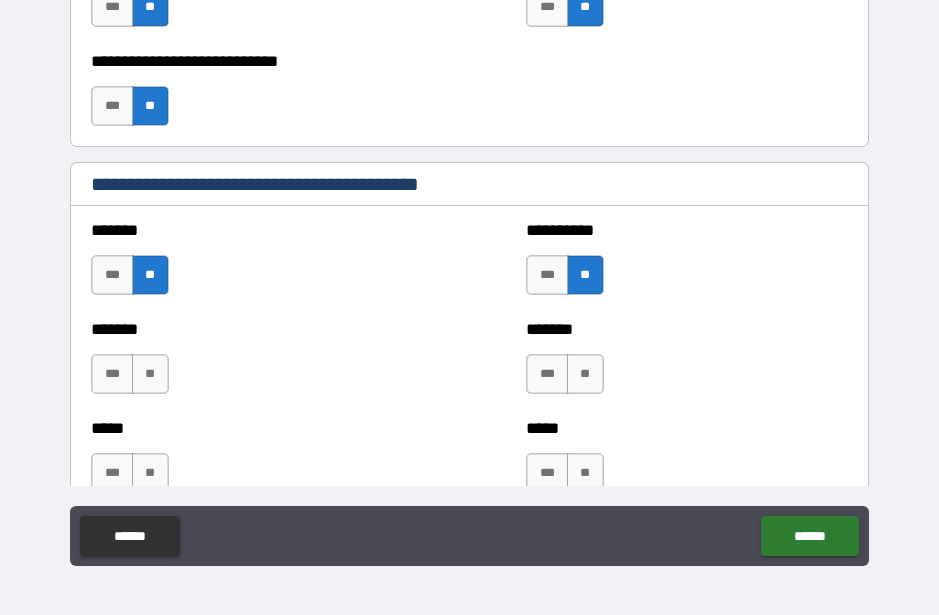 click on "**" at bounding box center [585, 374] 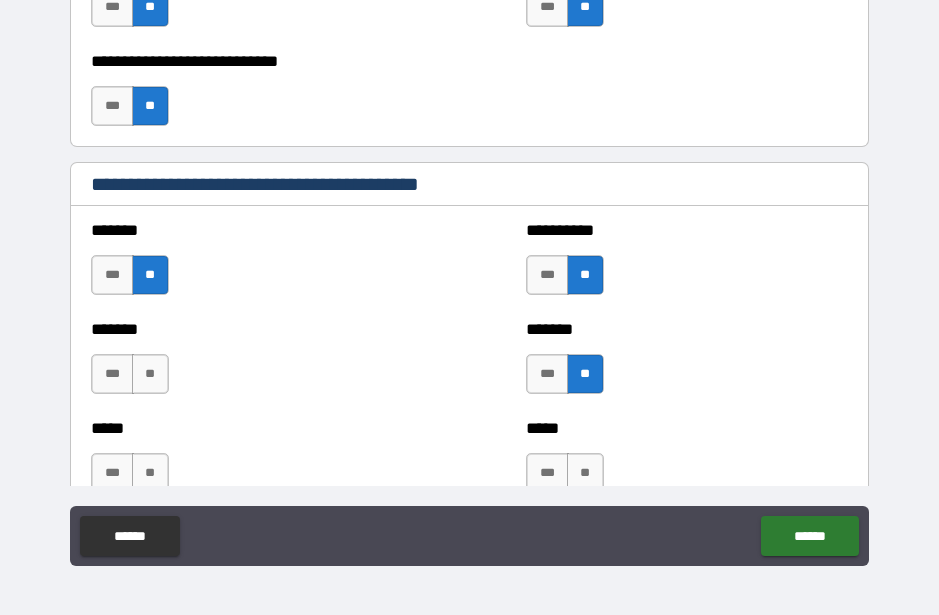 click on "**" at bounding box center (150, 374) 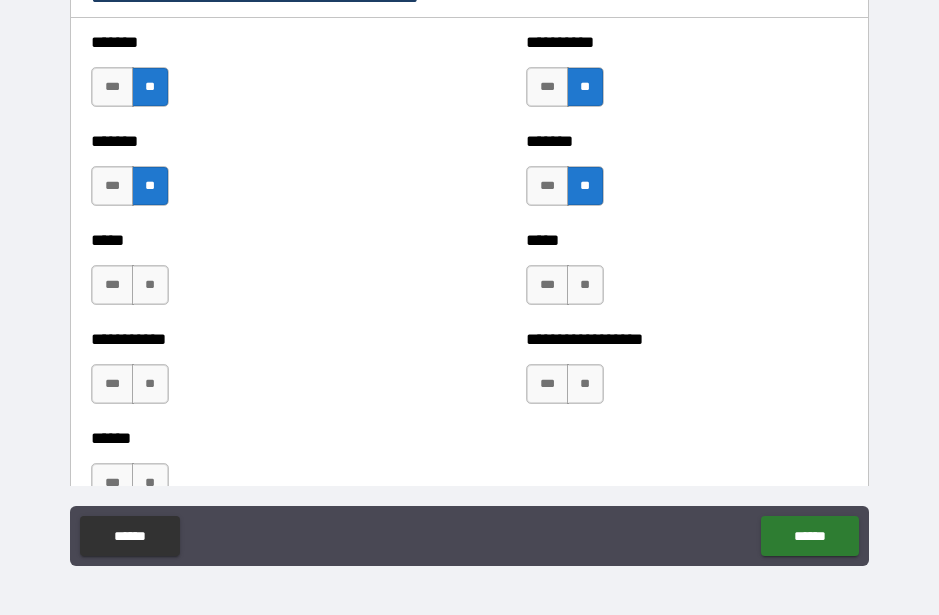 scroll, scrollTop: 1798, scrollLeft: 0, axis: vertical 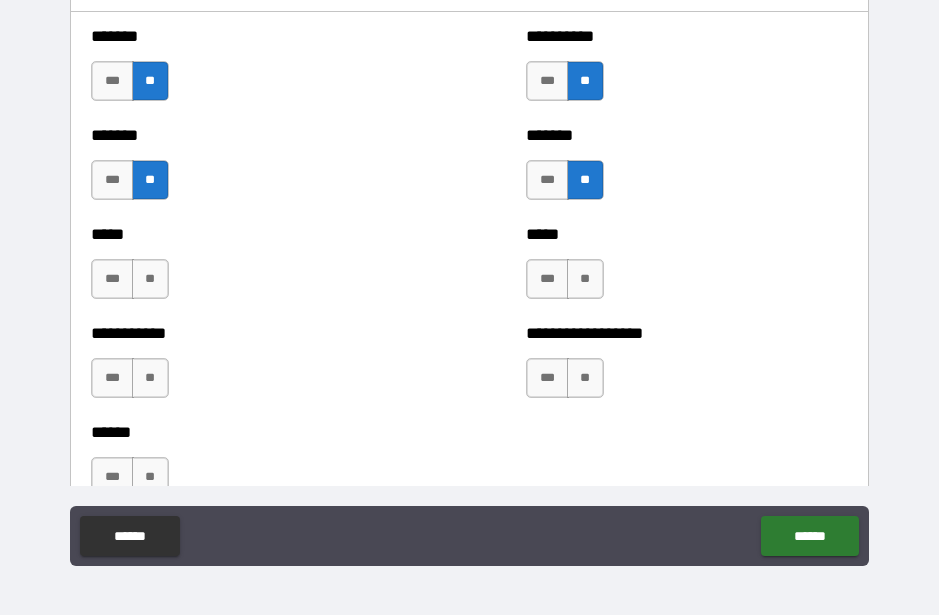 click on "**" at bounding box center [150, 279] 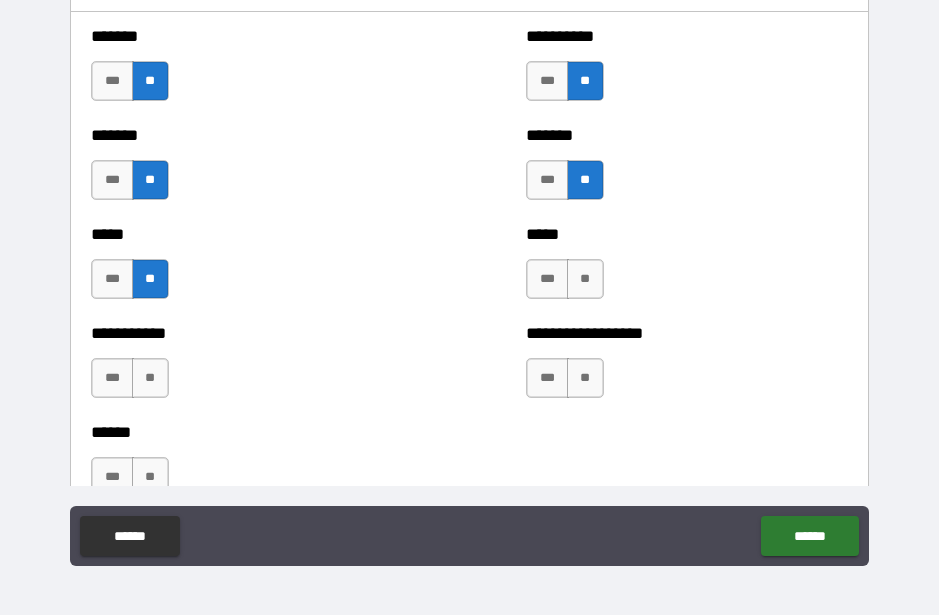 click on "**" at bounding box center (585, 279) 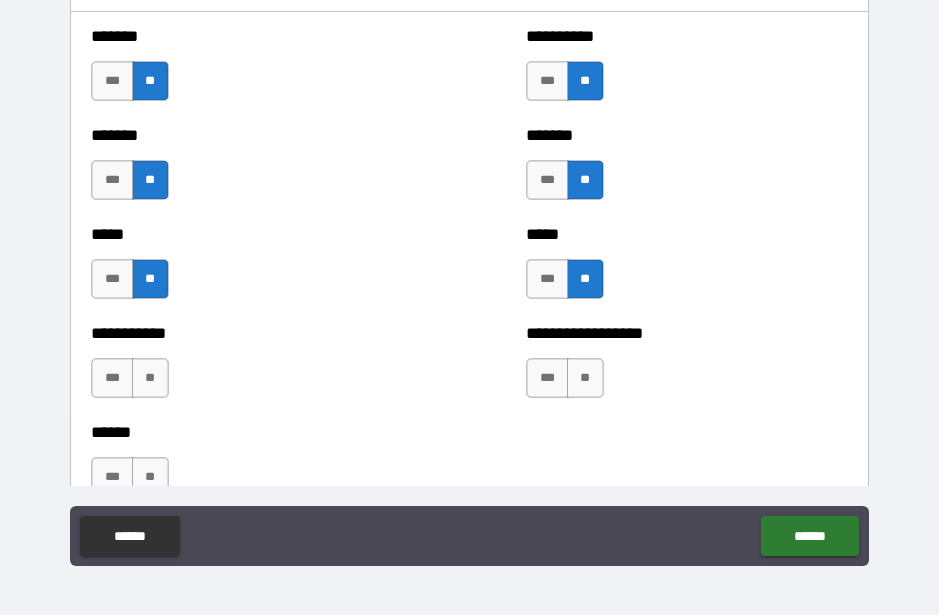 click on "**" at bounding box center [150, 378] 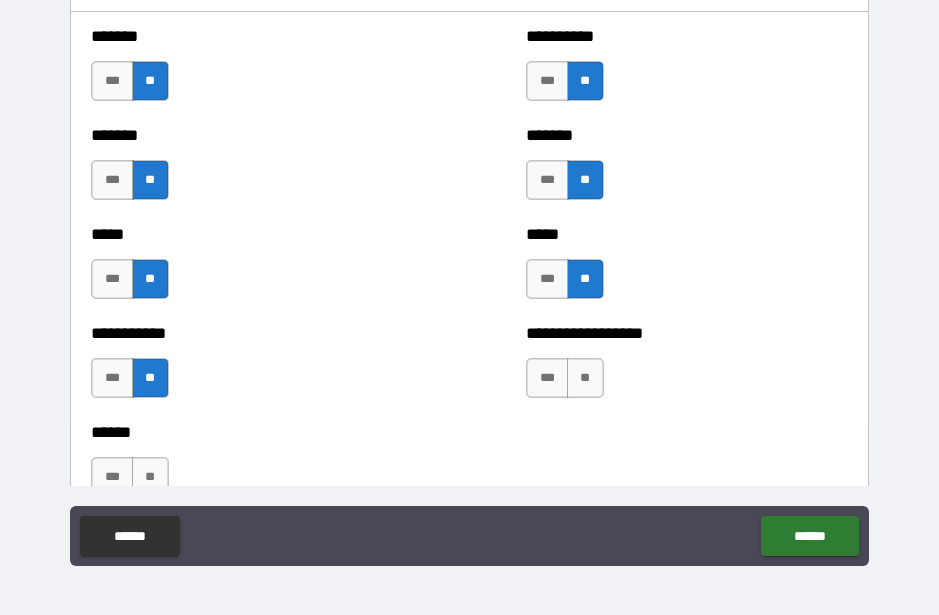 click on "**" at bounding box center (585, 378) 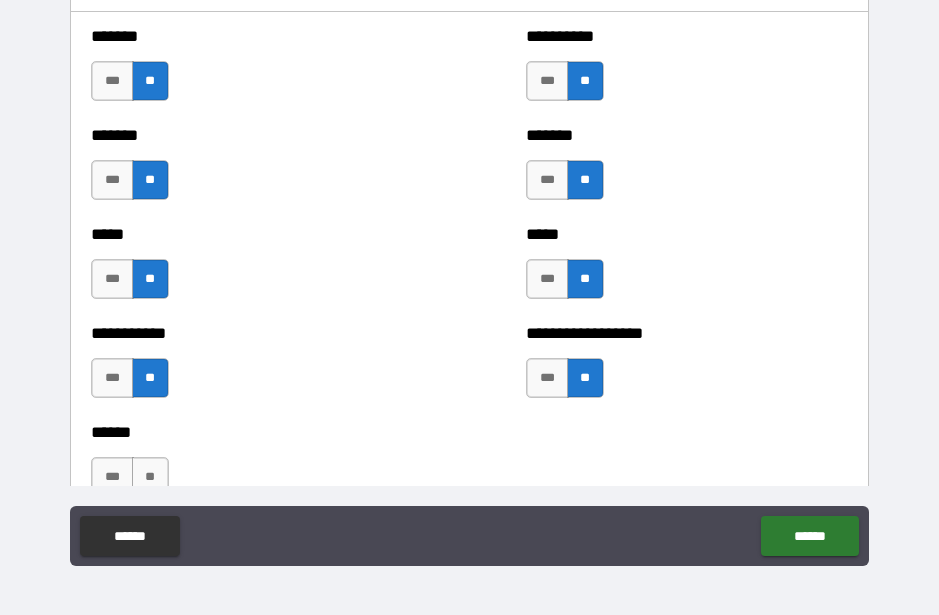 click on "**" at bounding box center (150, 477) 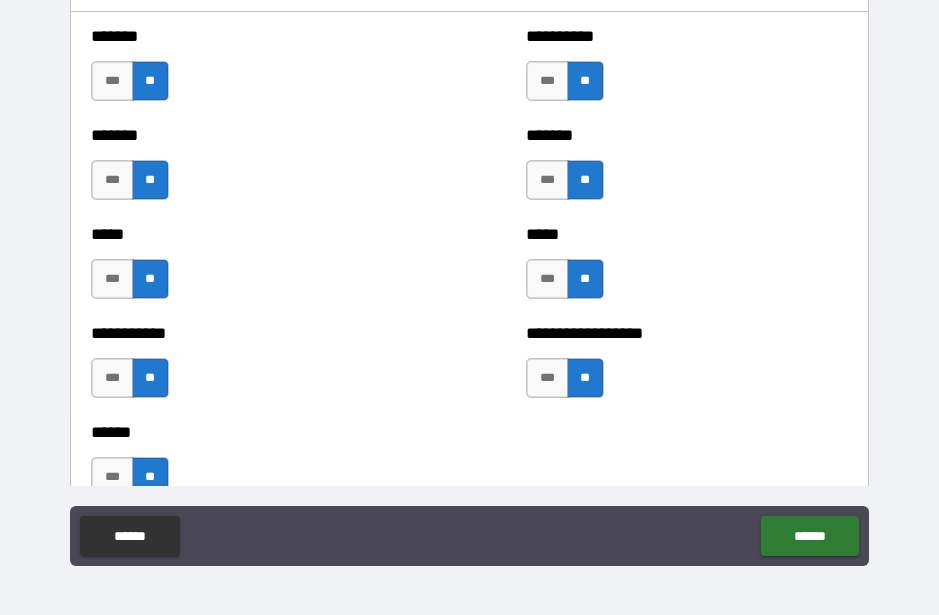 click on "******" at bounding box center (809, 536) 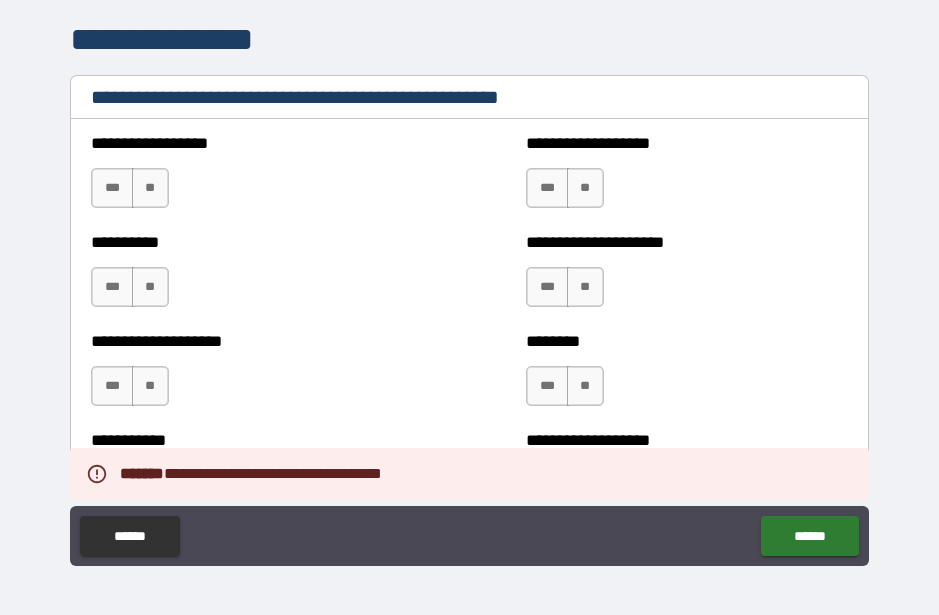 scroll, scrollTop: 2330, scrollLeft: 0, axis: vertical 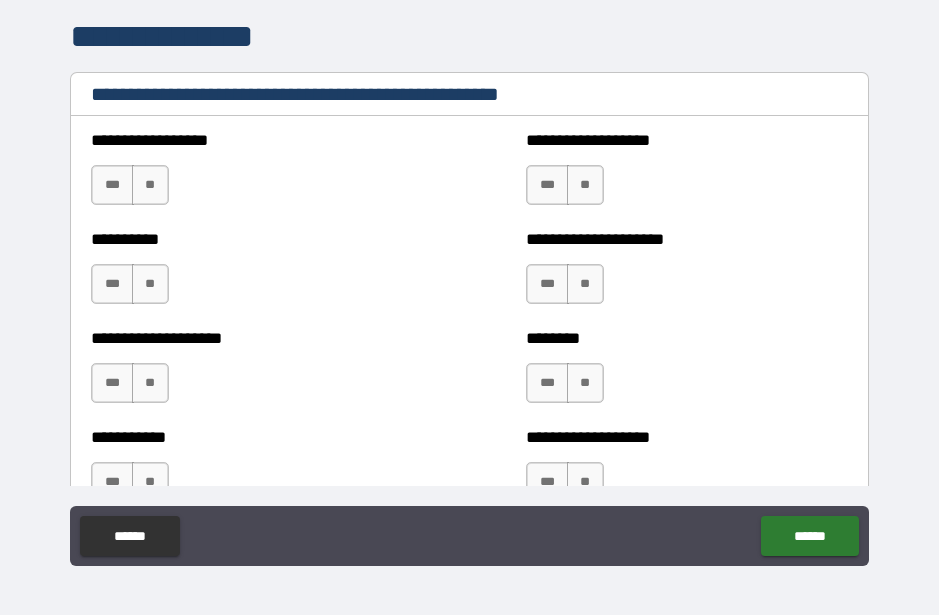 click on "**" at bounding box center (150, 185) 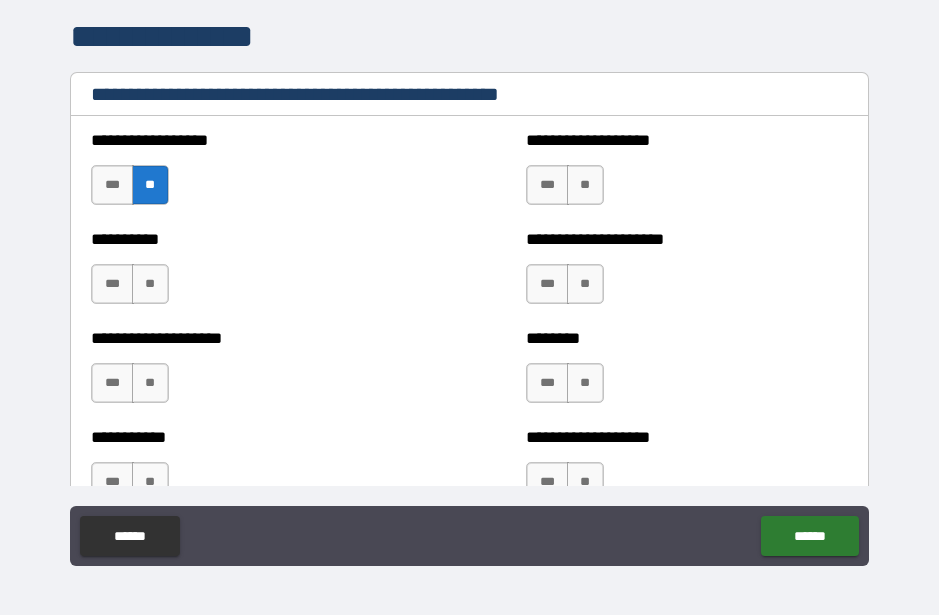 click on "**" at bounding box center [585, 185] 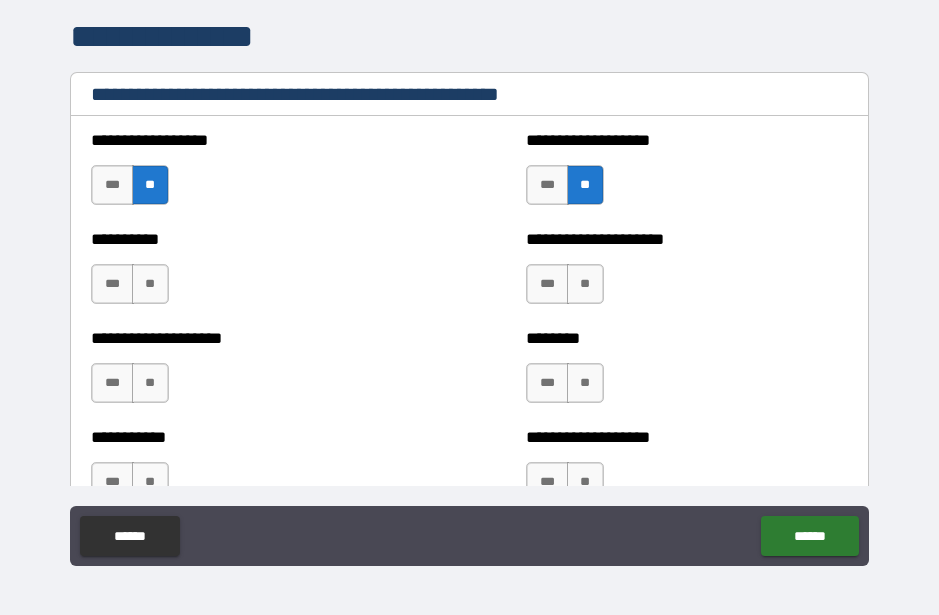 click on "**" at bounding box center [150, 284] 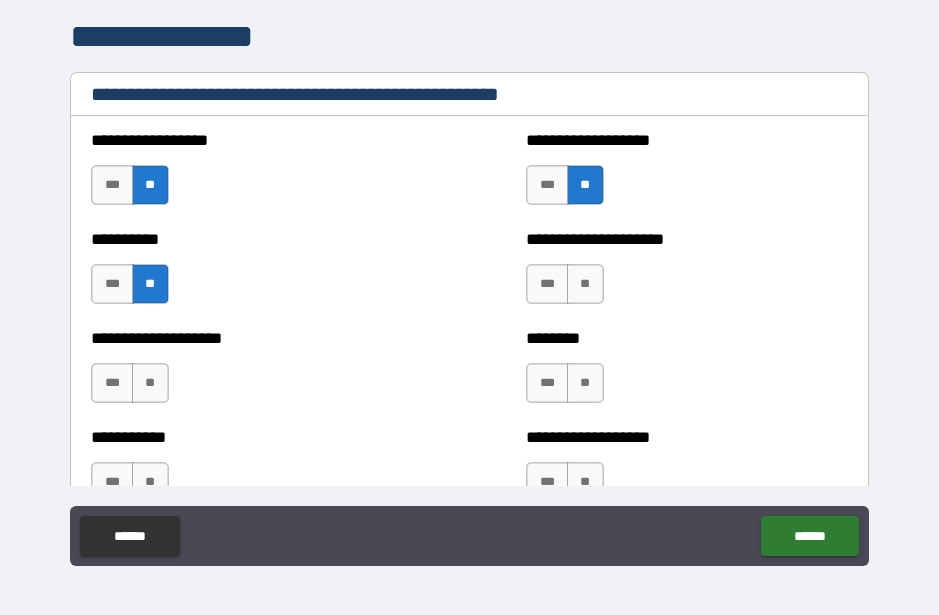 click on "**" at bounding box center [585, 284] 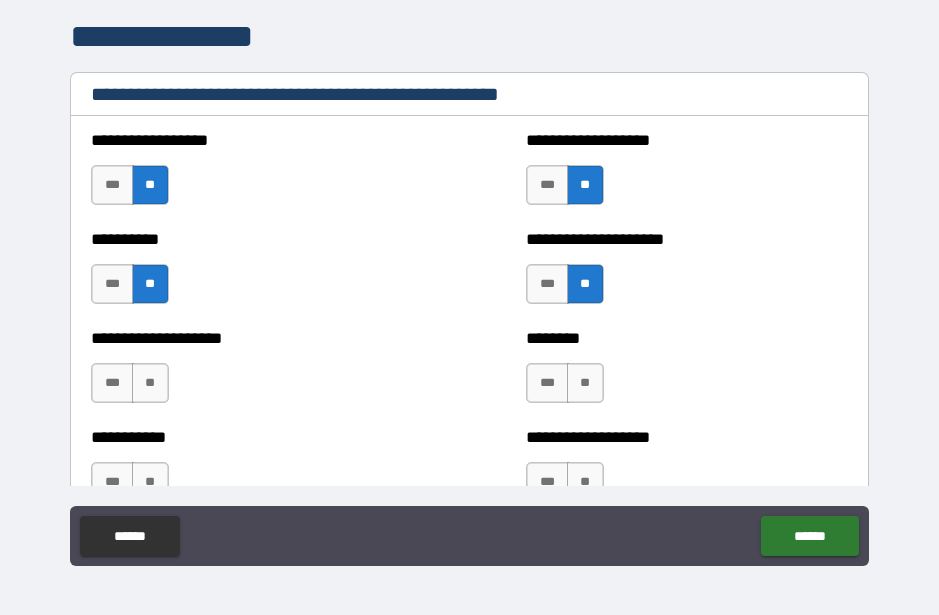 click on "**" at bounding box center (150, 383) 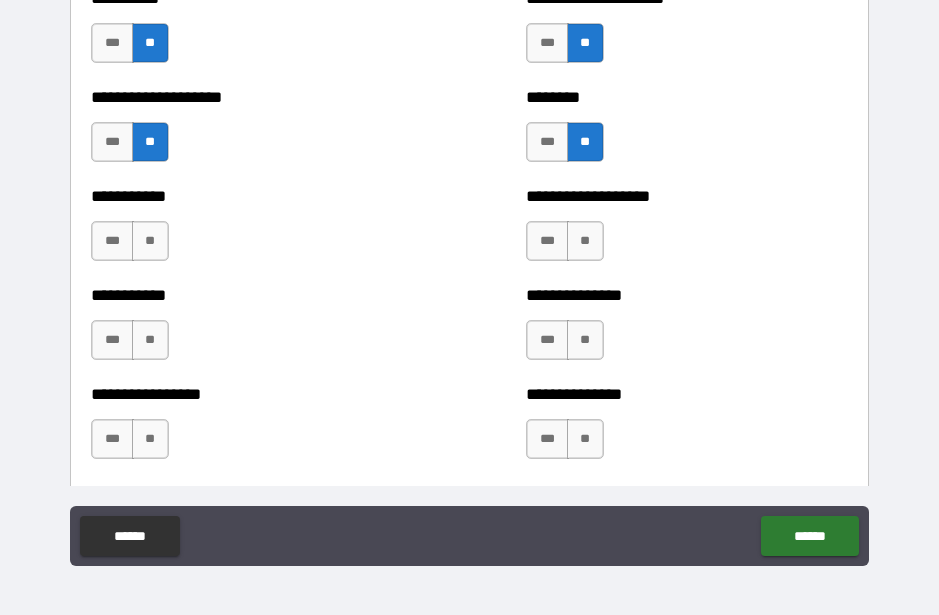 scroll, scrollTop: 2570, scrollLeft: 0, axis: vertical 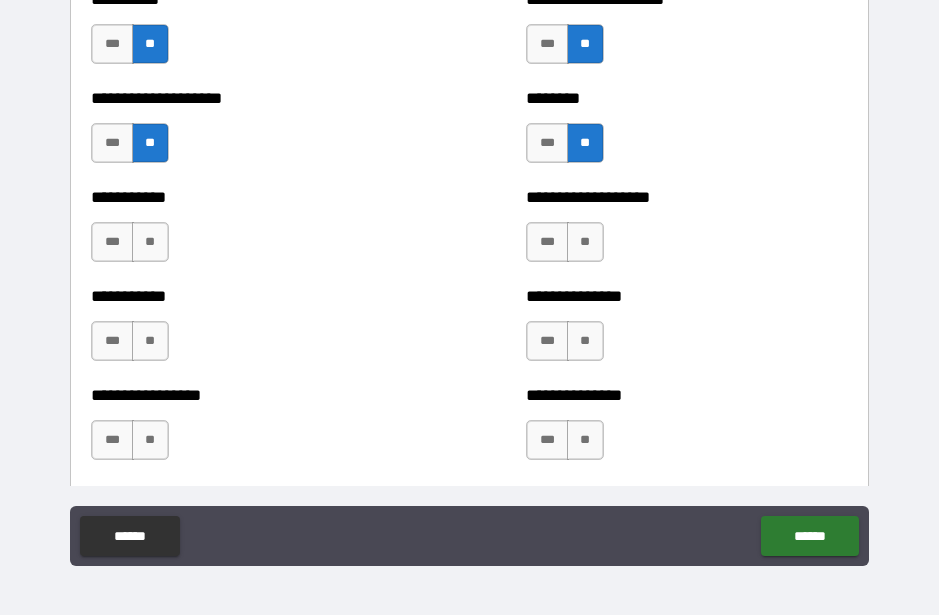 click on "**" at bounding box center (585, 242) 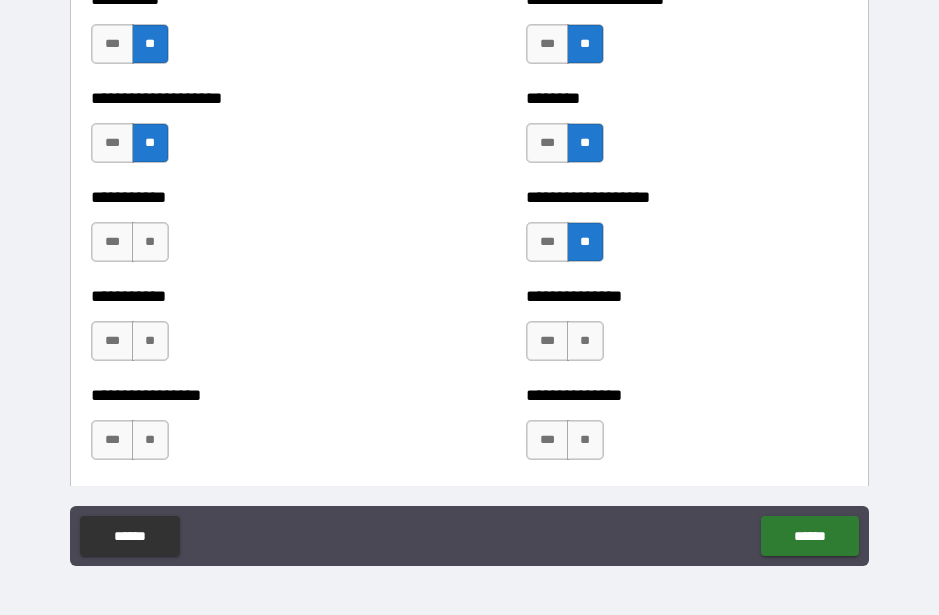 click on "**" at bounding box center [150, 242] 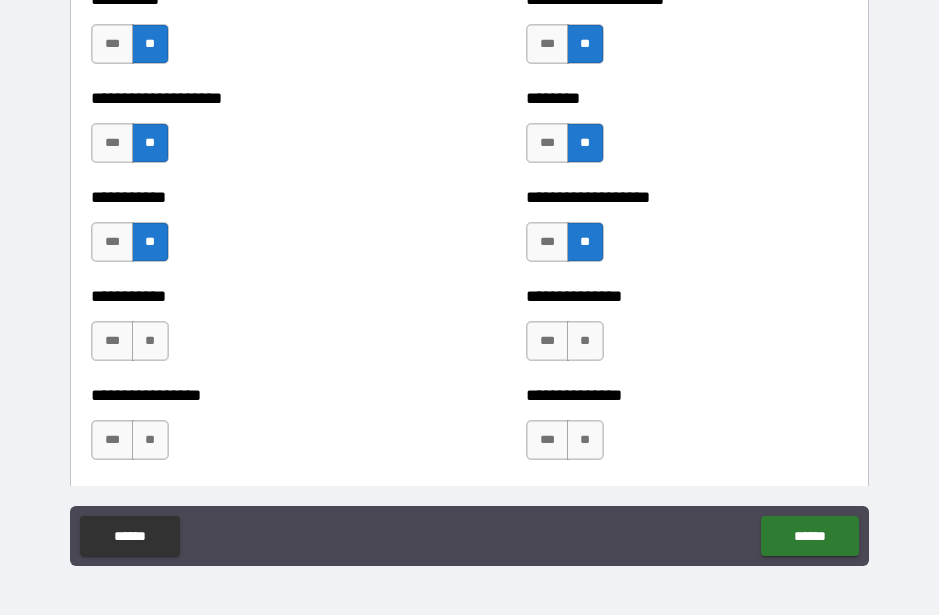 click on "**" at bounding box center [585, 341] 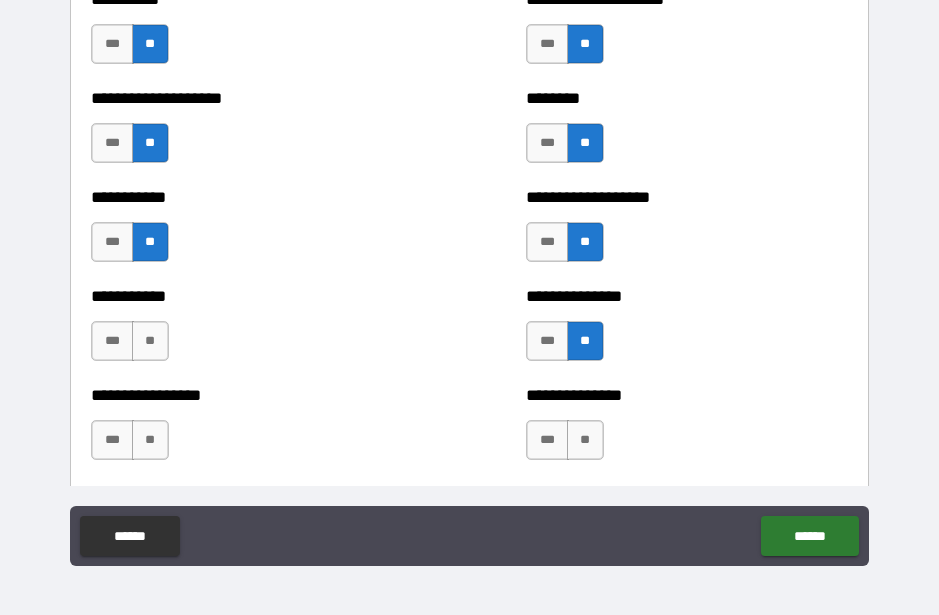 click on "**" at bounding box center [150, 341] 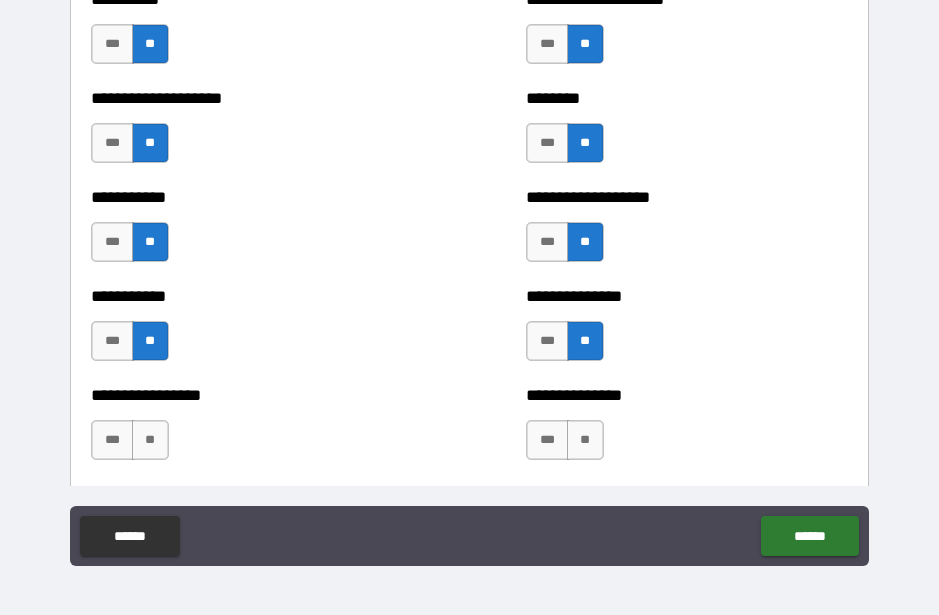 click on "**" at bounding box center (585, 440) 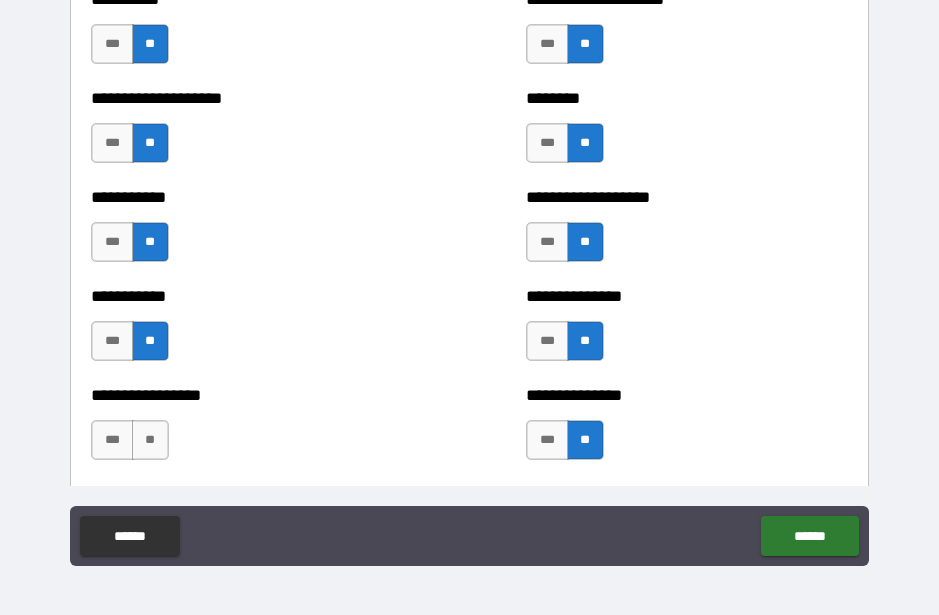 click on "**" at bounding box center (150, 440) 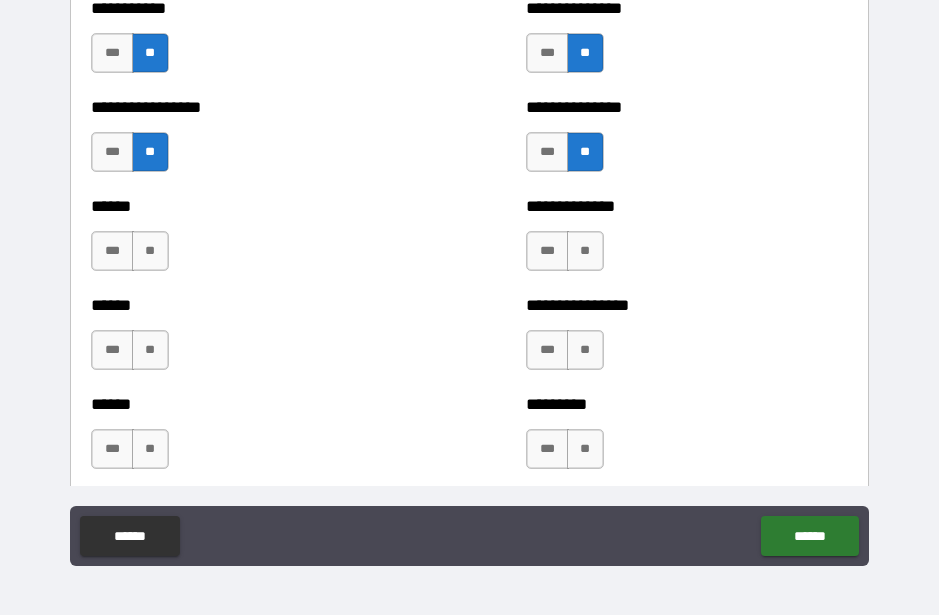 scroll, scrollTop: 2856, scrollLeft: 0, axis: vertical 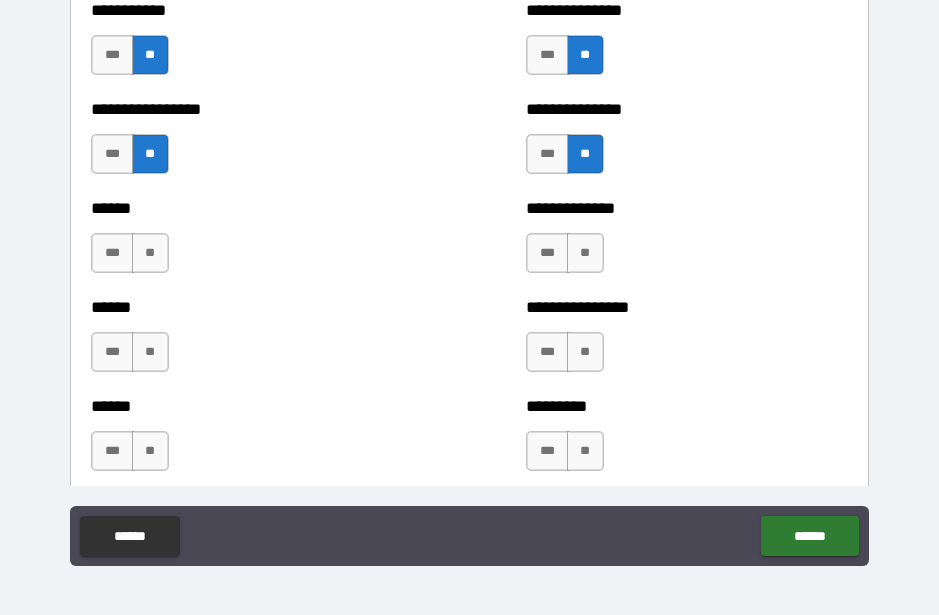 click on "**" at bounding box center [150, 253] 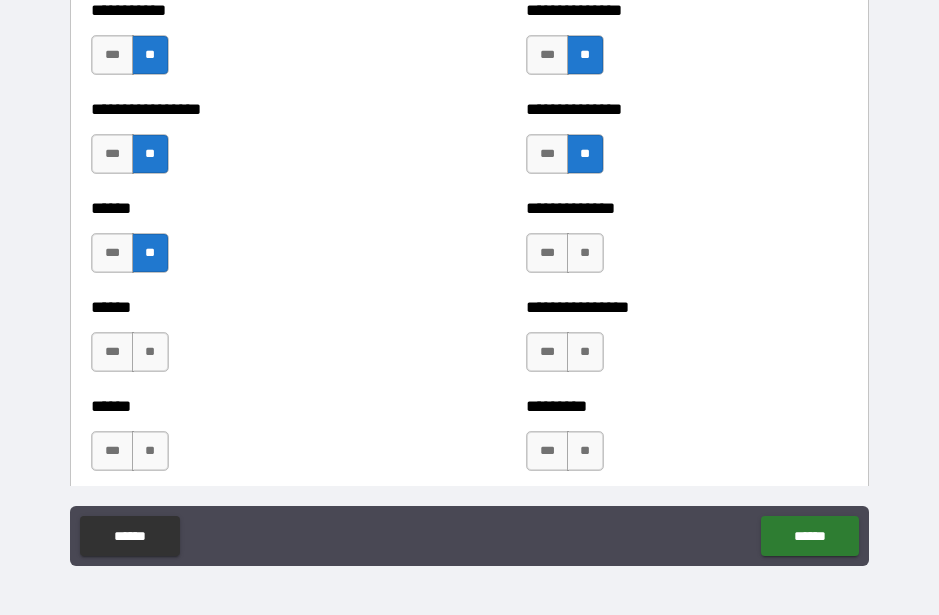 click on "**" at bounding box center [585, 253] 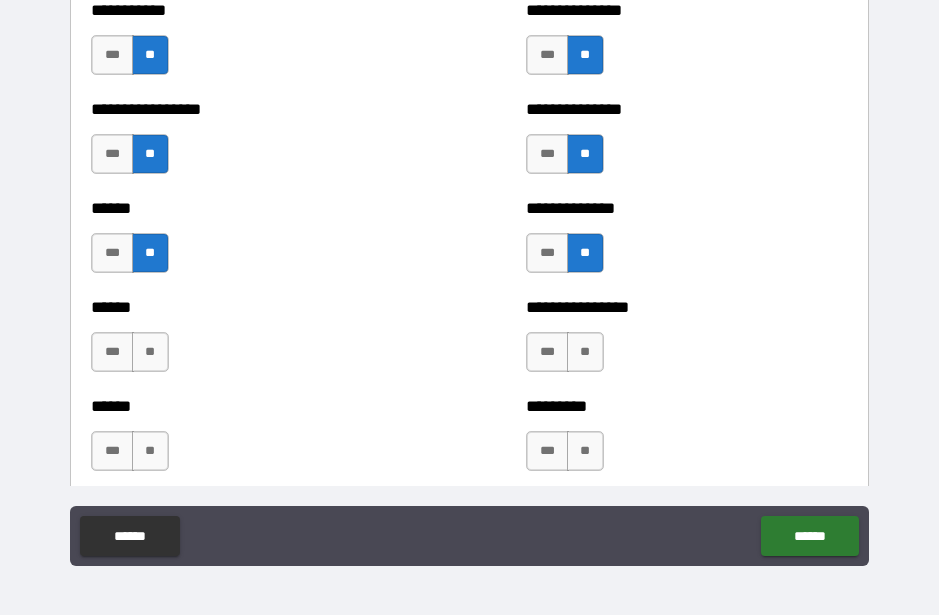 click on "**" at bounding box center (150, 352) 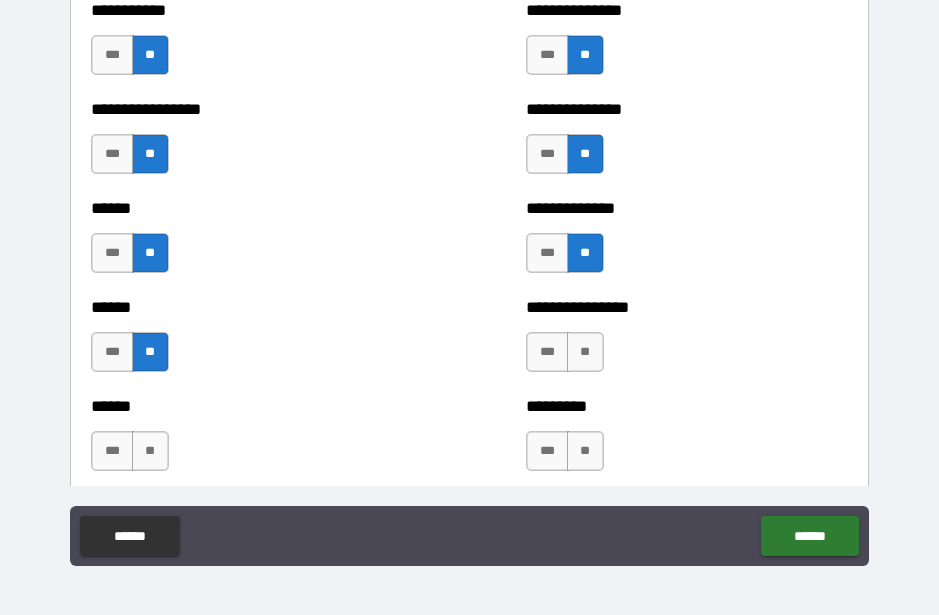 click on "**" at bounding box center [585, 352] 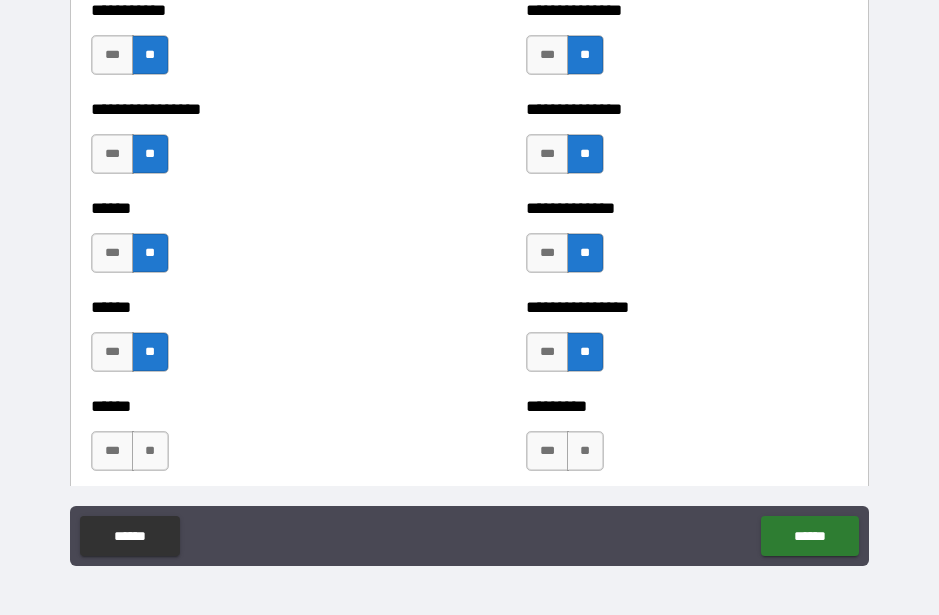 click on "**" at bounding box center [150, 451] 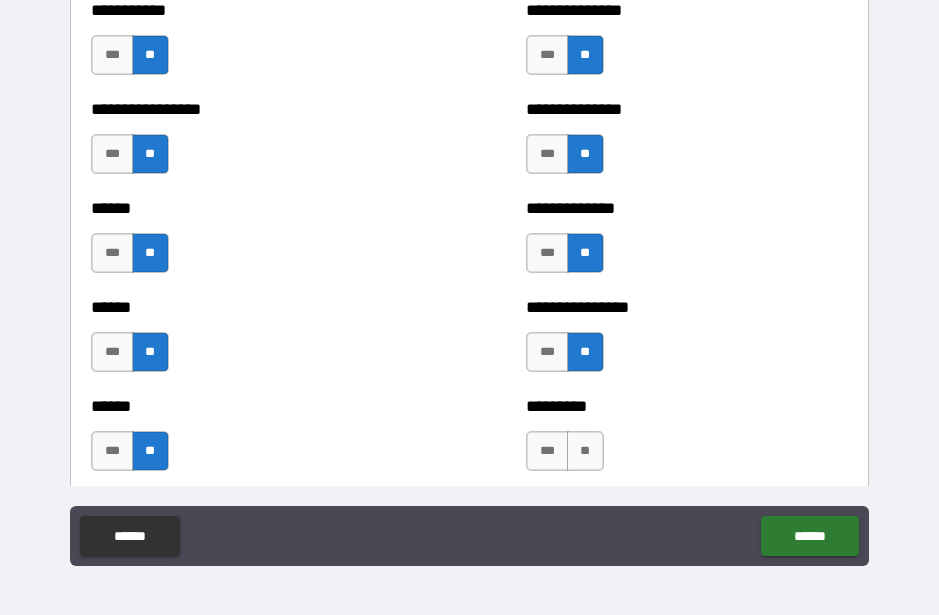 click on "**" at bounding box center (585, 451) 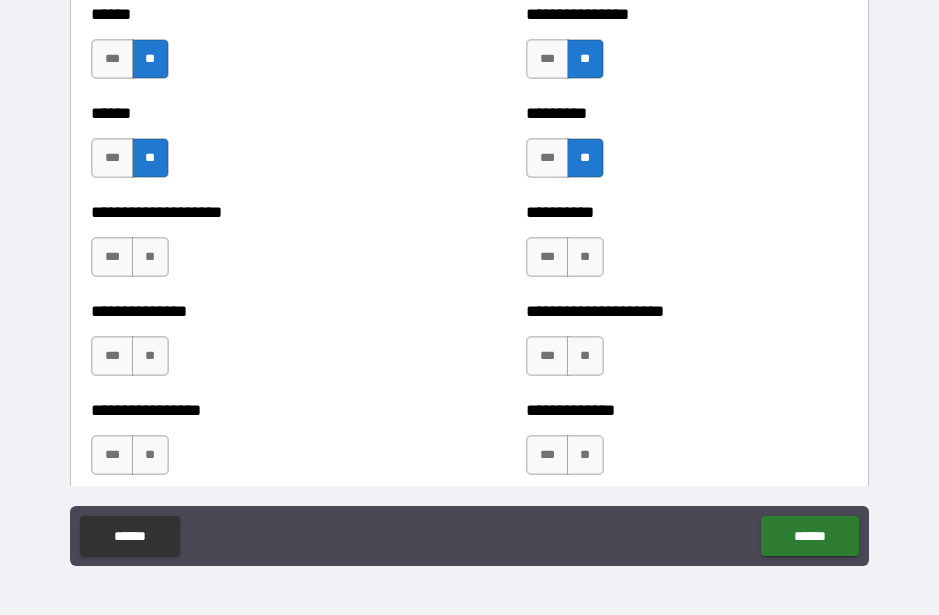 scroll, scrollTop: 3179, scrollLeft: 0, axis: vertical 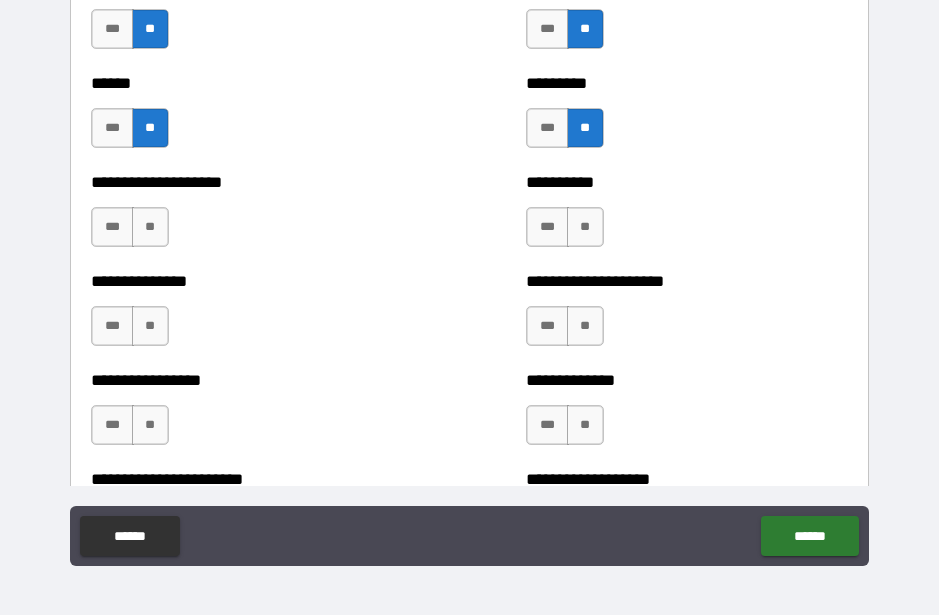 click on "**" at bounding box center [585, 227] 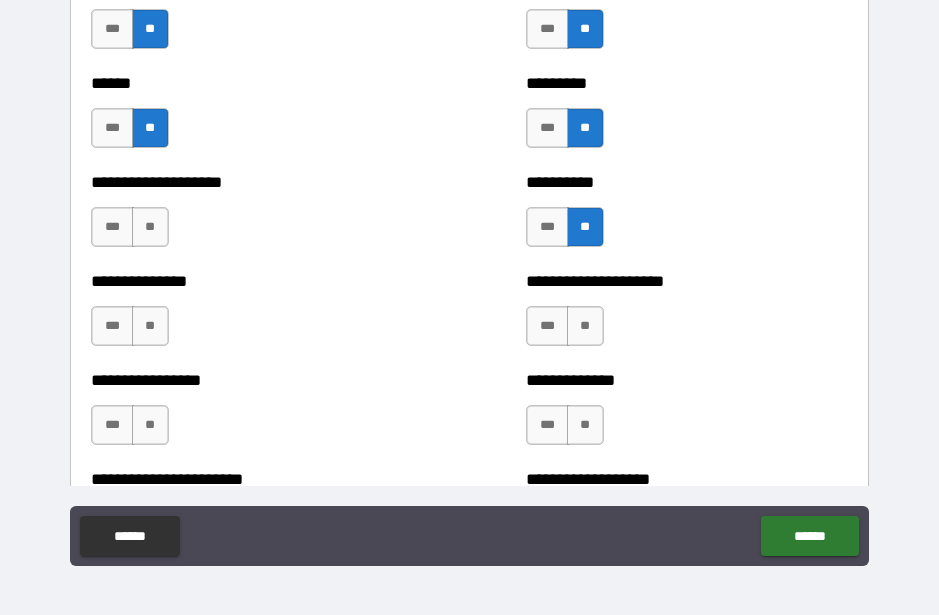 click on "**" at bounding box center (150, 227) 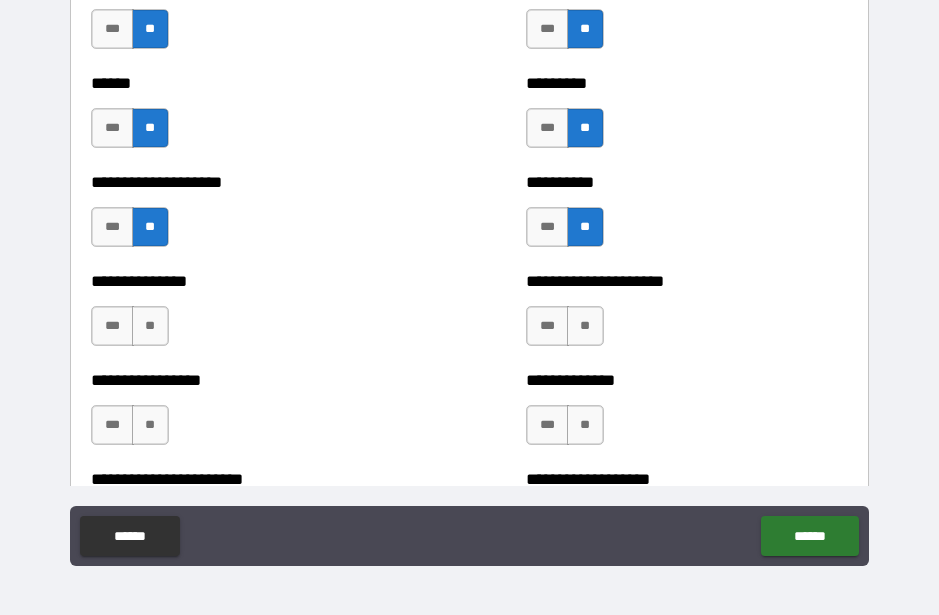 click on "**" at bounding box center [585, 326] 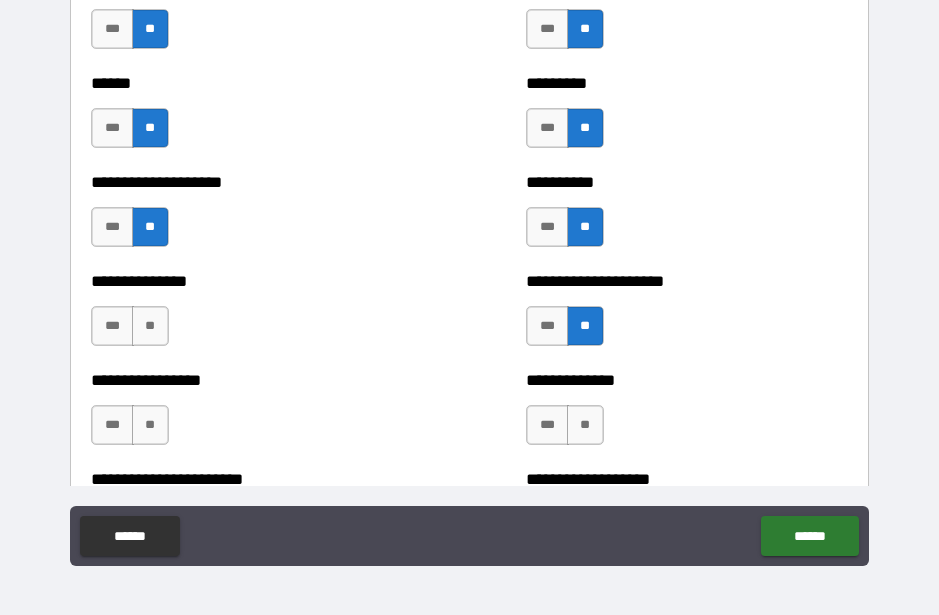 click on "**" at bounding box center [150, 326] 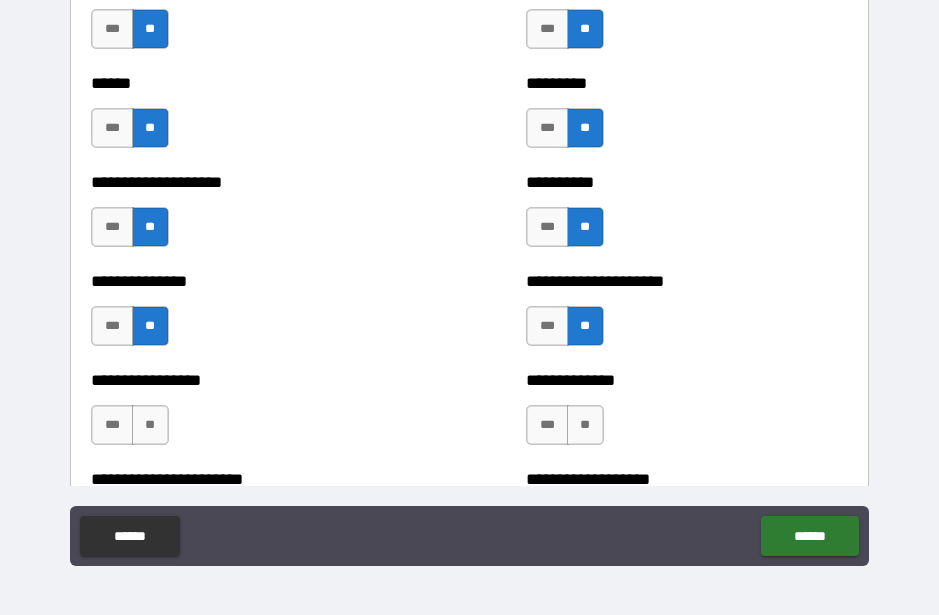 click on "**" at bounding box center [150, 425] 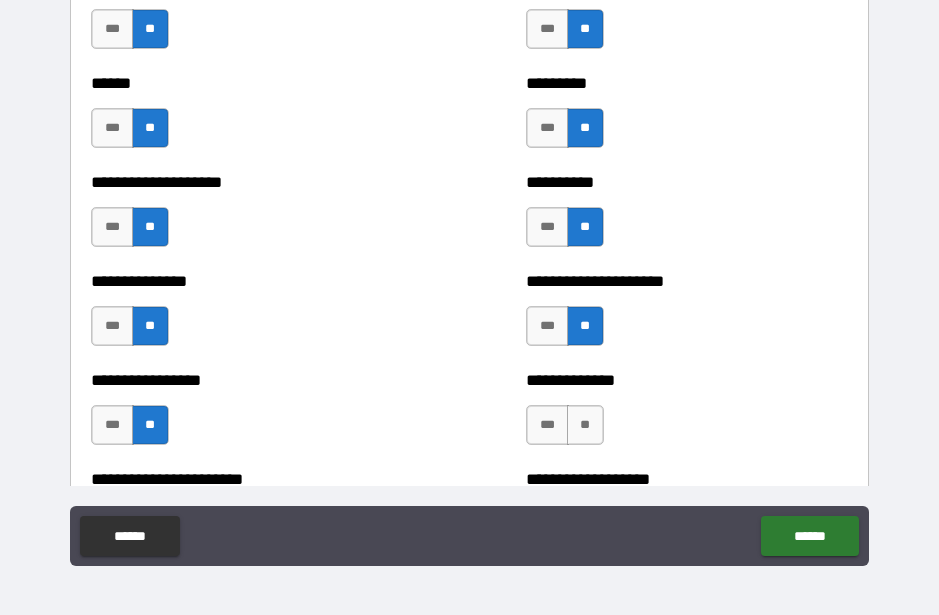 click on "**" at bounding box center (585, 425) 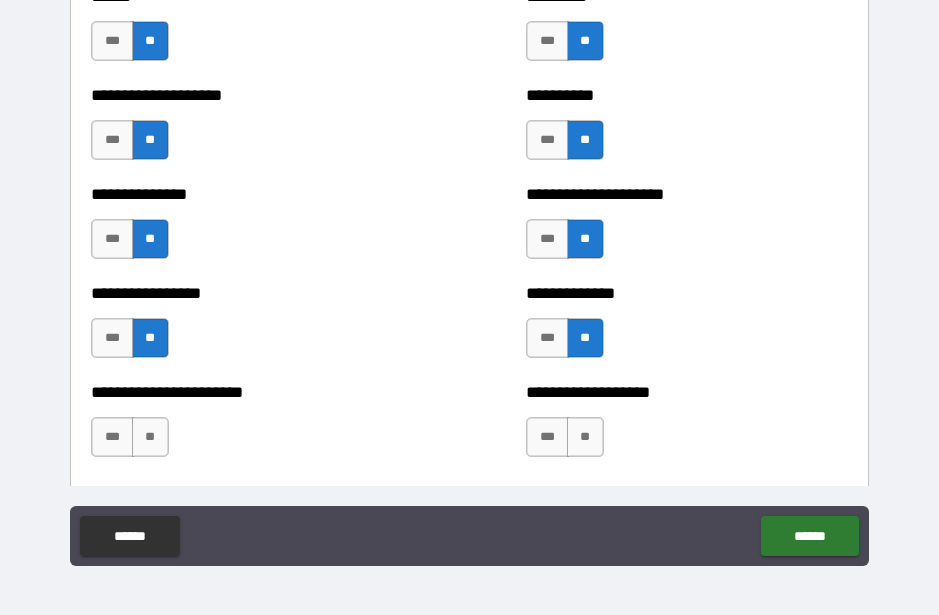 scroll, scrollTop: 3394, scrollLeft: 0, axis: vertical 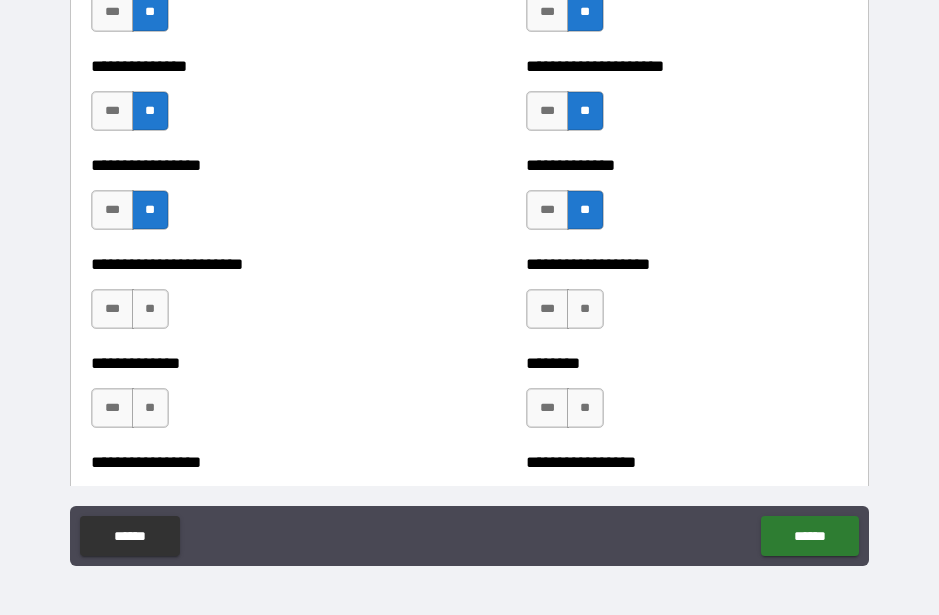 click on "**" at bounding box center (150, 309) 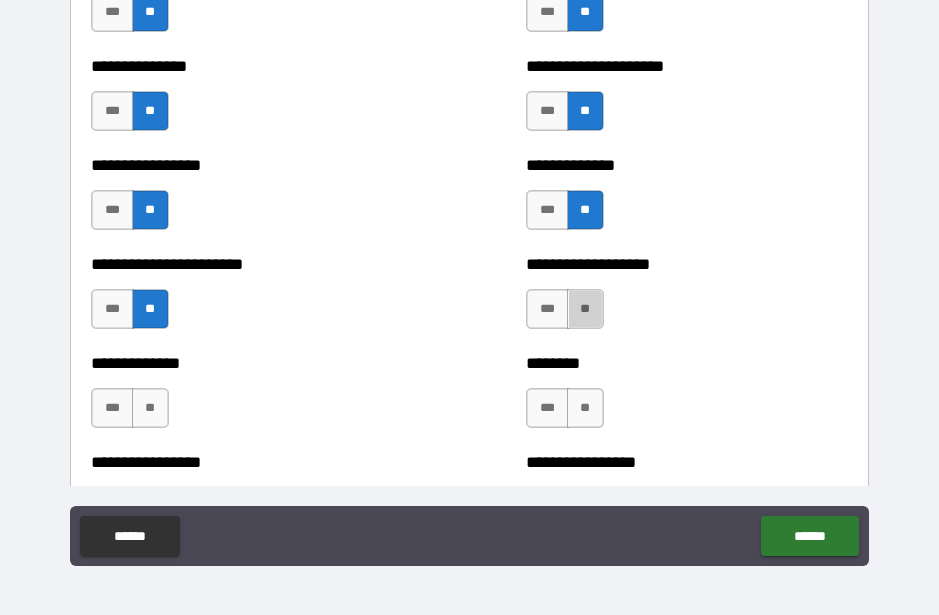 click on "**" at bounding box center (585, 309) 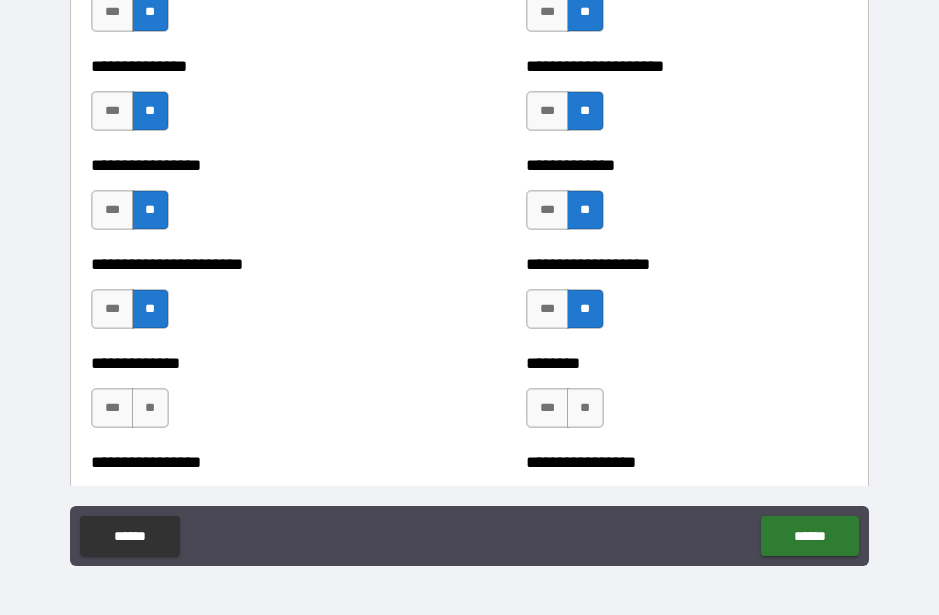 click on "**" at bounding box center [150, 408] 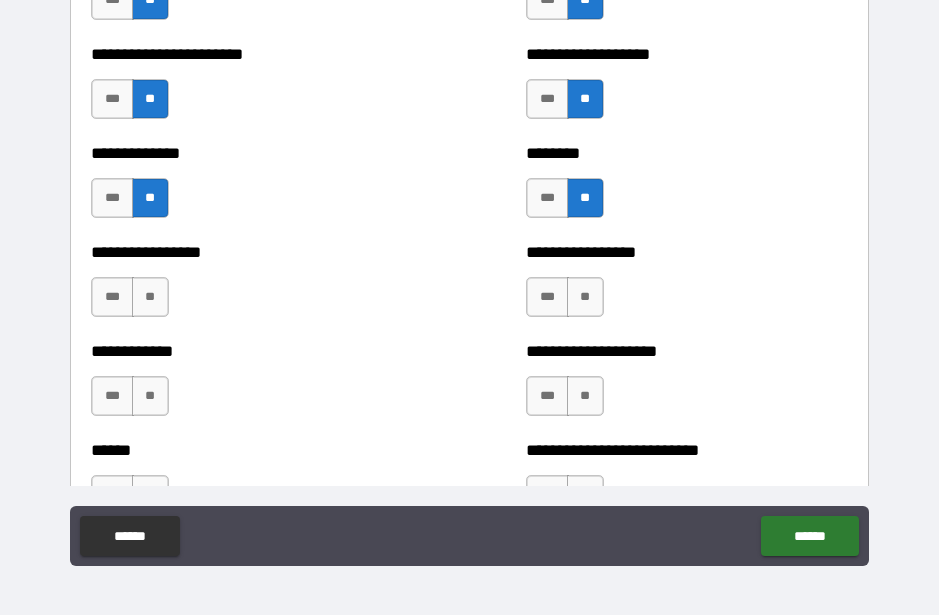 scroll, scrollTop: 3603, scrollLeft: 0, axis: vertical 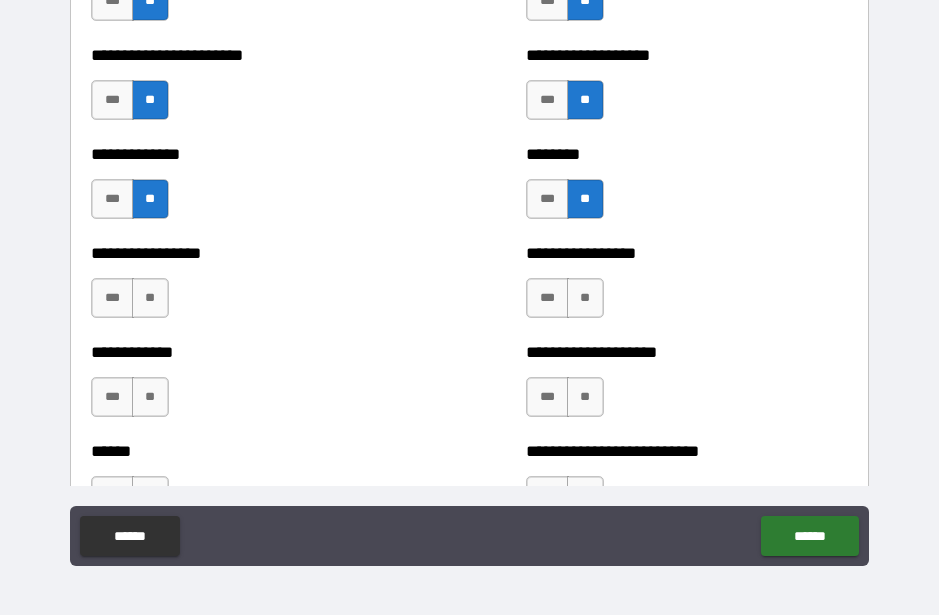 click on "**" at bounding box center [150, 298] 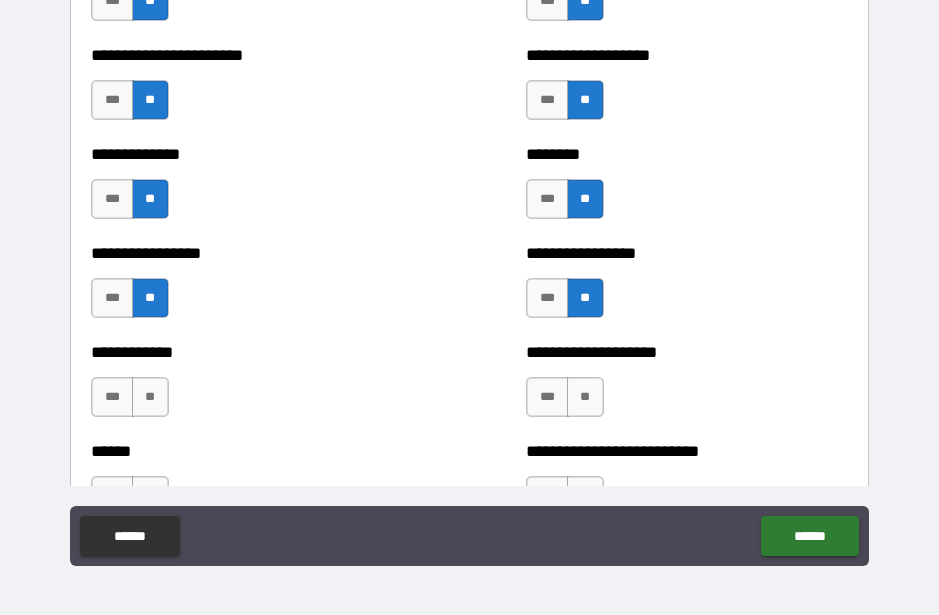 click on "**" at bounding box center (150, 397) 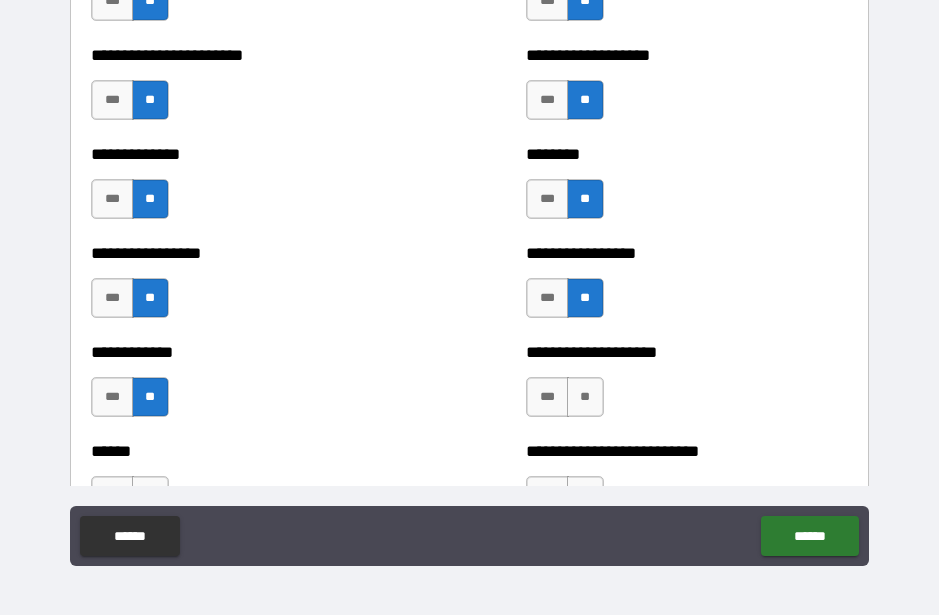 click on "**" at bounding box center [585, 397] 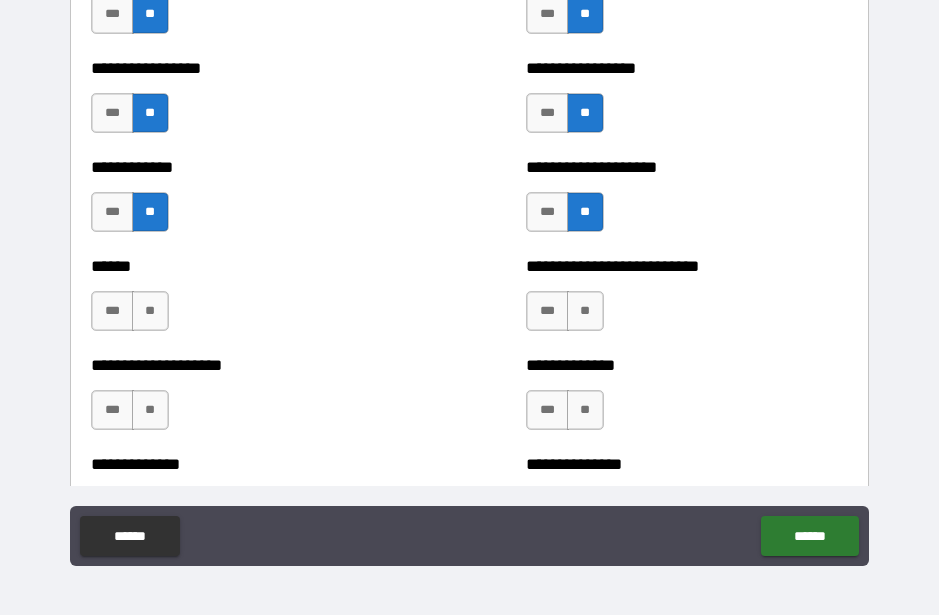 scroll, scrollTop: 3787, scrollLeft: 0, axis: vertical 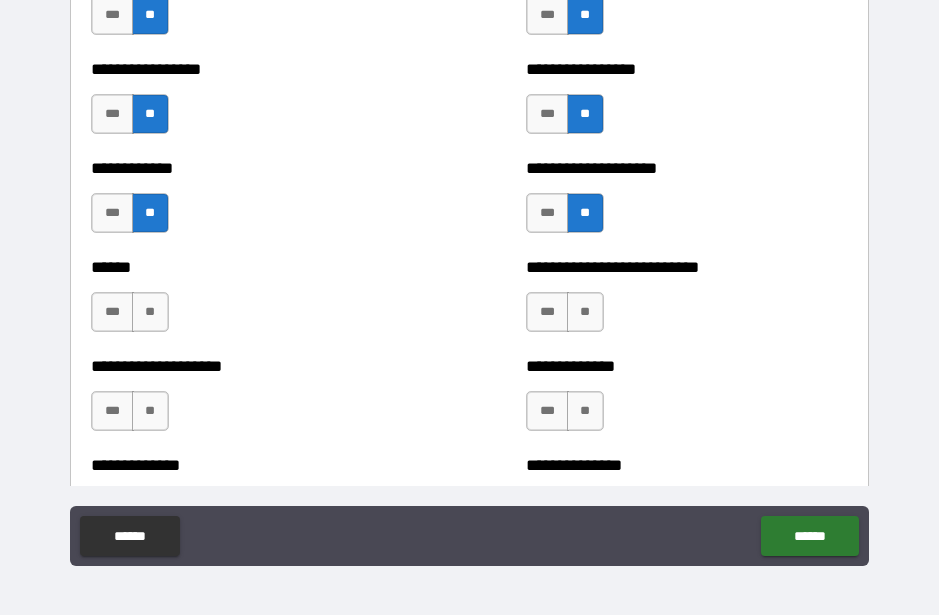 click on "**" at bounding box center [150, 312] 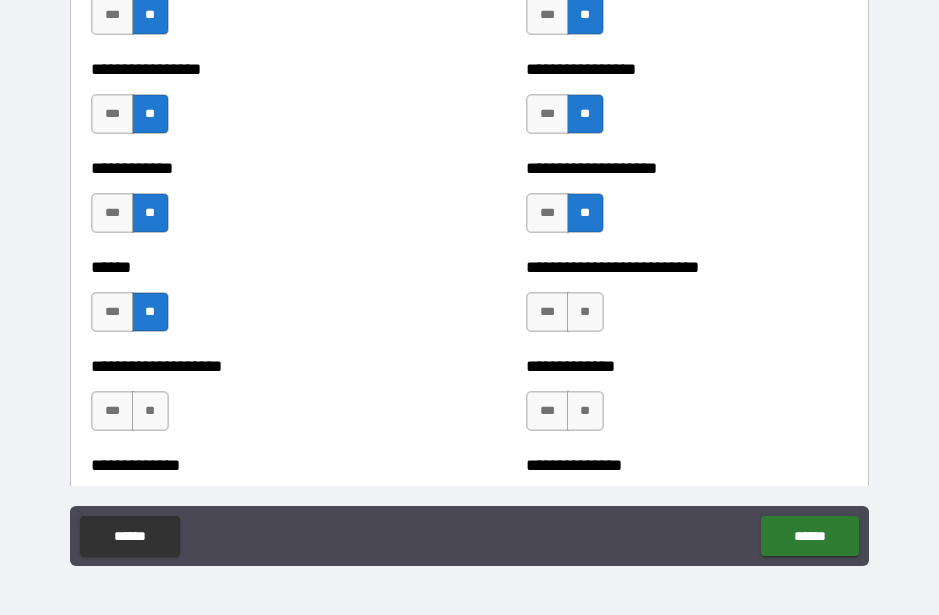 click on "**" at bounding box center (585, 312) 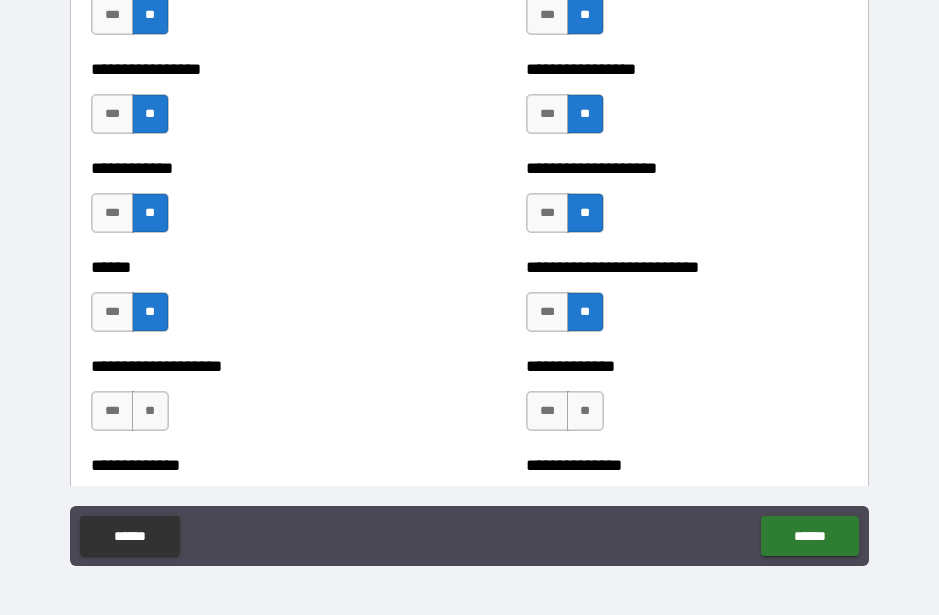 click on "**" at bounding box center [150, 411] 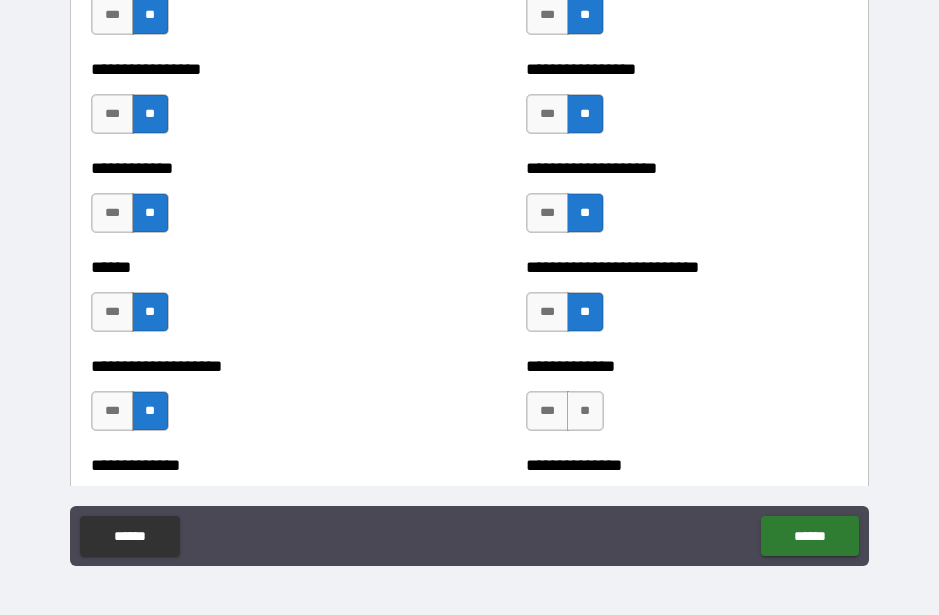click on "**" at bounding box center [585, 411] 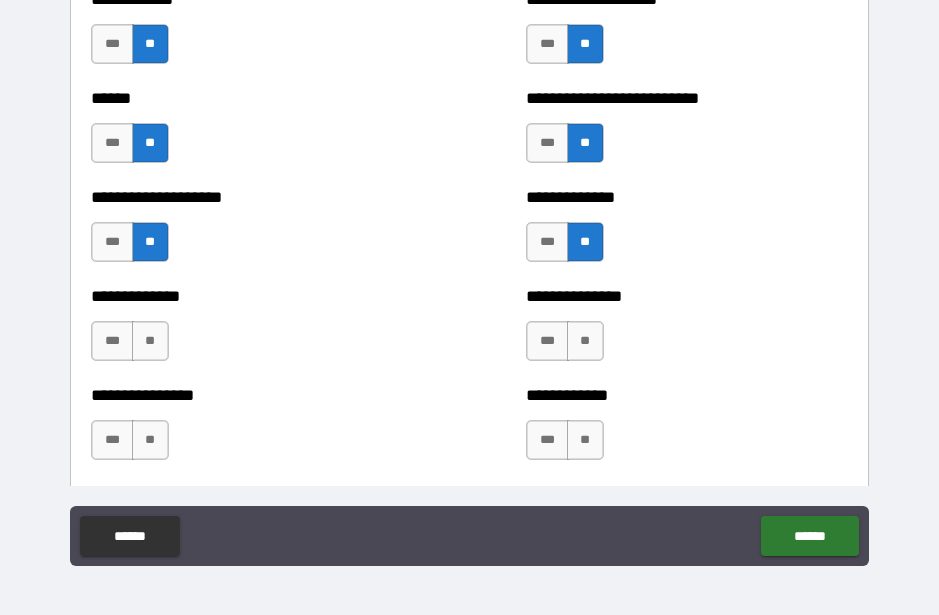 scroll, scrollTop: 3954, scrollLeft: 0, axis: vertical 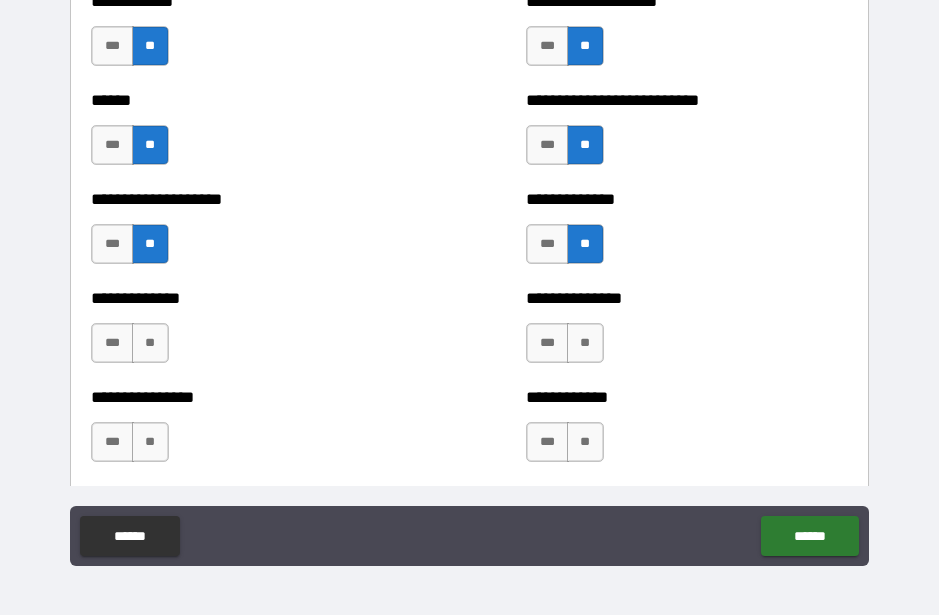 click on "**" at bounding box center (150, 343) 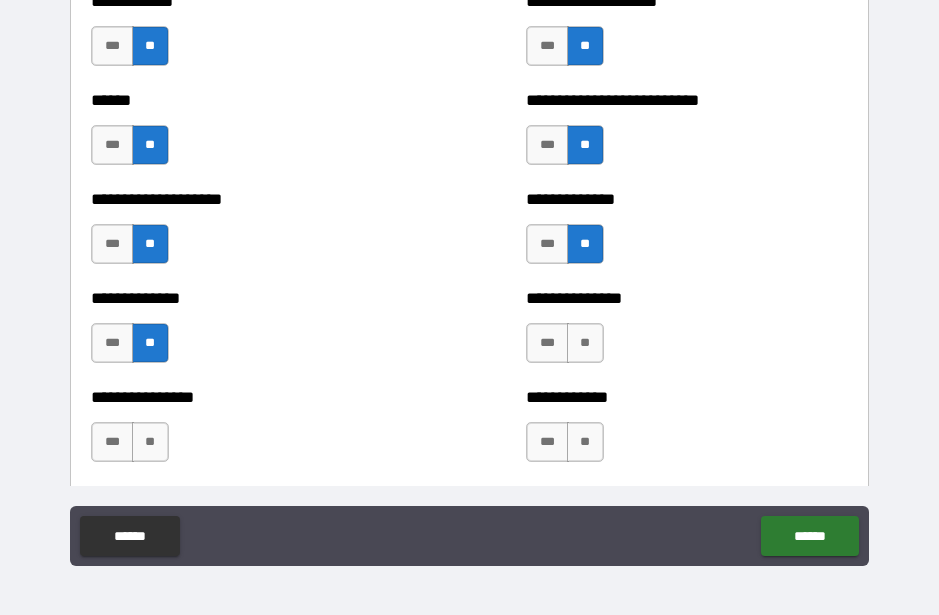 click on "**" at bounding box center [585, 343] 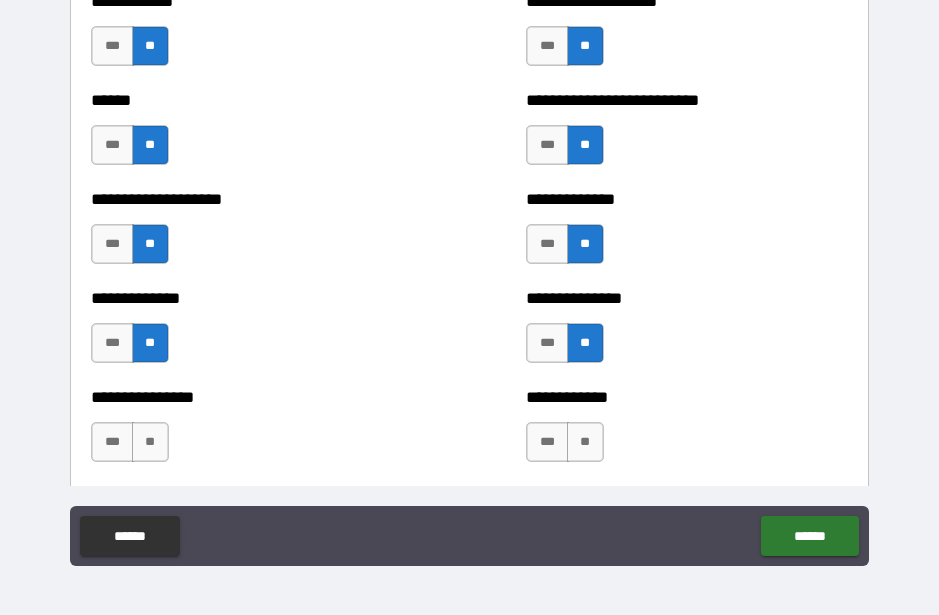 click on "**" at bounding box center (150, 442) 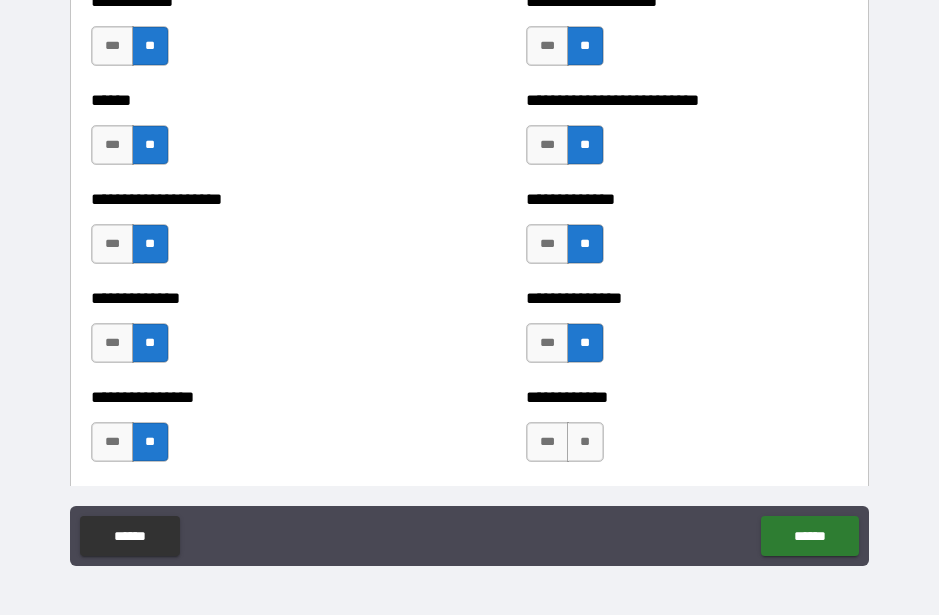 click on "**" at bounding box center [585, 442] 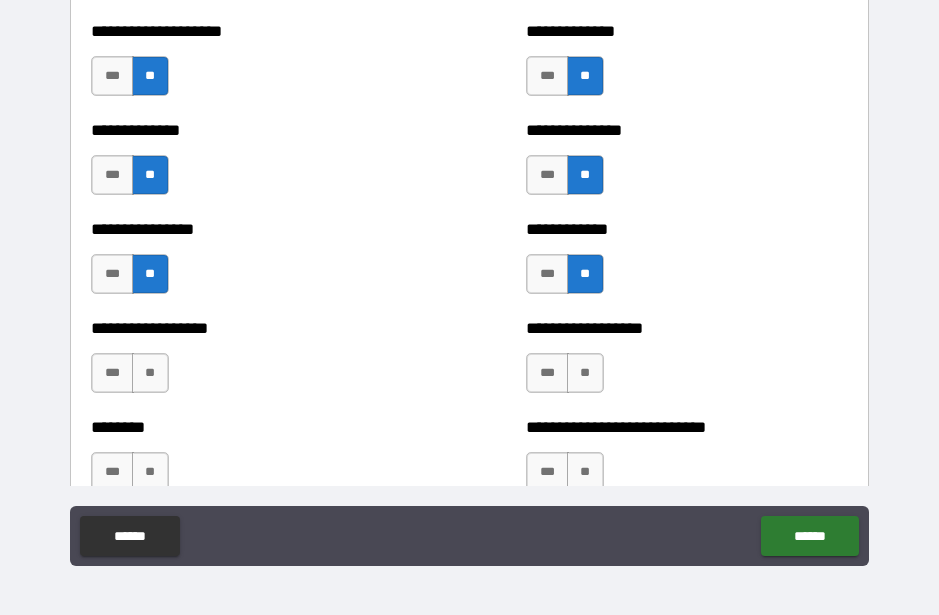scroll, scrollTop: 4143, scrollLeft: 0, axis: vertical 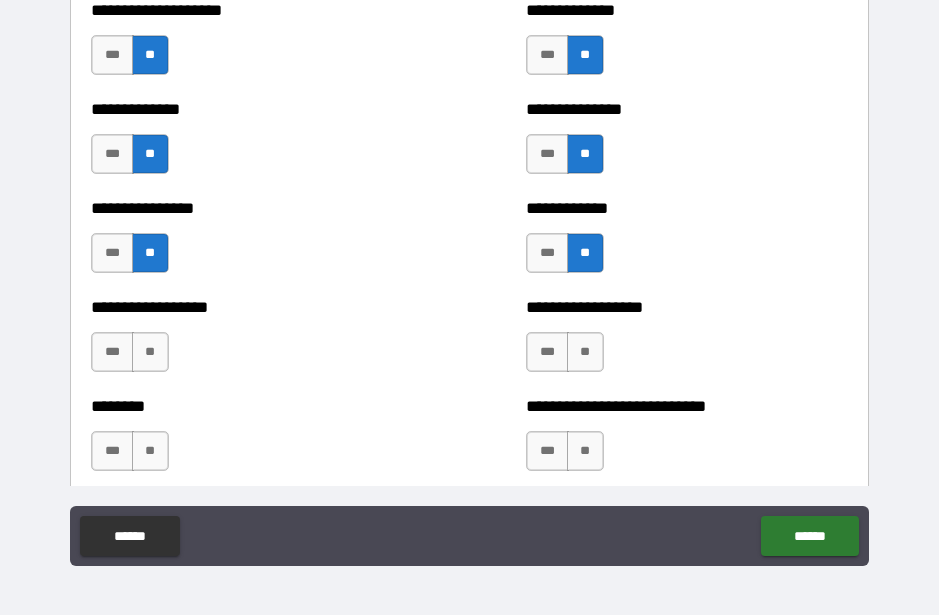 click on "**" at bounding box center [150, 352] 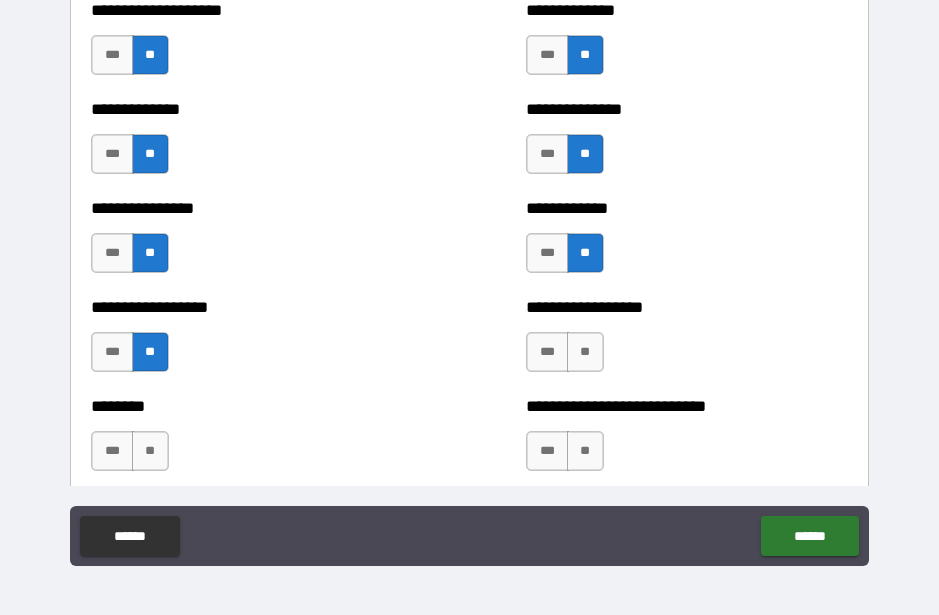 click on "**" at bounding box center (585, 352) 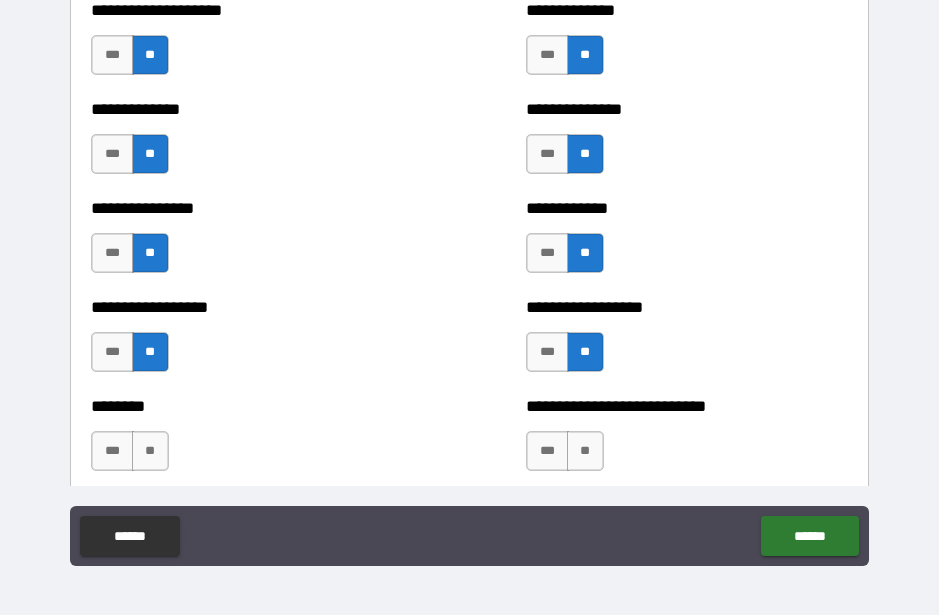 click on "**" at bounding box center (150, 451) 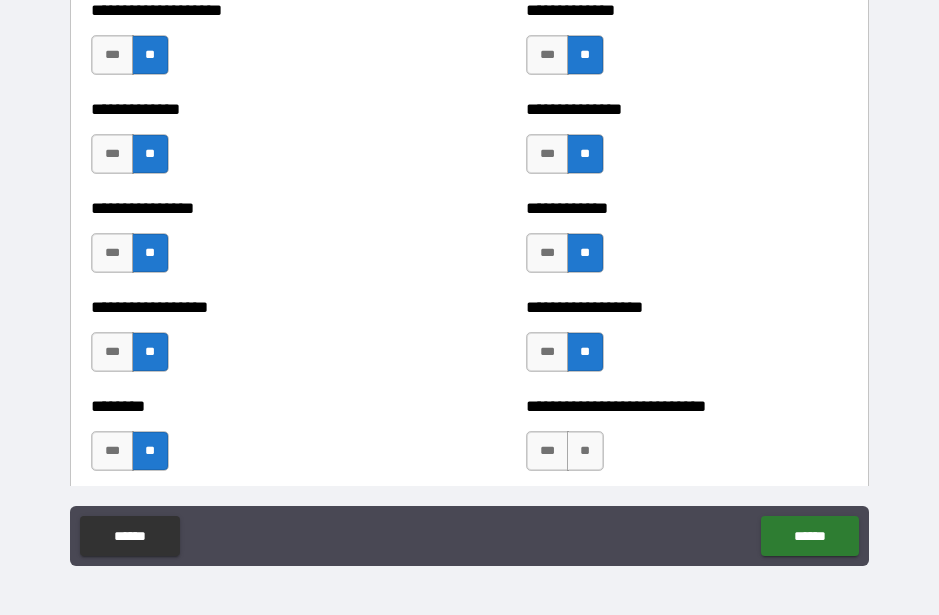 click on "**" at bounding box center [585, 451] 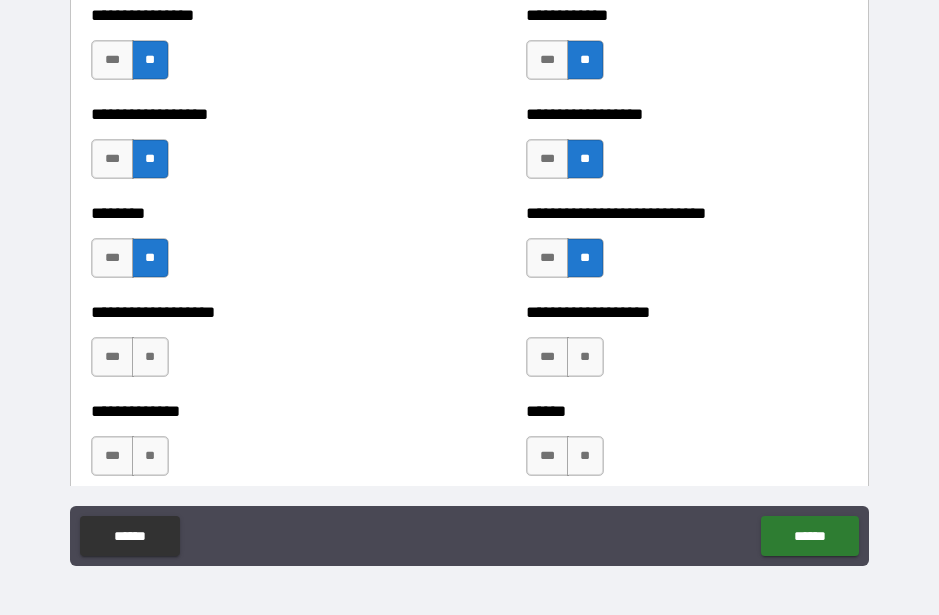 scroll, scrollTop: 4349, scrollLeft: 0, axis: vertical 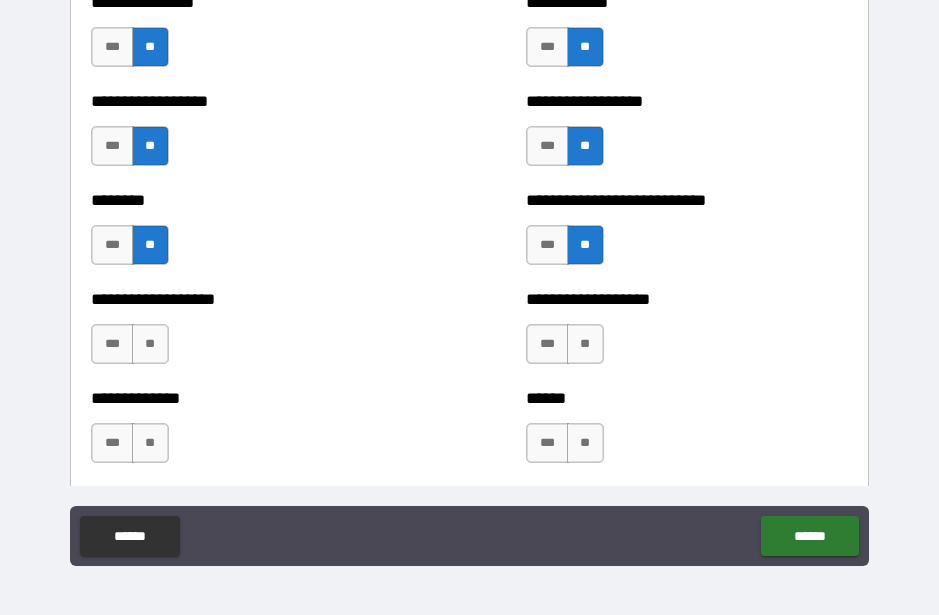 click on "**" at bounding box center (150, 344) 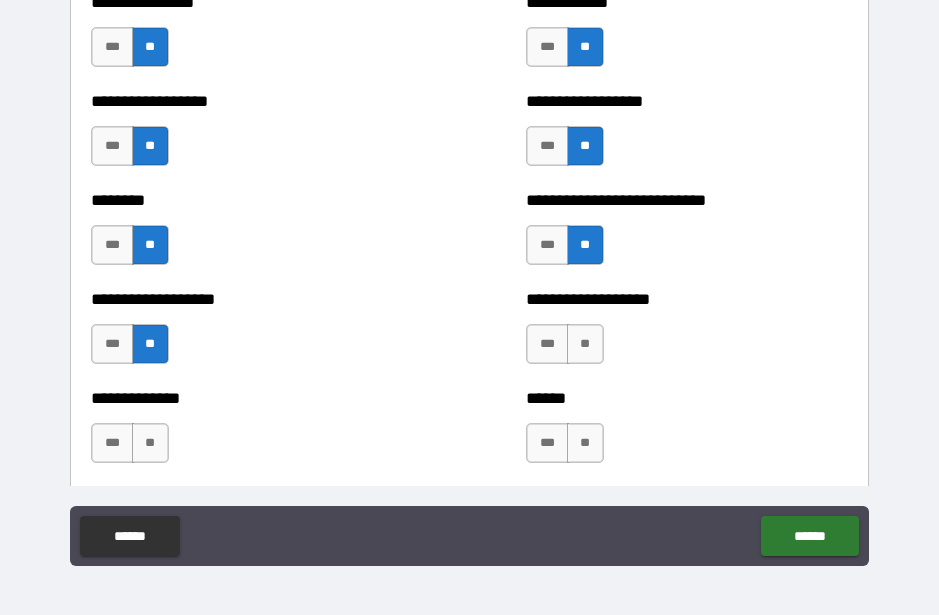 click on "**" at bounding box center (585, 344) 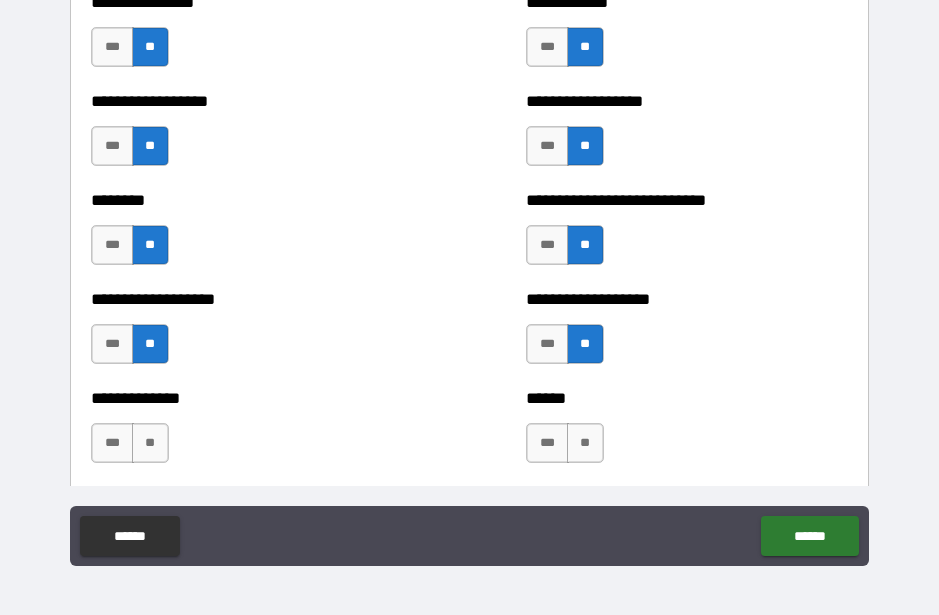click on "**" at bounding box center [150, 443] 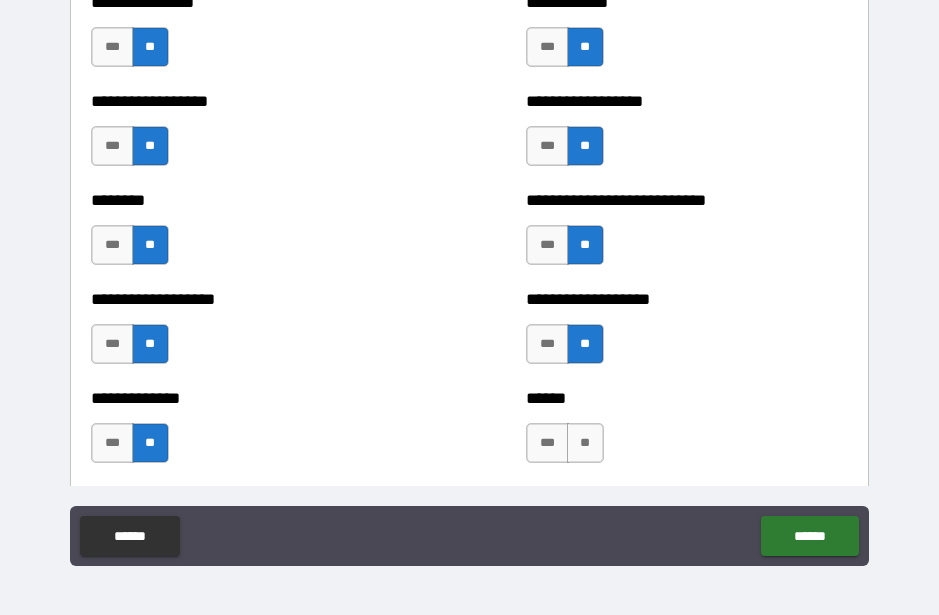 click on "**" at bounding box center [585, 443] 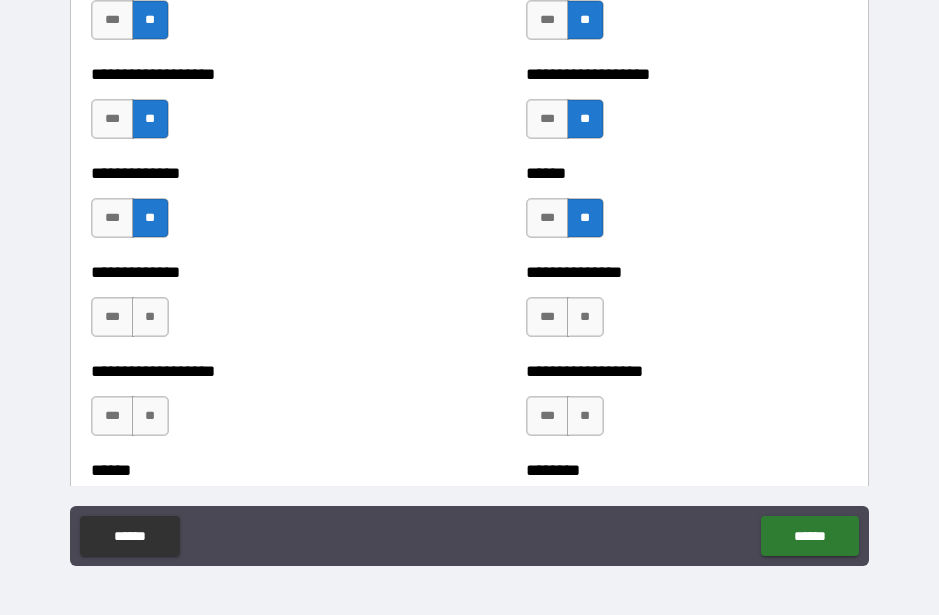 scroll, scrollTop: 4577, scrollLeft: 0, axis: vertical 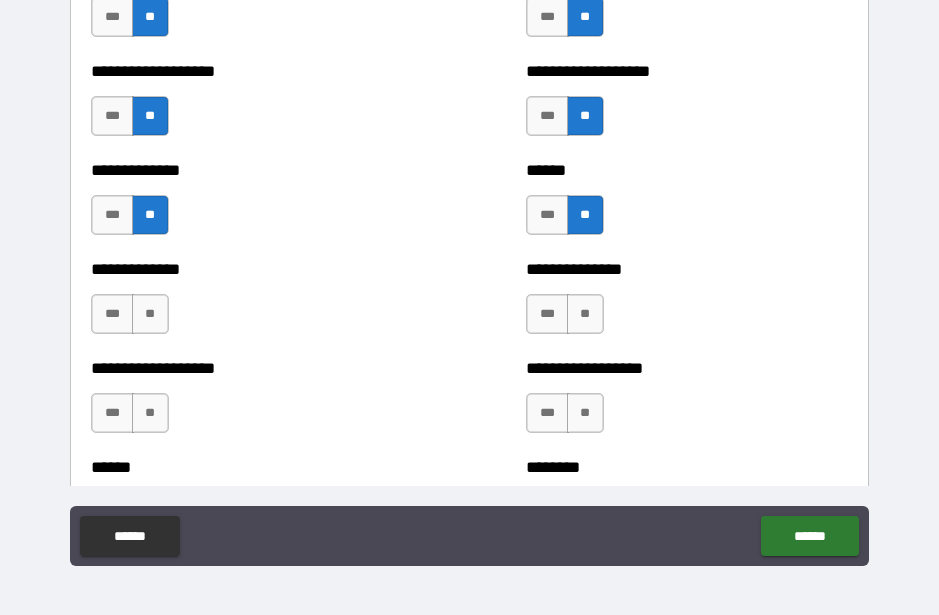 click on "**" at bounding box center (150, 314) 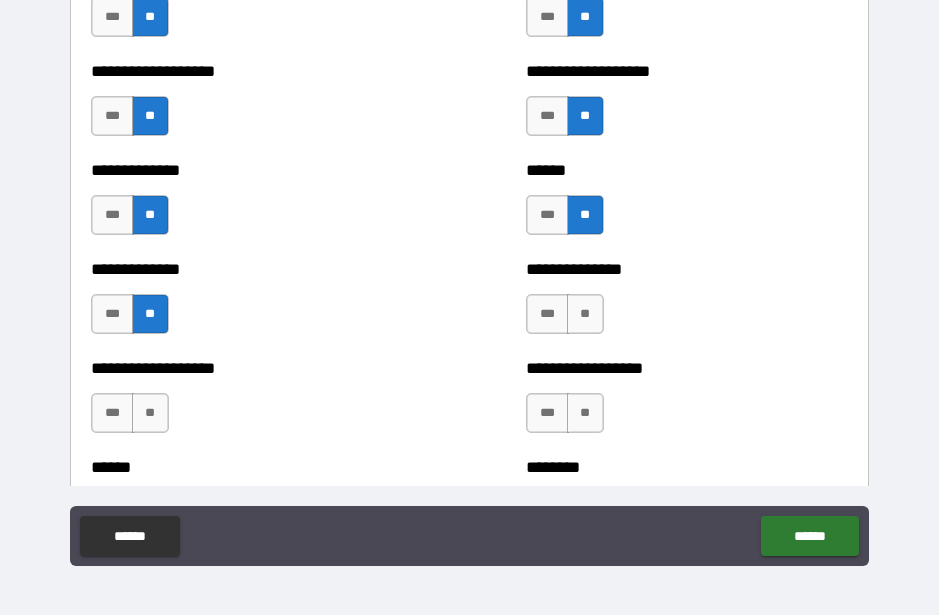 click on "**" at bounding box center [150, 413] 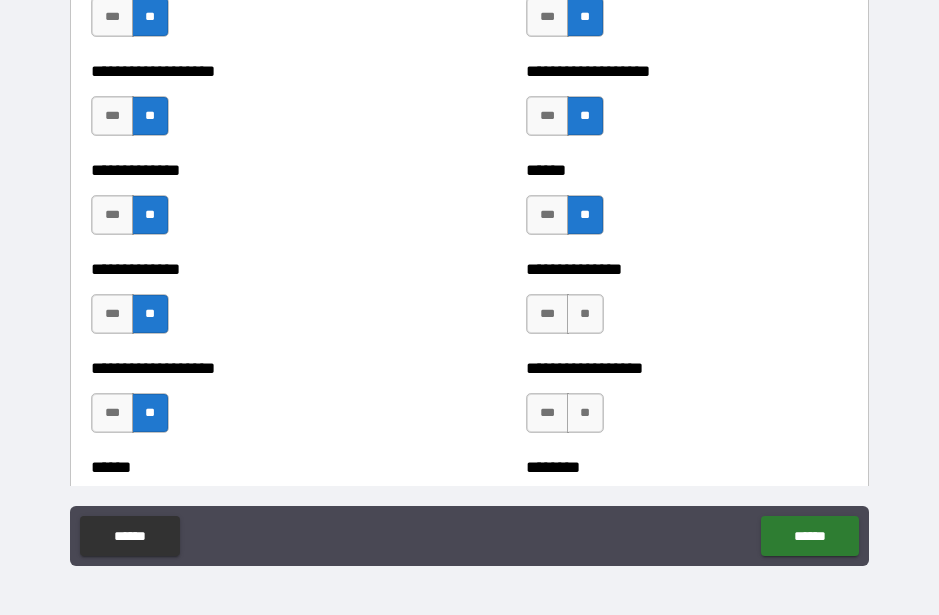 click on "**" at bounding box center (585, 314) 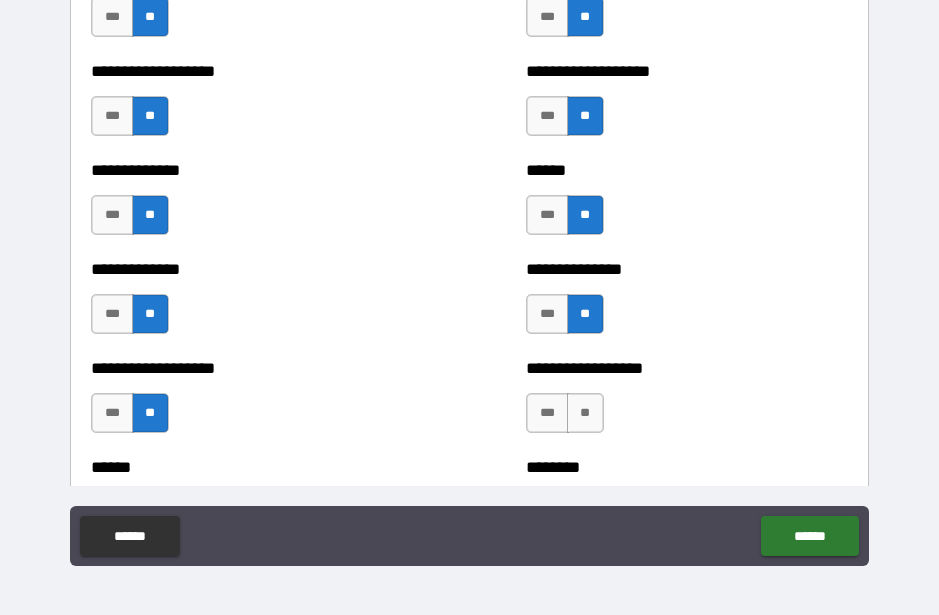 click on "**" at bounding box center [585, 413] 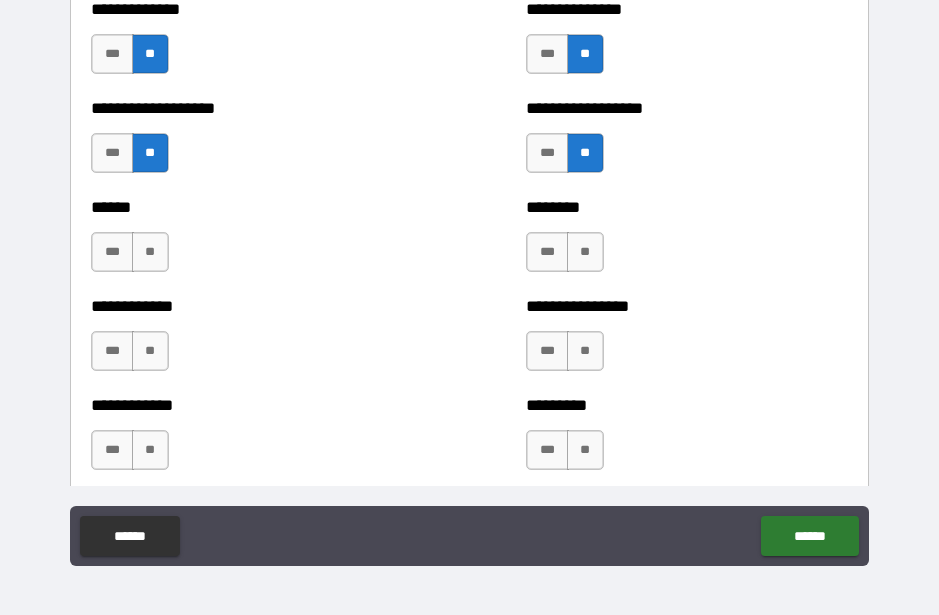 scroll, scrollTop: 4840, scrollLeft: 0, axis: vertical 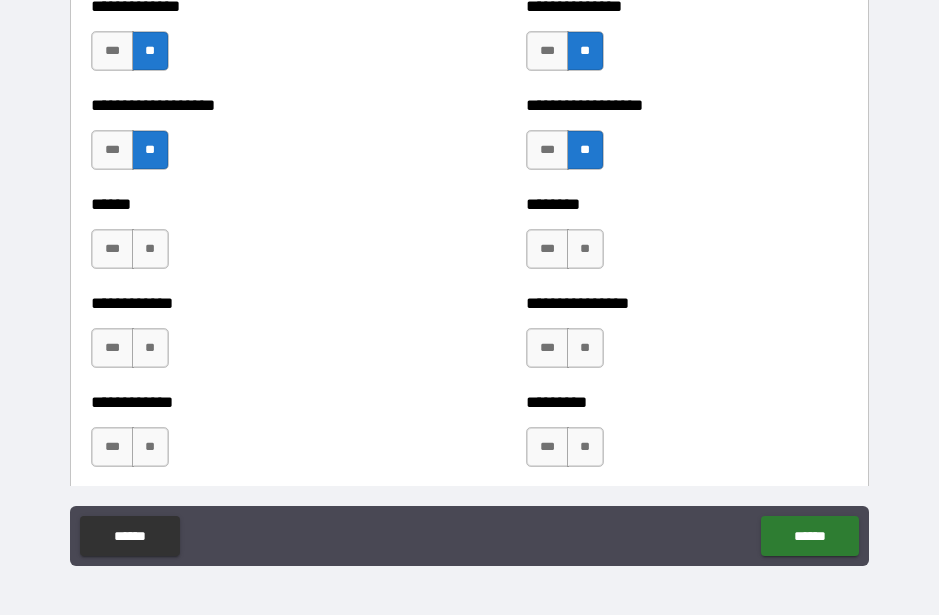 click on "**" at bounding box center [150, 249] 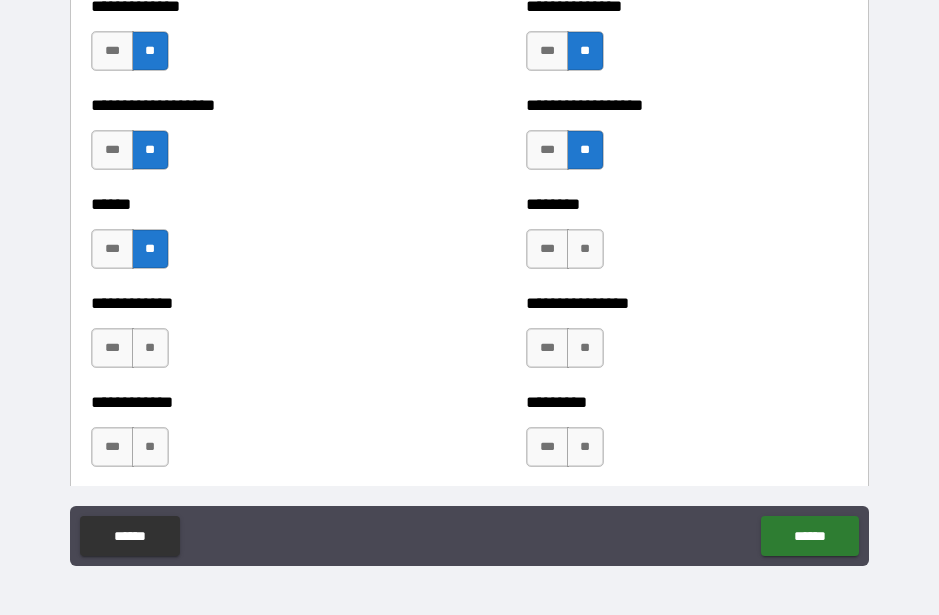 click on "**" at bounding box center (585, 249) 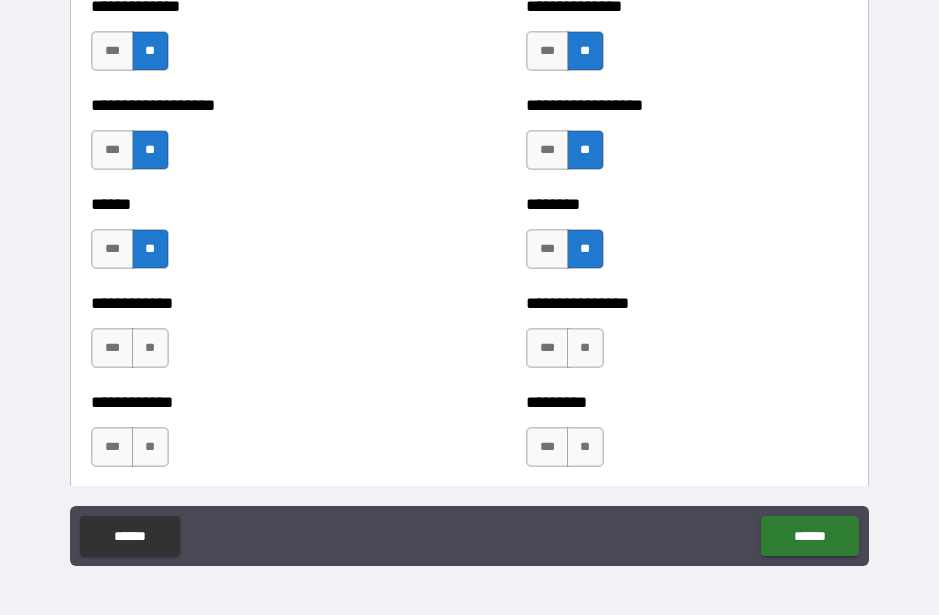 click on "**" at bounding box center [150, 348] 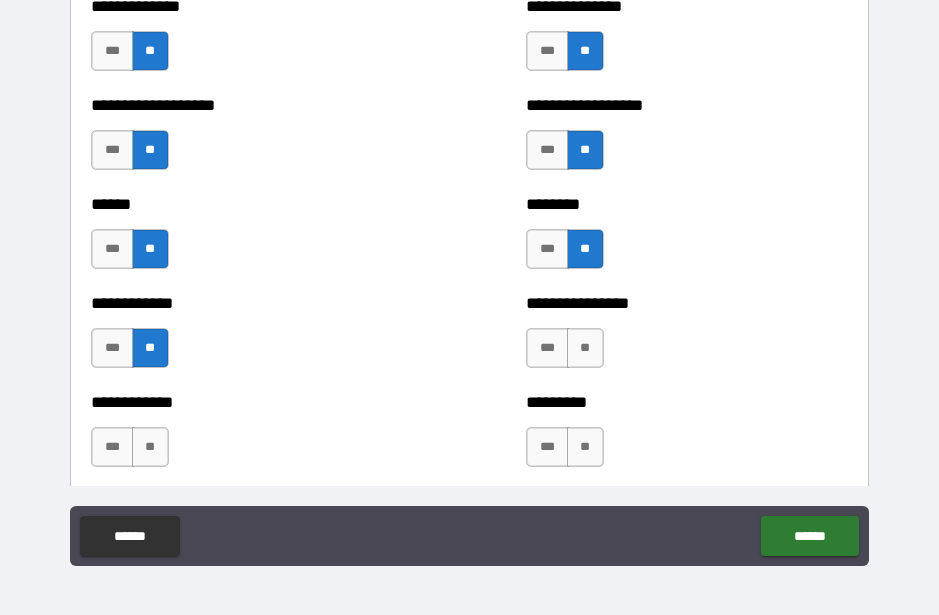 click on "**" at bounding box center (150, 447) 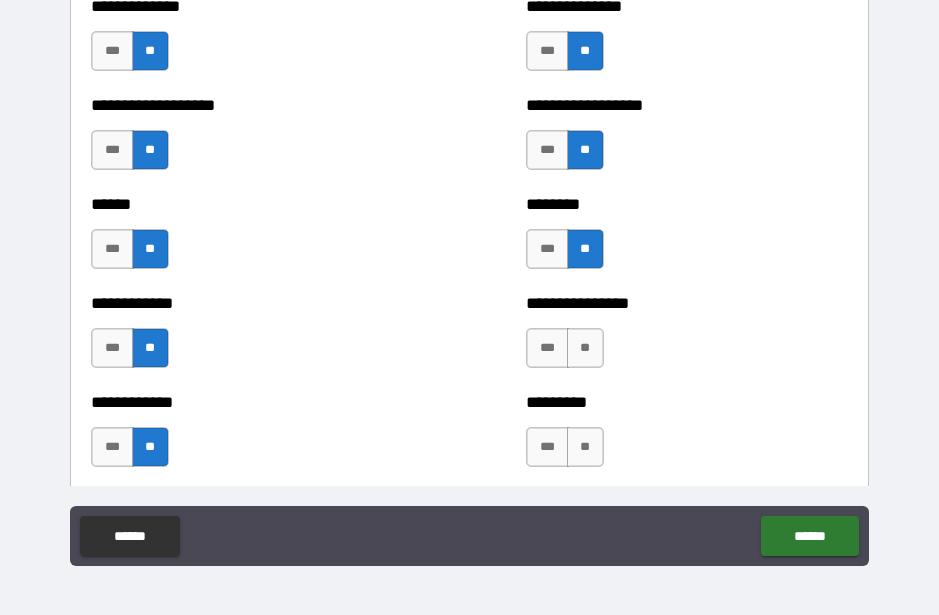 click on "**" at bounding box center (585, 447) 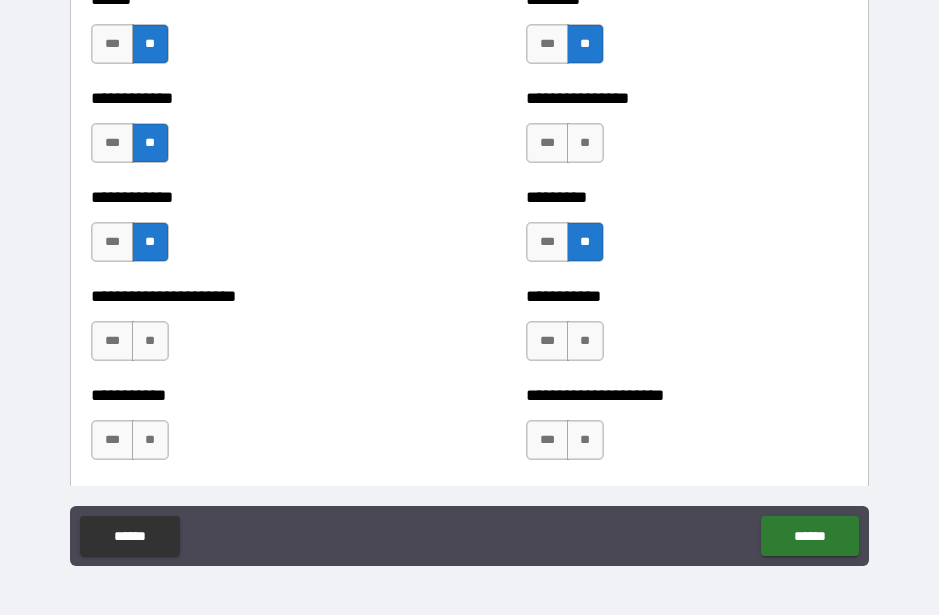 scroll, scrollTop: 5054, scrollLeft: 0, axis: vertical 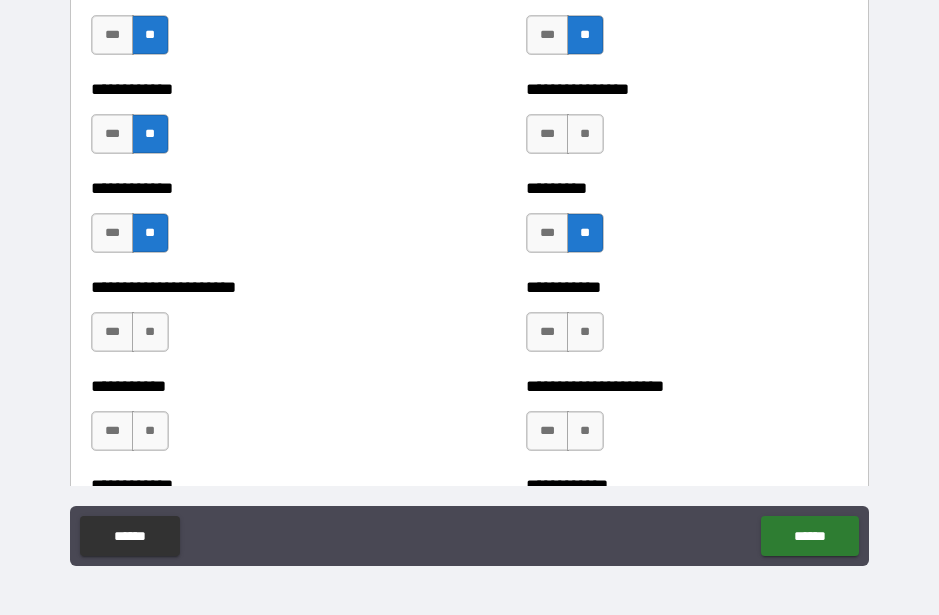 click on "**" at bounding box center [585, 134] 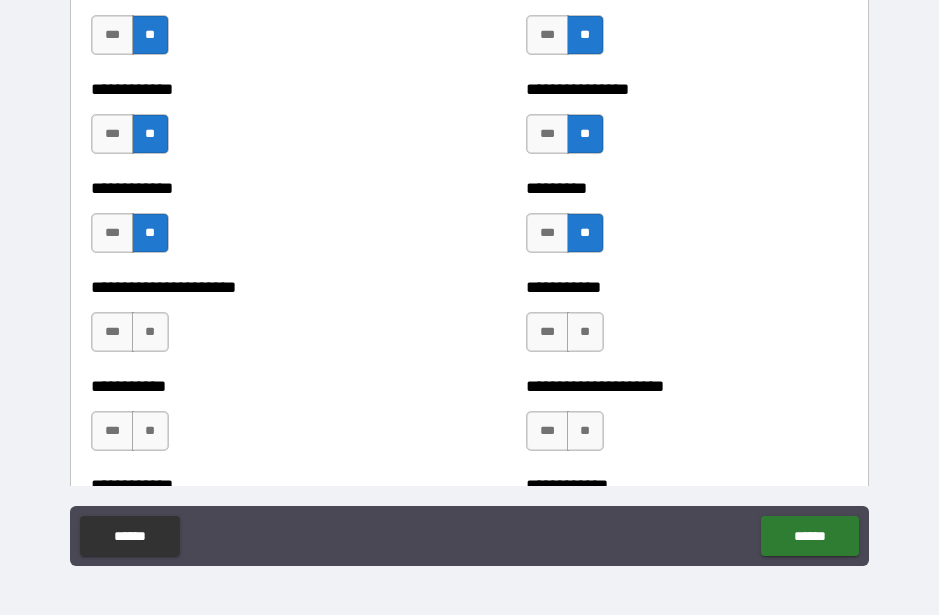 click on "**" at bounding box center [585, 332] 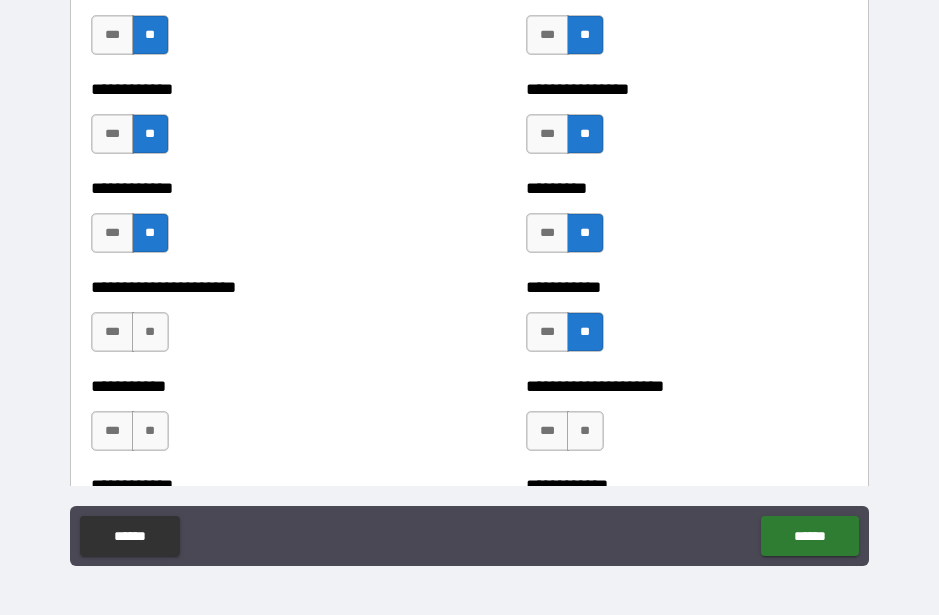 click on "**" at bounding box center [150, 332] 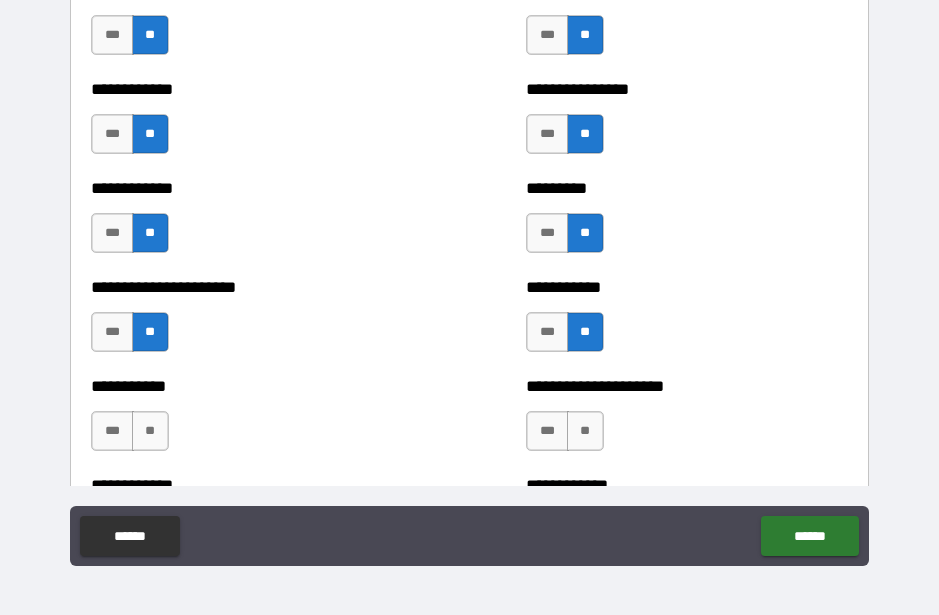 click on "**" at bounding box center [585, 431] 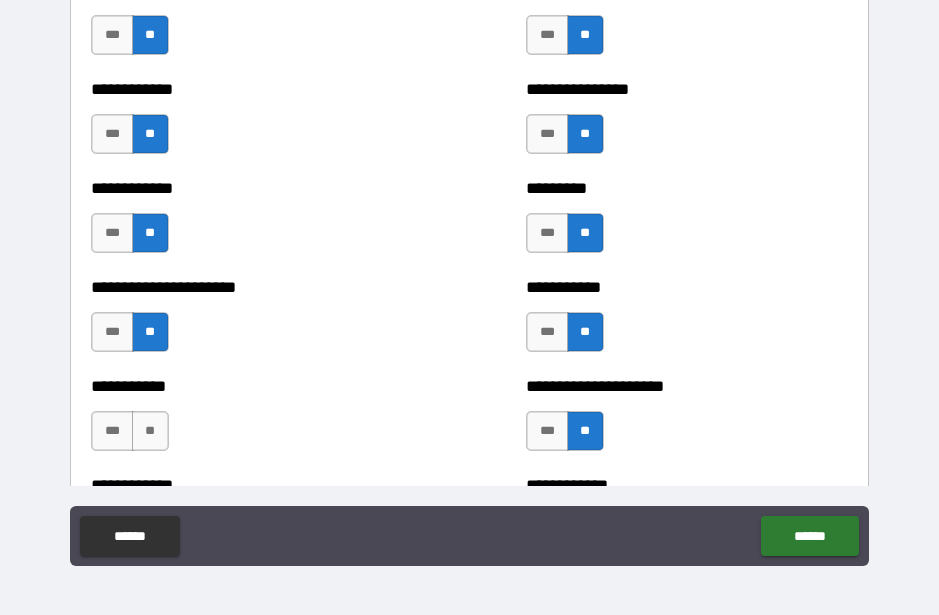 click on "**" at bounding box center [150, 431] 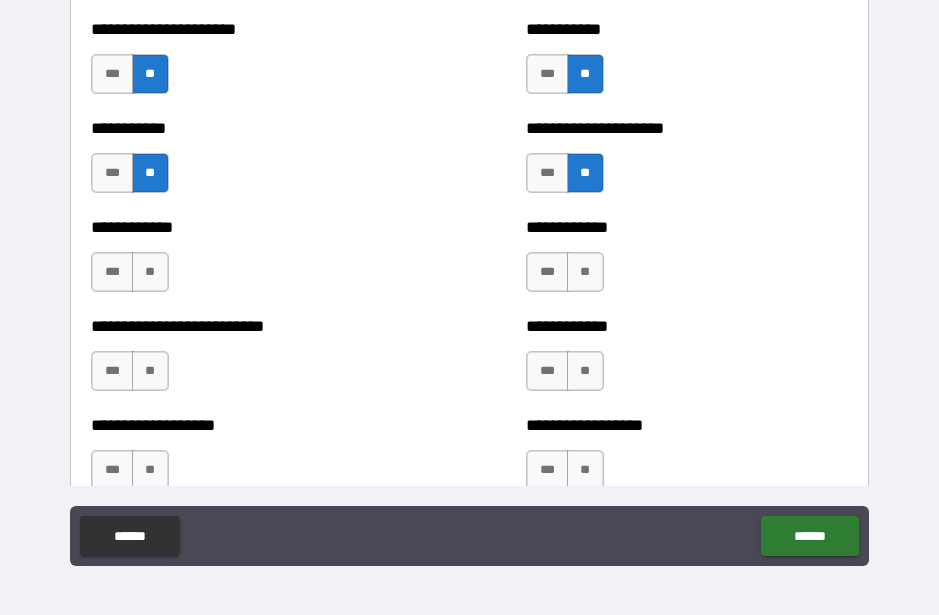 scroll, scrollTop: 5310, scrollLeft: 0, axis: vertical 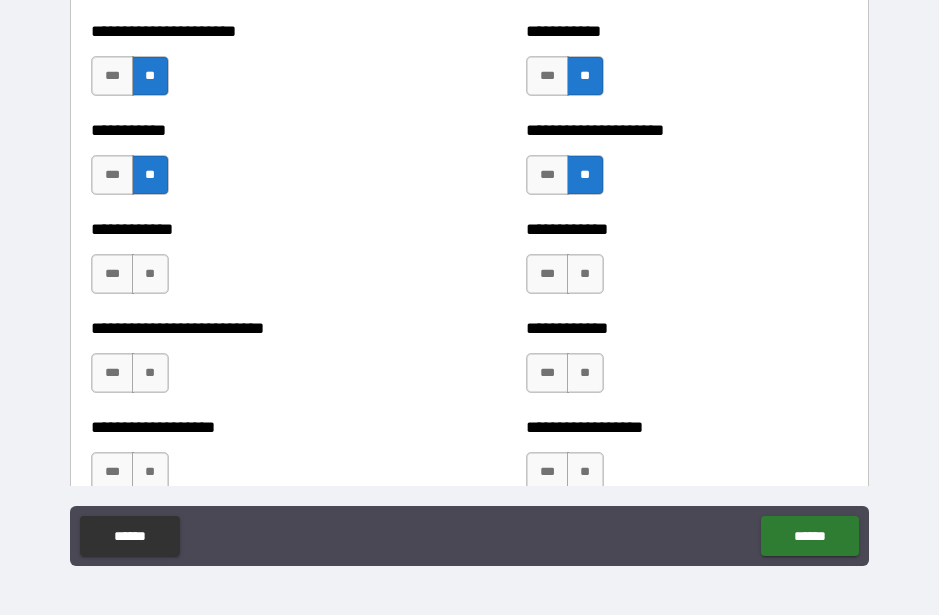 click on "**" at bounding box center (585, 274) 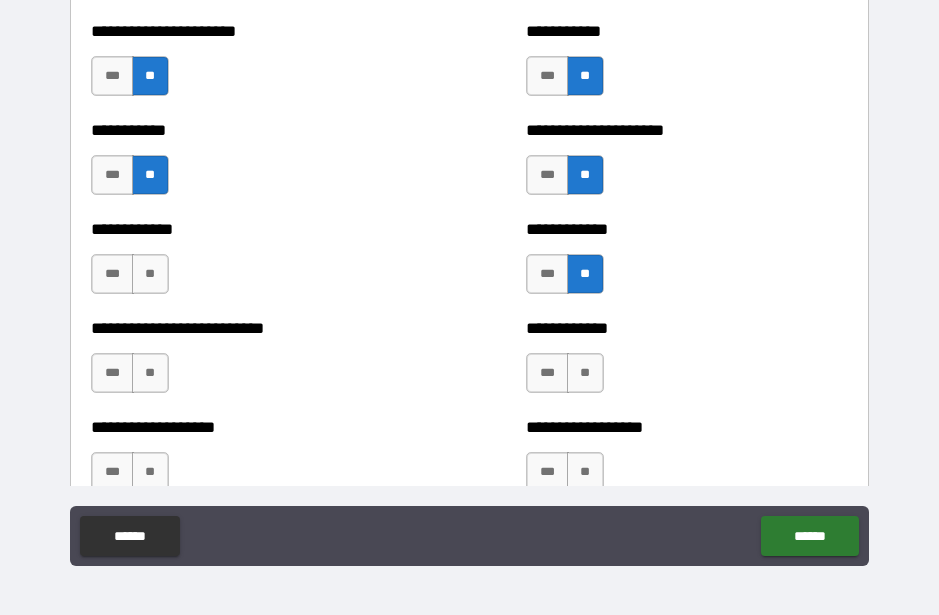 click on "**" at bounding box center (150, 274) 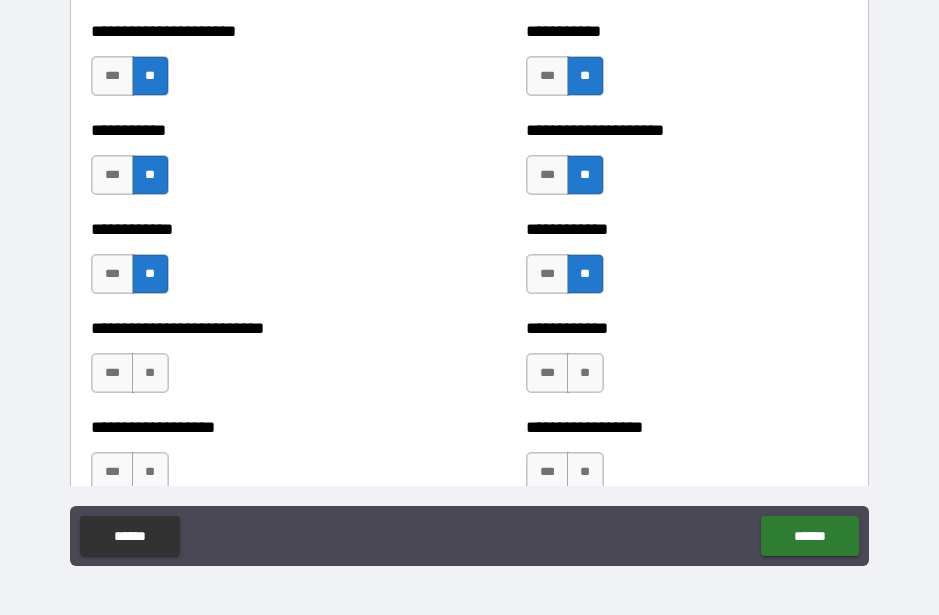 click on "**" at bounding box center (585, 373) 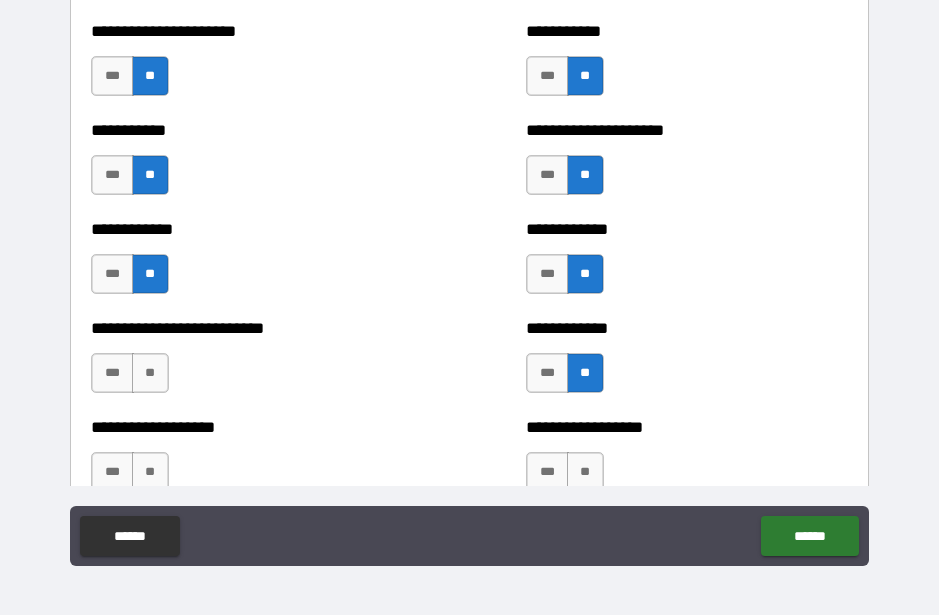click on "**" at bounding box center (150, 373) 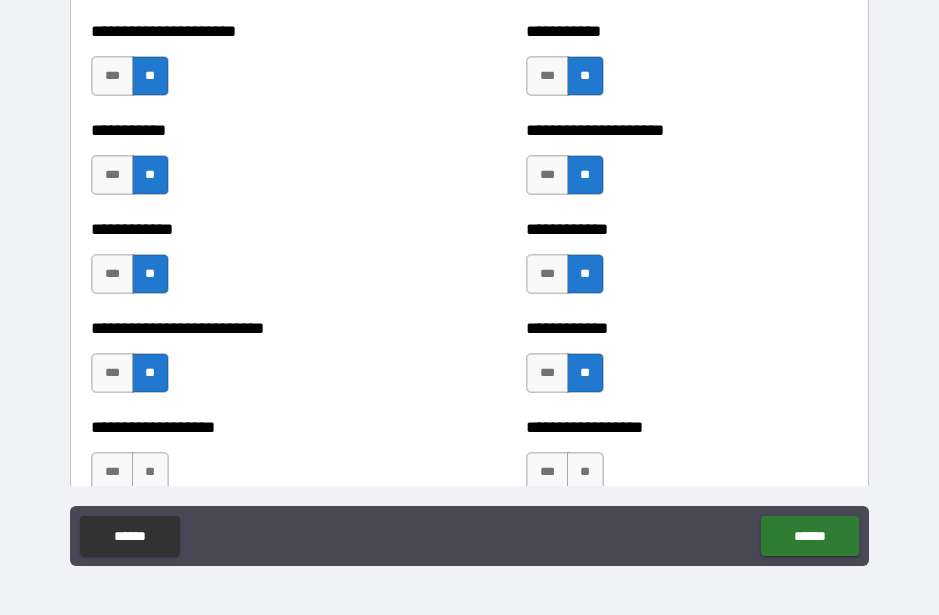 click on "**" at bounding box center [585, 472] 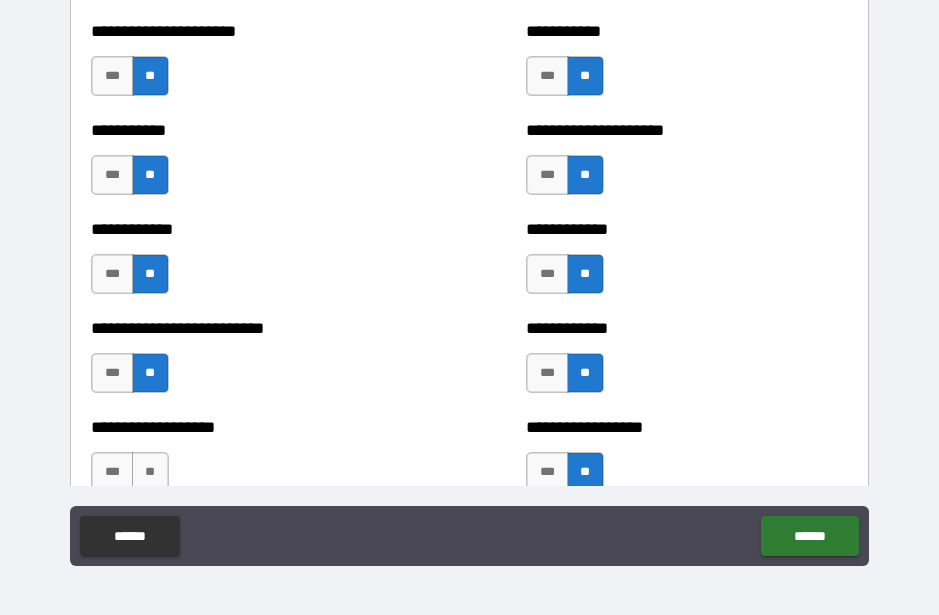 click on "**" at bounding box center (150, 472) 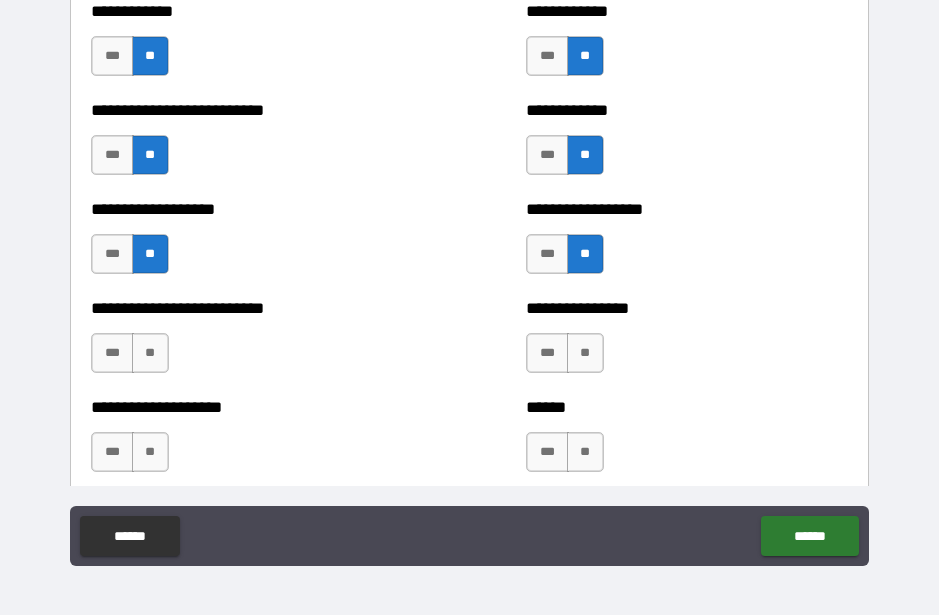scroll, scrollTop: 5527, scrollLeft: 0, axis: vertical 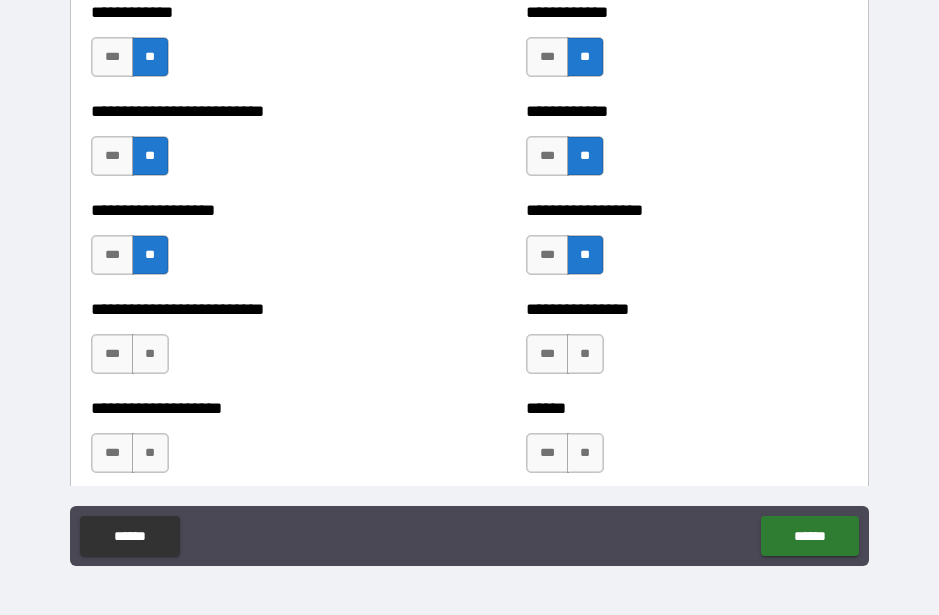 click on "**" at bounding box center (150, 354) 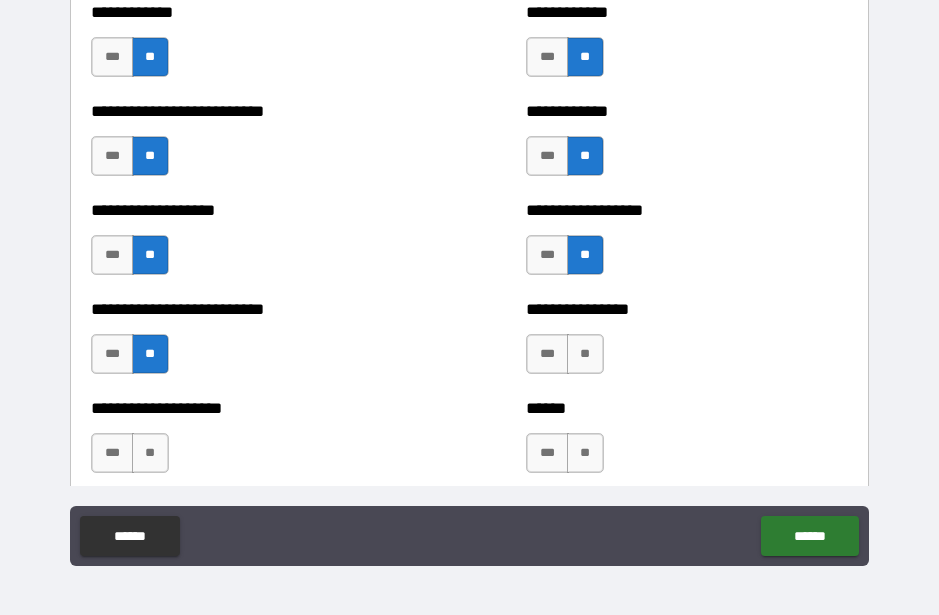 click on "**" at bounding box center [585, 354] 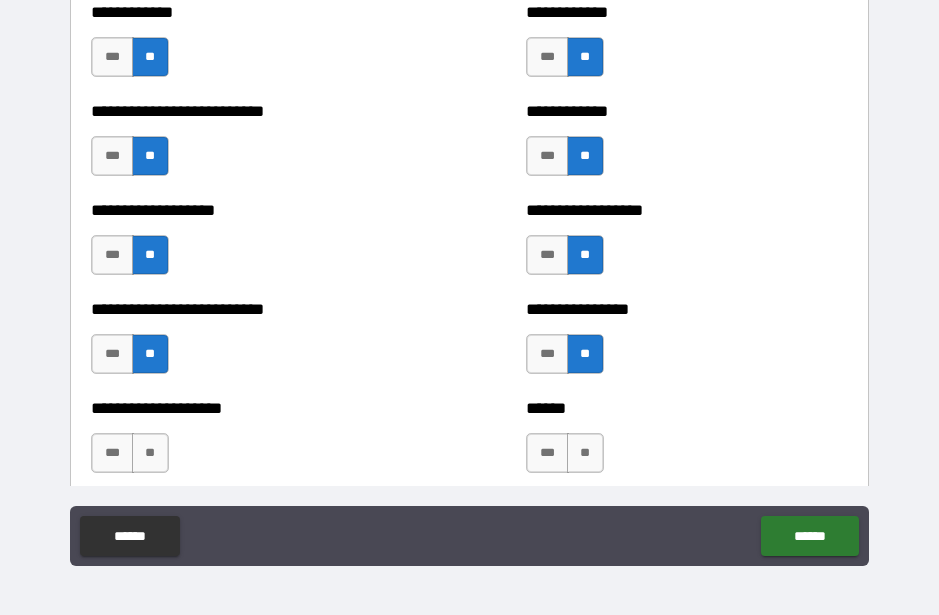 click on "**" at bounding box center (150, 453) 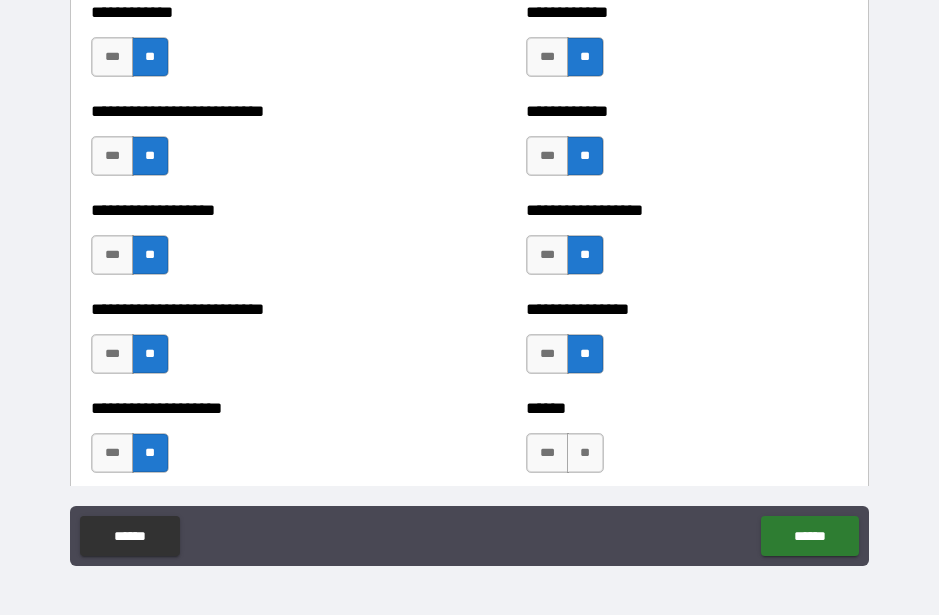 click on "**" at bounding box center (585, 453) 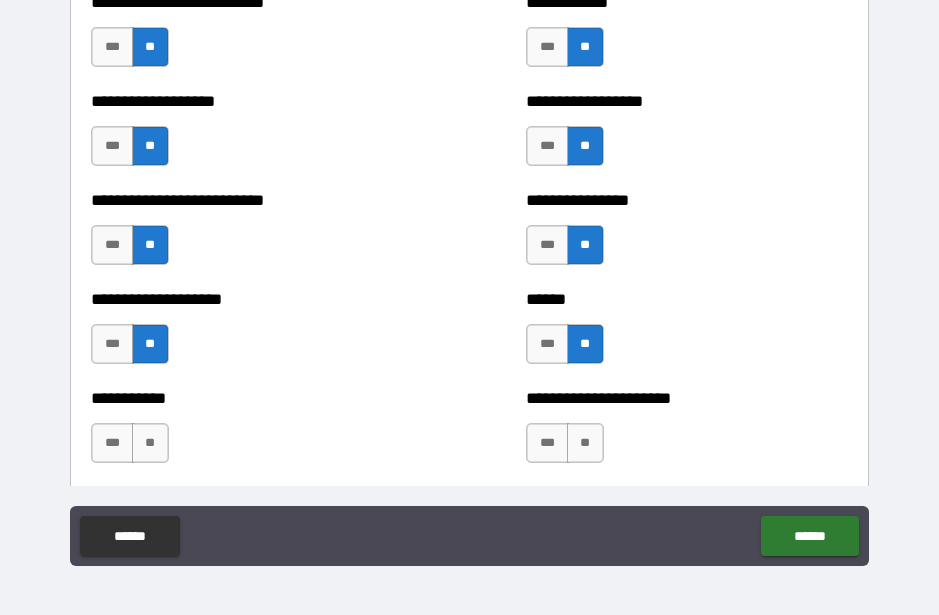 scroll, scrollTop: 5741, scrollLeft: 0, axis: vertical 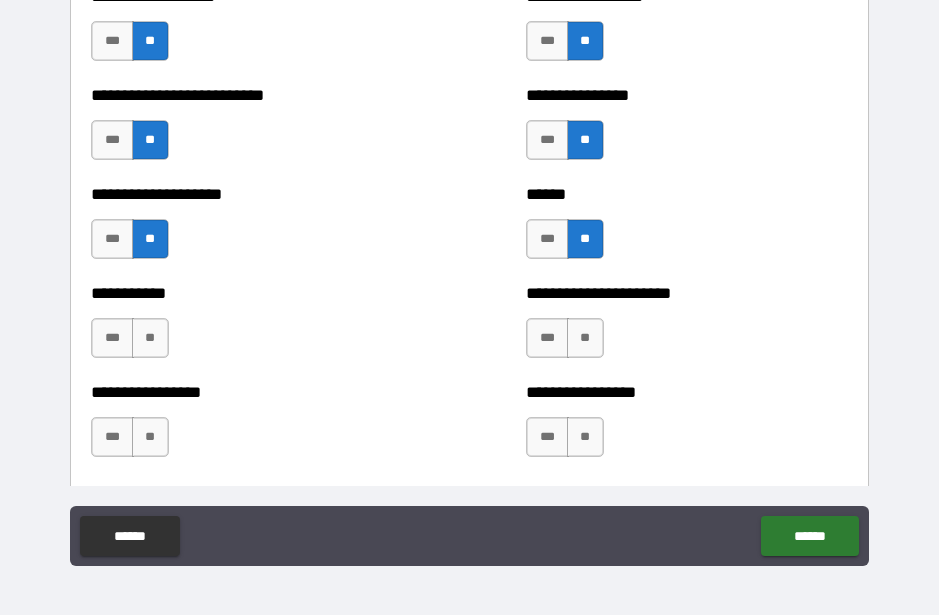 click on "**" at bounding box center (150, 338) 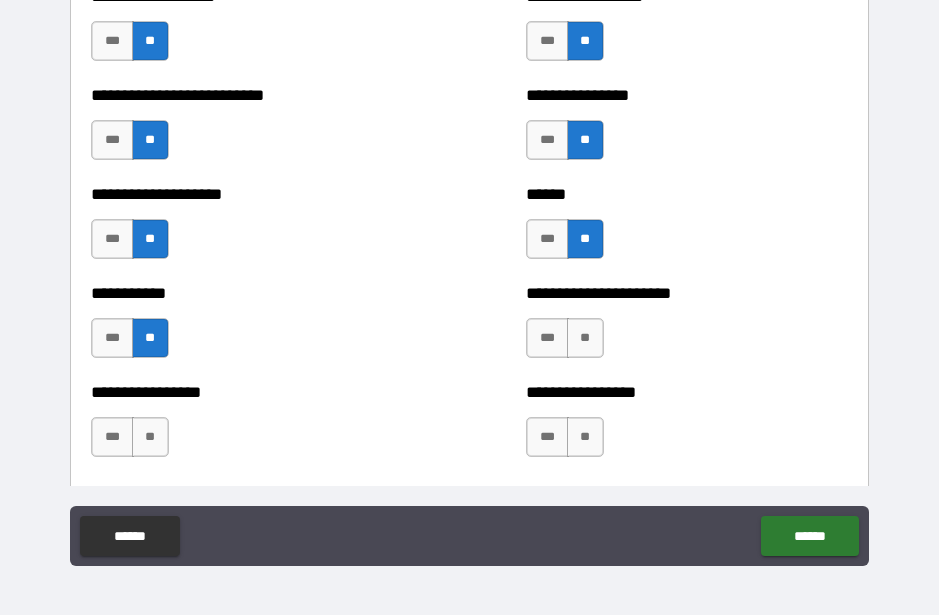 click on "**" at bounding box center (585, 338) 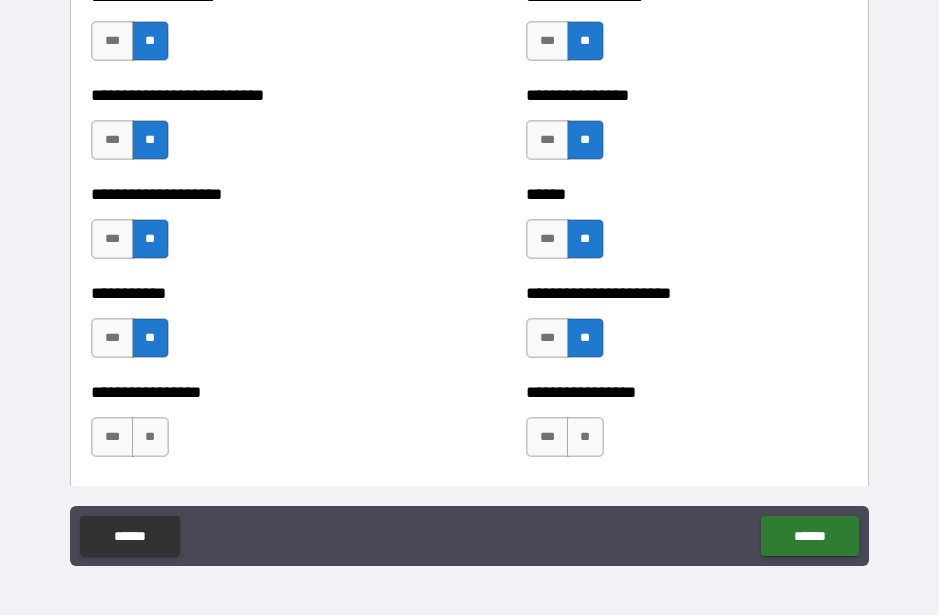 click on "**" at bounding box center [150, 437] 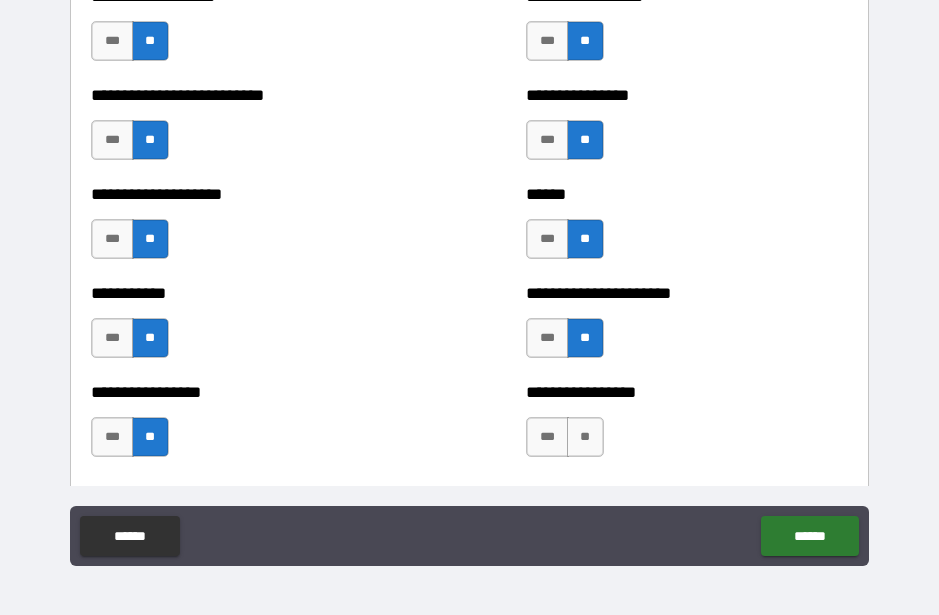 click on "**" at bounding box center [585, 437] 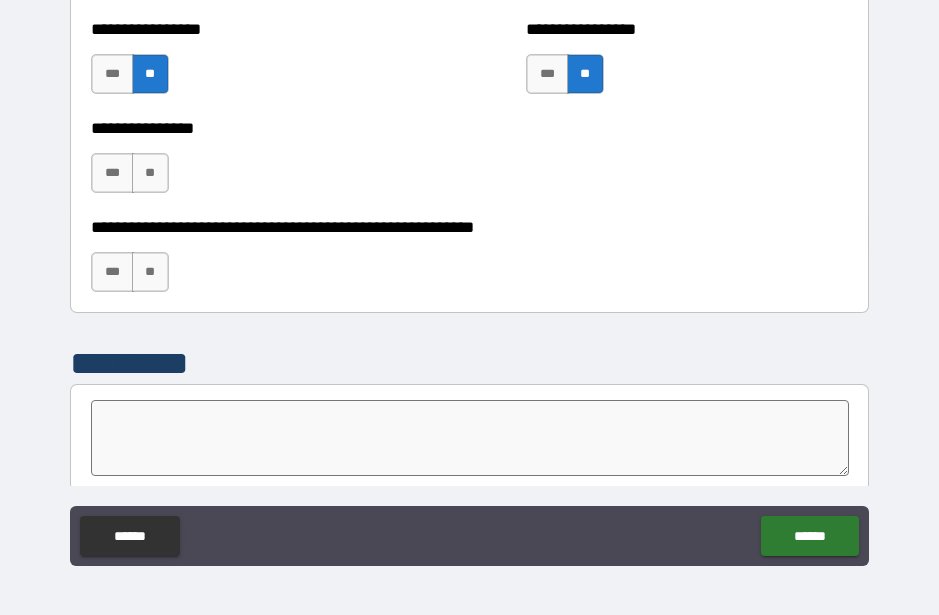 scroll, scrollTop: 6116, scrollLeft: 0, axis: vertical 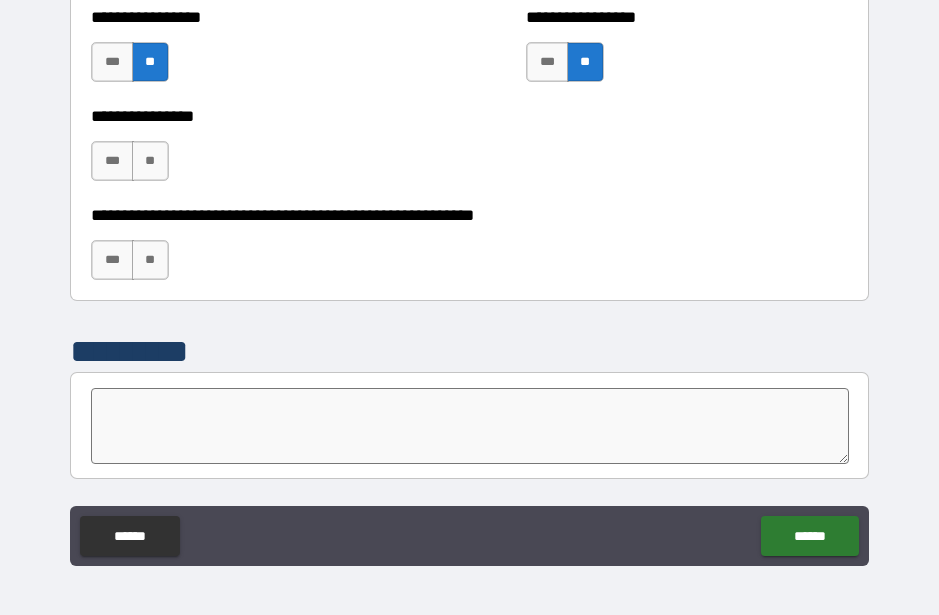 click on "**" at bounding box center [150, 161] 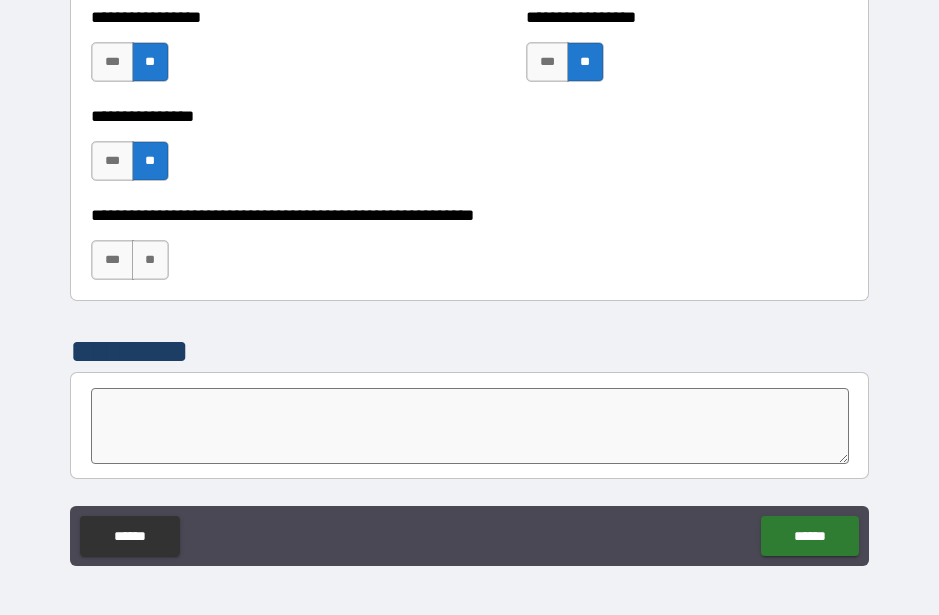 click on "**" at bounding box center (150, 260) 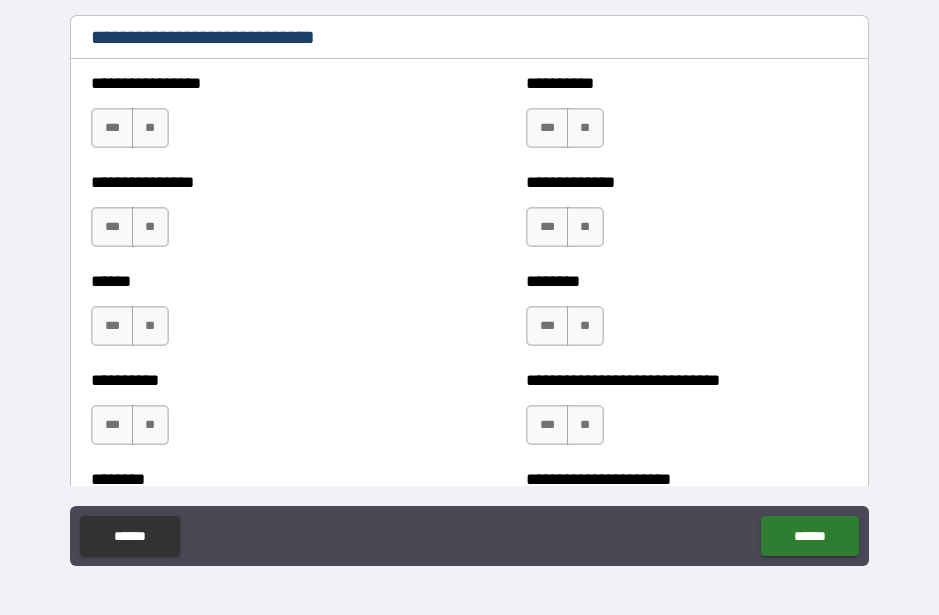 click on "**********" at bounding box center (469, 282) 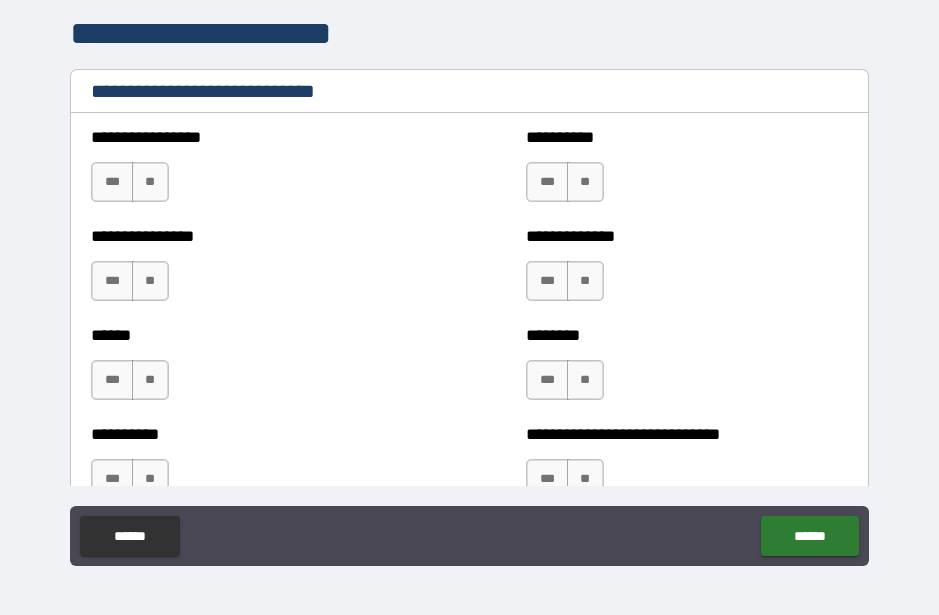 scroll, scrollTop: 6611, scrollLeft: 0, axis: vertical 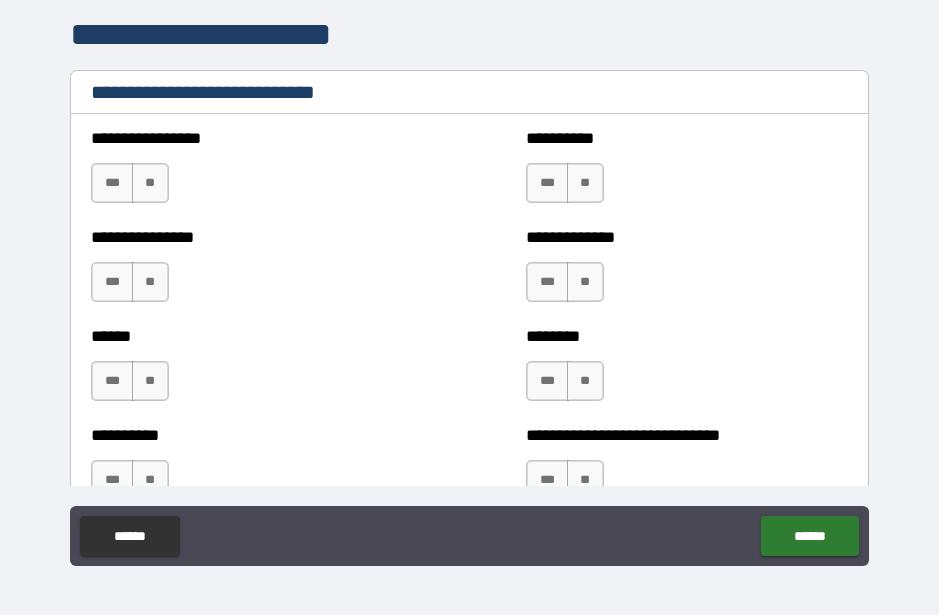 click on "**" at bounding box center (150, 183) 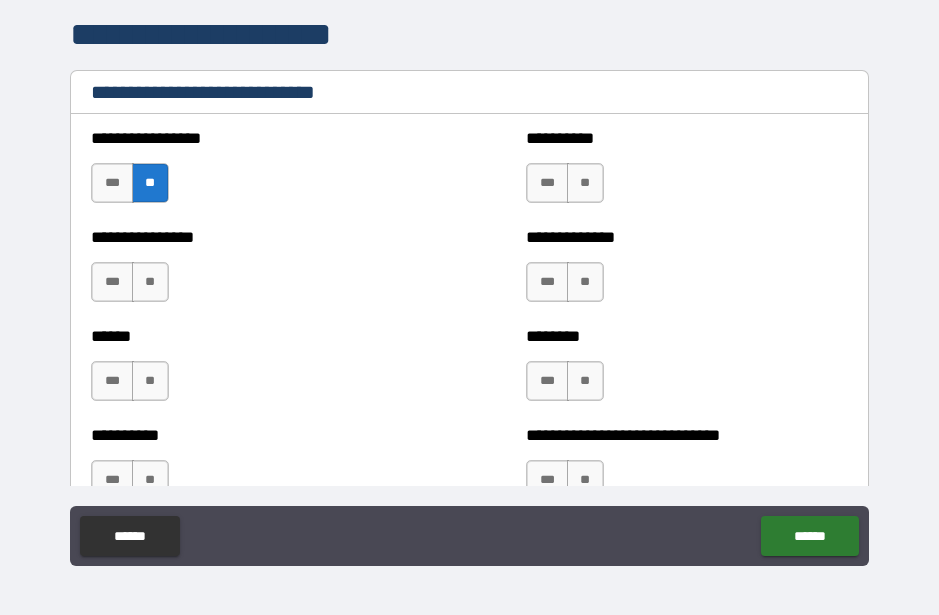 click on "**" at bounding box center [585, 183] 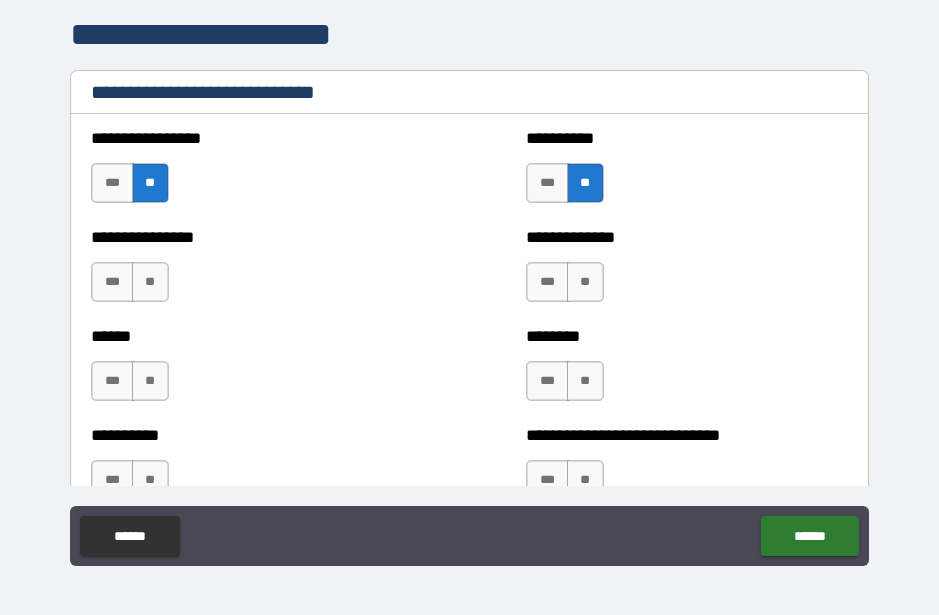 click on "**" at bounding box center (150, 282) 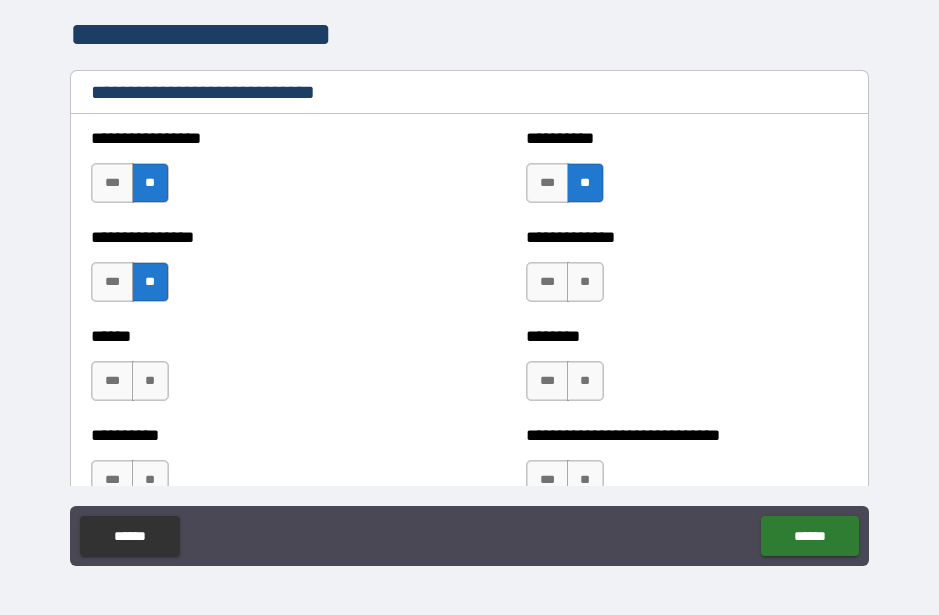 click on "**" at bounding box center [585, 282] 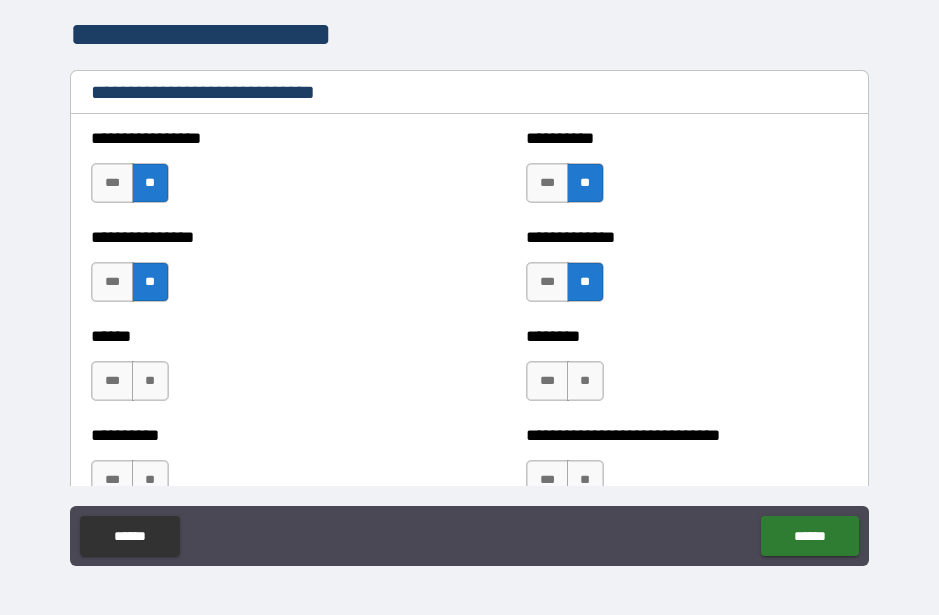 click on "**" at bounding box center (150, 381) 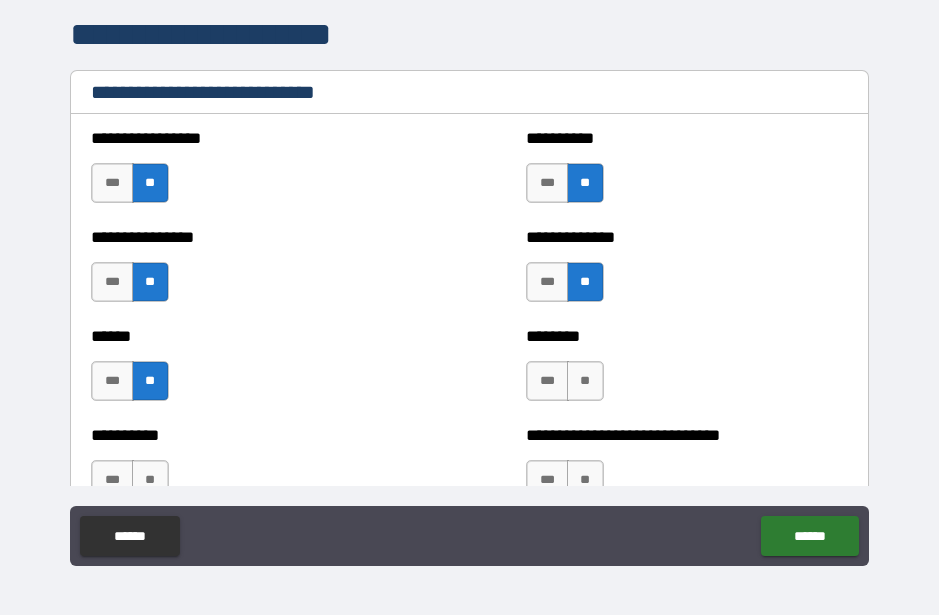 click on "**" at bounding box center (585, 381) 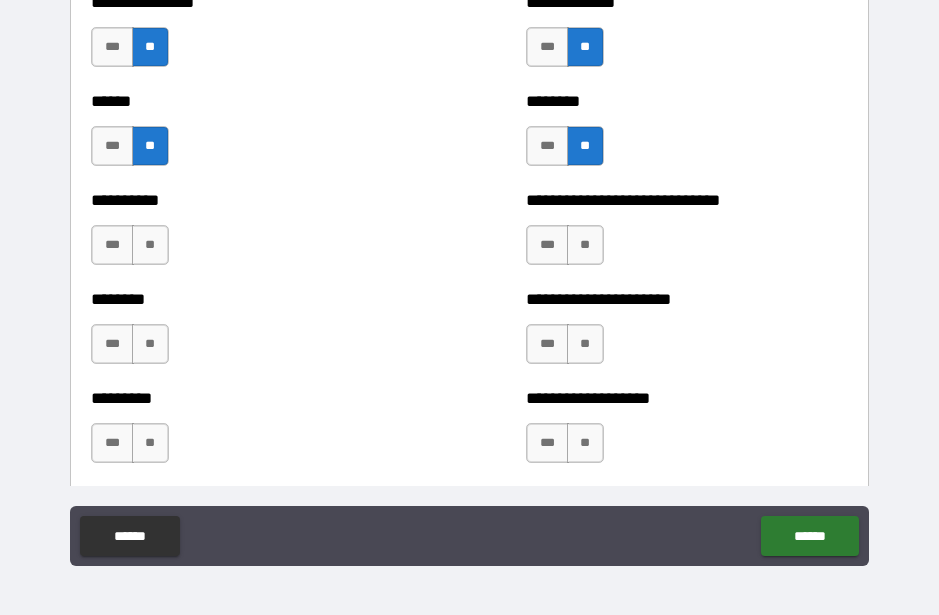 scroll, scrollTop: 6847, scrollLeft: 0, axis: vertical 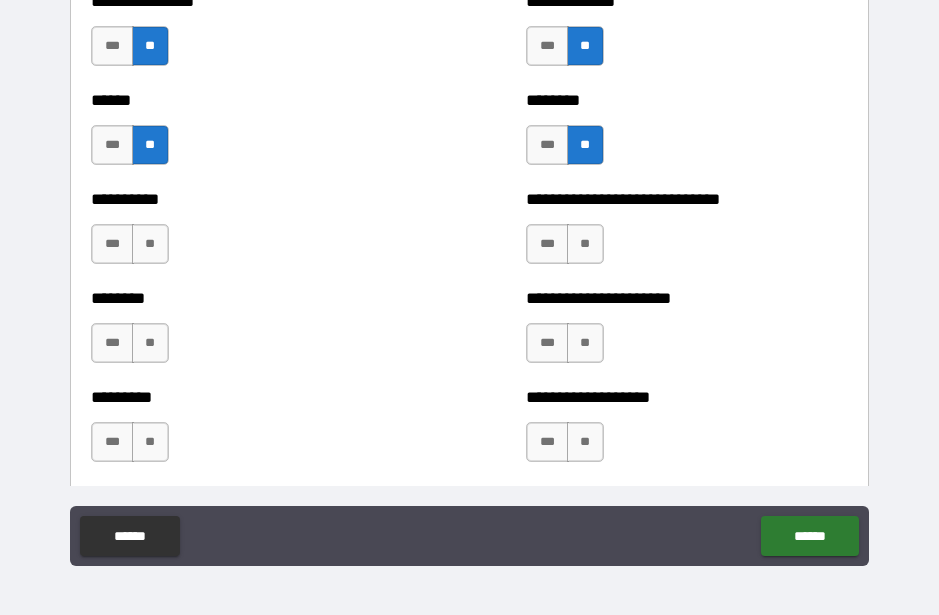 click on "**" at bounding box center (150, 244) 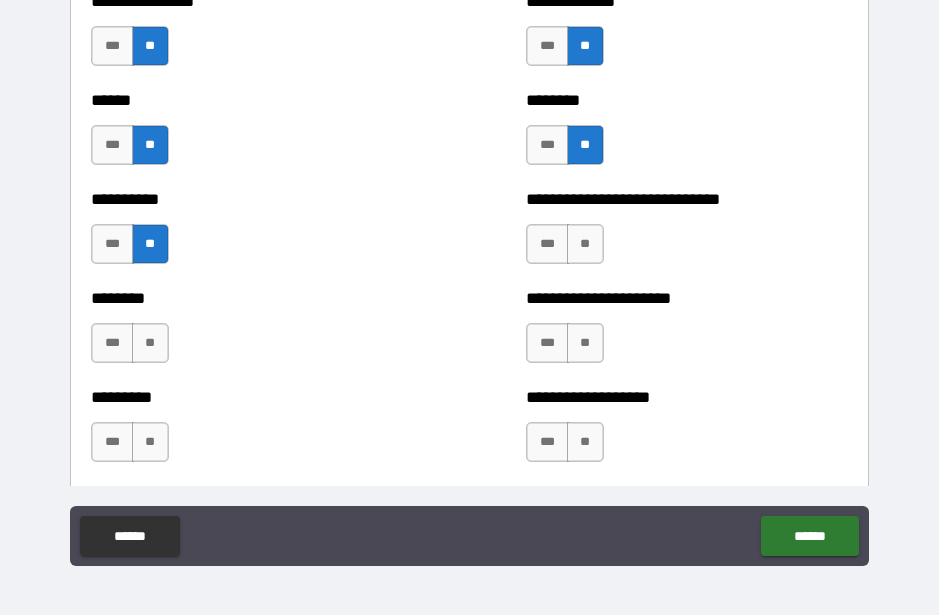click on "**" at bounding box center (585, 244) 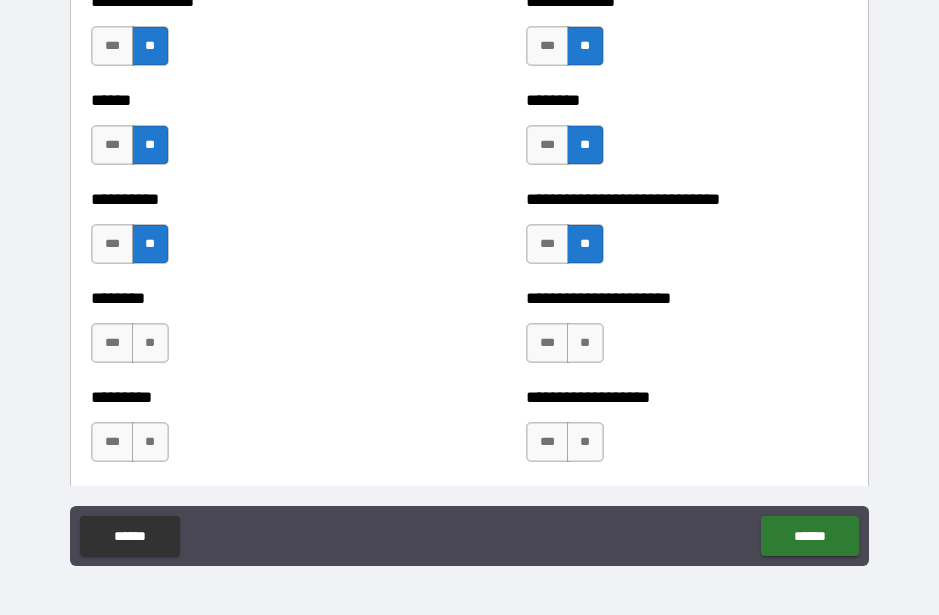 click on "**" at bounding box center [585, 343] 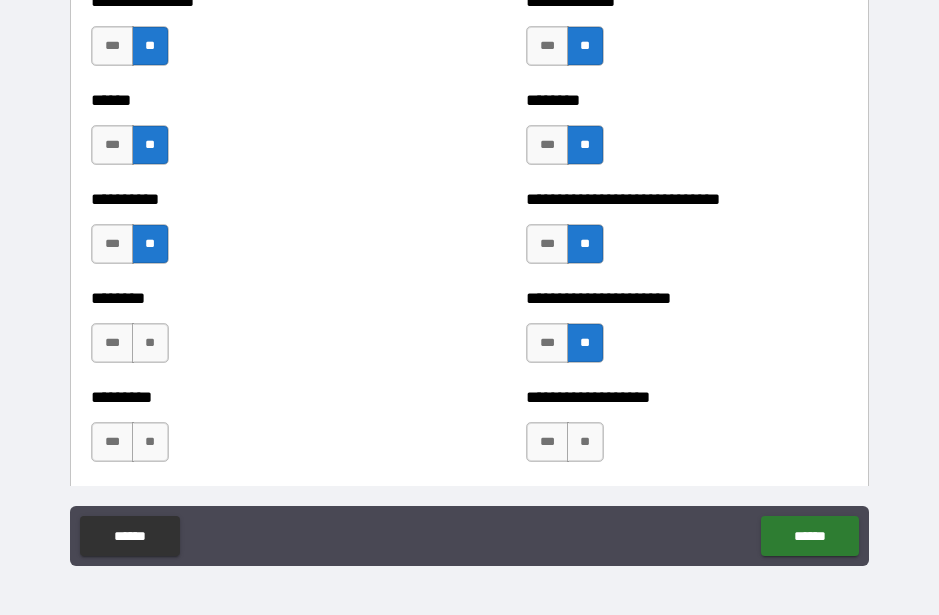 click on "**" at bounding box center [150, 343] 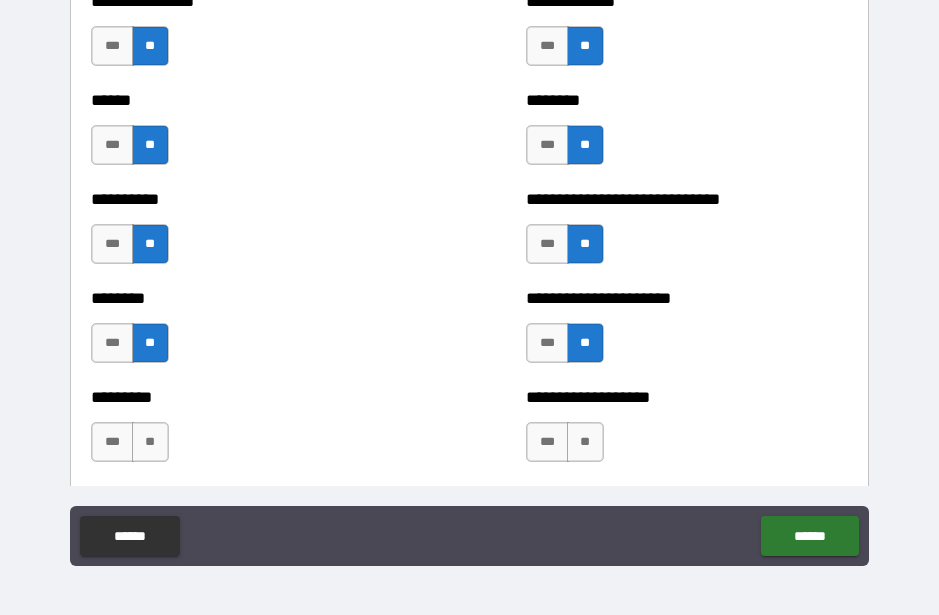 click on "**" at bounding box center [585, 442] 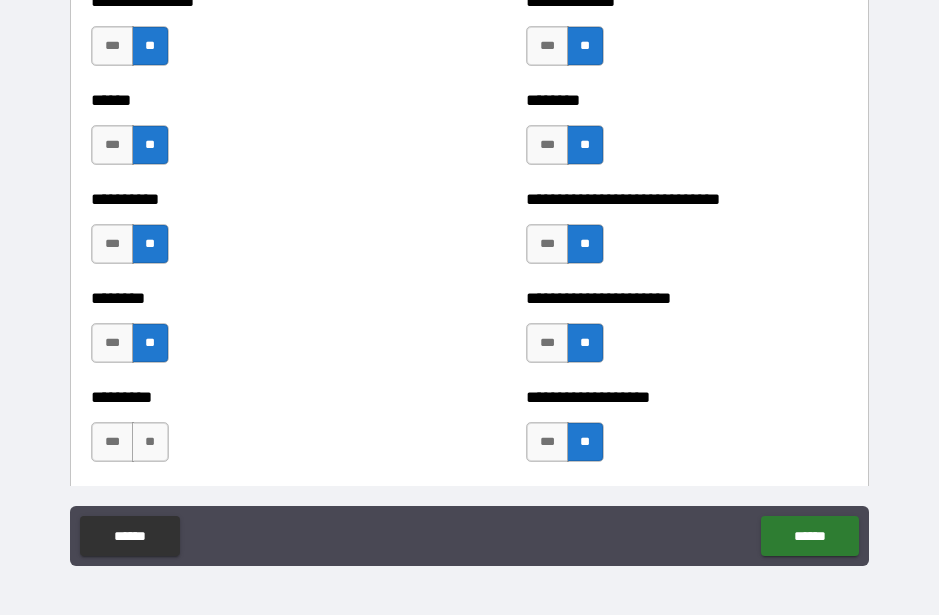 click on "**" at bounding box center [150, 442] 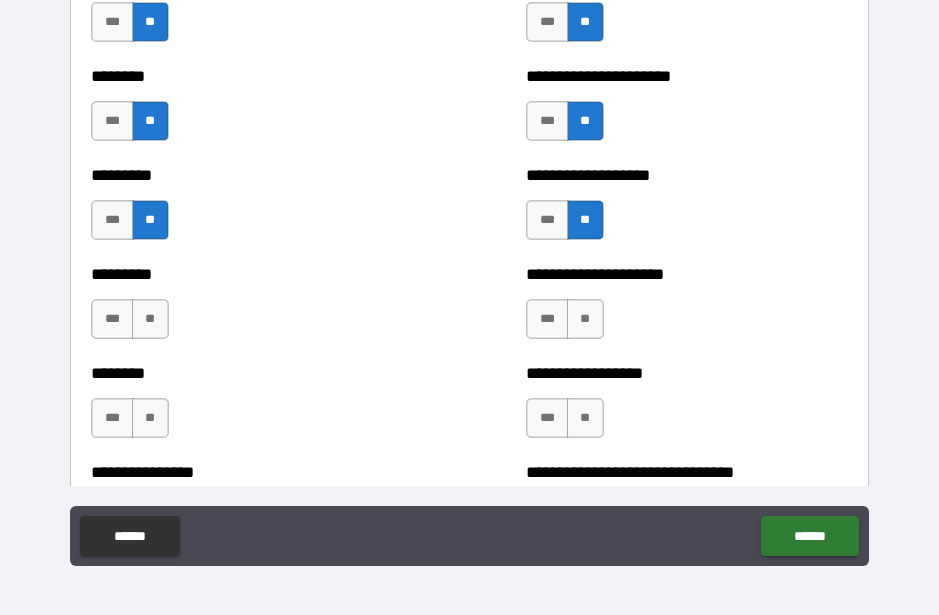 scroll, scrollTop: 7089, scrollLeft: 0, axis: vertical 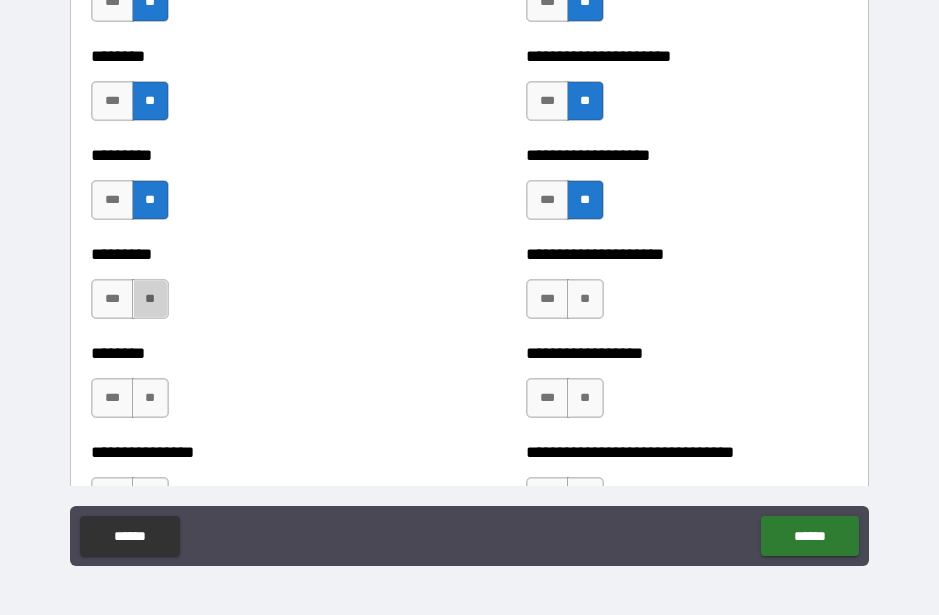 click on "**" at bounding box center (150, 299) 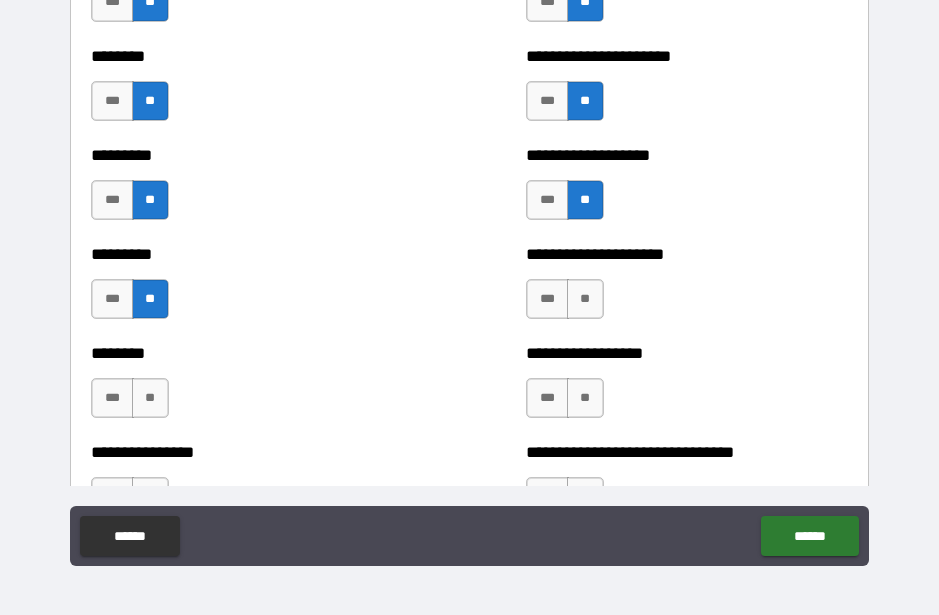 click on "**" at bounding box center [585, 299] 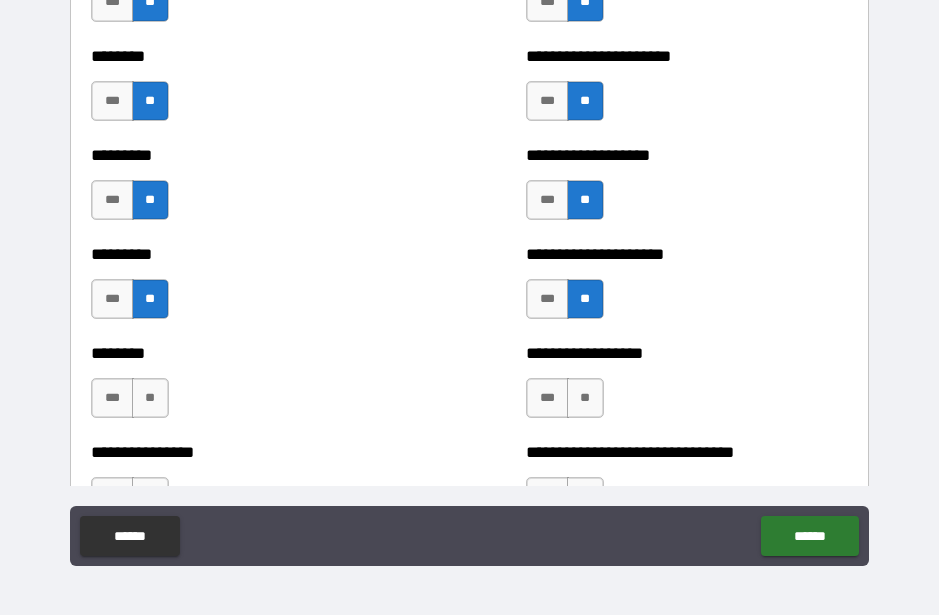 click on "**" at bounding box center [150, 398] 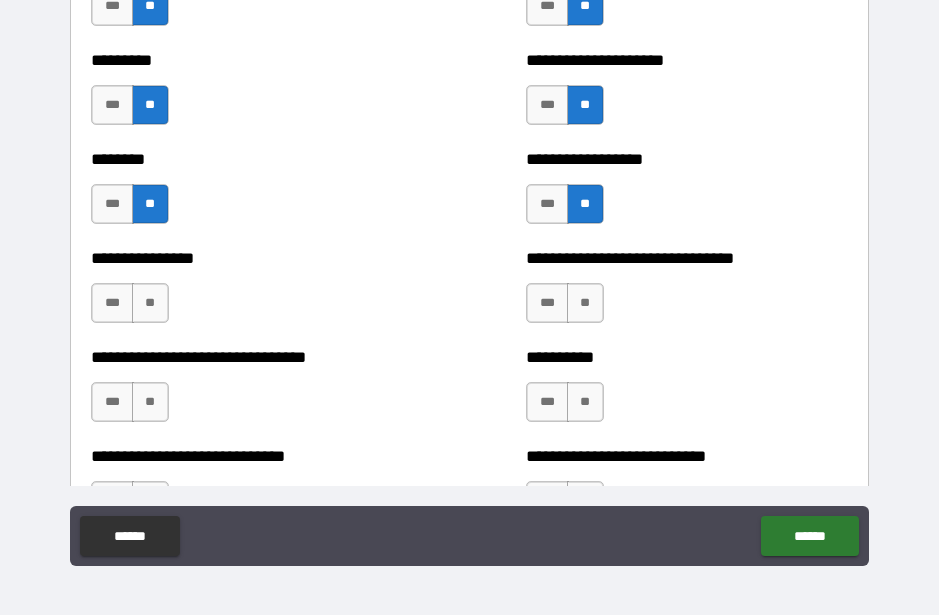 scroll, scrollTop: 7283, scrollLeft: 0, axis: vertical 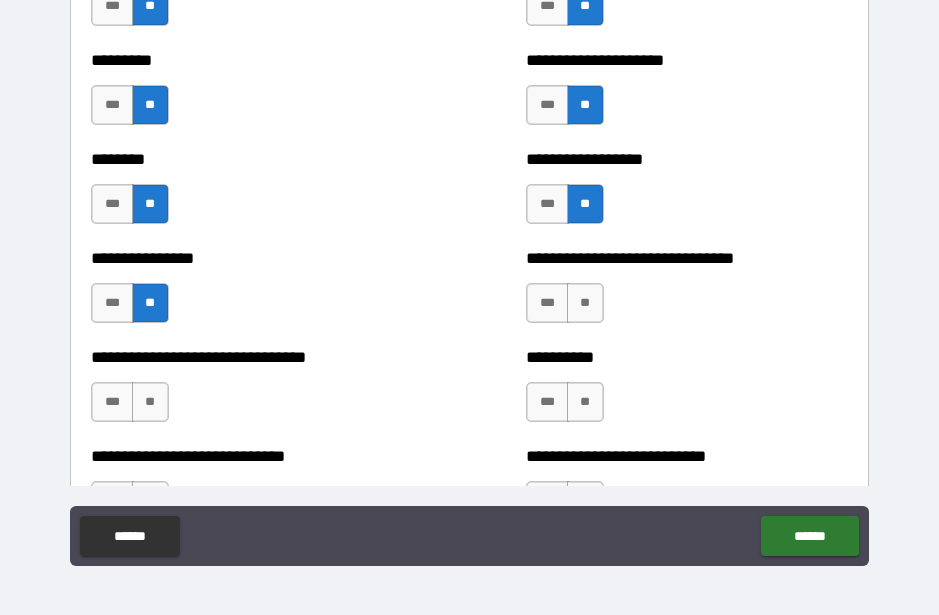 click on "**" at bounding box center [585, 303] 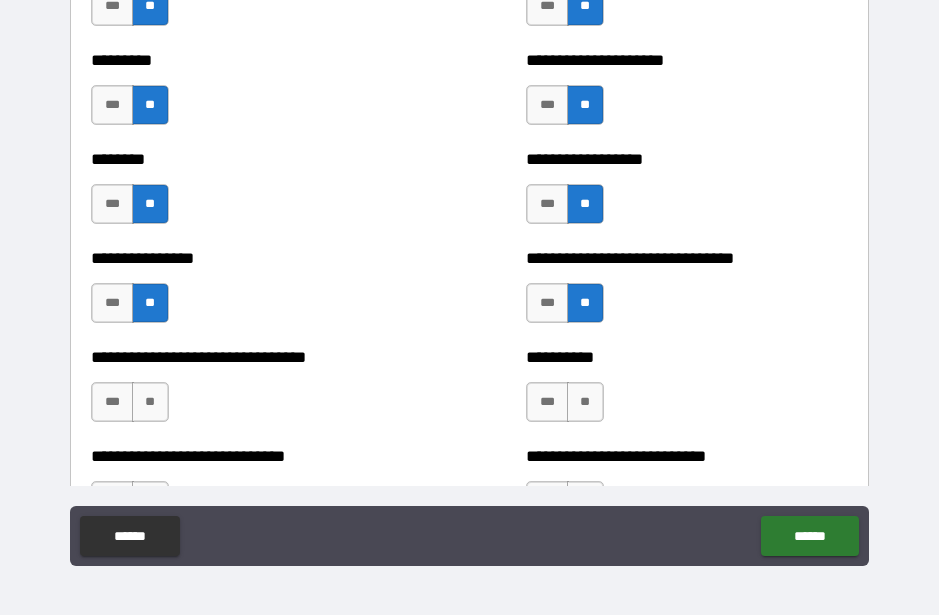 click on "**" at bounding box center [150, 402] 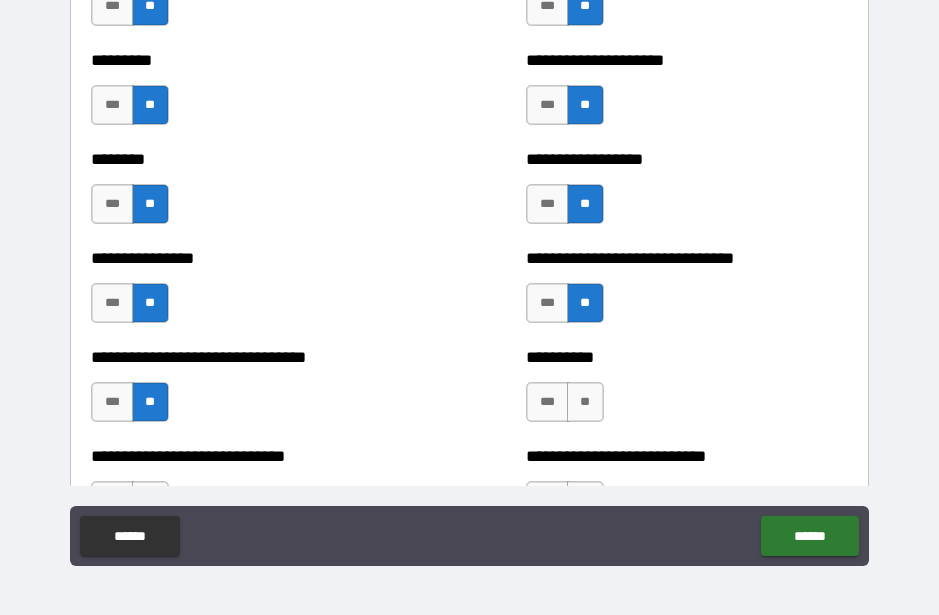 click on "**" at bounding box center (585, 402) 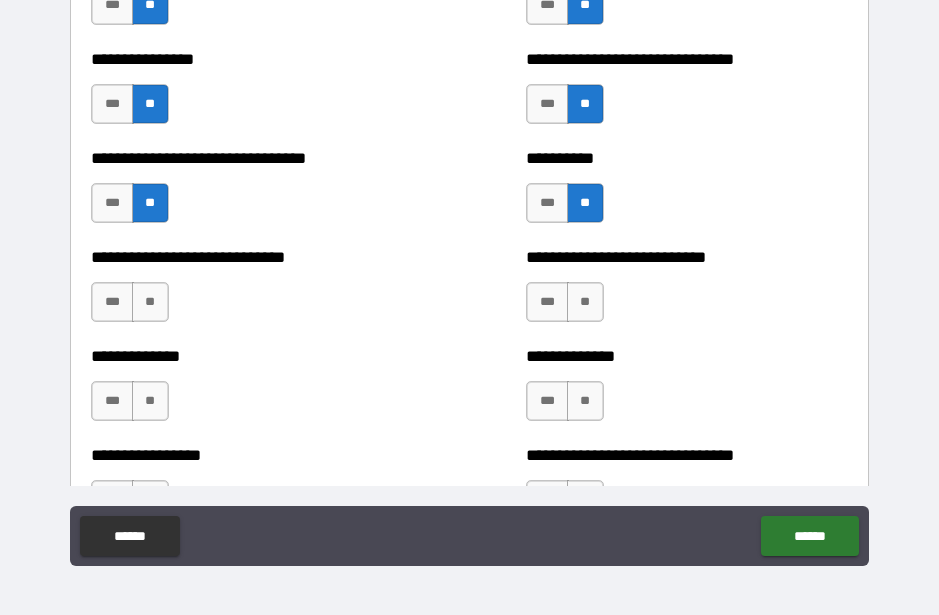 scroll, scrollTop: 7511, scrollLeft: 0, axis: vertical 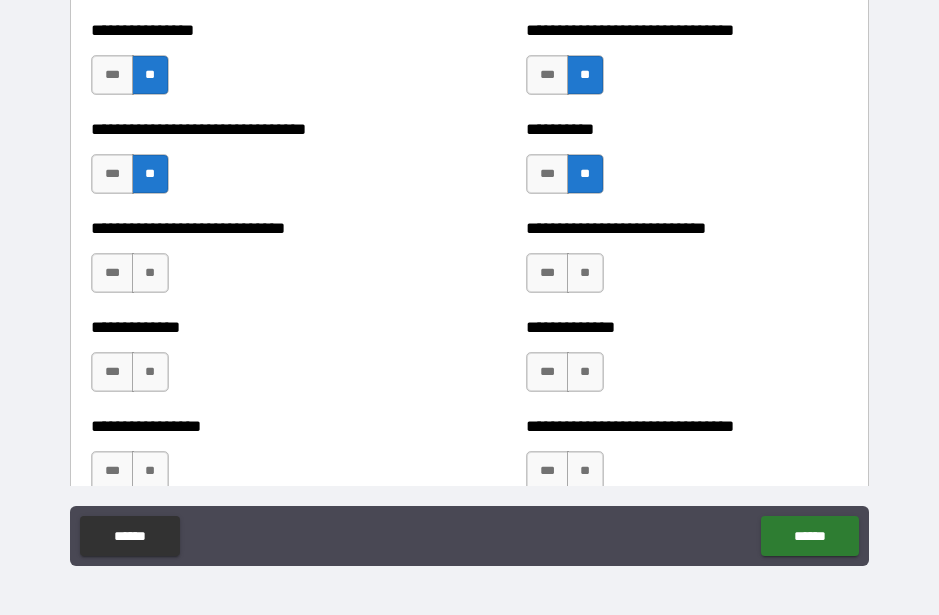 click on "**" at bounding box center [150, 273] 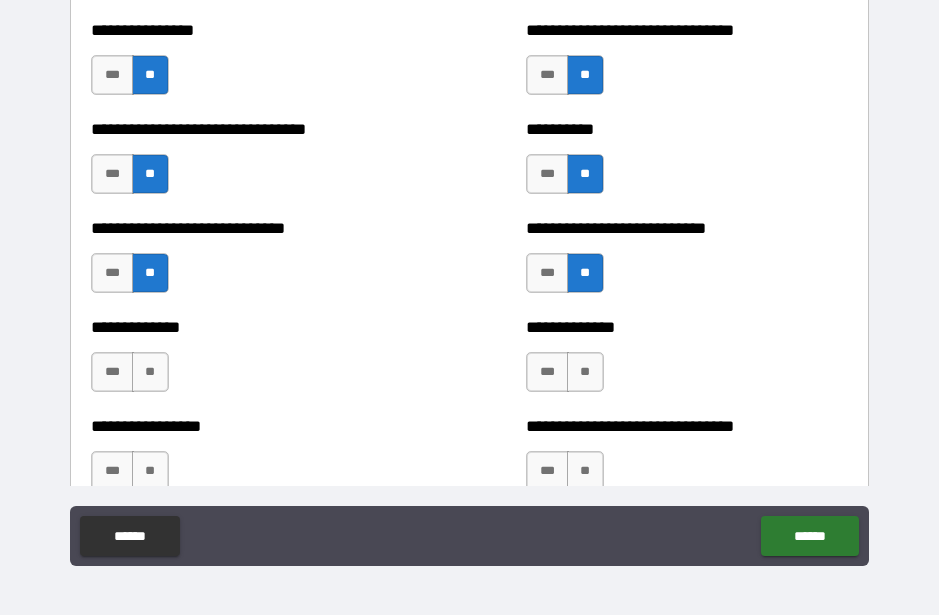 click on "**" at bounding box center [150, 372] 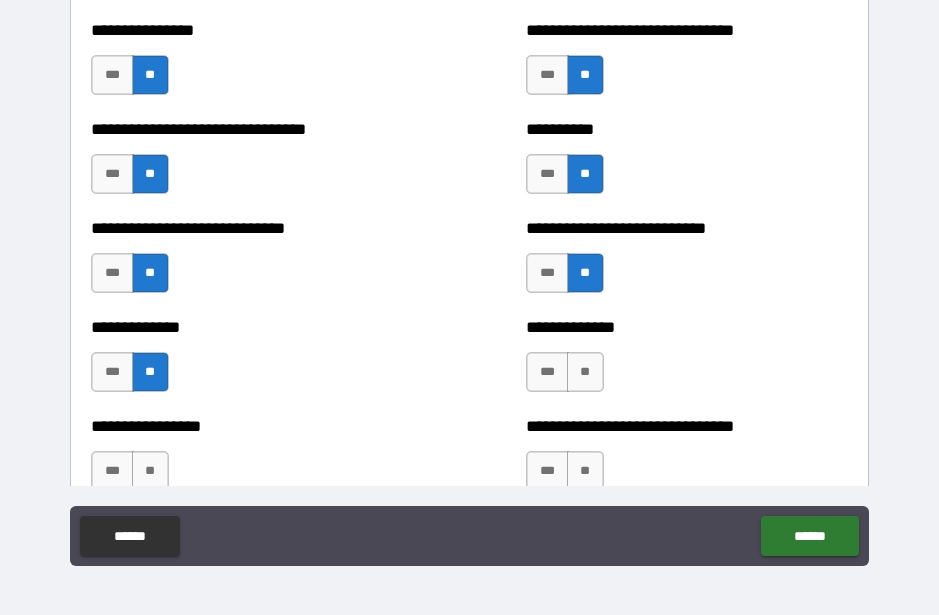 click on "**" at bounding box center [150, 471] 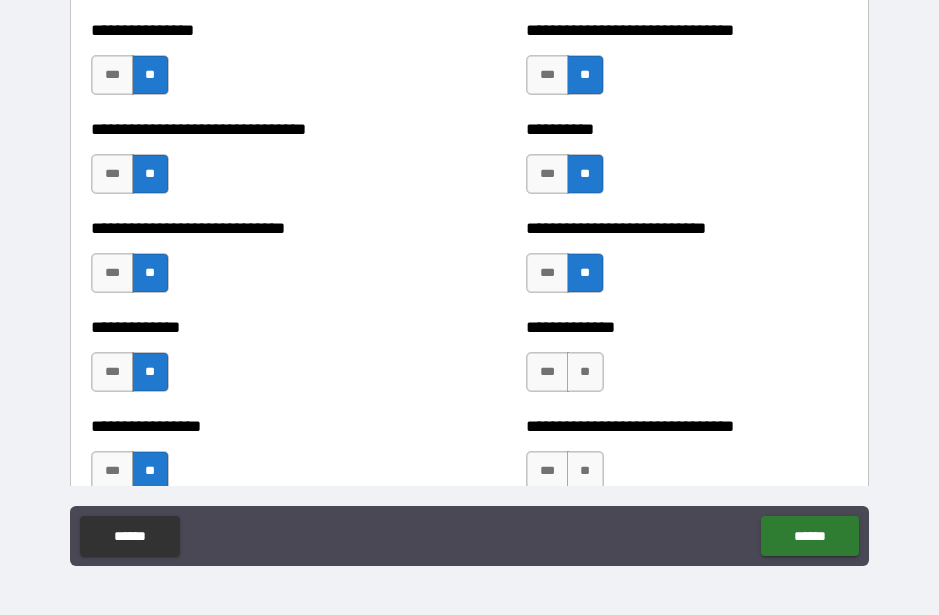 click on "**" at bounding box center (585, 471) 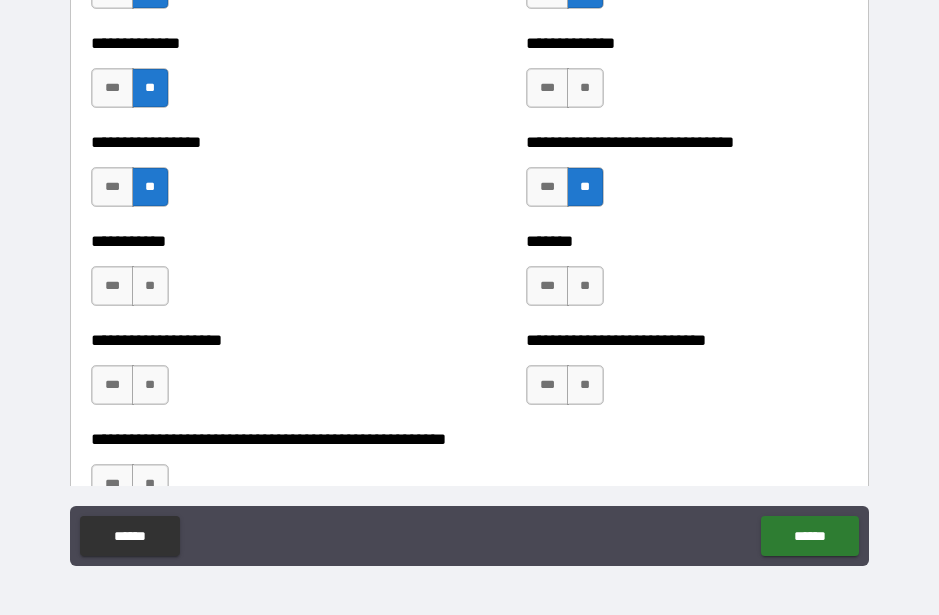 scroll, scrollTop: 7803, scrollLeft: 0, axis: vertical 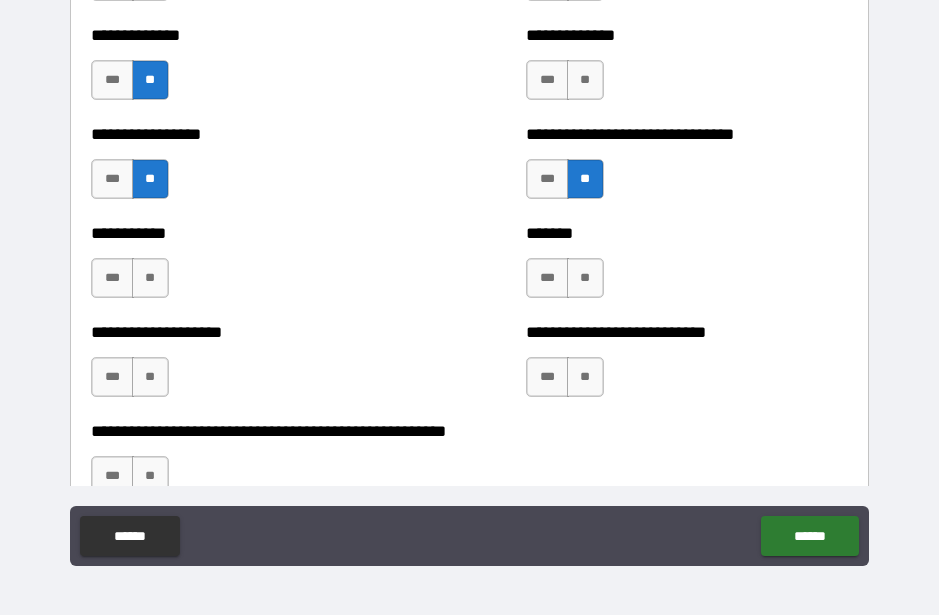 click on "**" at bounding box center [585, 80] 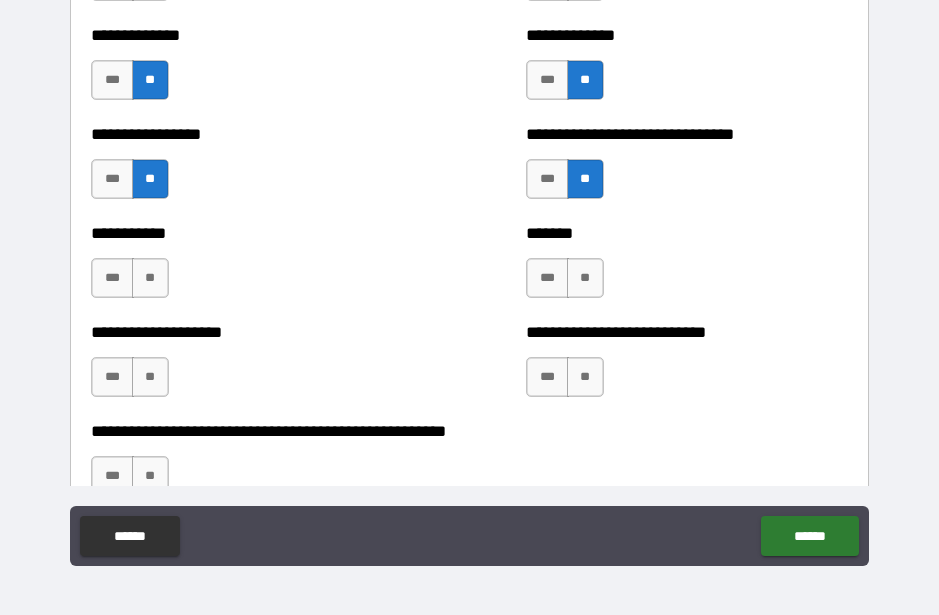 click on "**" at bounding box center [585, 278] 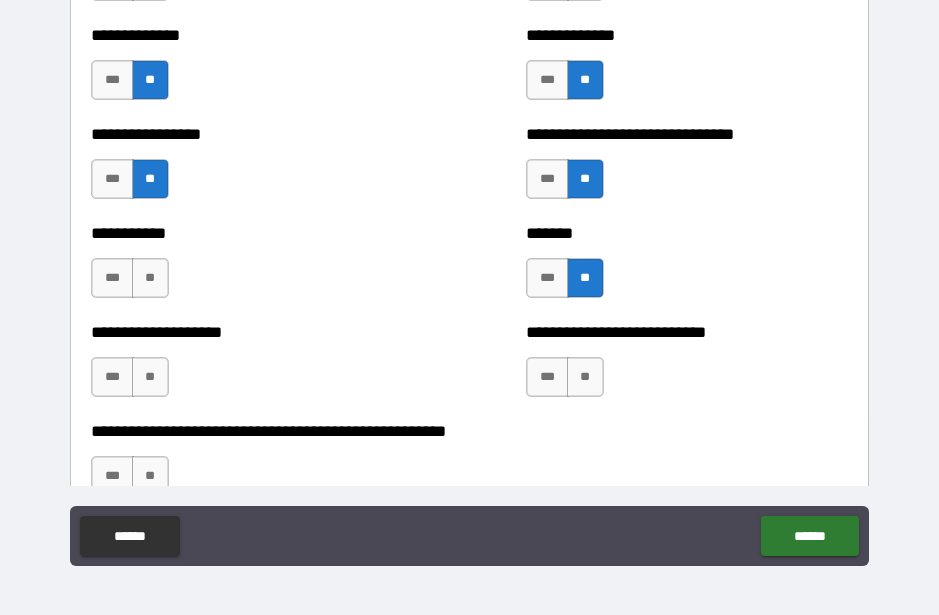 click on "**********" at bounding box center [251, 332] 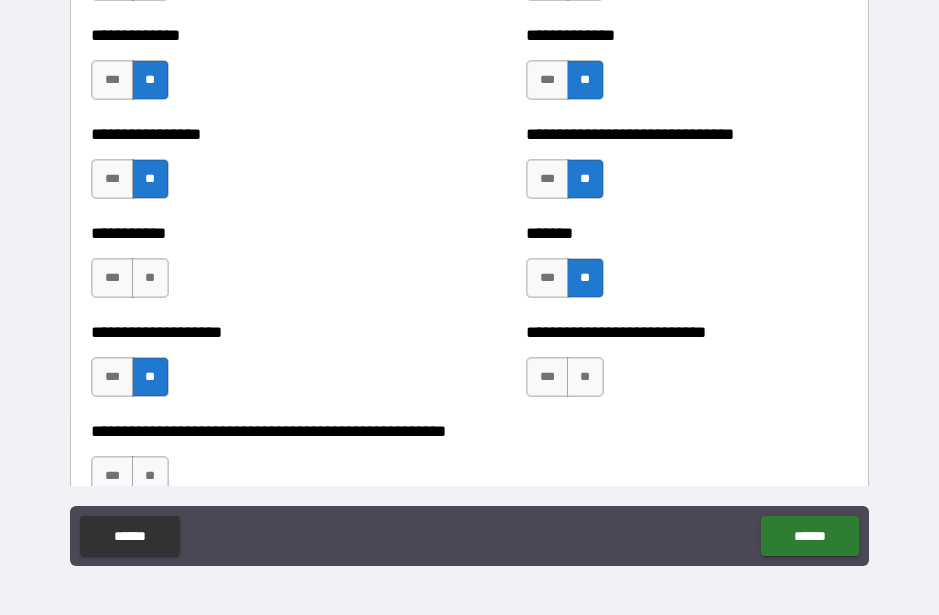 click on "**" at bounding box center [585, 377] 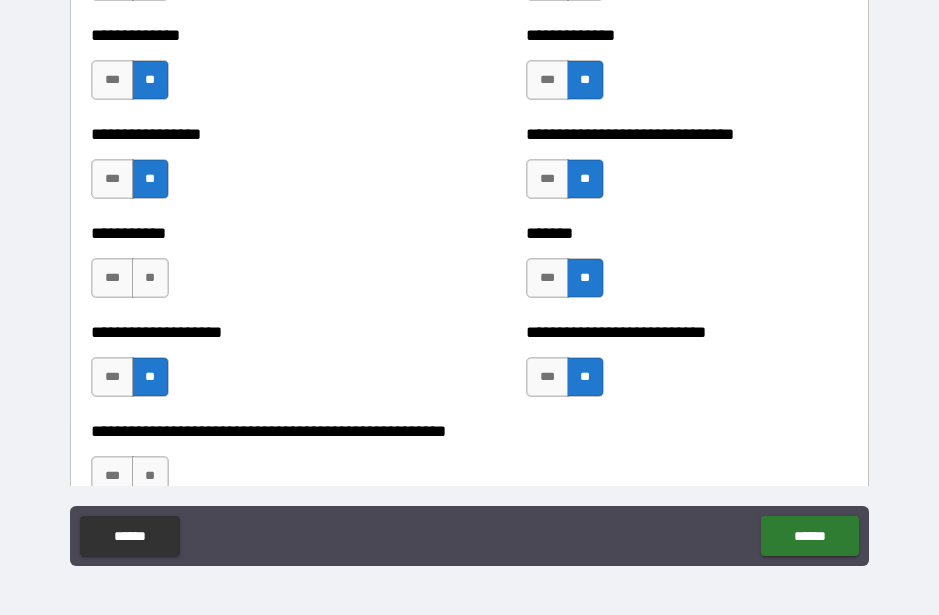 click on "**" at bounding box center [150, 476] 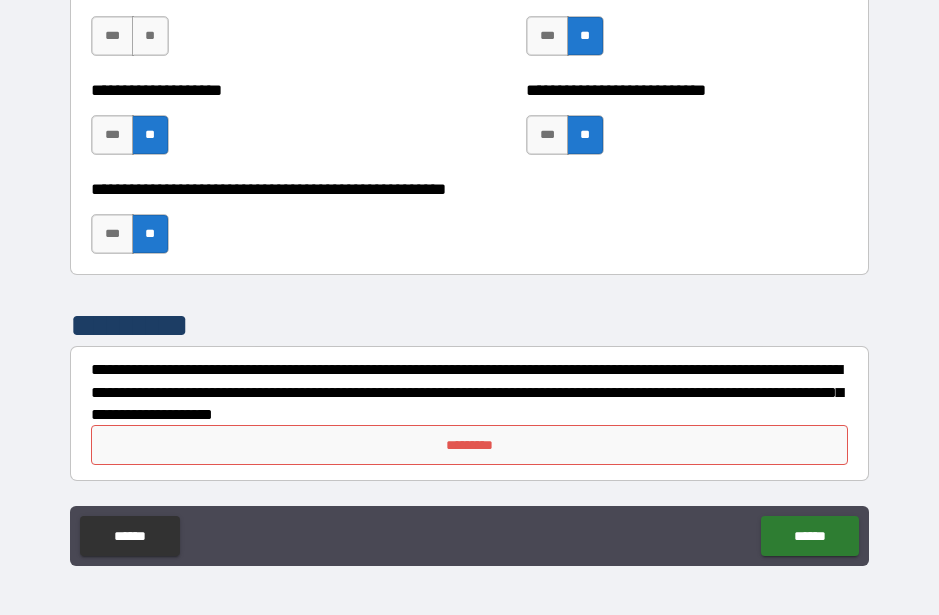 scroll, scrollTop: 8045, scrollLeft: 0, axis: vertical 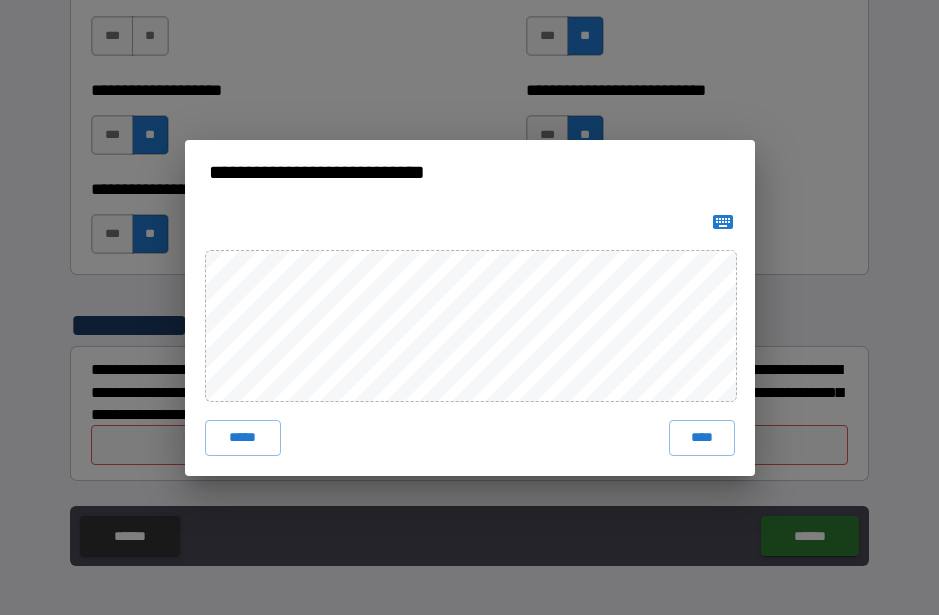 click on "***** ****" at bounding box center [470, 438] 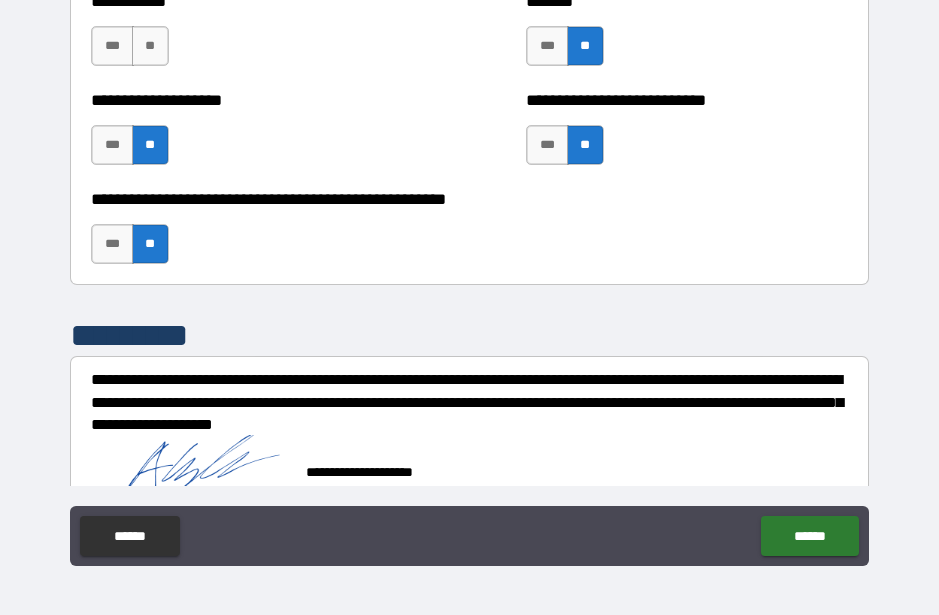 click on "******" at bounding box center [809, 536] 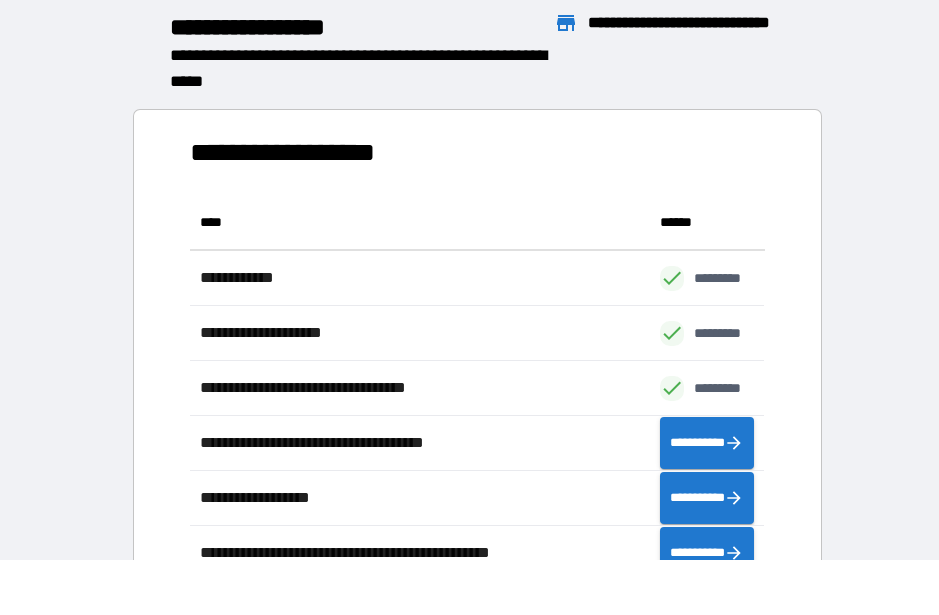 scroll, scrollTop: 1, scrollLeft: 1, axis: both 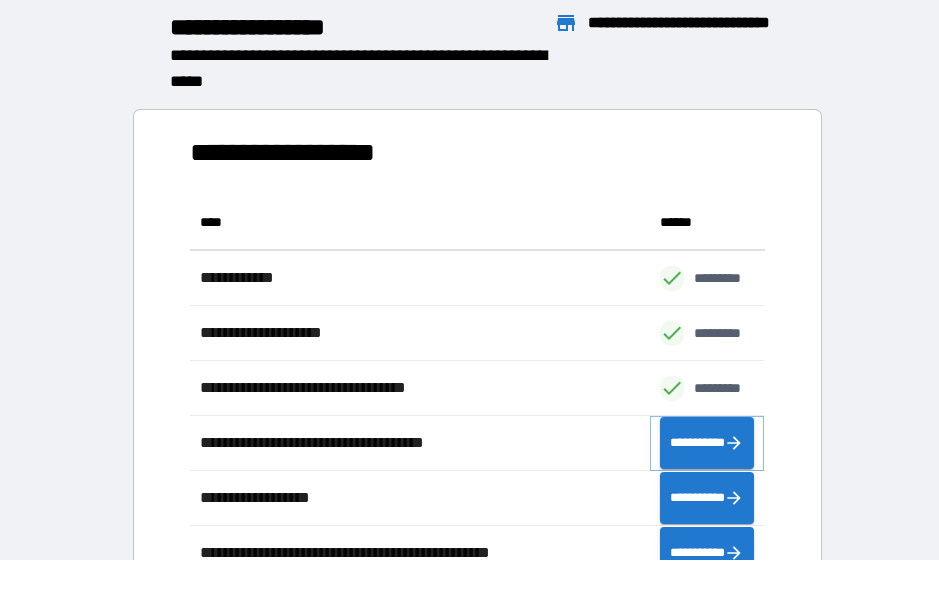 click on "**********" at bounding box center [707, 443] 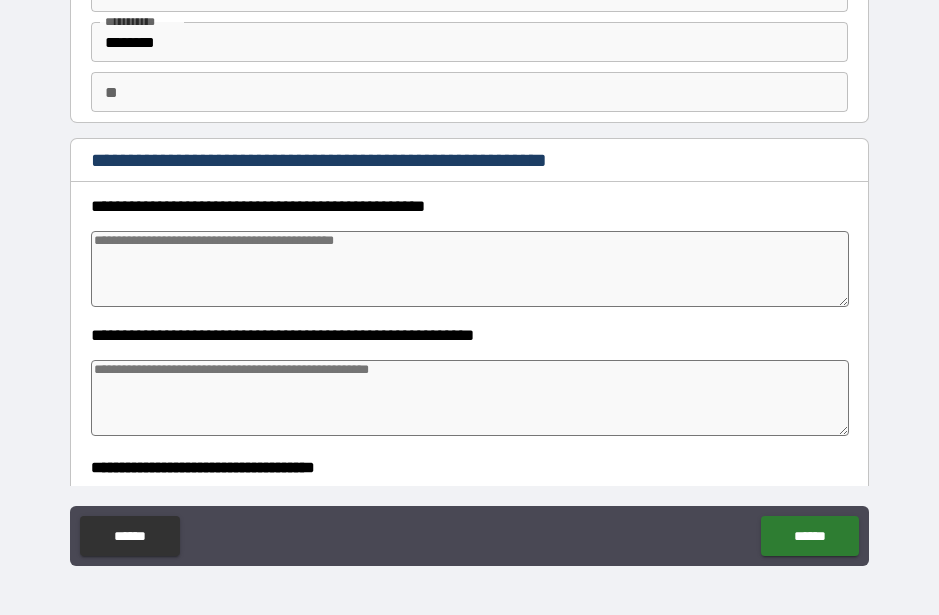 scroll, scrollTop: 119, scrollLeft: 0, axis: vertical 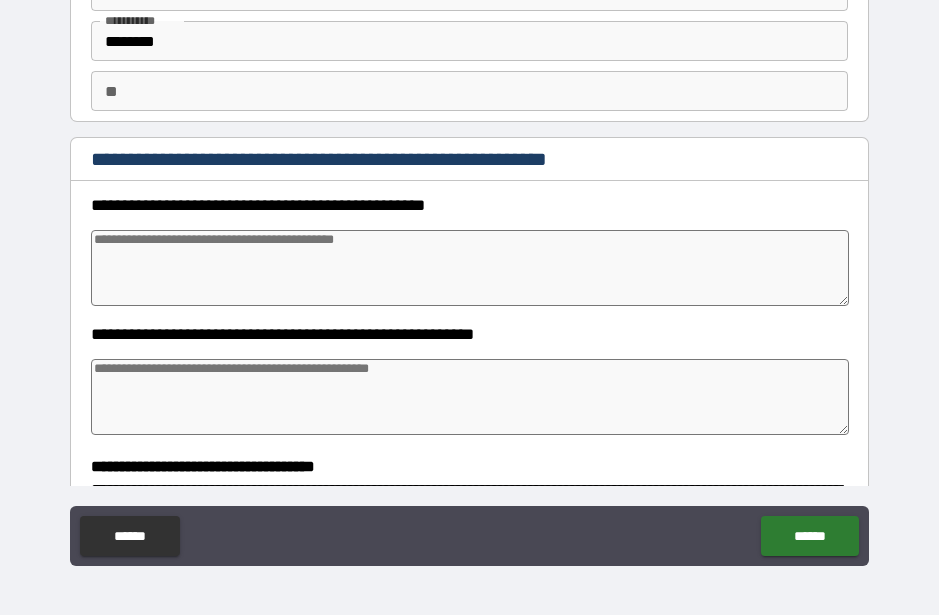 click at bounding box center [469, 268] 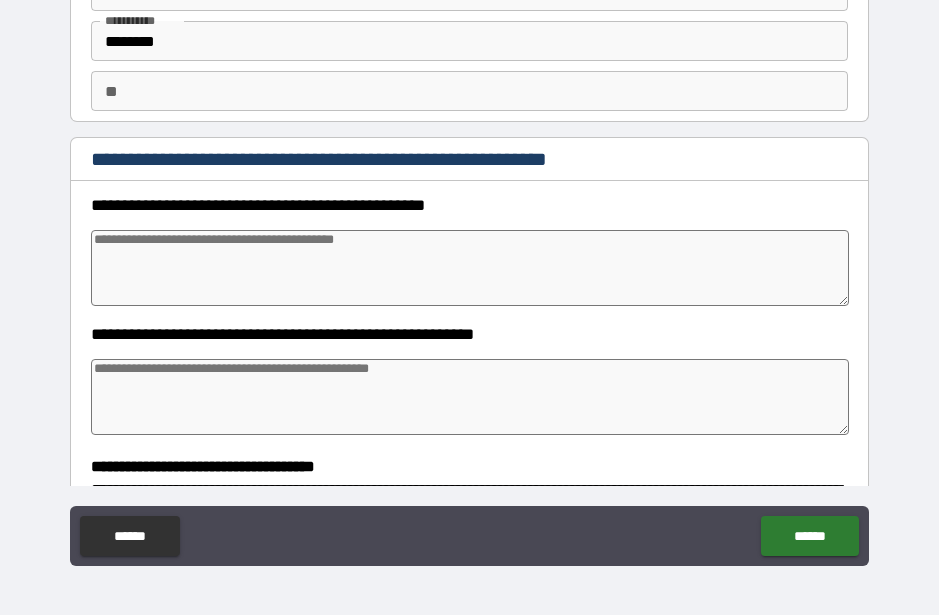 scroll, scrollTop: 54, scrollLeft: 0, axis: vertical 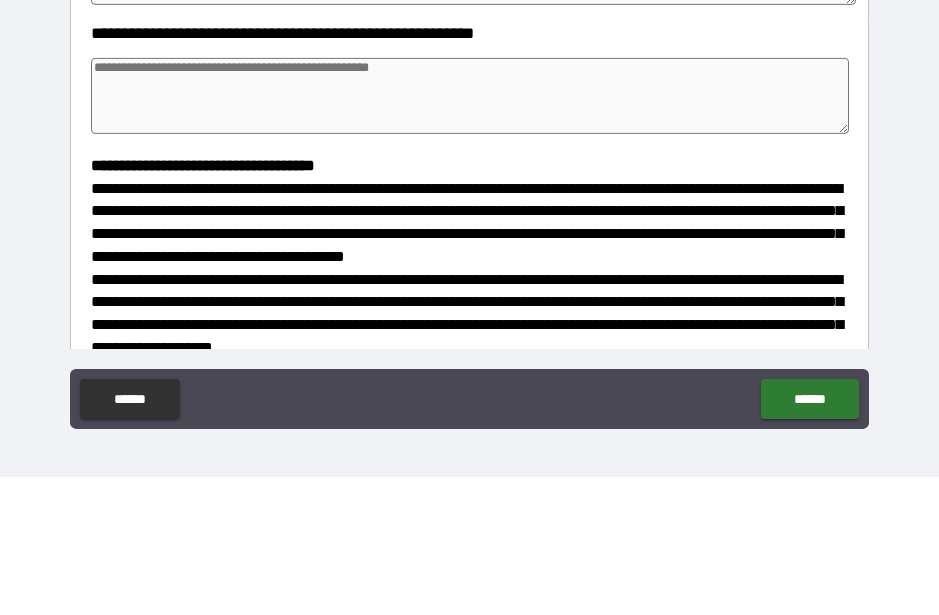 click at bounding box center (469, 234) 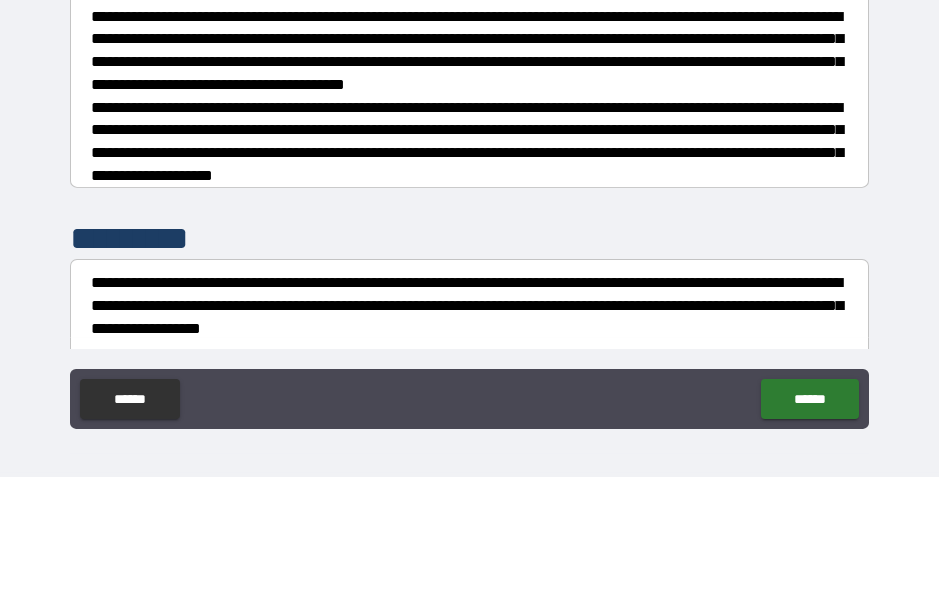 scroll, scrollTop: 571, scrollLeft: 0, axis: vertical 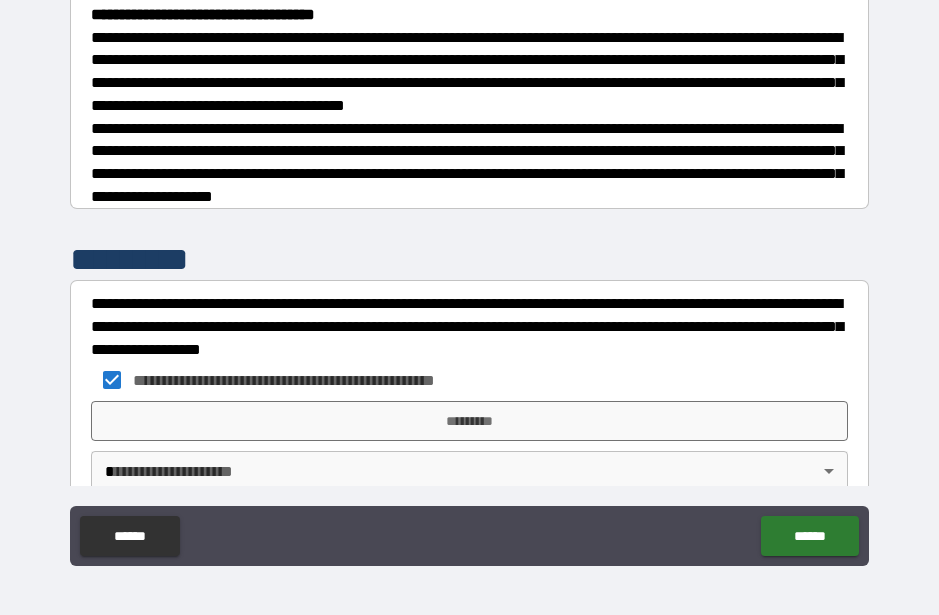 click on "*********" at bounding box center (469, 421) 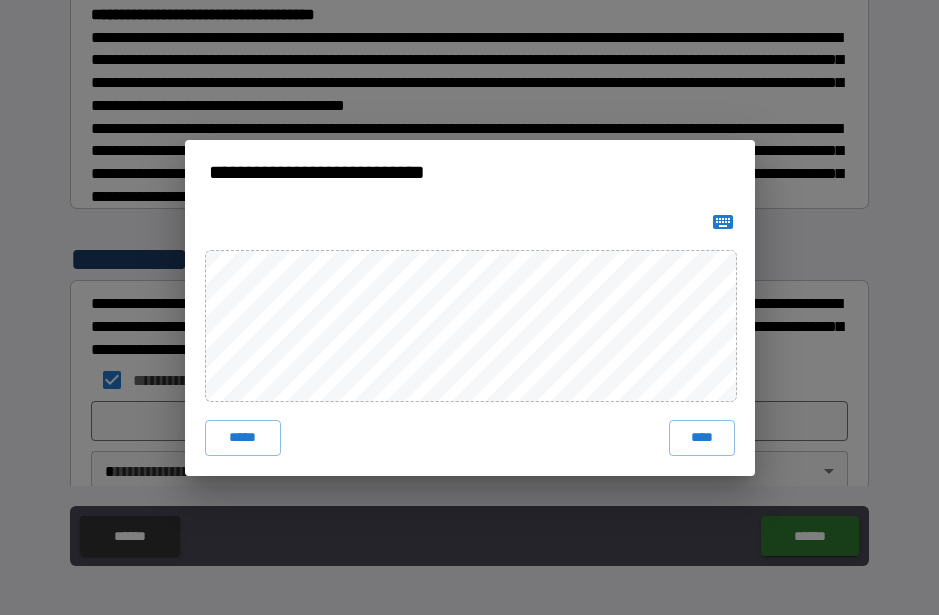 click on "****" at bounding box center [702, 438] 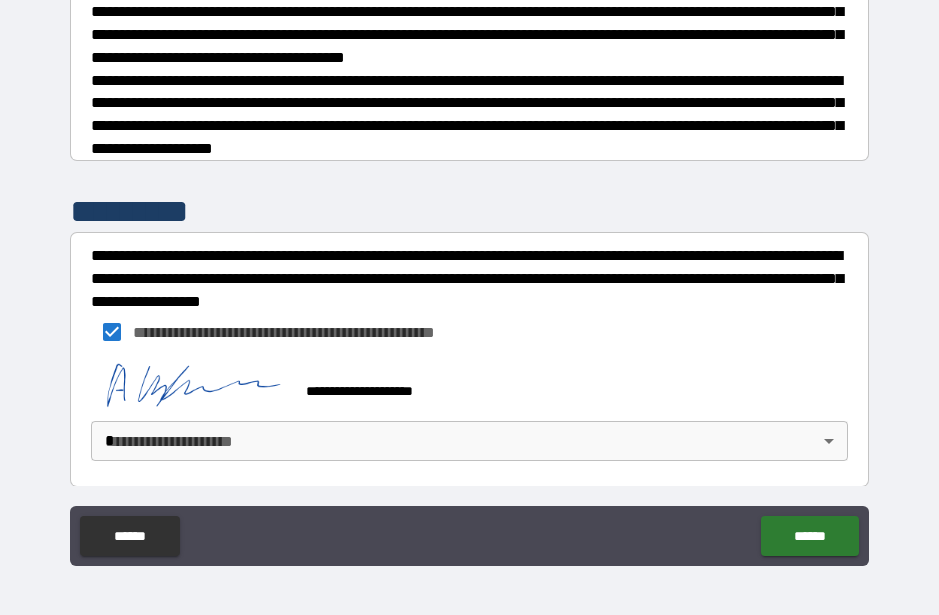 scroll, scrollTop: 618, scrollLeft: 0, axis: vertical 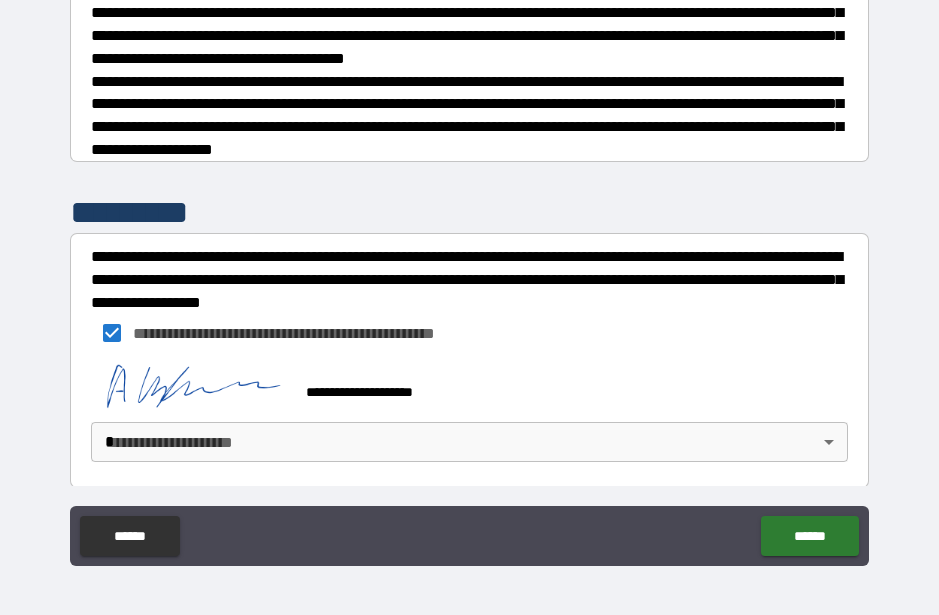 click on "**********" at bounding box center (469, 280) 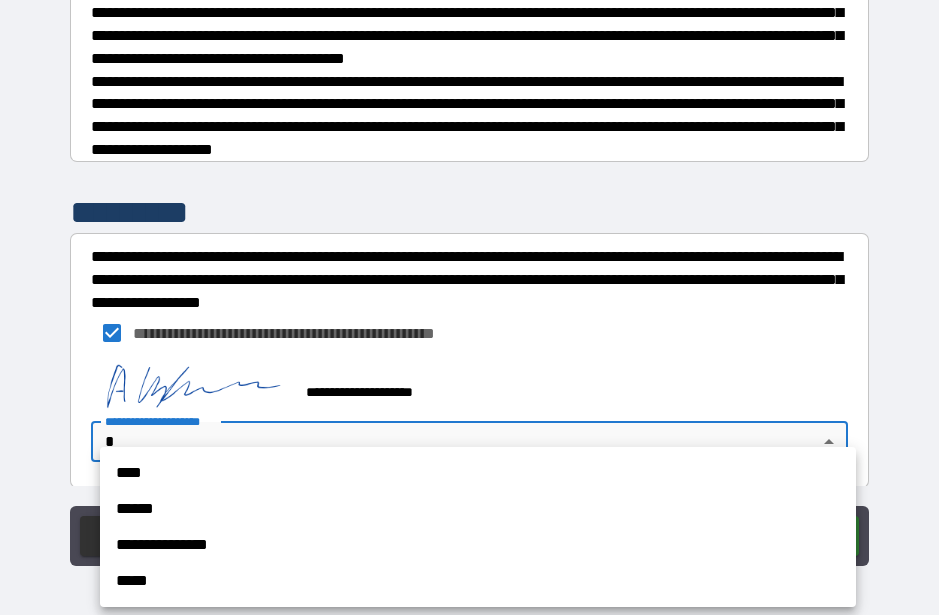 click on "**********" at bounding box center [478, 545] 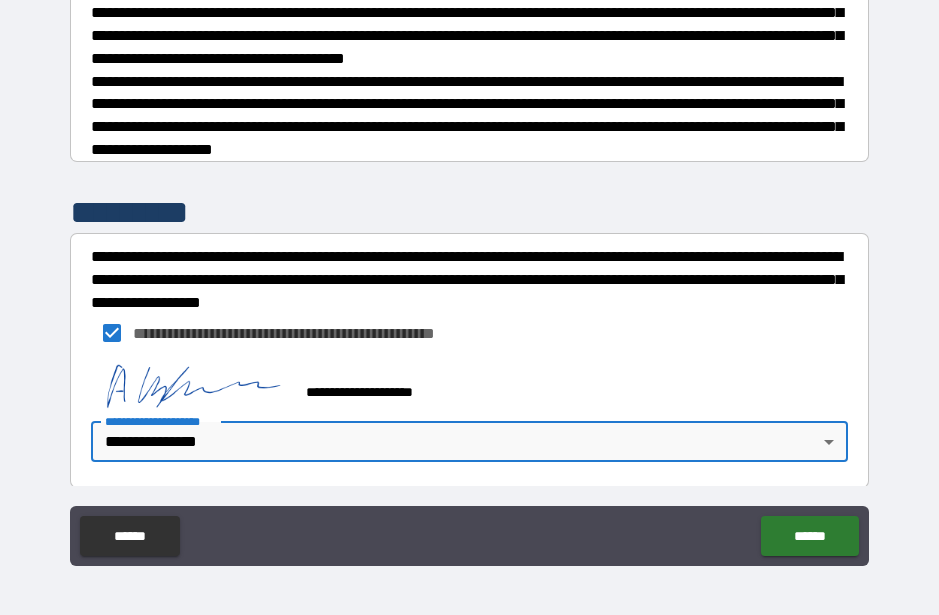 click on "******" at bounding box center (809, 536) 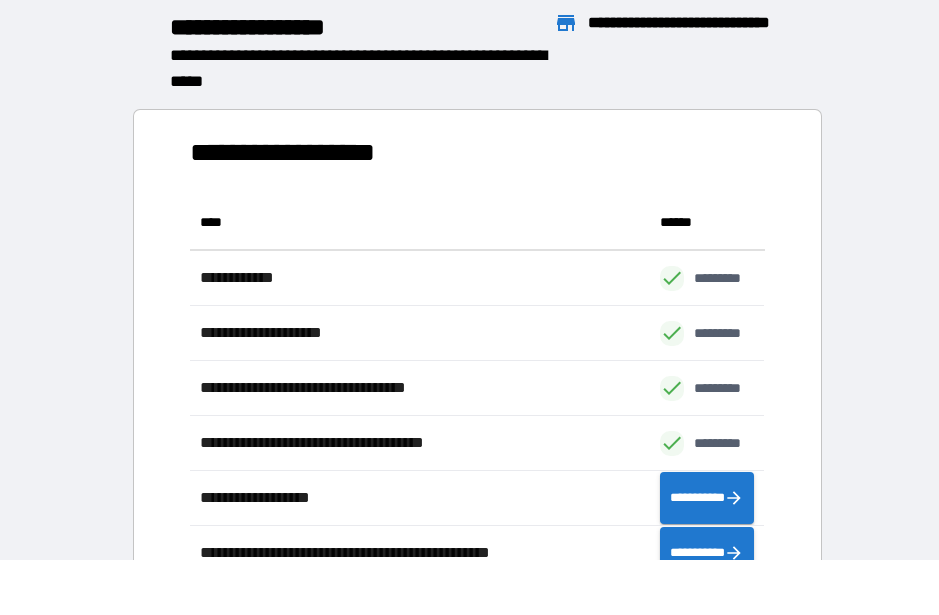scroll, scrollTop: 1, scrollLeft: 1, axis: both 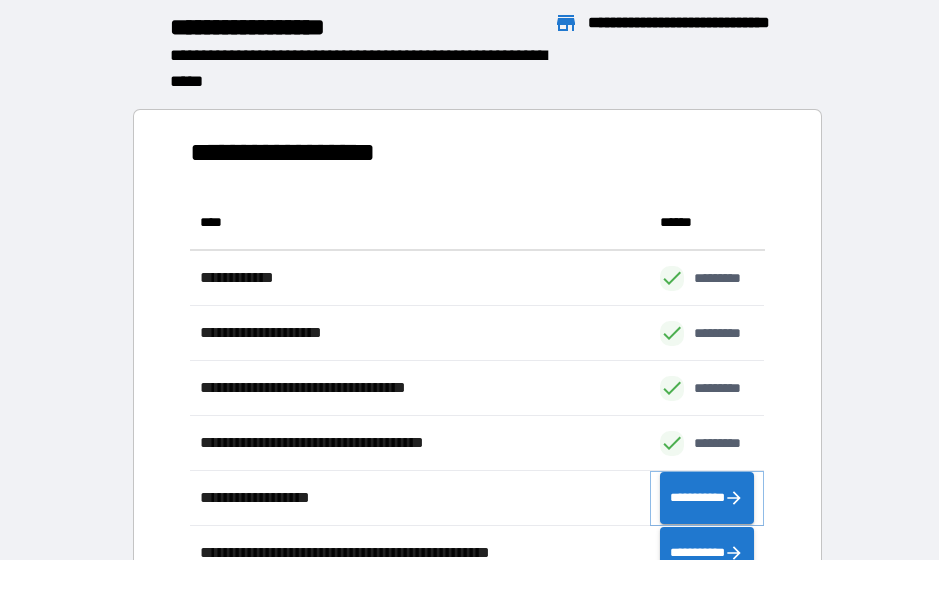 click on "**********" at bounding box center (707, 498) 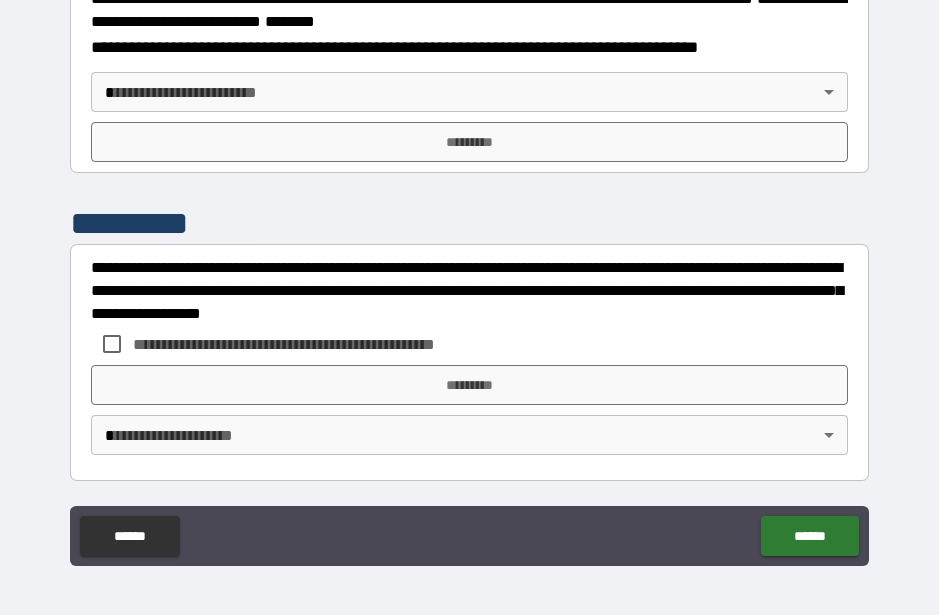scroll, scrollTop: 2598, scrollLeft: 0, axis: vertical 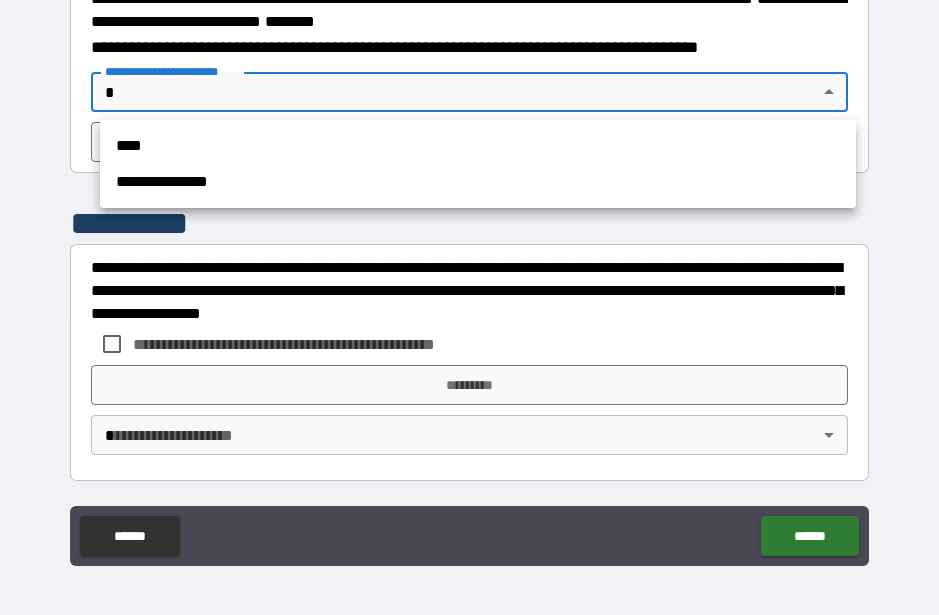 click on "**********" at bounding box center (478, 182) 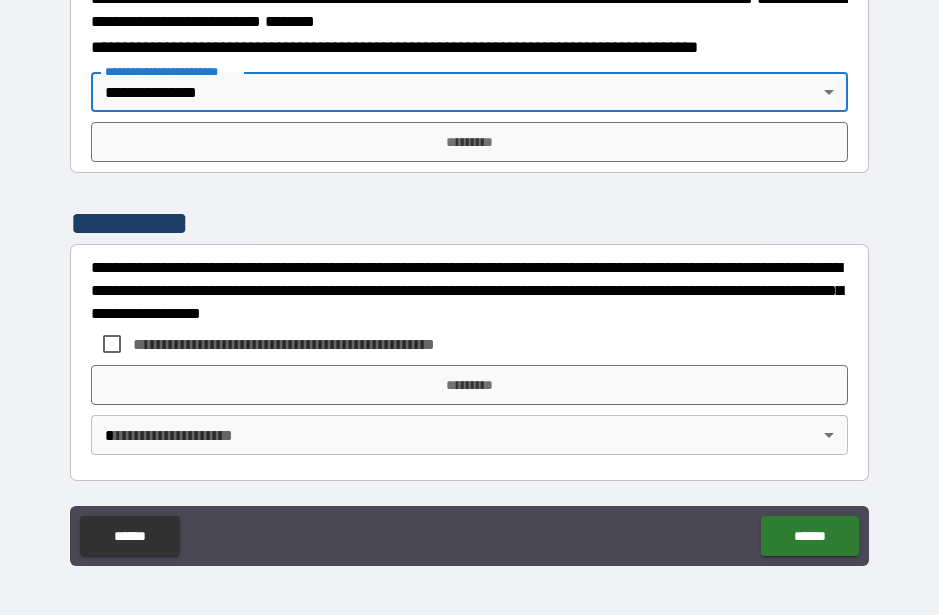 click on "*********" at bounding box center [469, 142] 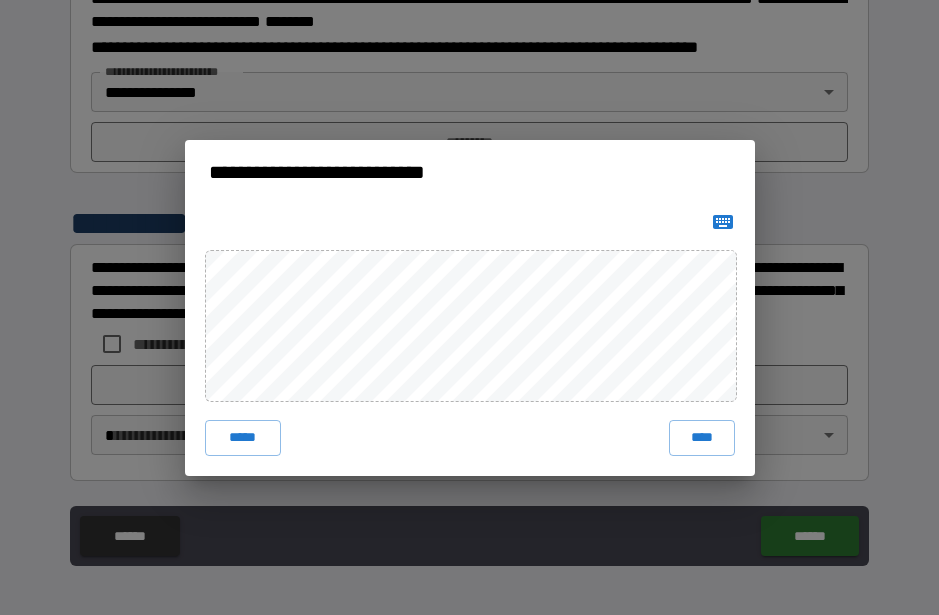 click on "****" at bounding box center (702, 438) 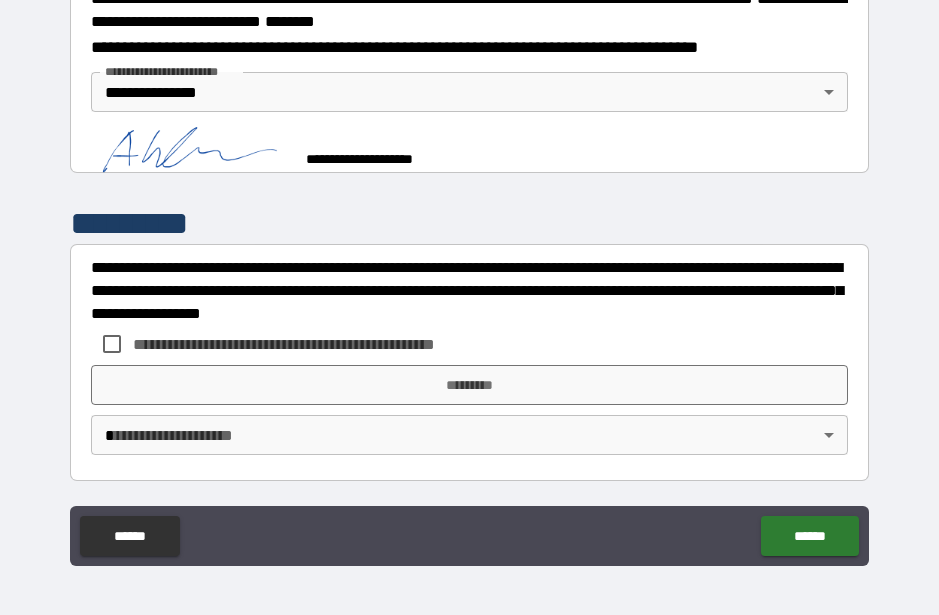 scroll, scrollTop: 2588, scrollLeft: 0, axis: vertical 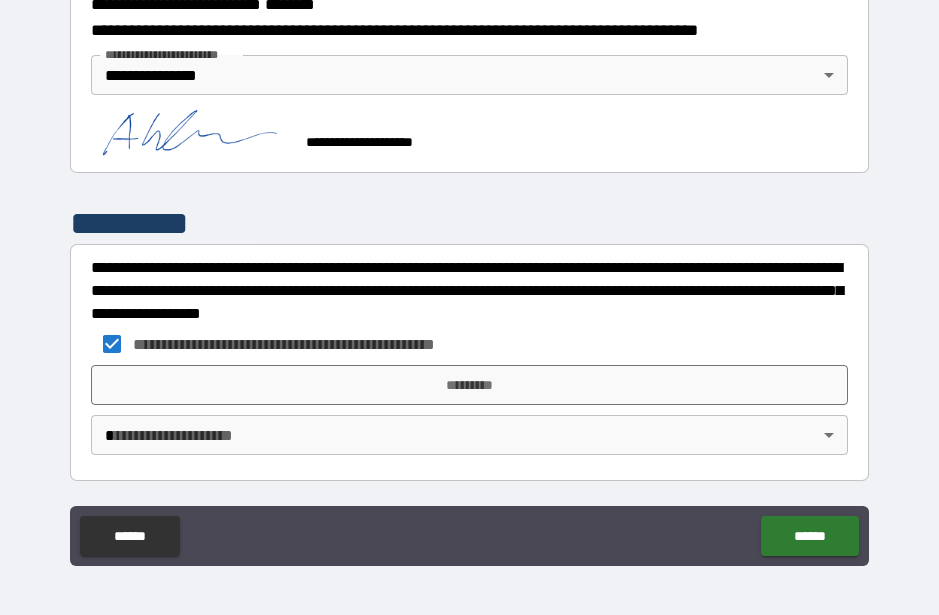 click on "*********" at bounding box center [469, 385] 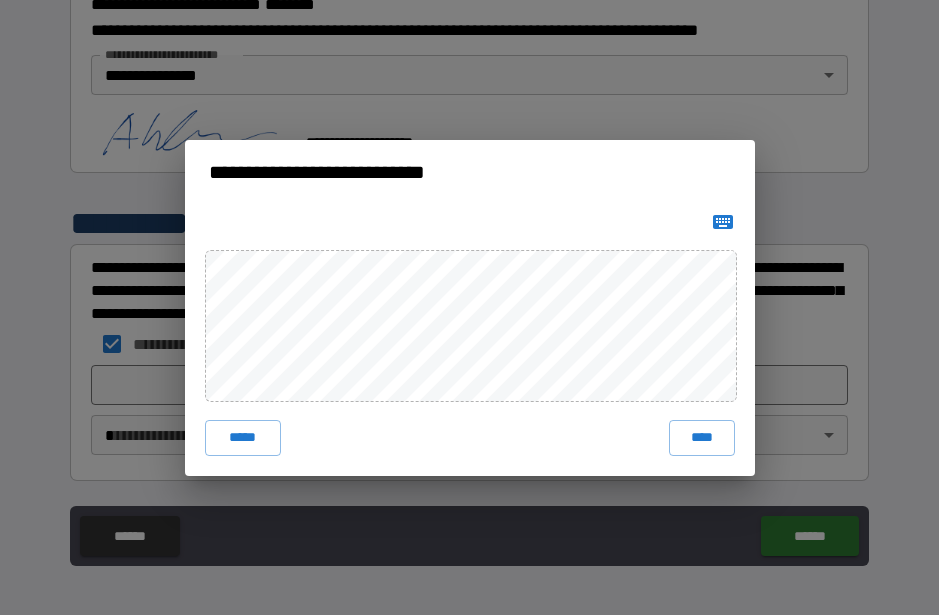 click on "****" at bounding box center (702, 438) 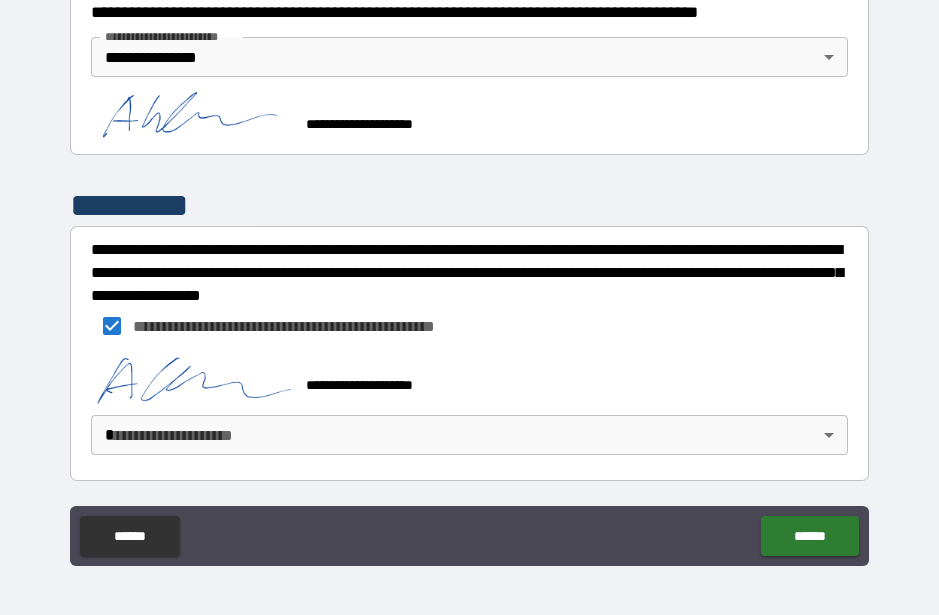 click on "******" at bounding box center (809, 536) 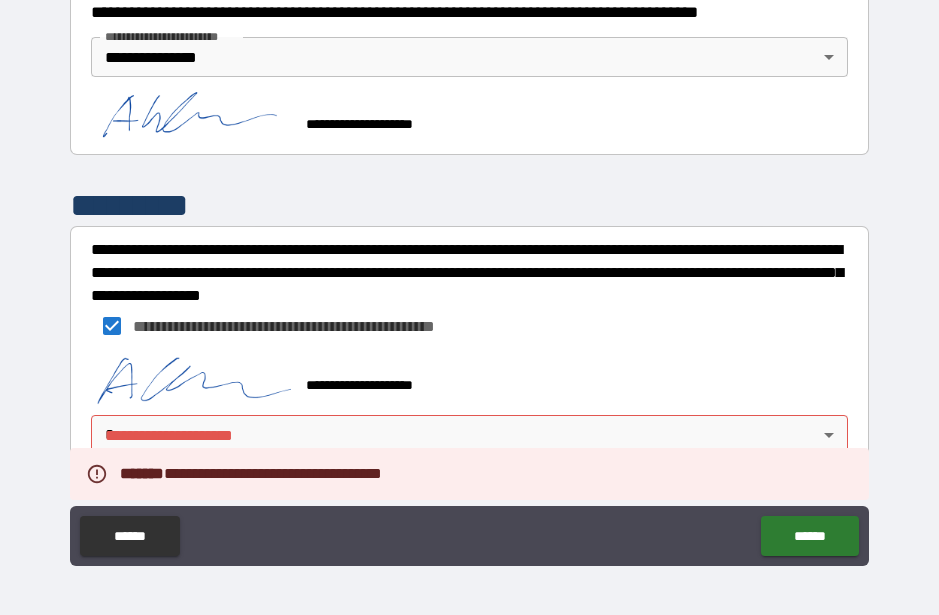 click on "**********" at bounding box center [469, 280] 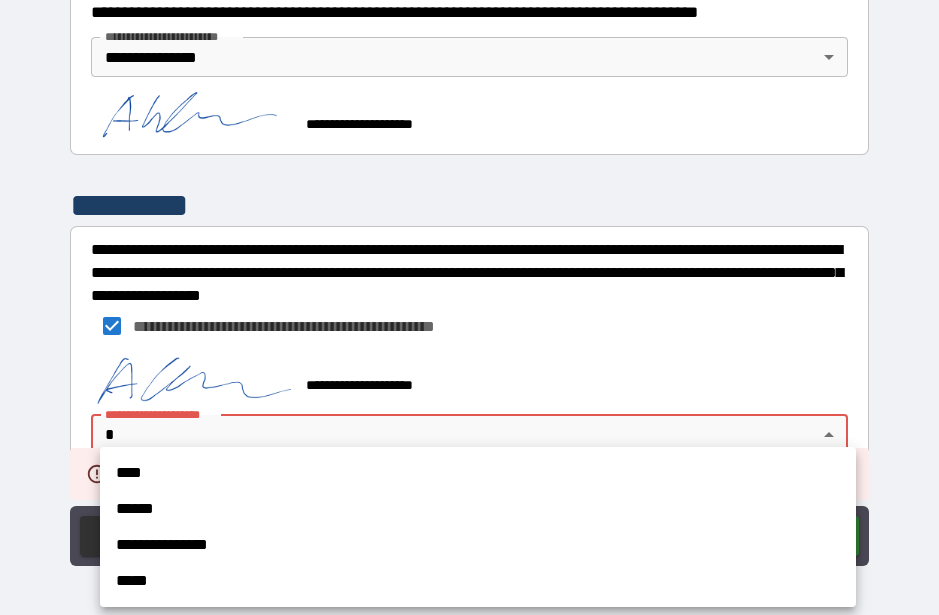 scroll, scrollTop: 2632, scrollLeft: 0, axis: vertical 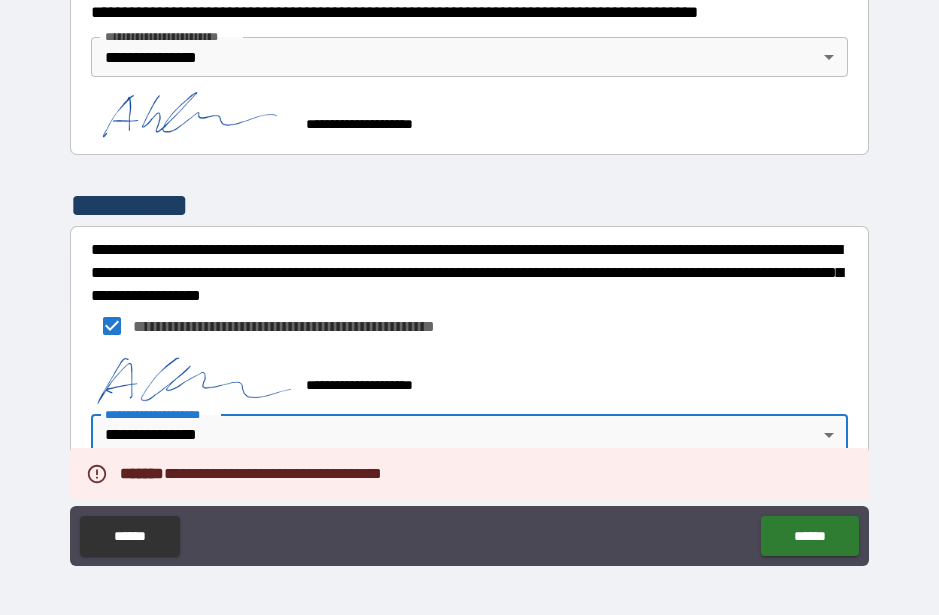 click on "******" at bounding box center [809, 536] 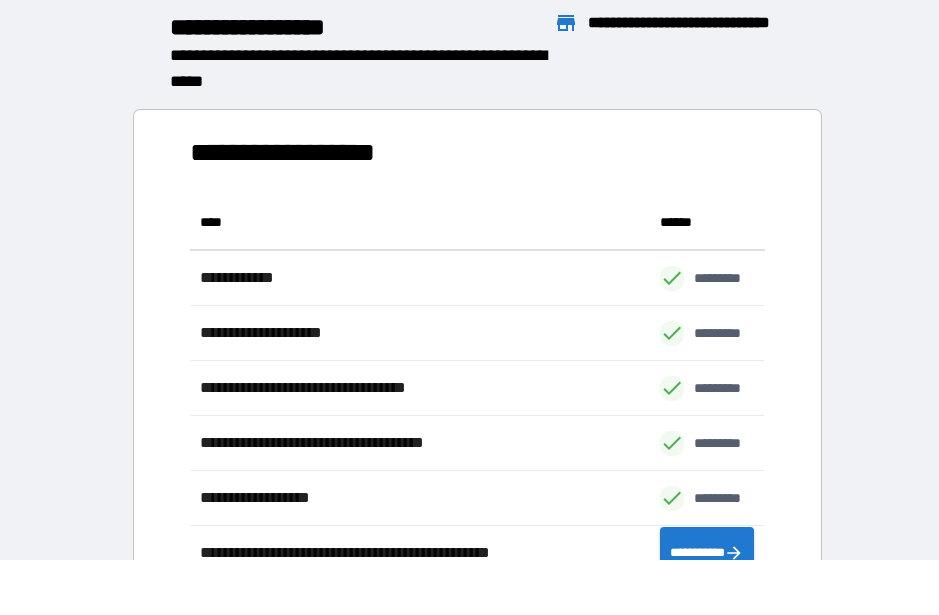 scroll, scrollTop: 1, scrollLeft: 1, axis: both 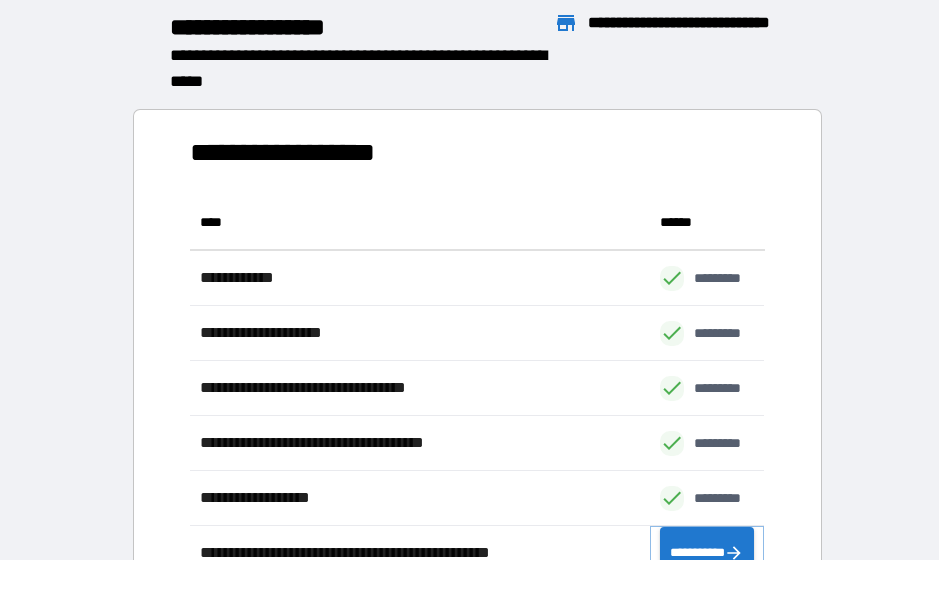click on "**********" at bounding box center (707, 553) 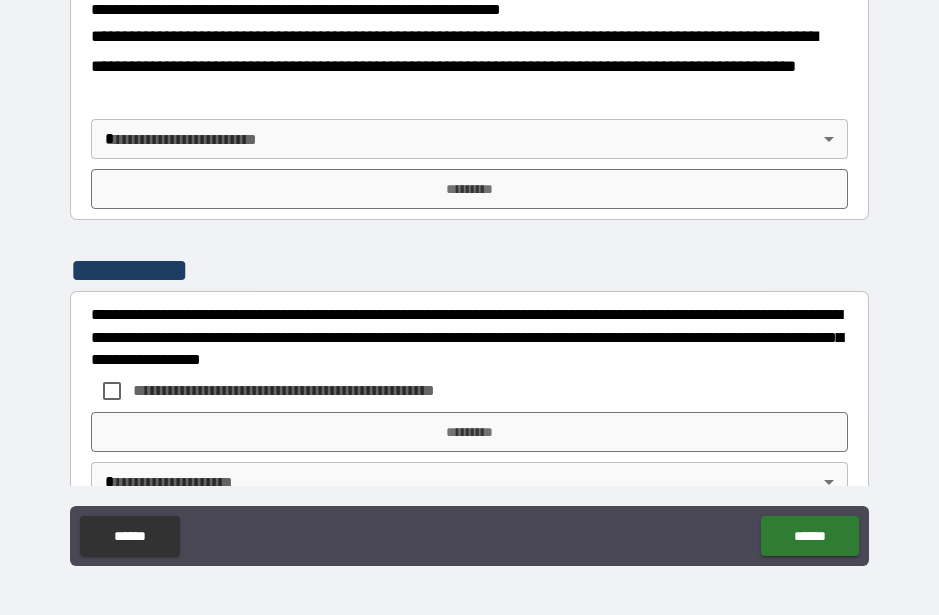 scroll, scrollTop: 770, scrollLeft: 0, axis: vertical 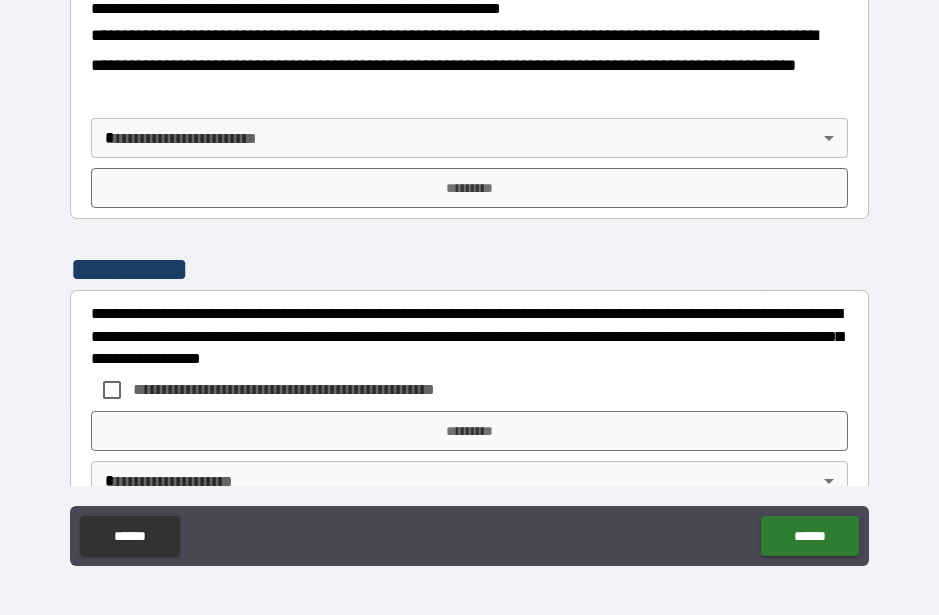 click on "**********" at bounding box center [469, 280] 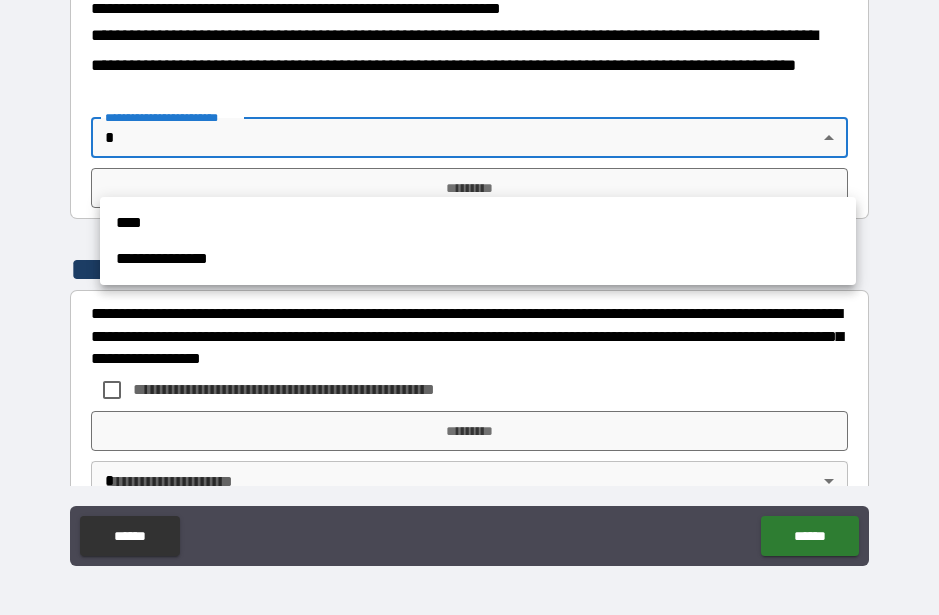 click on "**********" at bounding box center (478, 259) 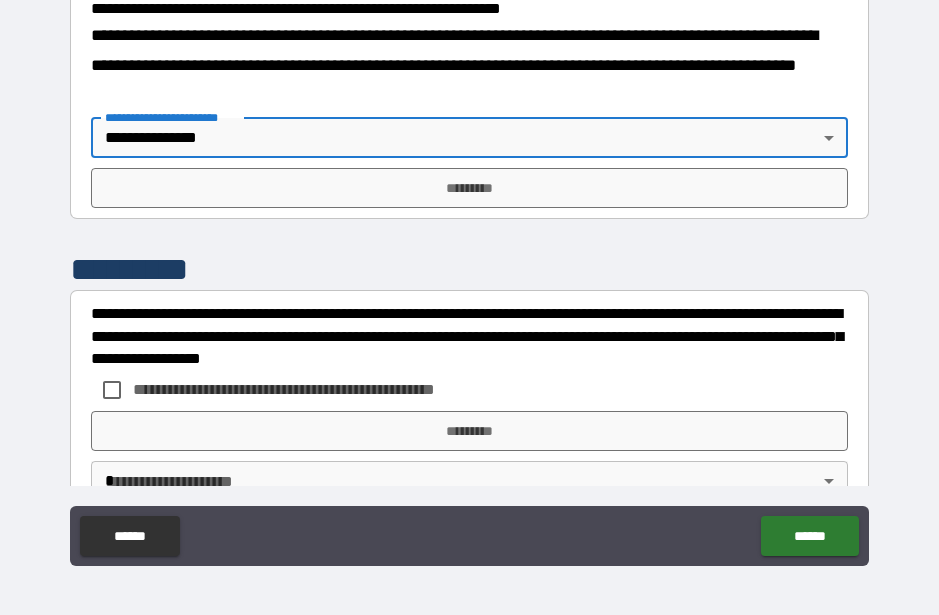 click on "*********" at bounding box center [469, 188] 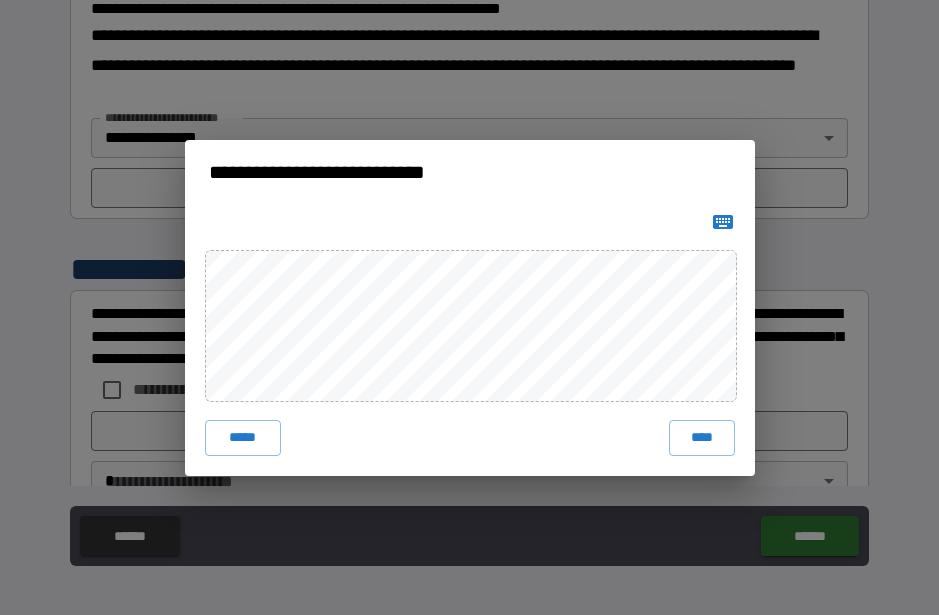 click on "****" at bounding box center (702, 438) 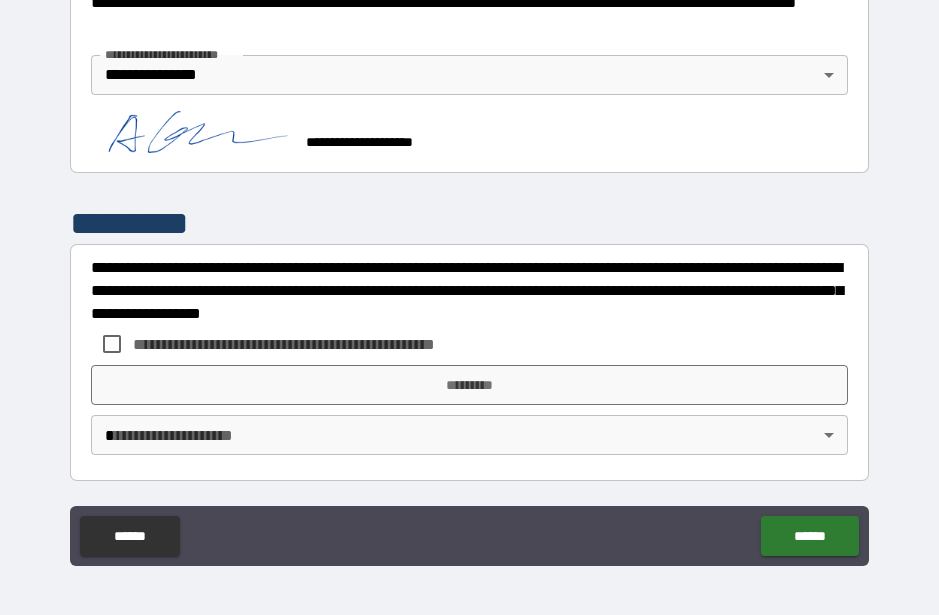scroll, scrollTop: 864, scrollLeft: 0, axis: vertical 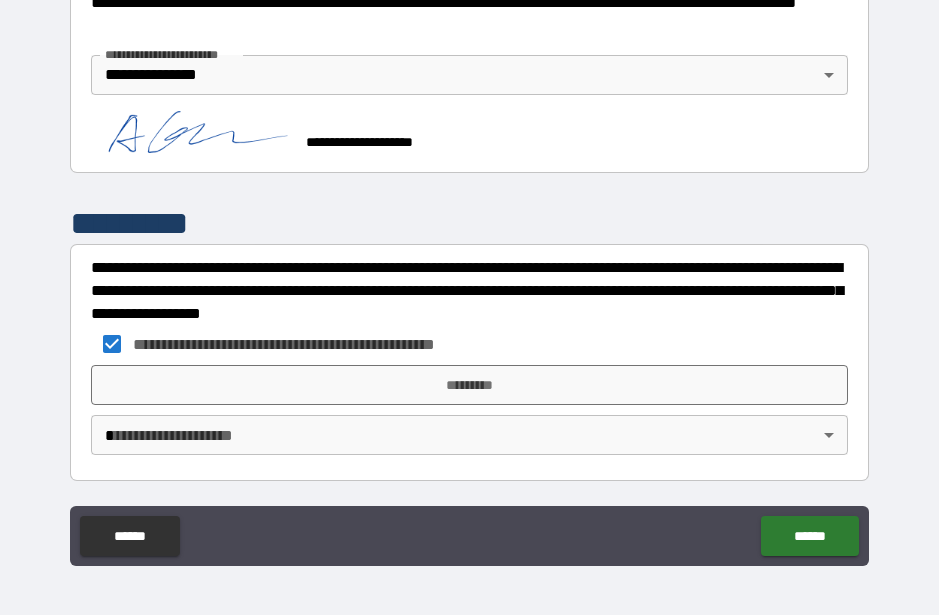 click on "*********" at bounding box center [469, 385] 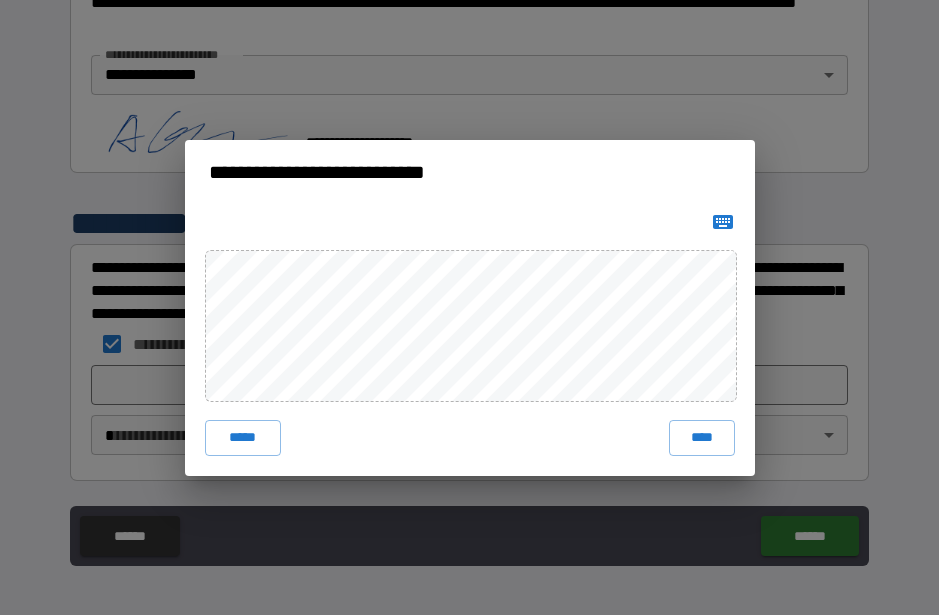 click on "***** ****" at bounding box center [470, 340] 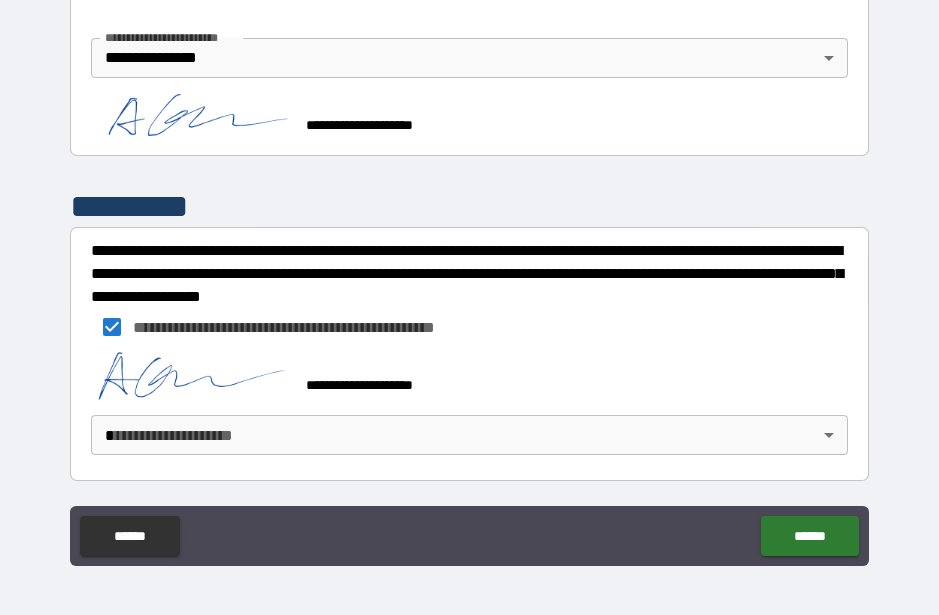 click on "**********" at bounding box center (469, 280) 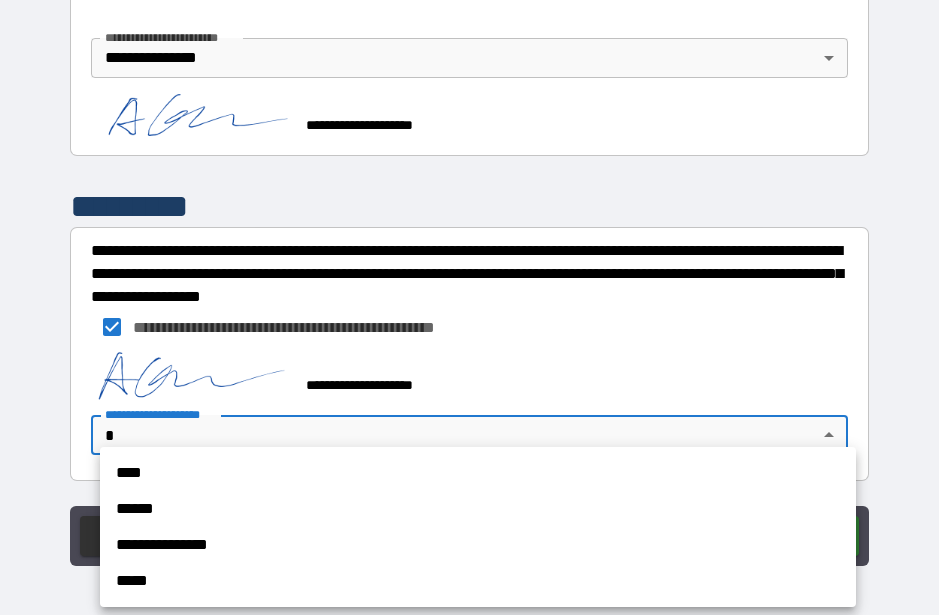 click on "**********" at bounding box center (478, 545) 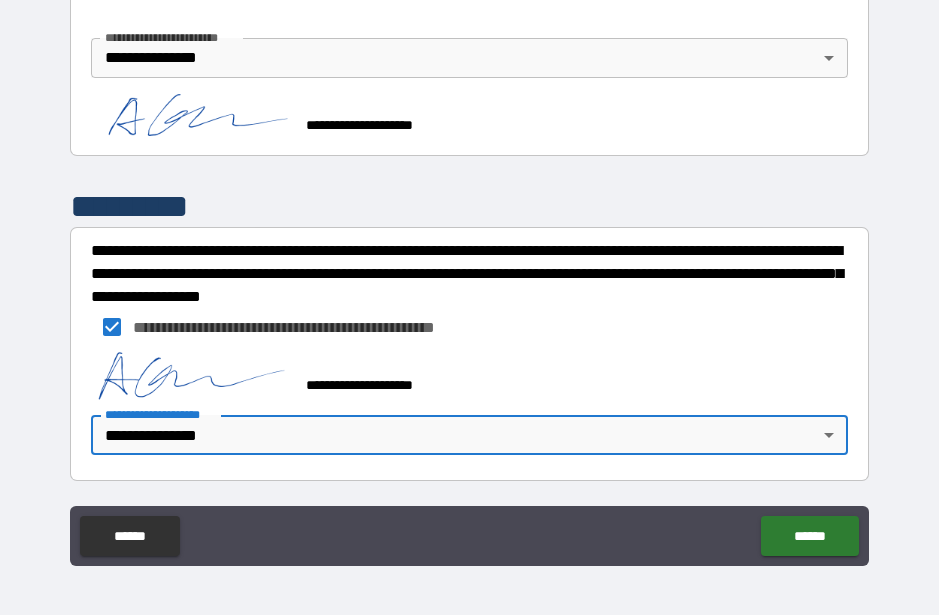 click on "******" at bounding box center (809, 536) 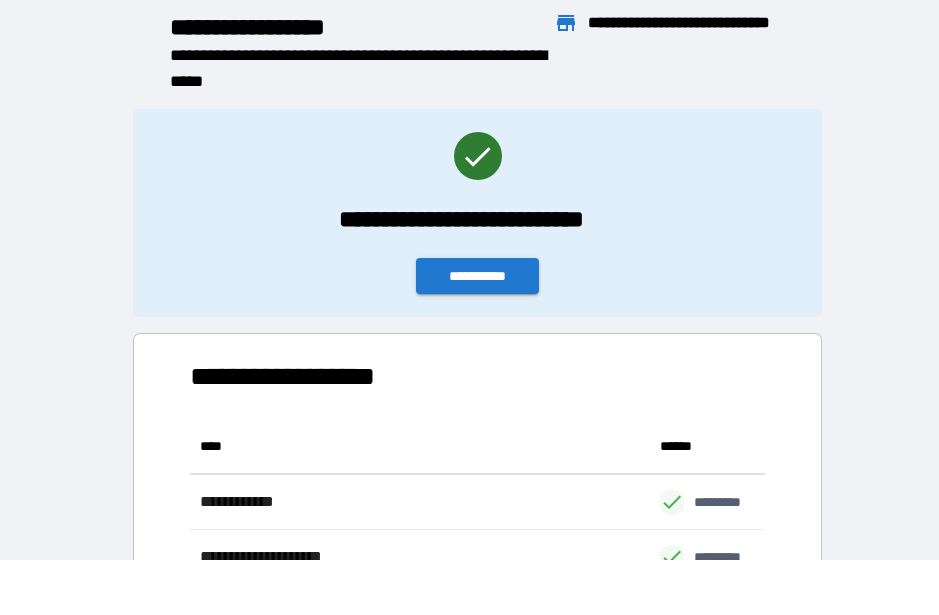scroll, scrollTop: 1, scrollLeft: 1, axis: both 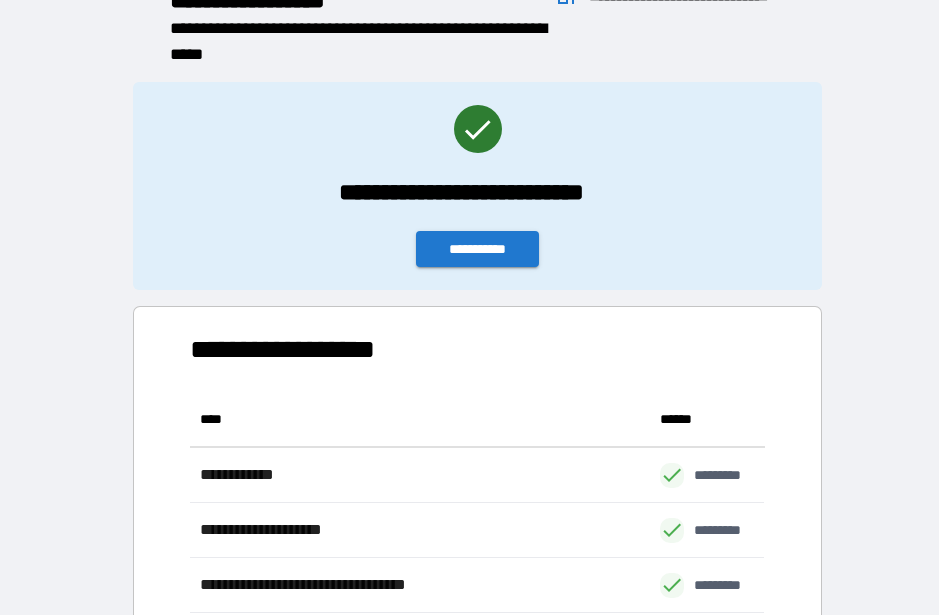 click on "**********" at bounding box center [478, 249] 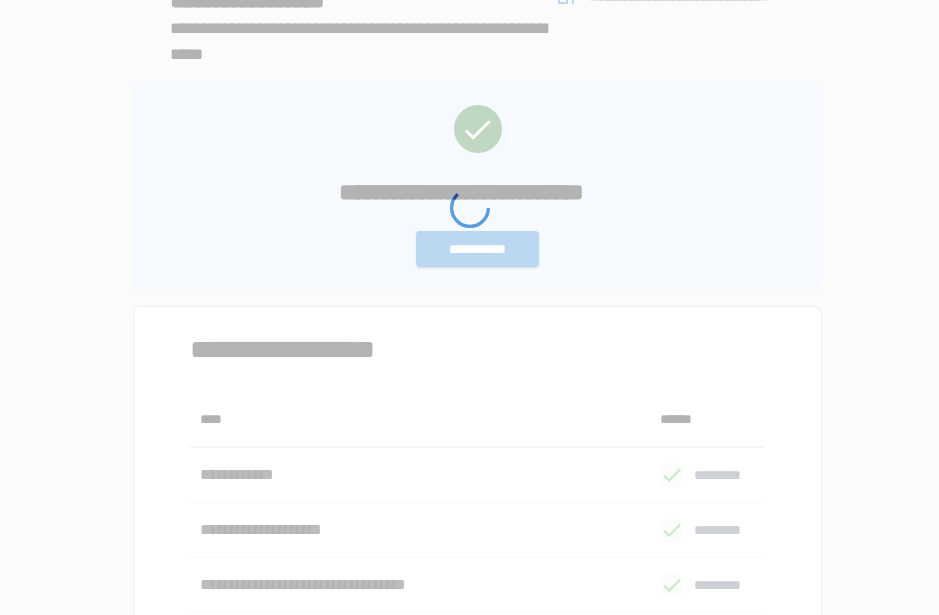 scroll, scrollTop: 0, scrollLeft: 0, axis: both 